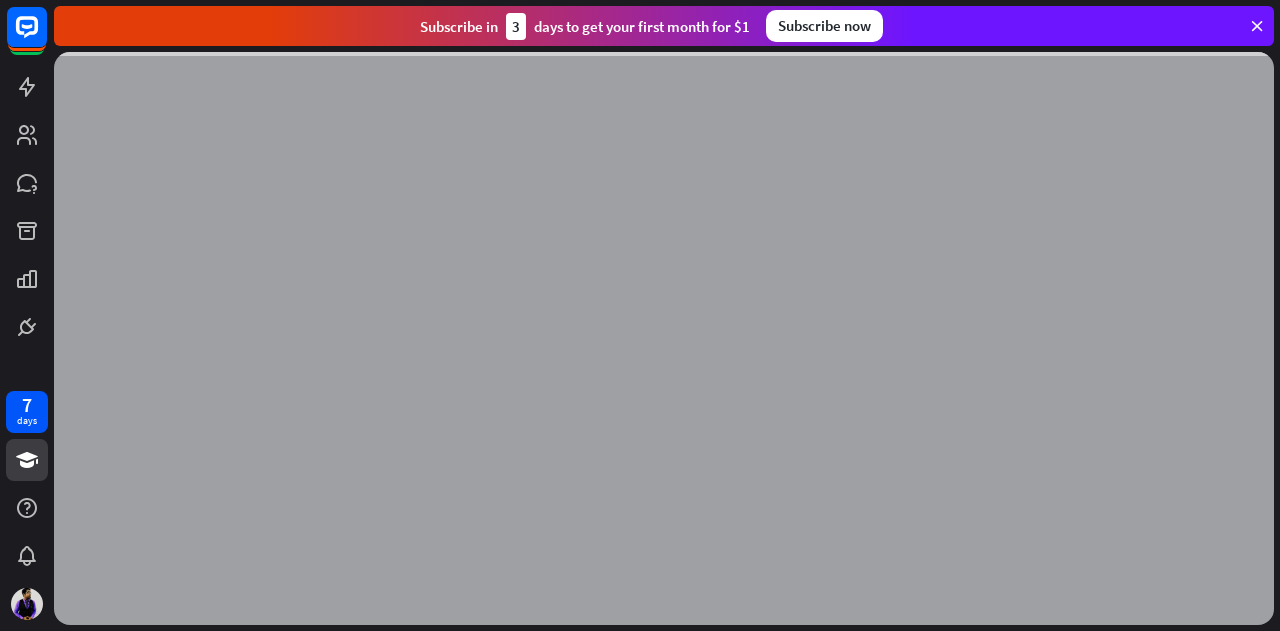 scroll, scrollTop: 0, scrollLeft: 0, axis: both 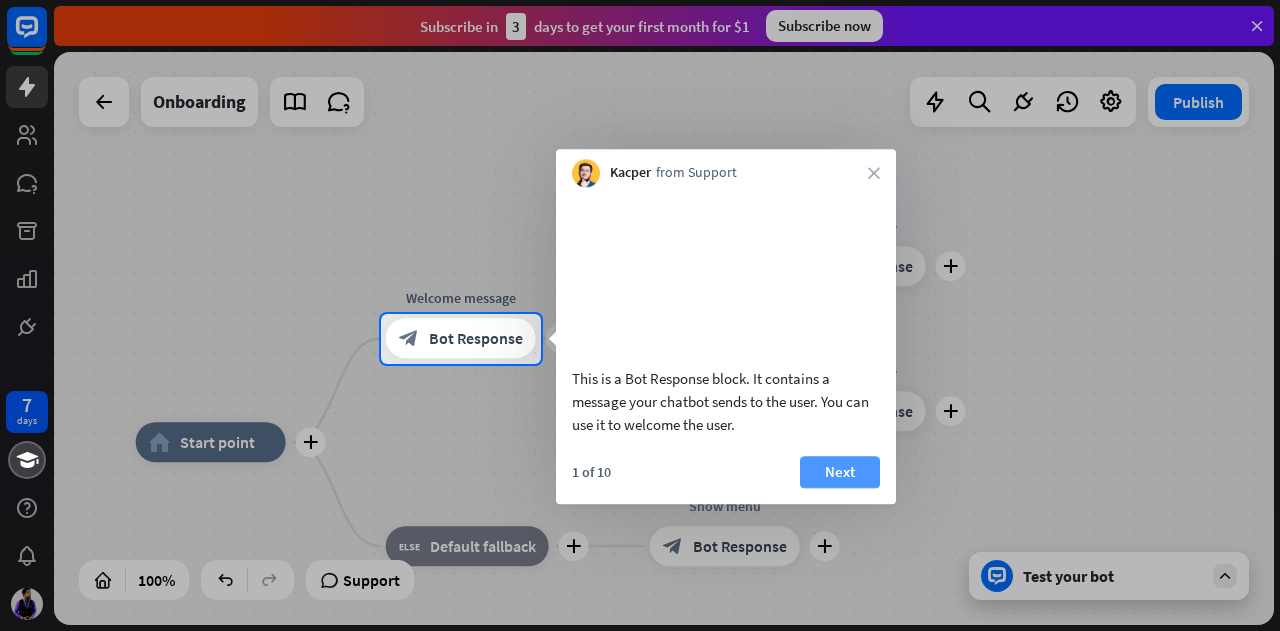 click on "Next" at bounding box center (840, 472) 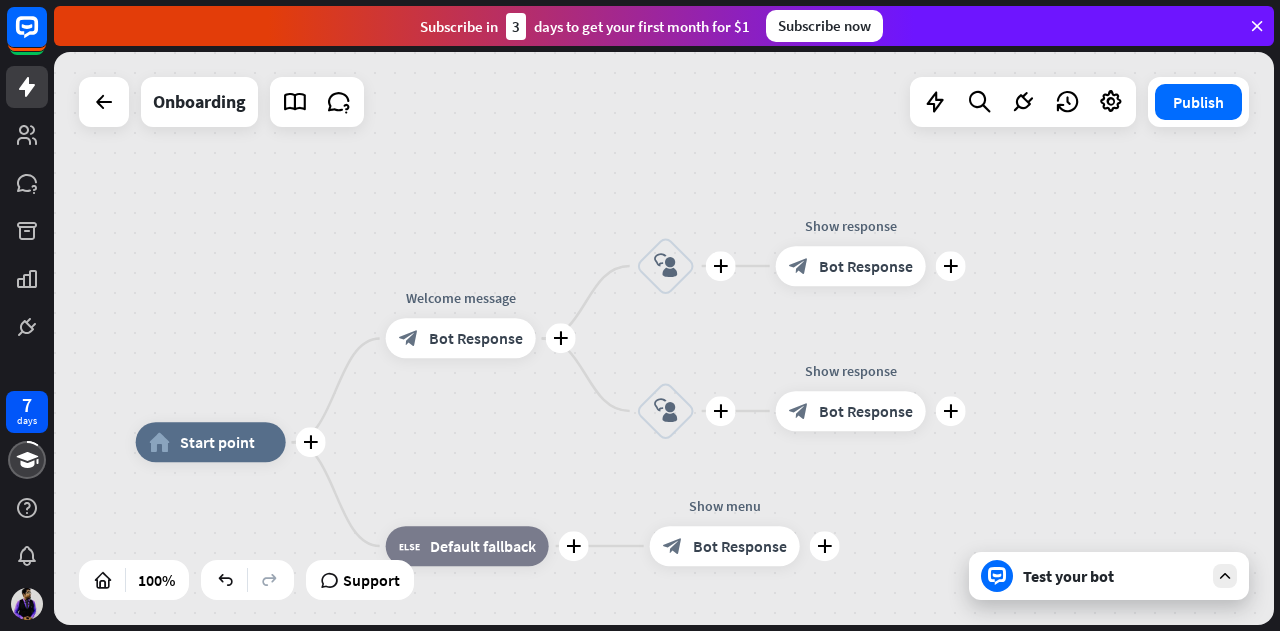 drag, startPoint x: 540, startPoint y: 127, endPoint x: 532, endPoint y: 75, distance: 52.611786 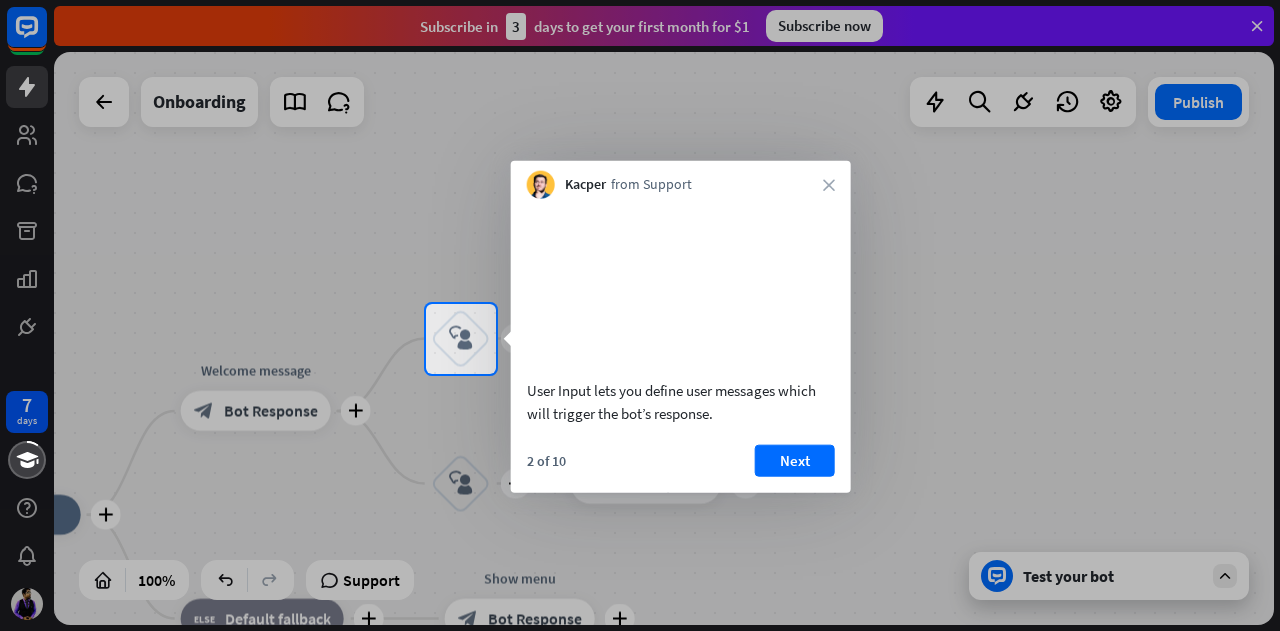click on "Kacper
from Support
close" at bounding box center (681, 180) 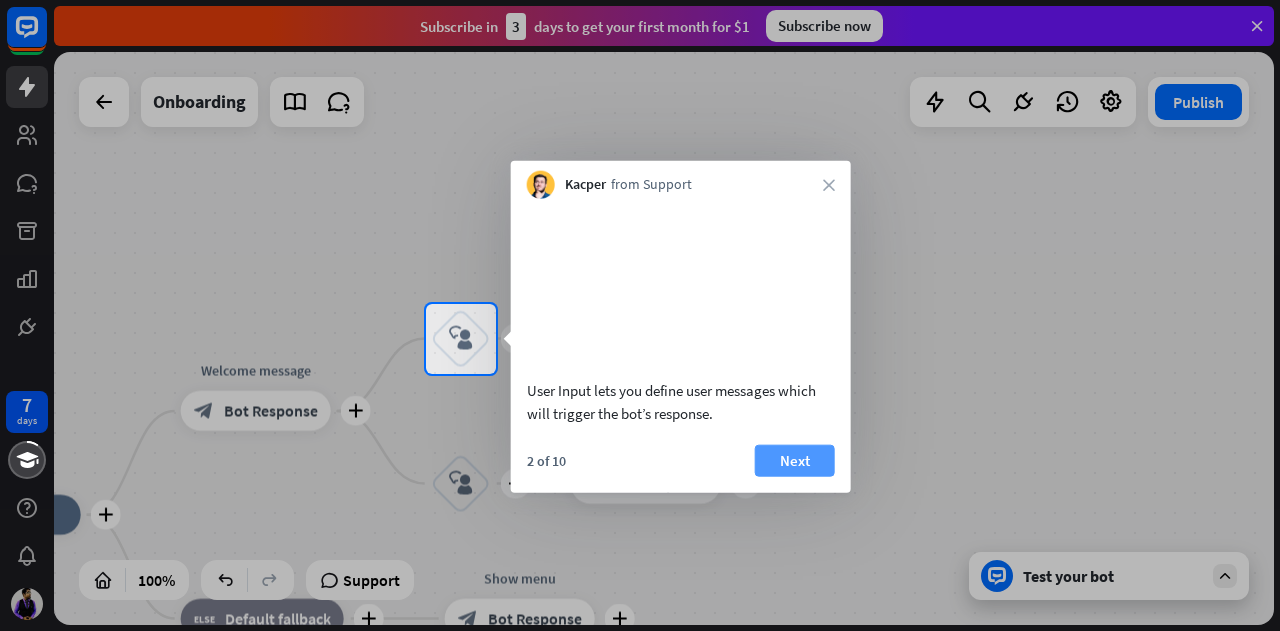click on "Next" at bounding box center [795, 460] 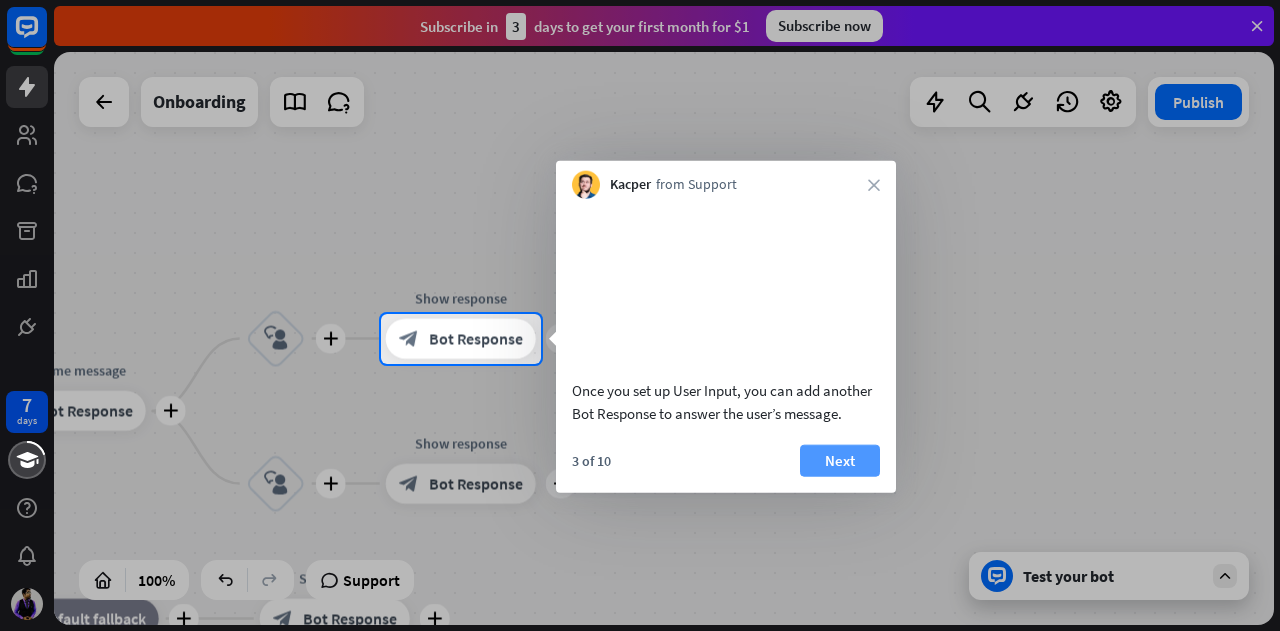 click on "Next" at bounding box center [840, 460] 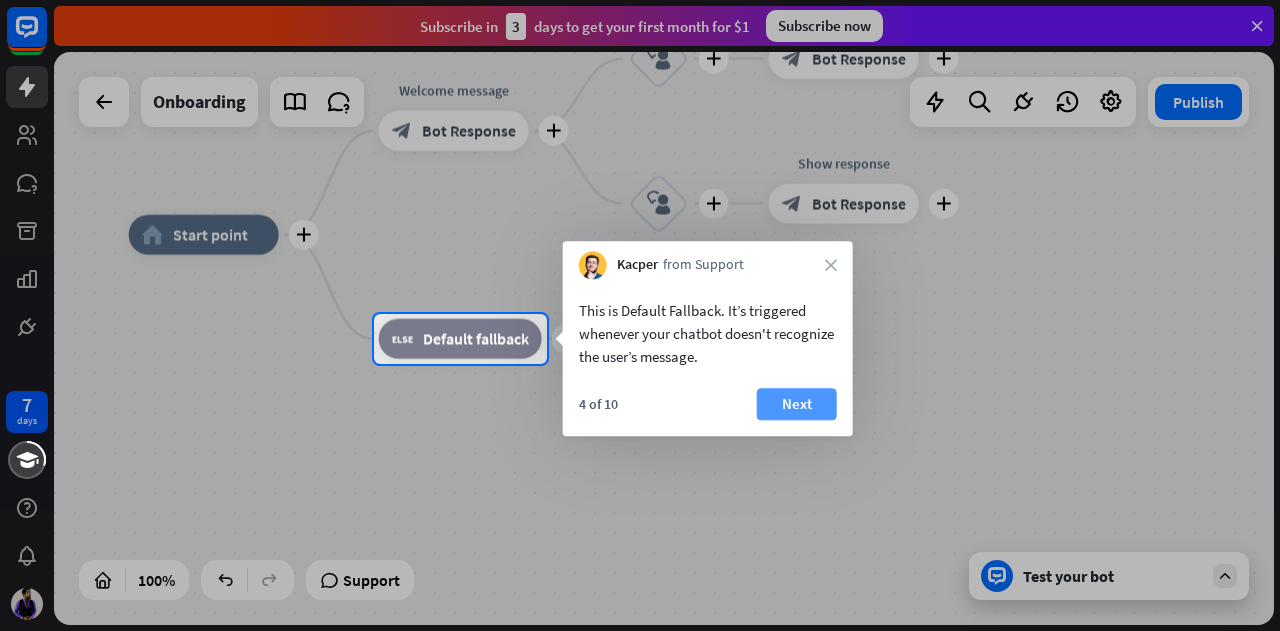 click on "Next" at bounding box center [797, 404] 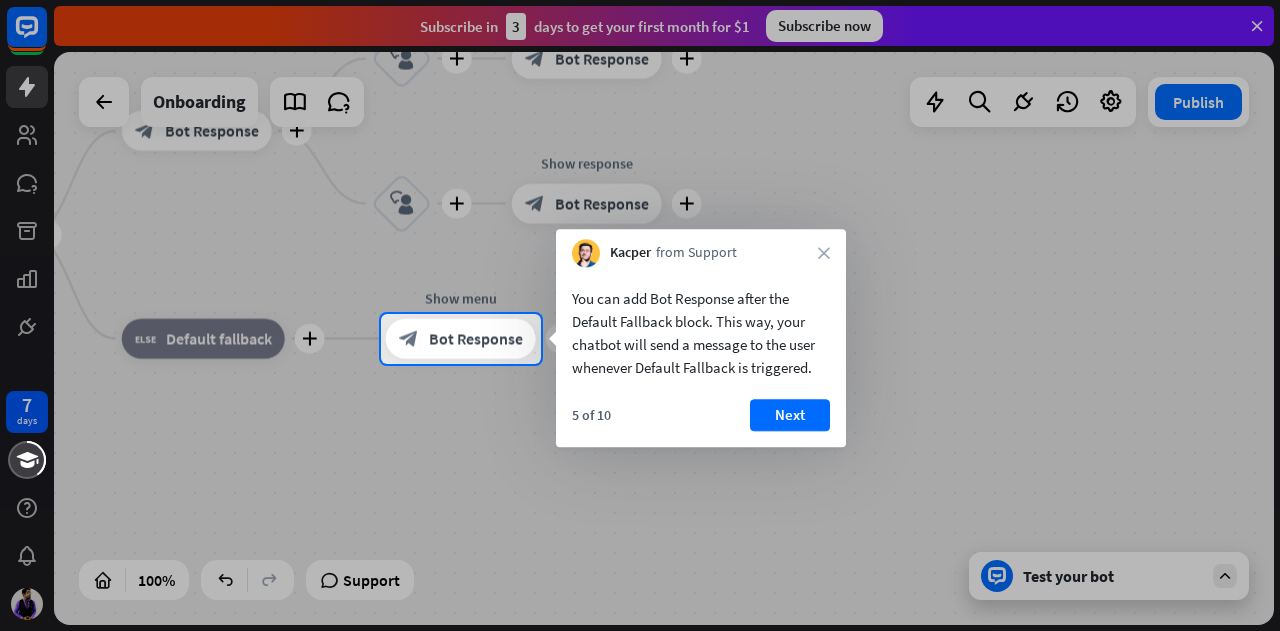 click on "Next" at bounding box center (790, 415) 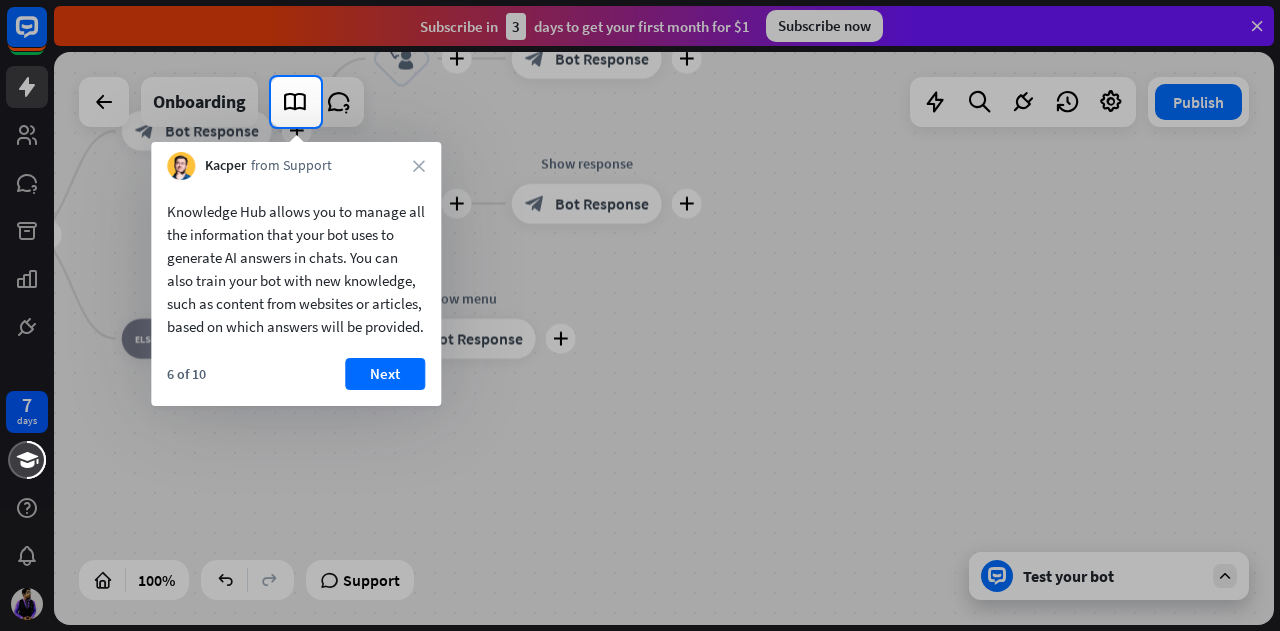 click on "Next" at bounding box center (385, 374) 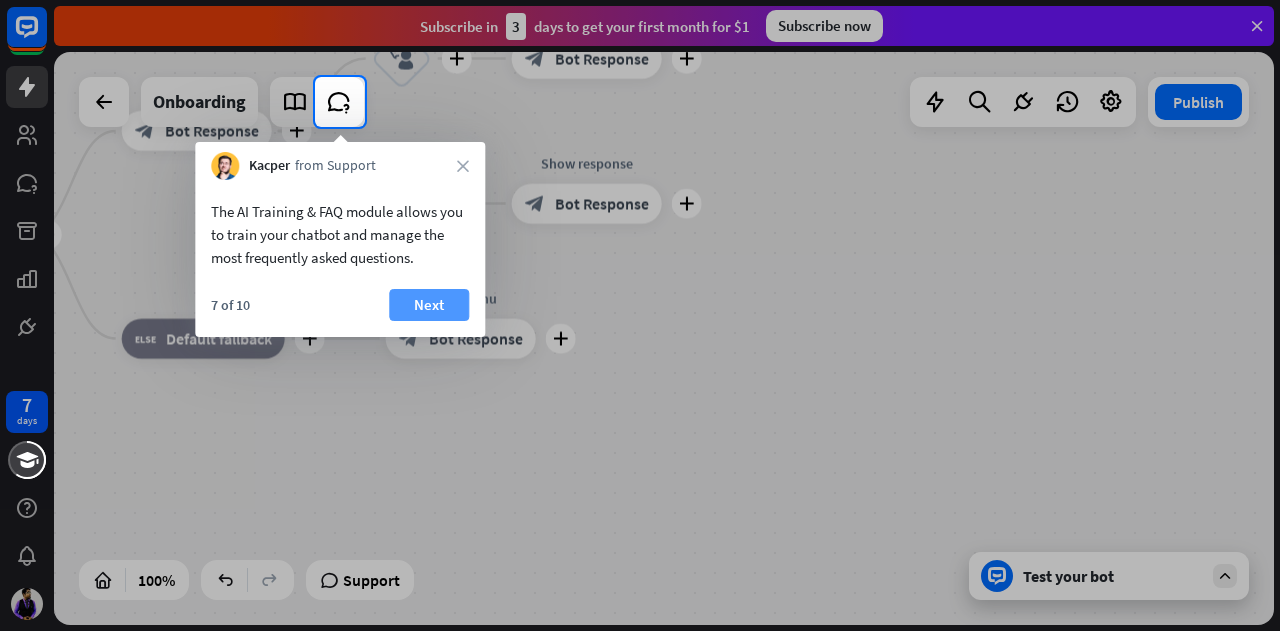 click on "Next" at bounding box center (429, 305) 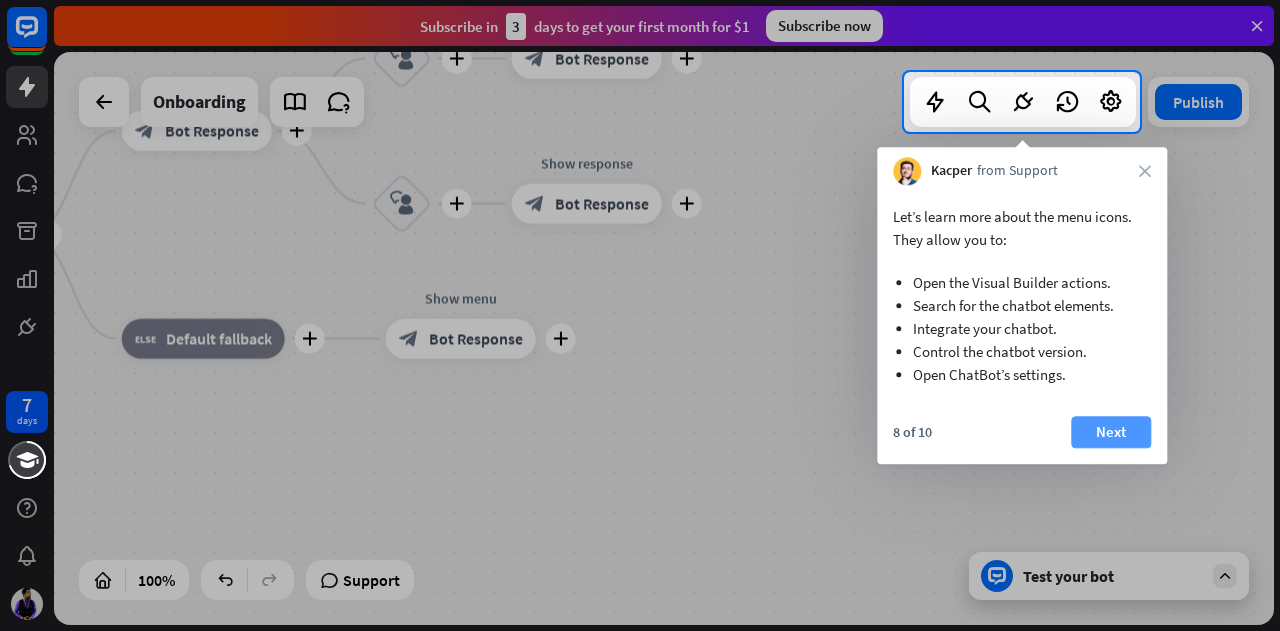 click on "Next" at bounding box center [1111, 432] 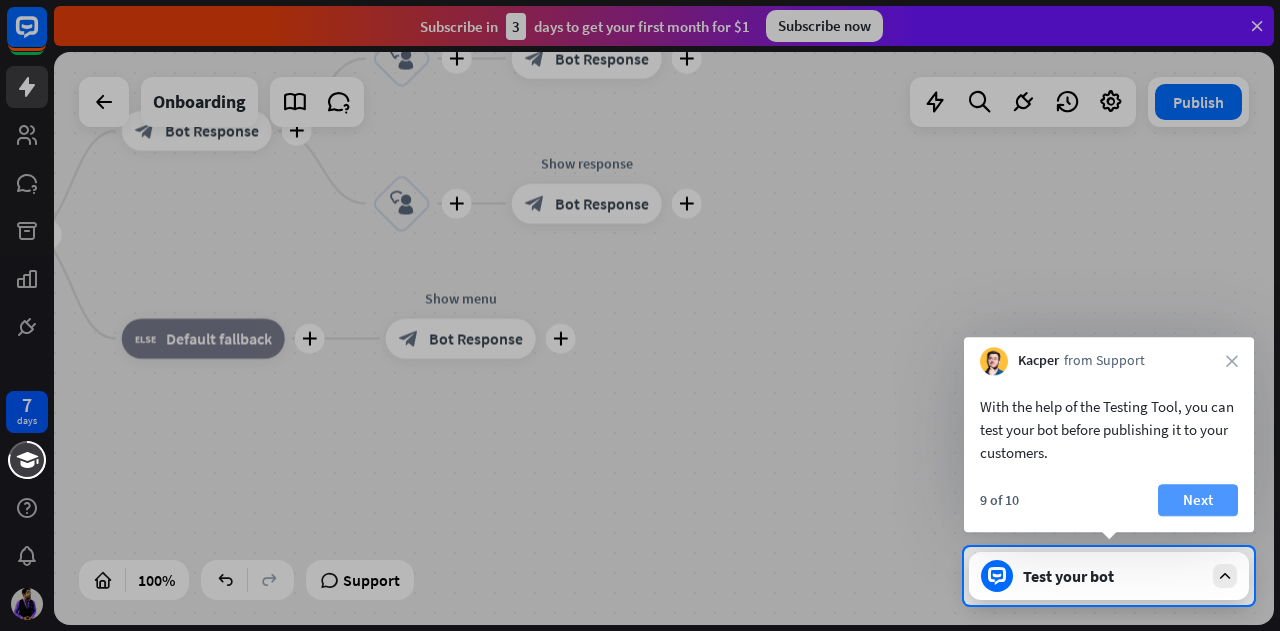 click on "Next" at bounding box center [1198, 500] 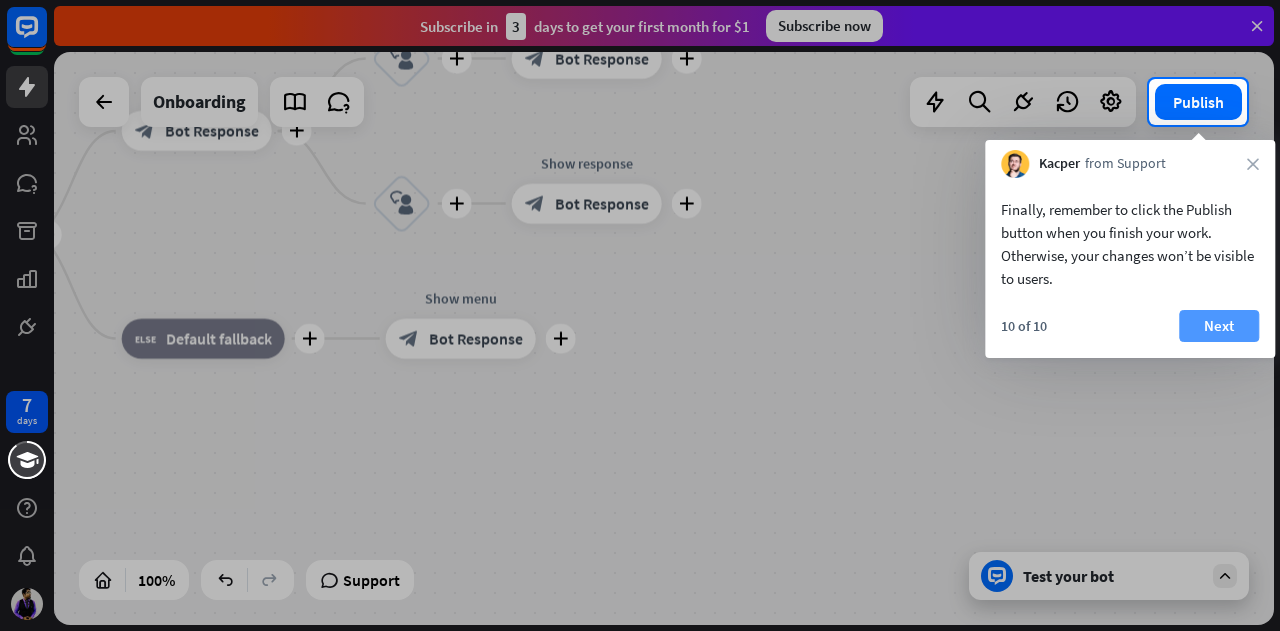click on "Next" at bounding box center [1219, 326] 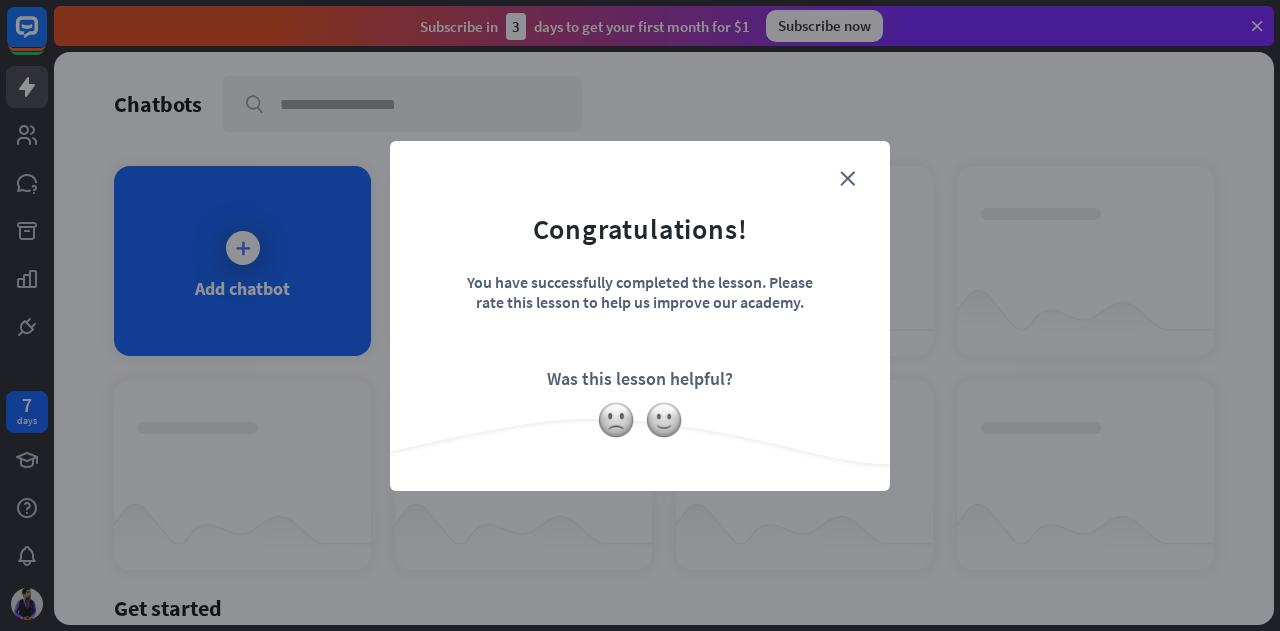 click on "Congratulations!
You have successfully completed the lesson.
Please rate this lesson to help us improve our
academy.
Was this lesson helpful?" at bounding box center (640, 285) 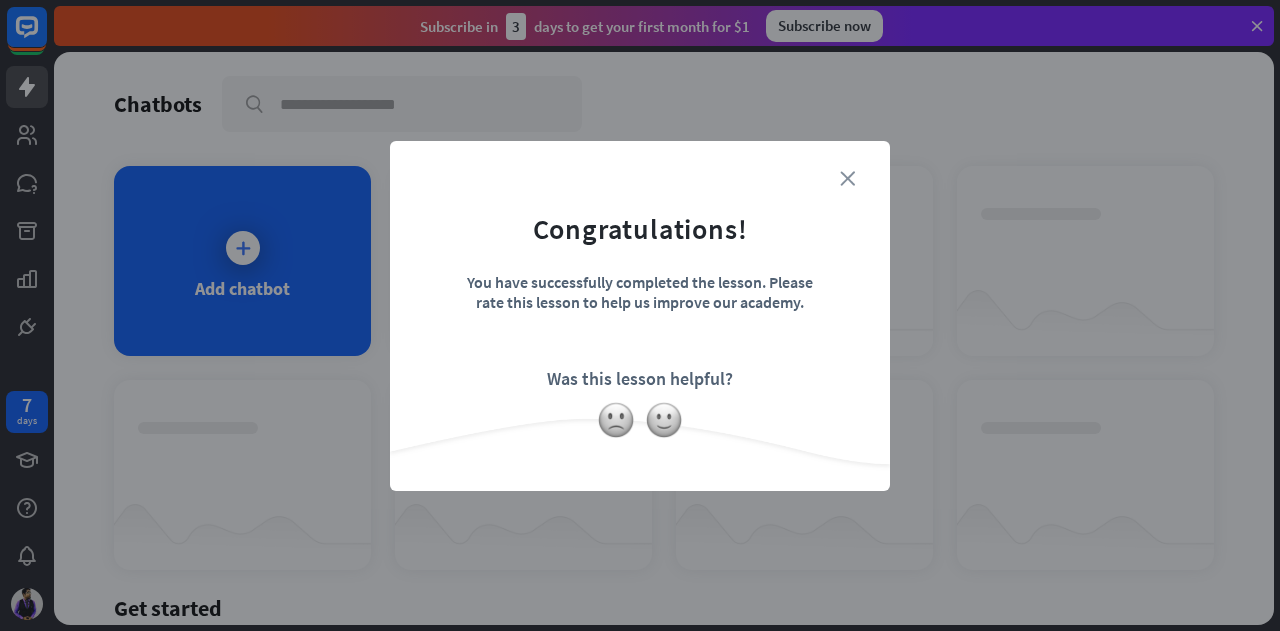 click on "close" at bounding box center (847, 178) 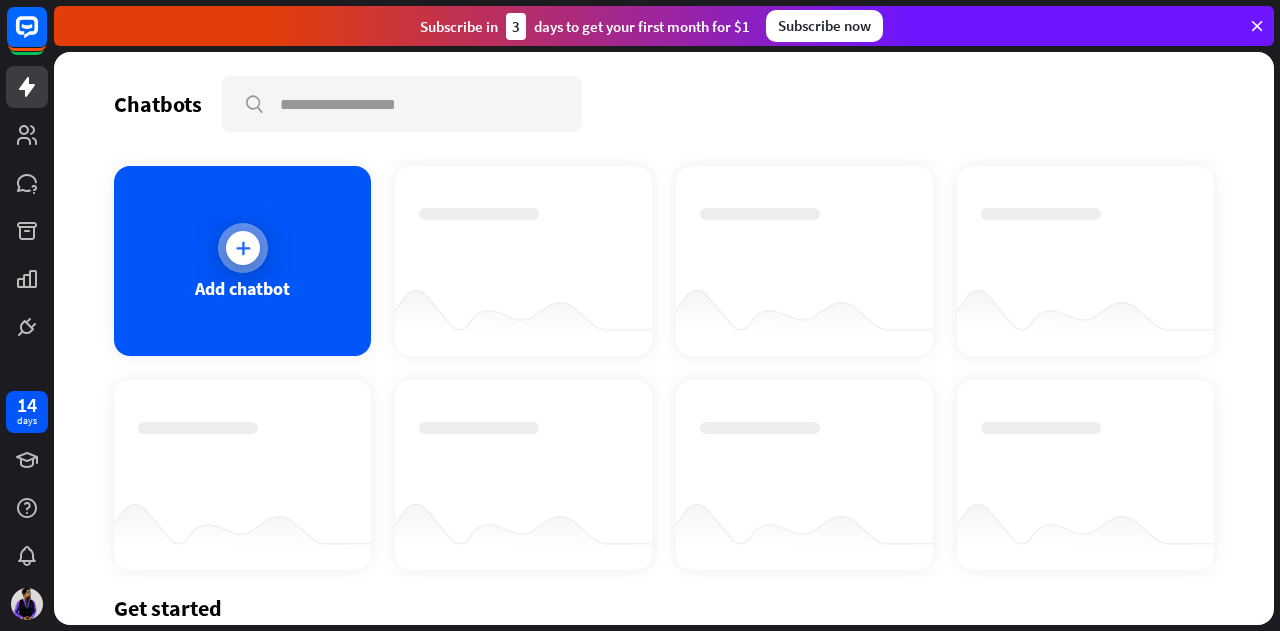 click on "Add chatbot" at bounding box center (242, 261) 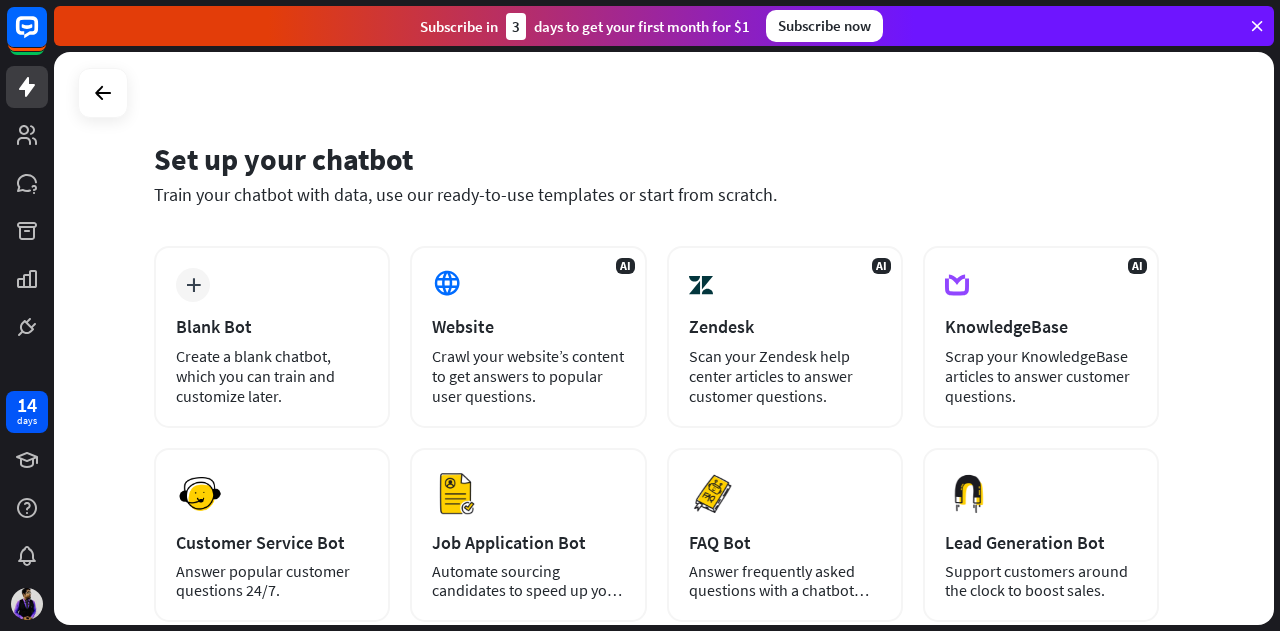 scroll, scrollTop: 0, scrollLeft: 0, axis: both 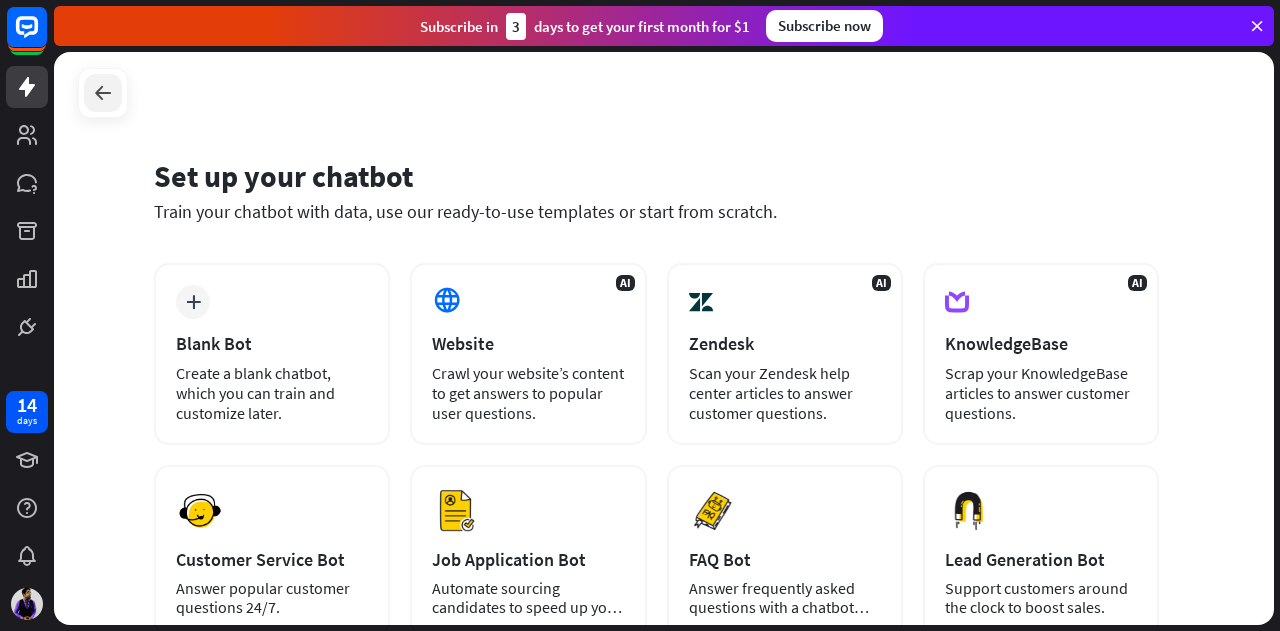 click at bounding box center [103, 93] 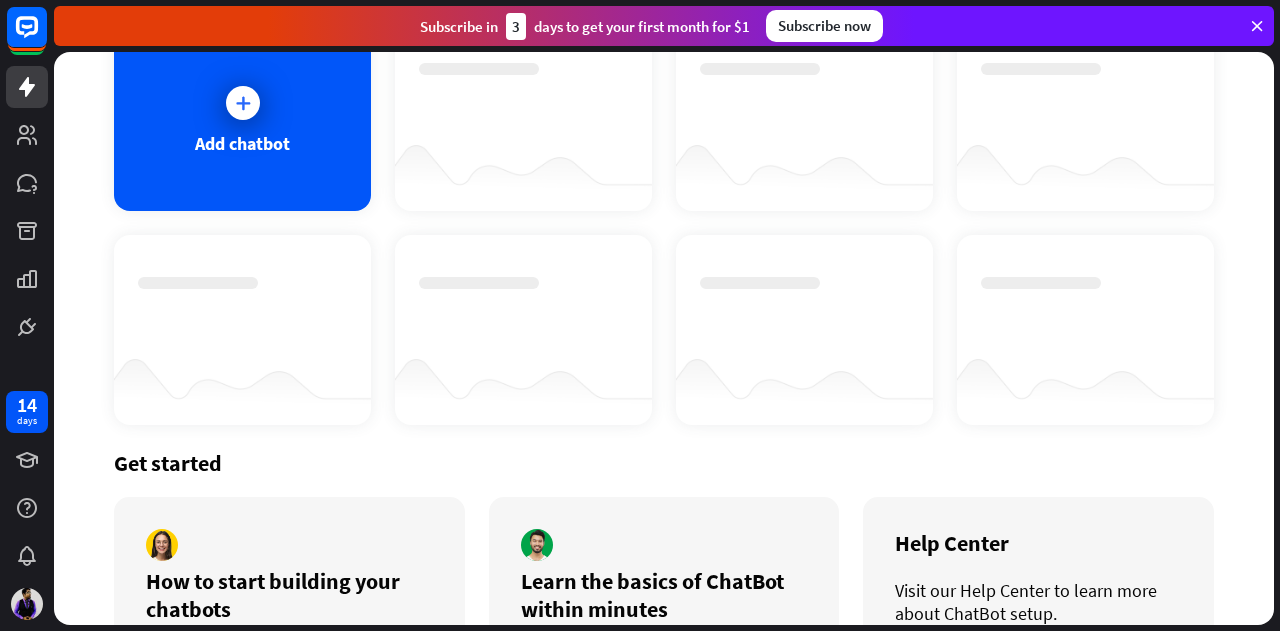 scroll, scrollTop: 0, scrollLeft: 0, axis: both 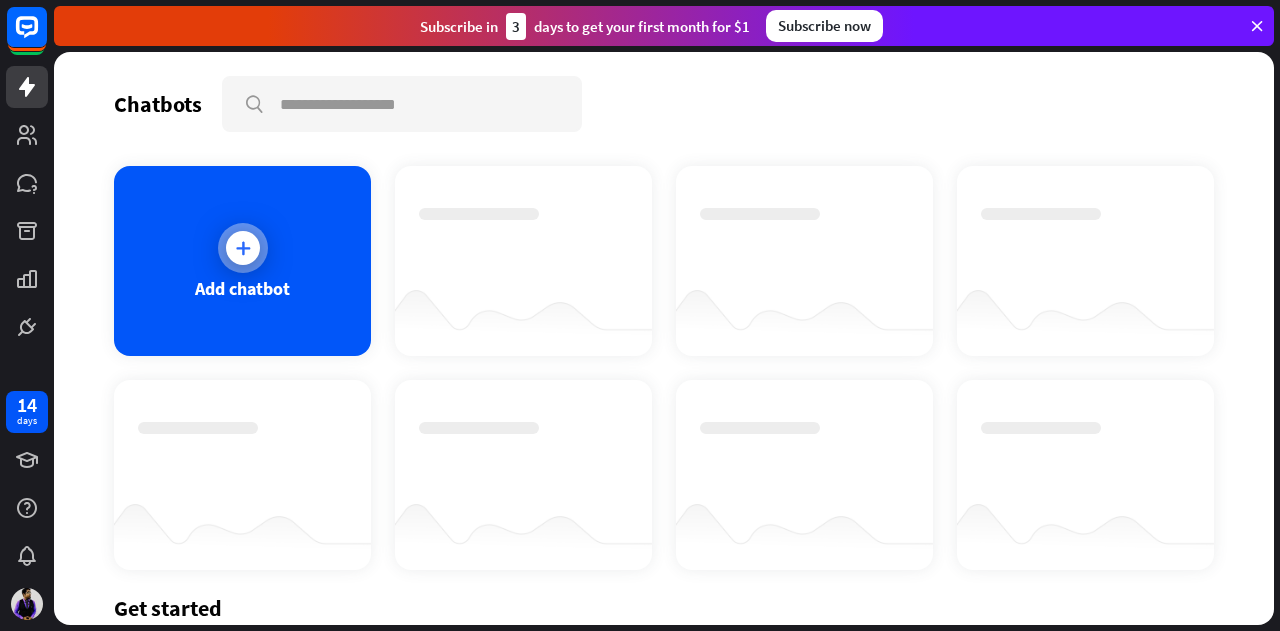 click on "Add chatbot" at bounding box center [242, 261] 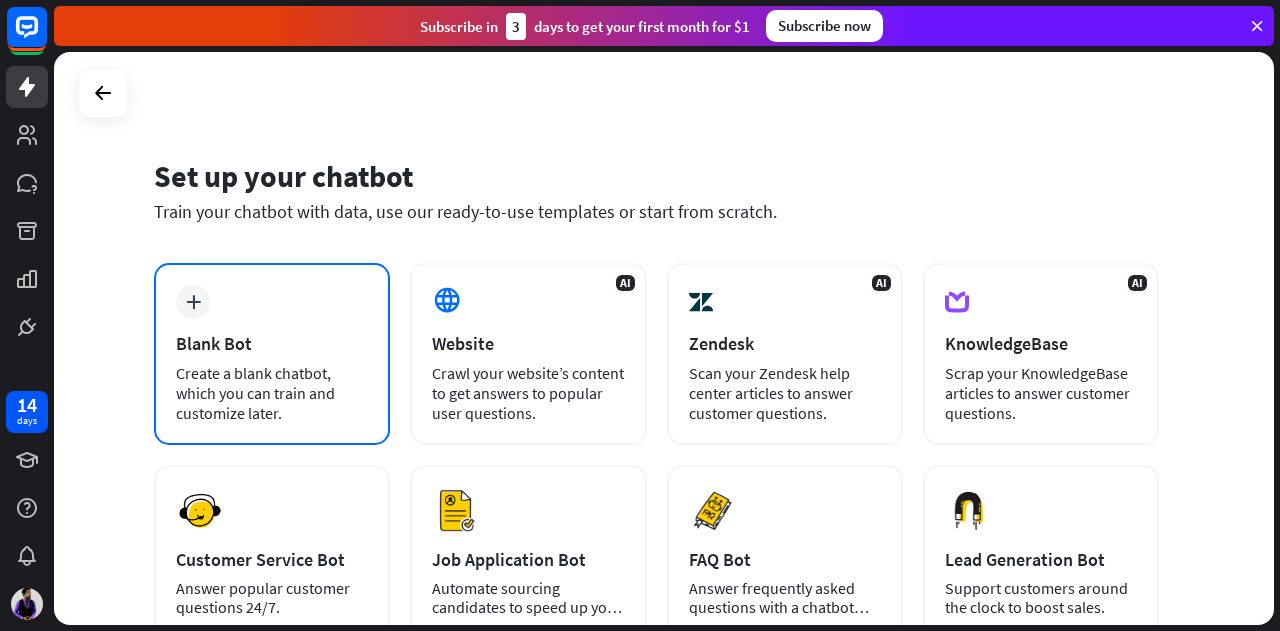 click on "Blank Bot" at bounding box center (272, 343) 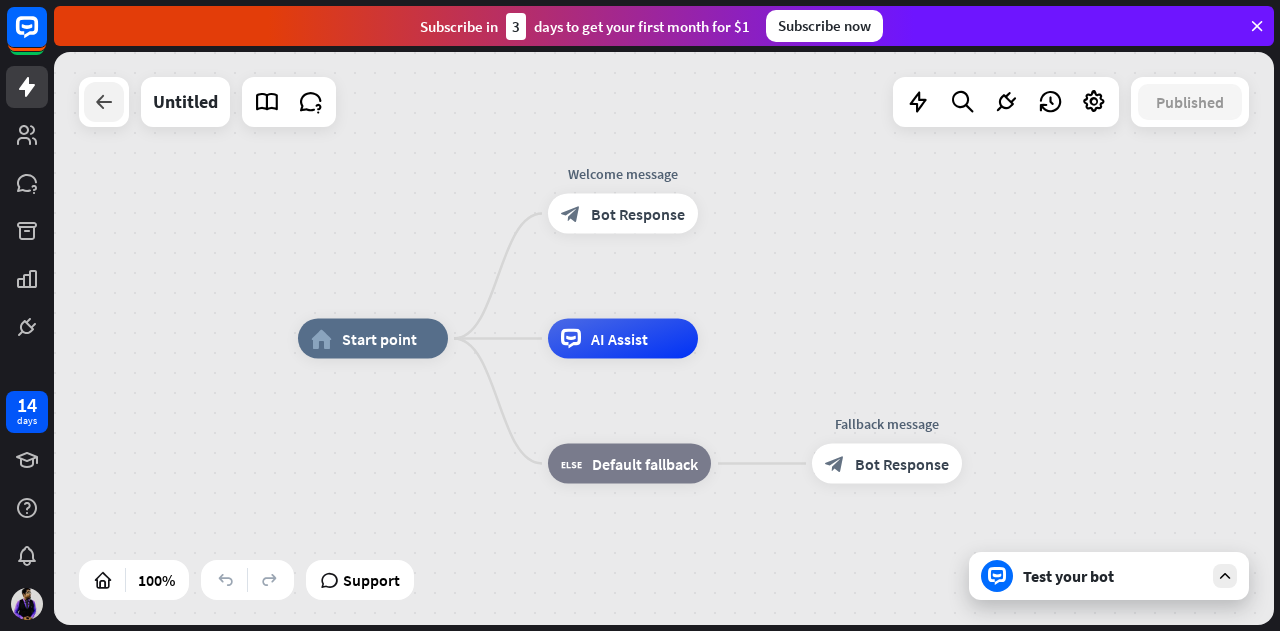 click at bounding box center (104, 102) 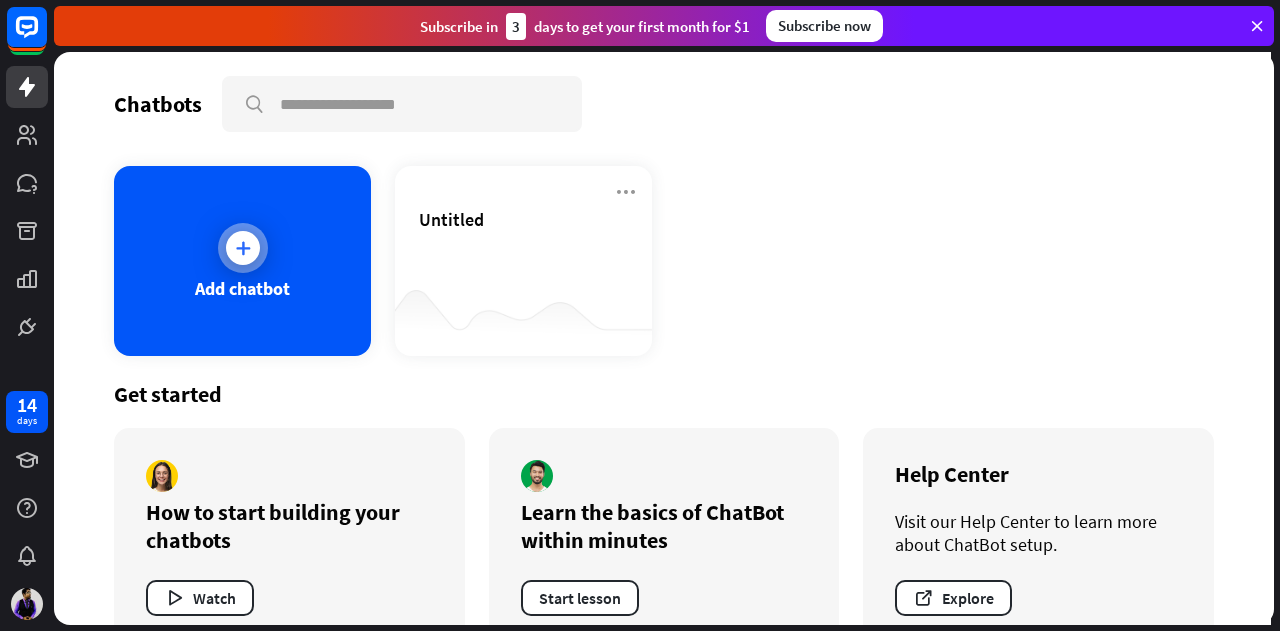 click on "Add chatbot" at bounding box center (242, 261) 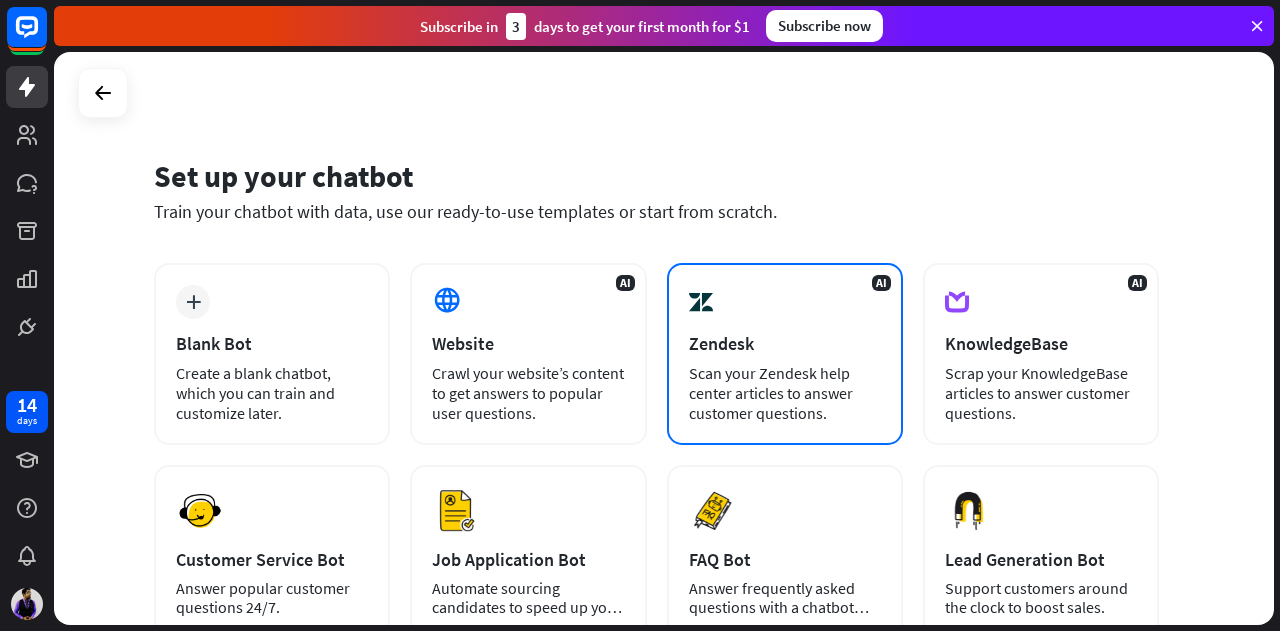 scroll, scrollTop: 100, scrollLeft: 0, axis: vertical 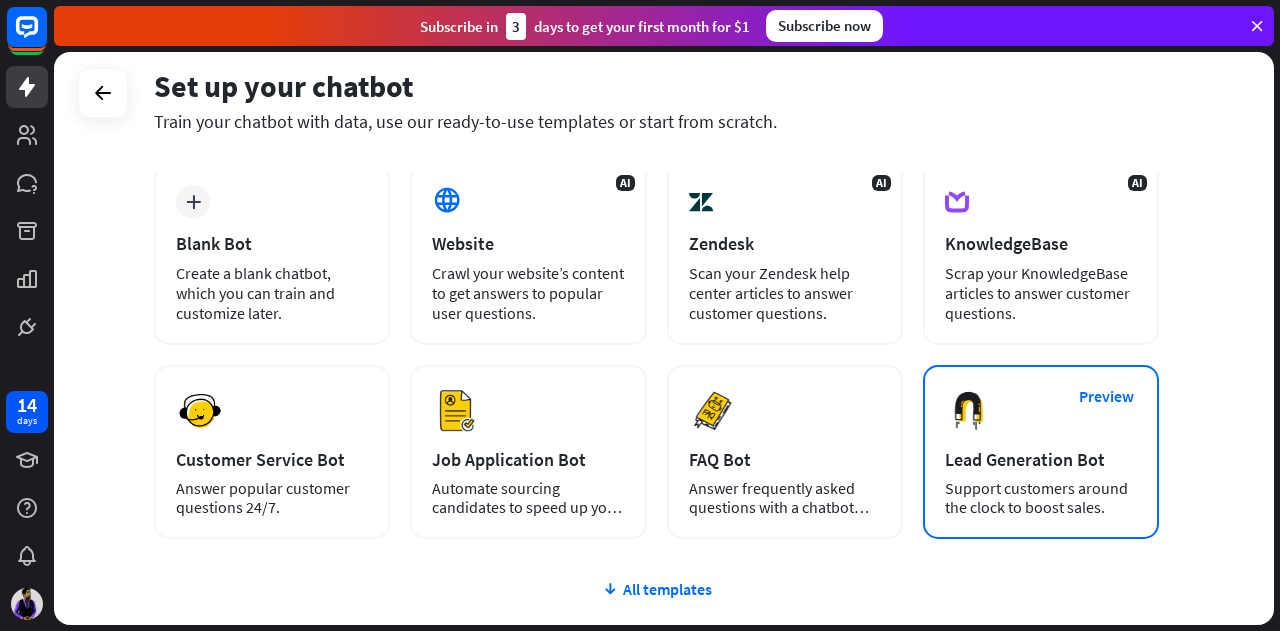 click on "Lead Generation Bot" at bounding box center [1041, 459] 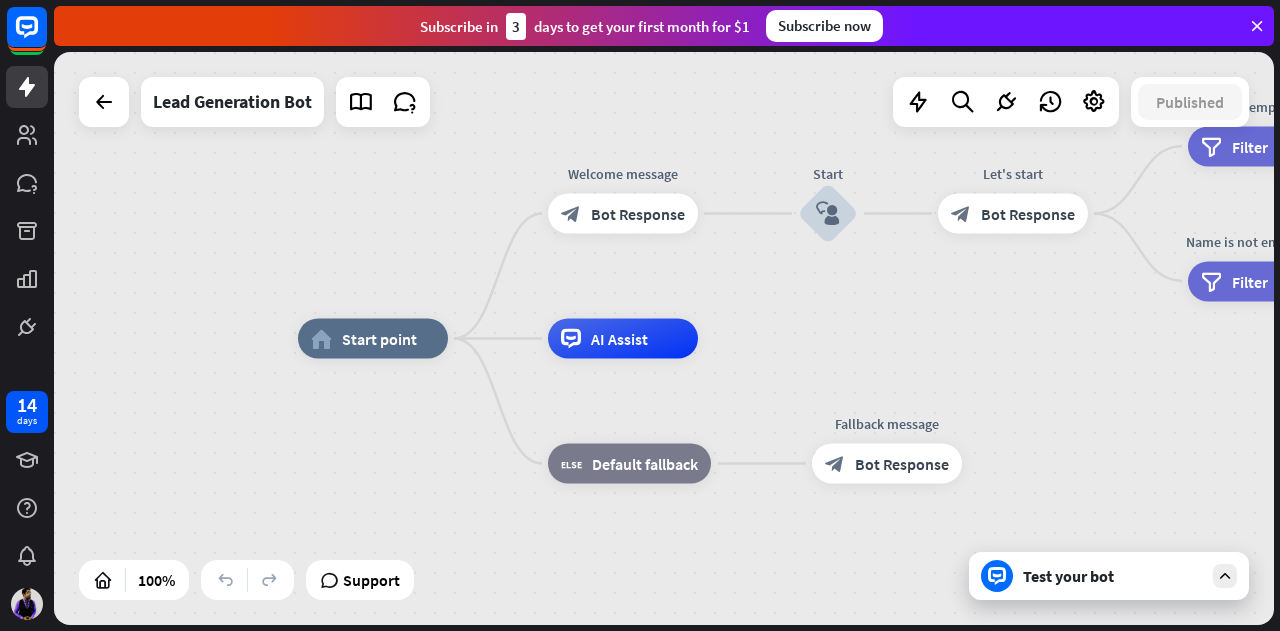 click at bounding box center [1225, 576] 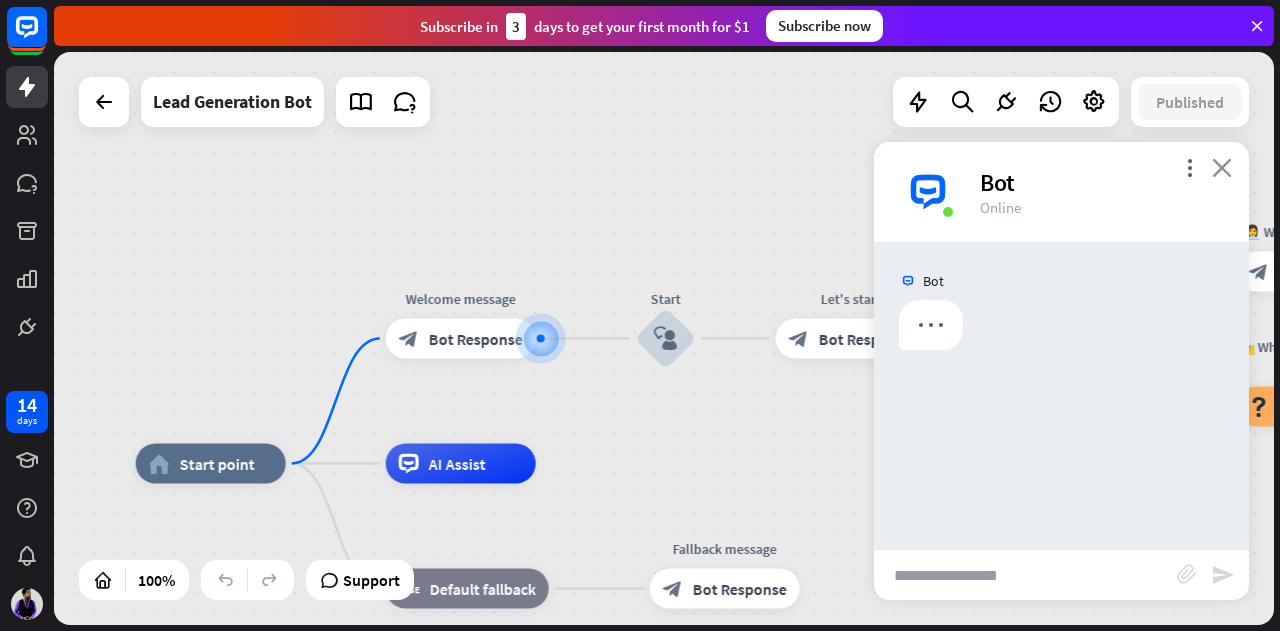 click on "close" at bounding box center [1222, 167] 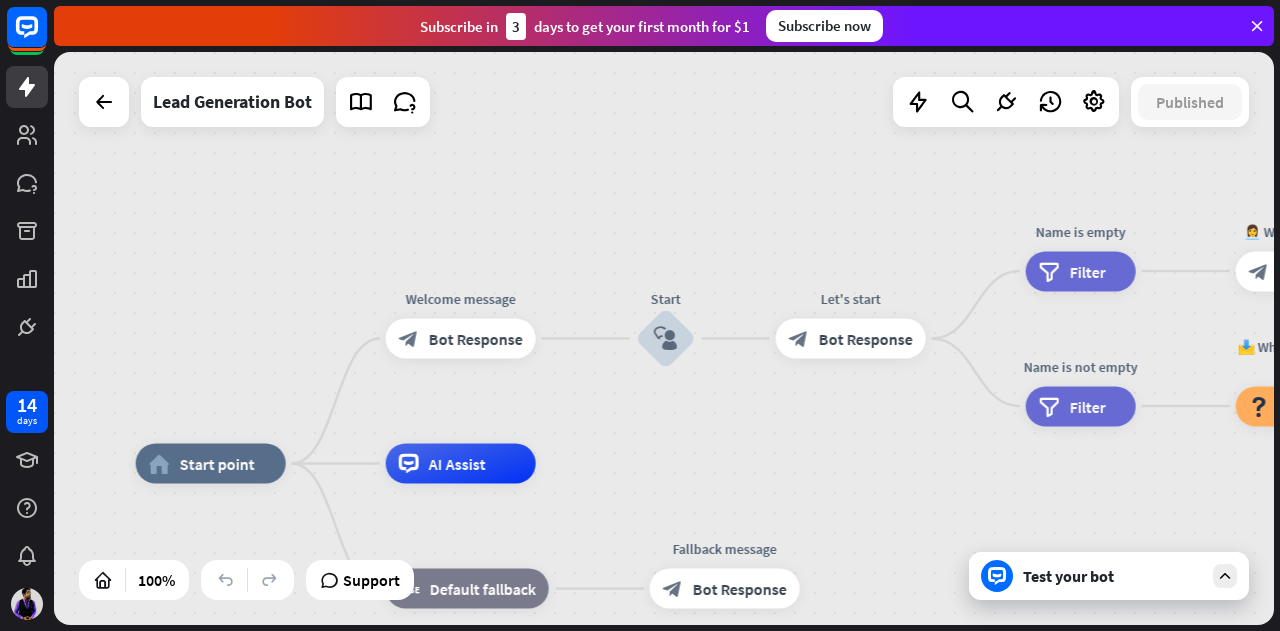 click at bounding box center [104, 102] 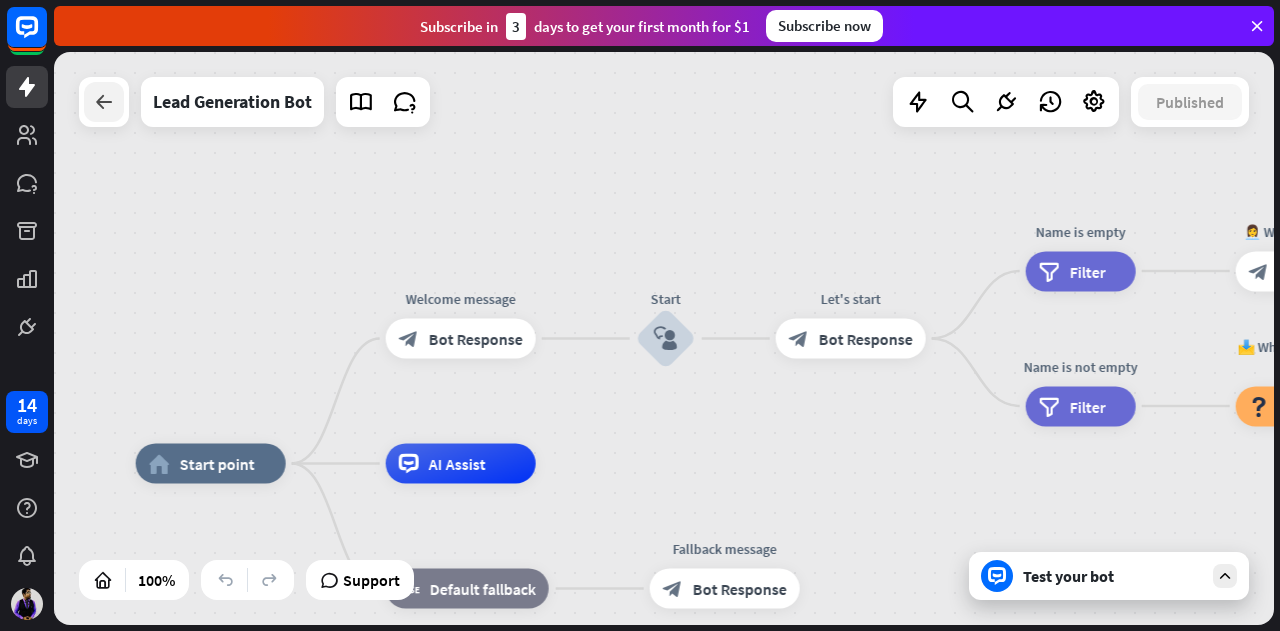 click at bounding box center (104, 102) 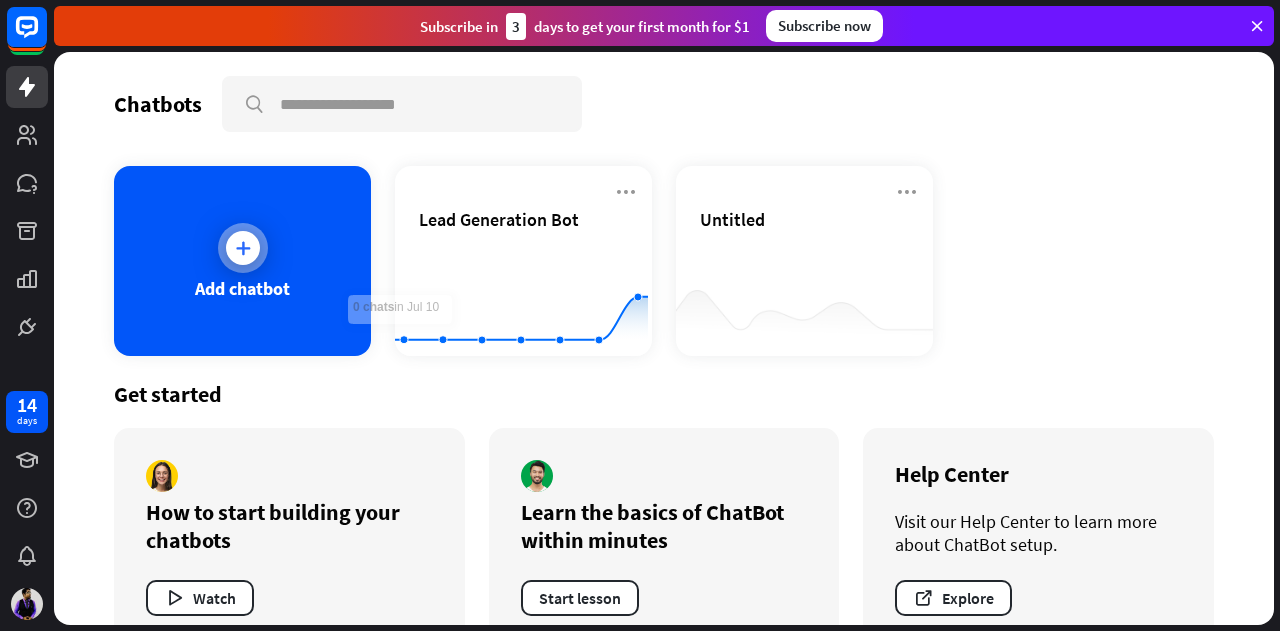 click on "Add chatbot" at bounding box center [242, 261] 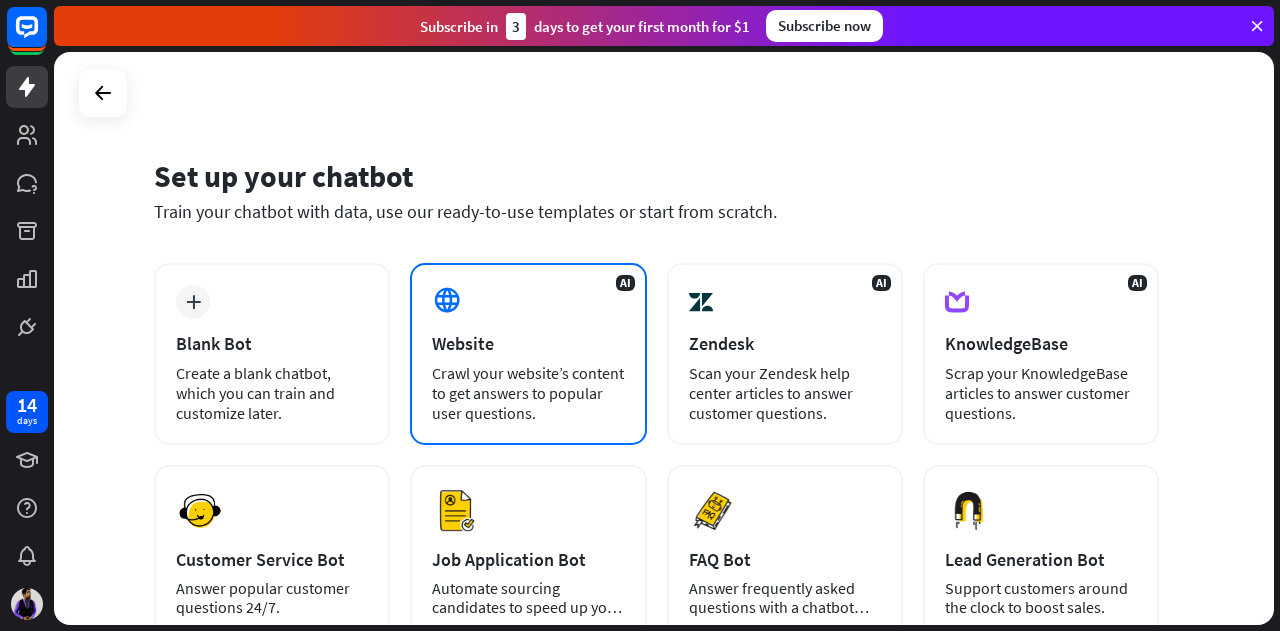 click on "Website" at bounding box center [528, 343] 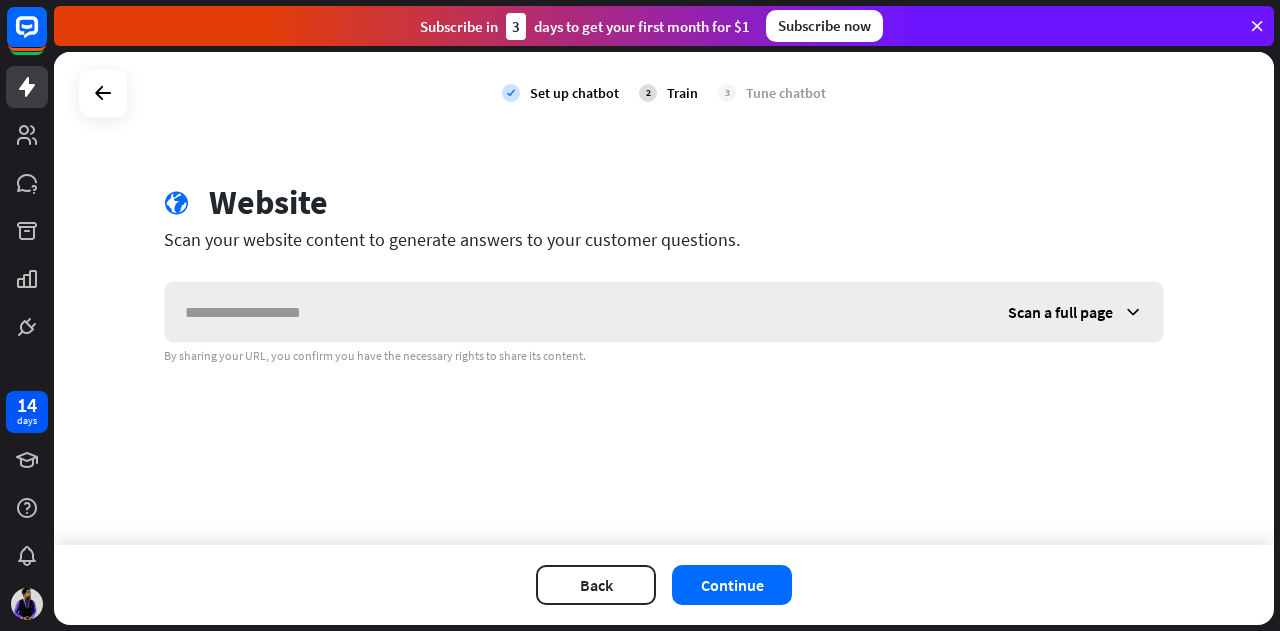 drag, startPoint x: 324, startPoint y: 306, endPoint x: 589, endPoint y: 305, distance: 265.0019 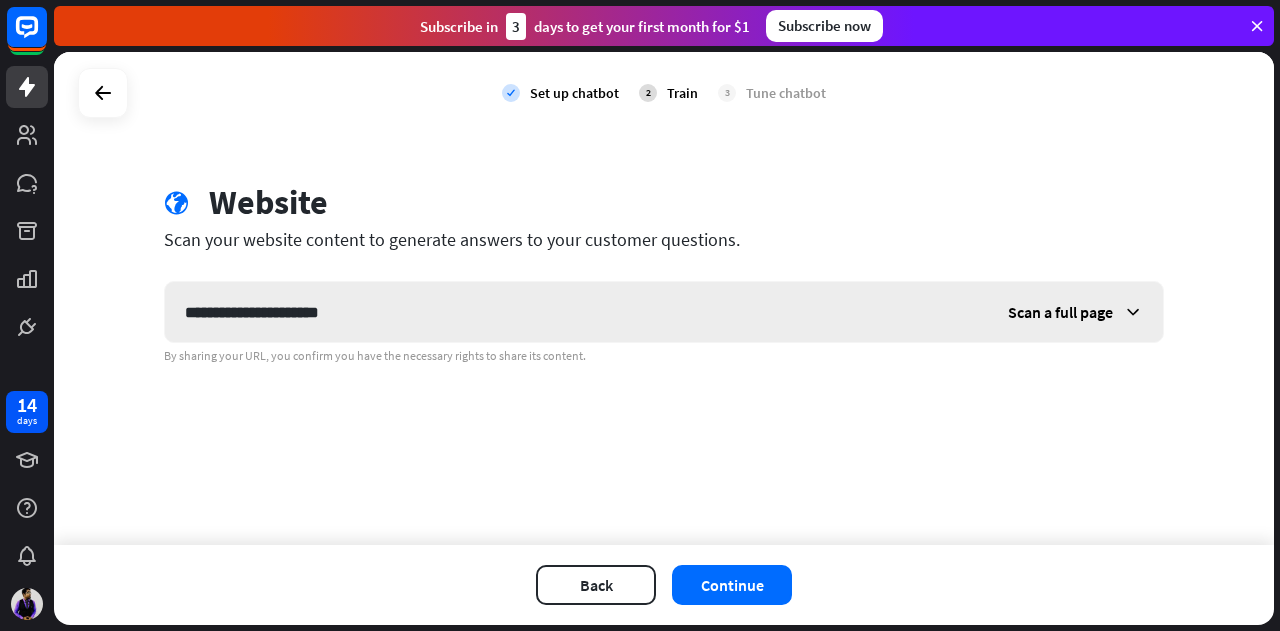 click on "**********" at bounding box center (576, 312) 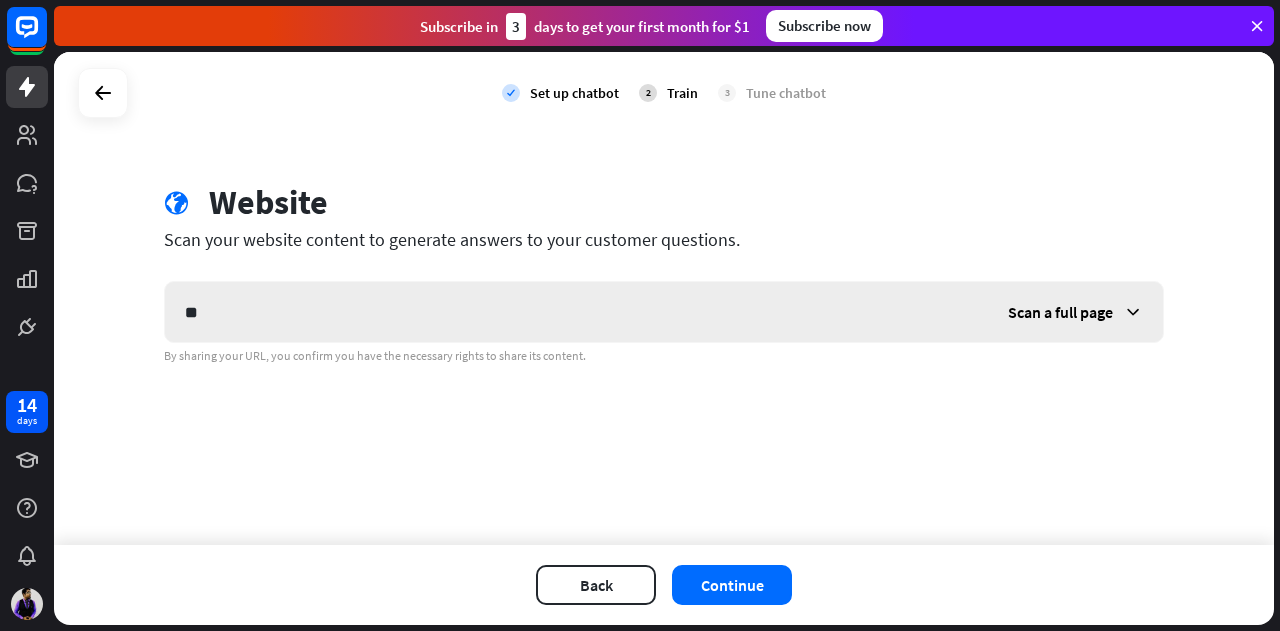 type on "*" 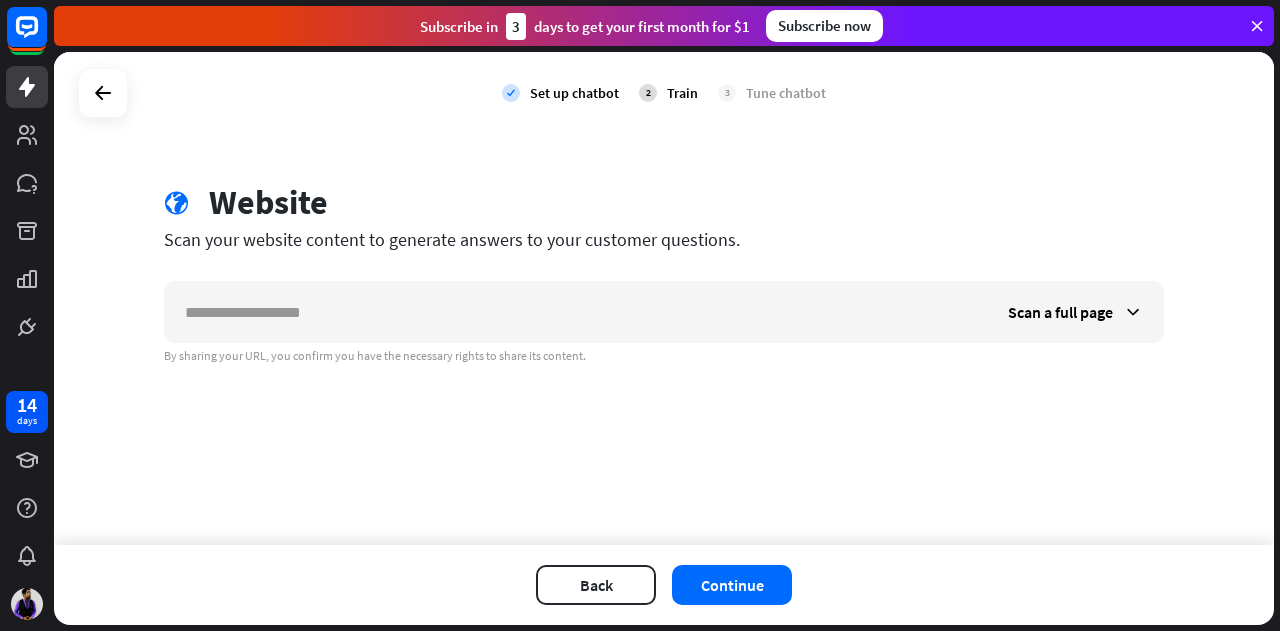 click on "check   Set up chatbot   2   Train   3   Tune chatbot   globe
Website
Scan your website content to generate answers to your customer
questions.
Scan a full page
By sharing your URL, you confirm you have the necessary rights to
share its content.
Back
Continue" at bounding box center [667, 341] 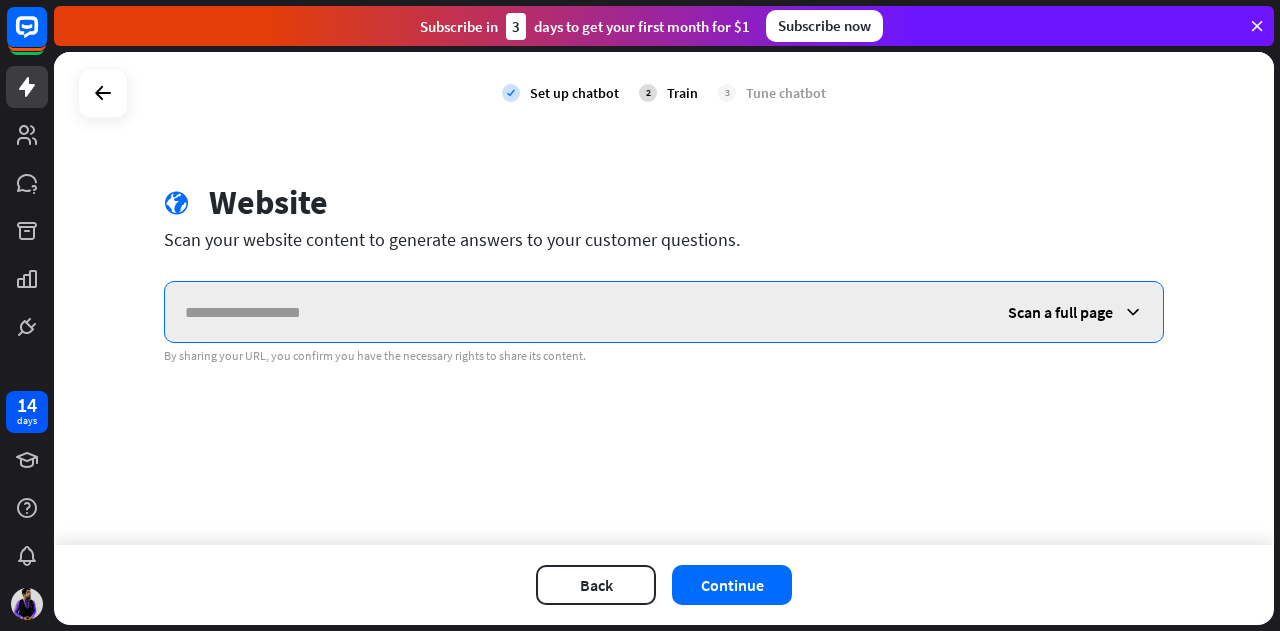 drag, startPoint x: 572, startPoint y: 267, endPoint x: 559, endPoint y: 289, distance: 25.553865 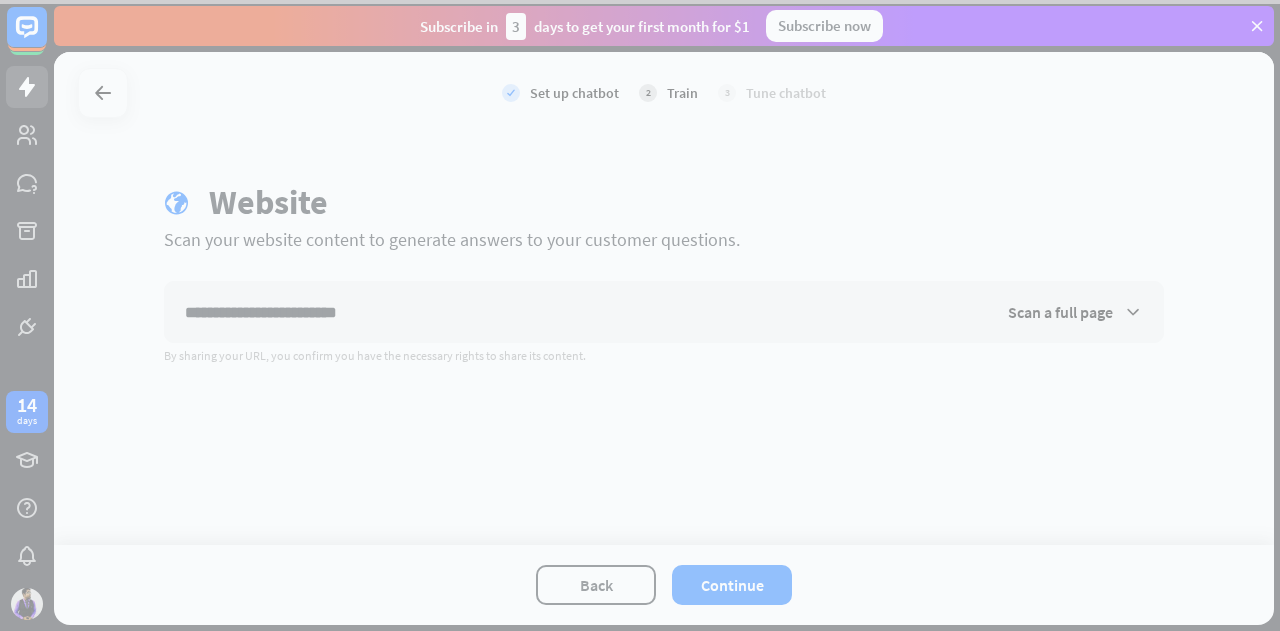 click at bounding box center [640, 315] 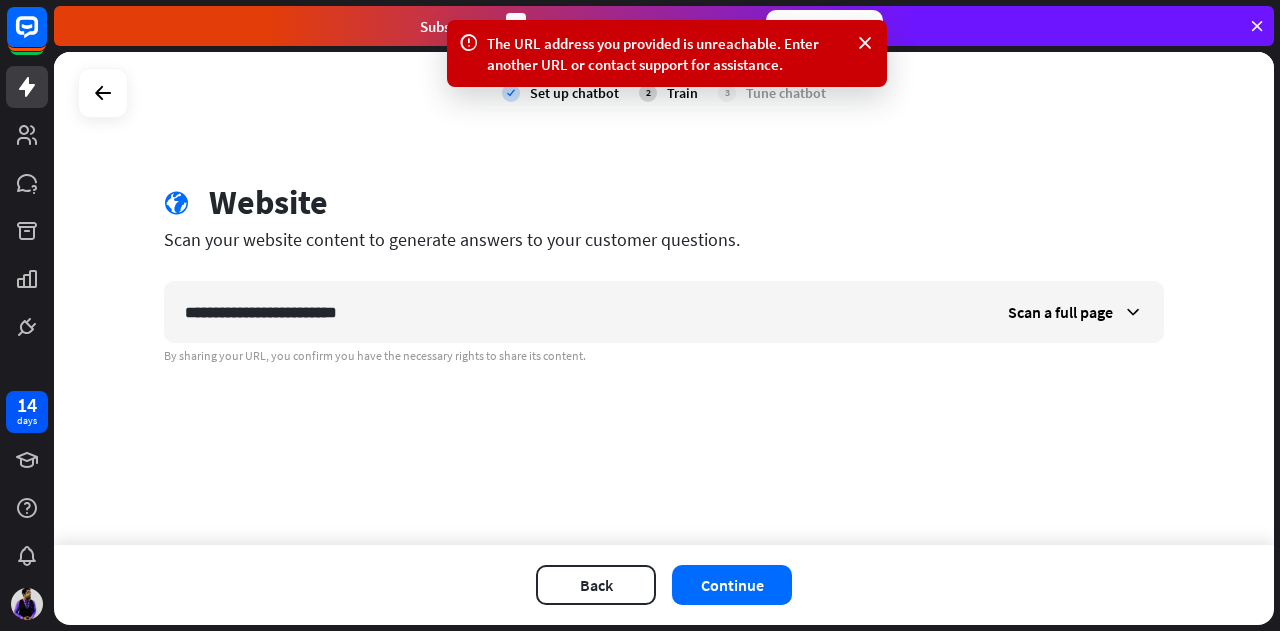 click on "**********" at bounding box center [664, 298] 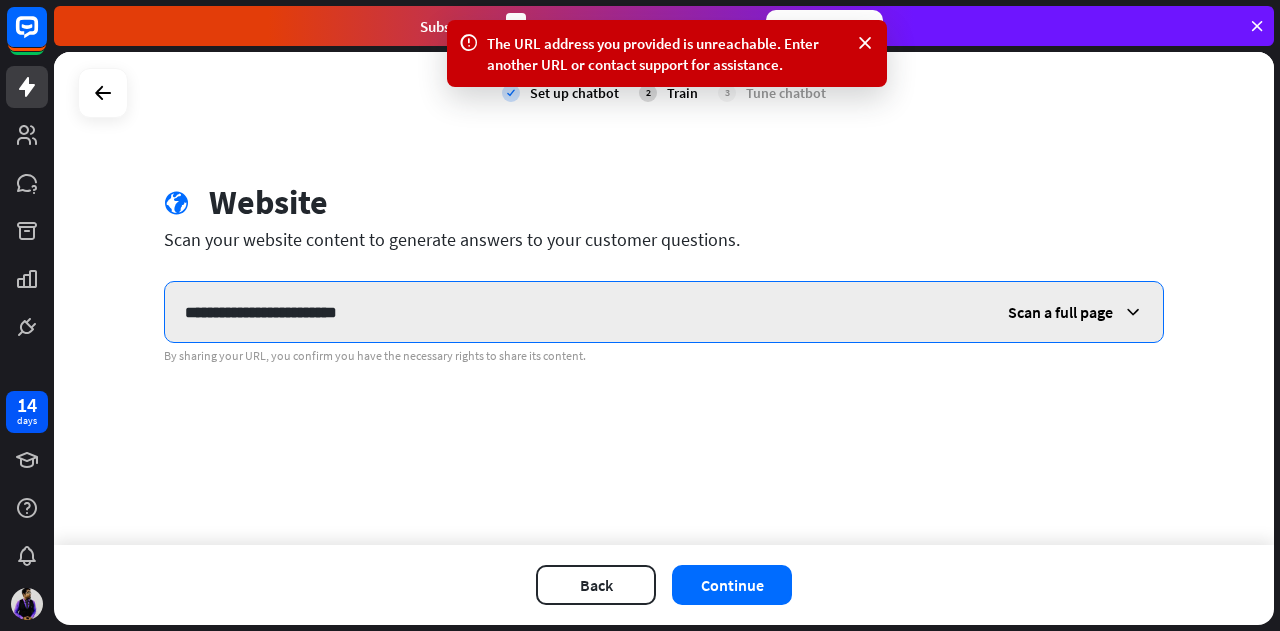 click on "**********" at bounding box center [576, 312] 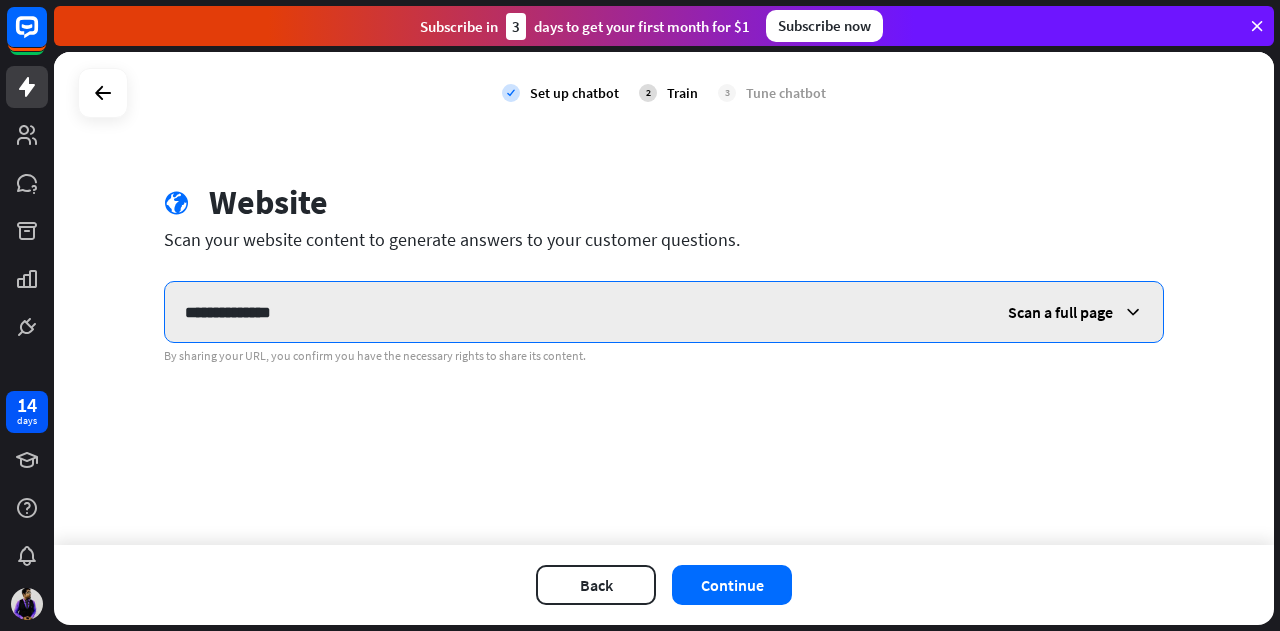click on "**********" at bounding box center [576, 312] 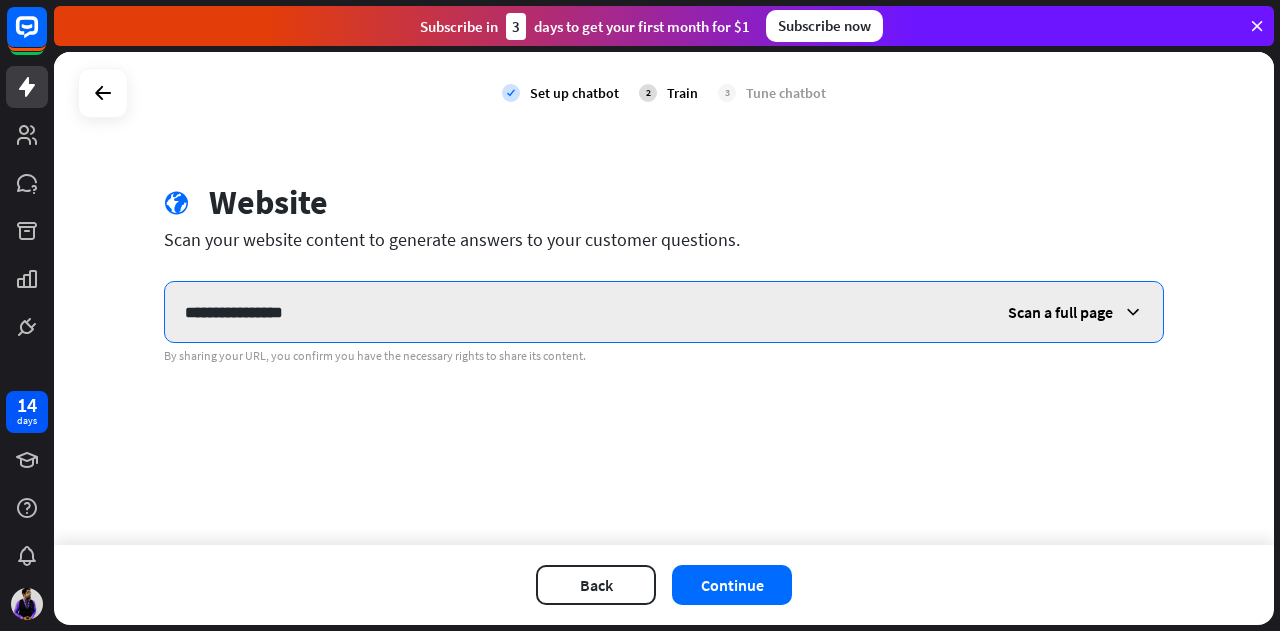 click on "**********" at bounding box center (576, 312) 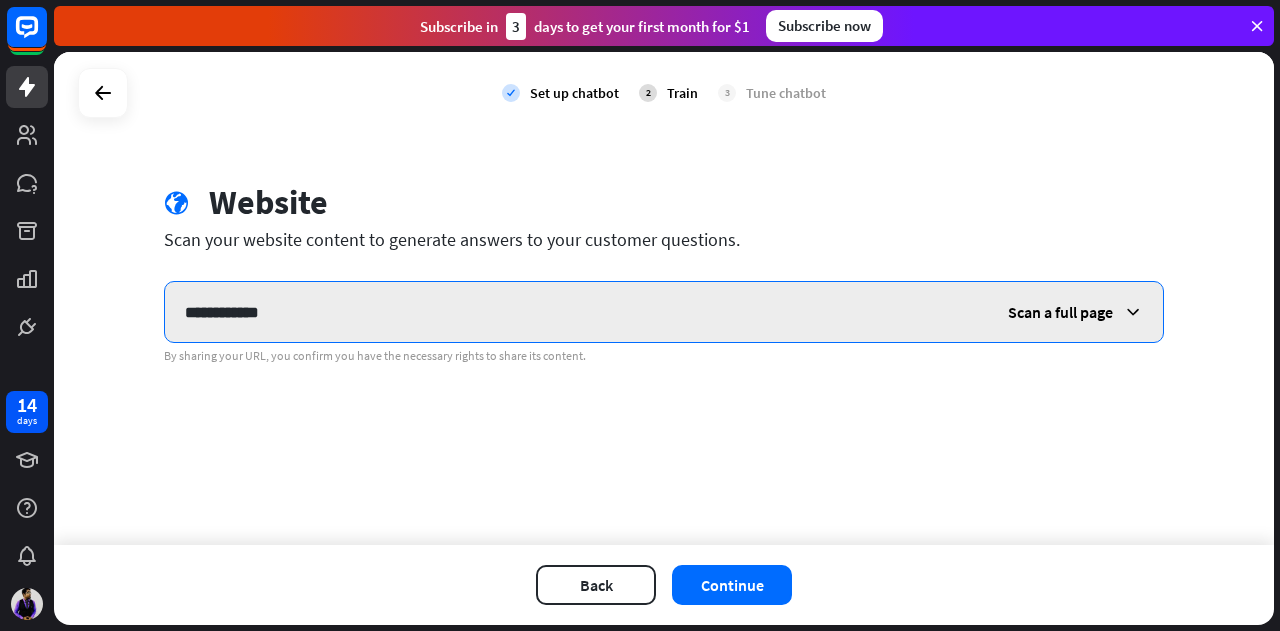 drag, startPoint x: 267, startPoint y: 311, endPoint x: 186, endPoint y: 311, distance: 81 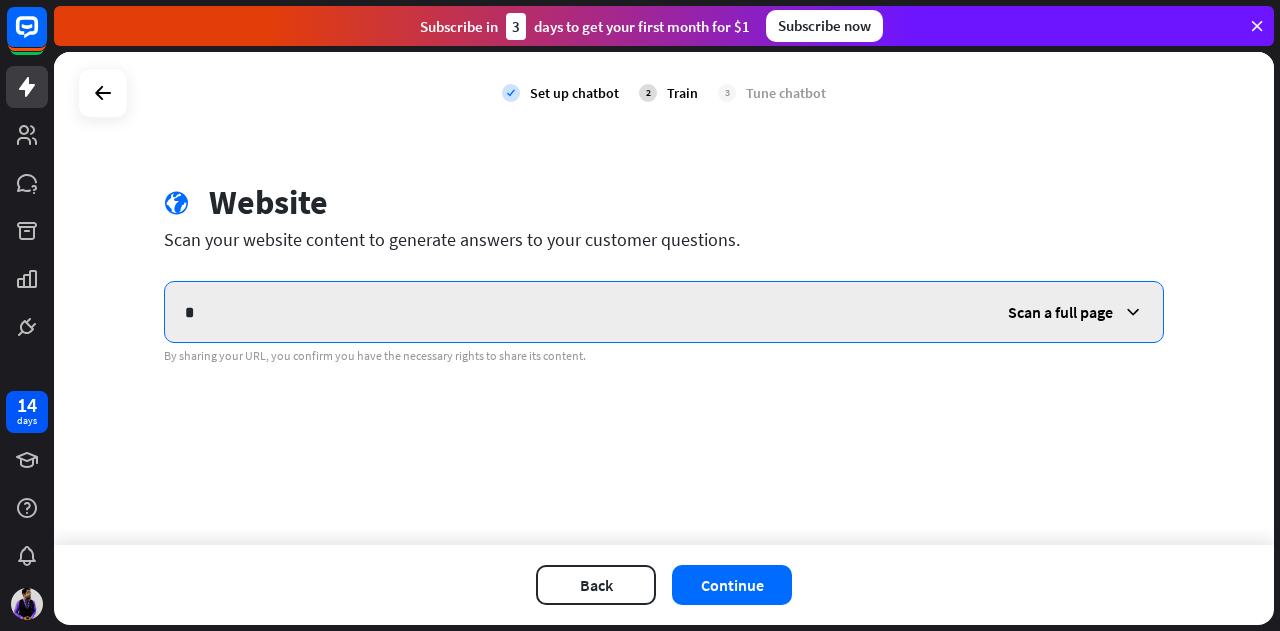 click on "*" at bounding box center (576, 312) 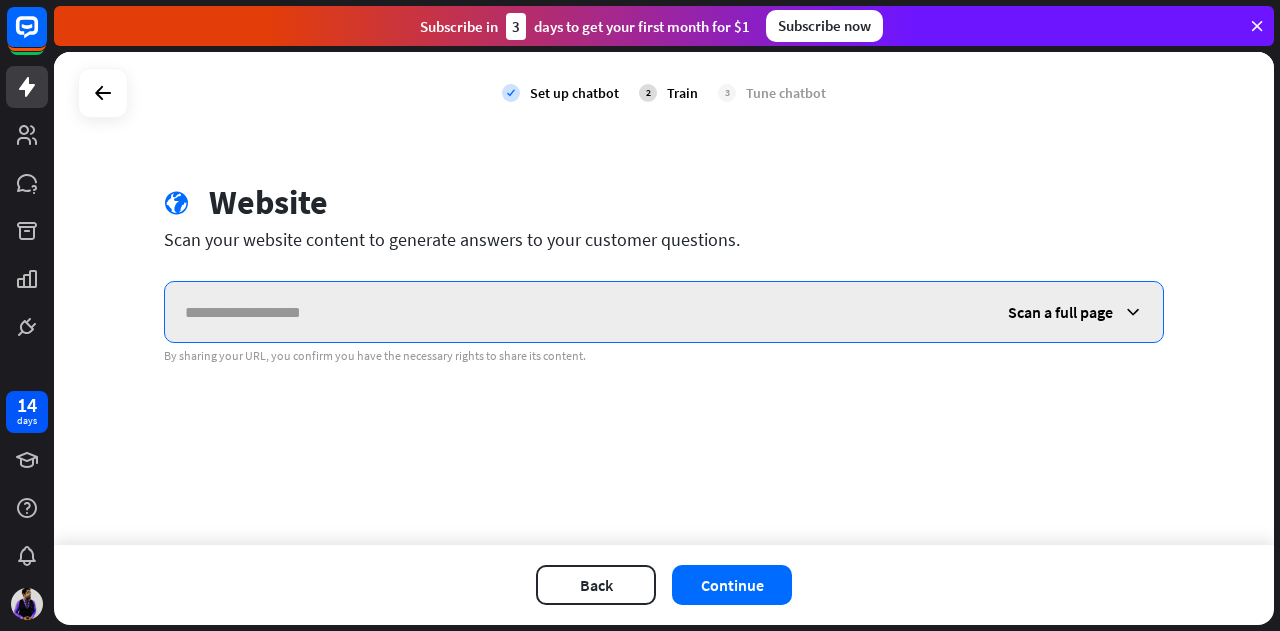 click at bounding box center [576, 312] 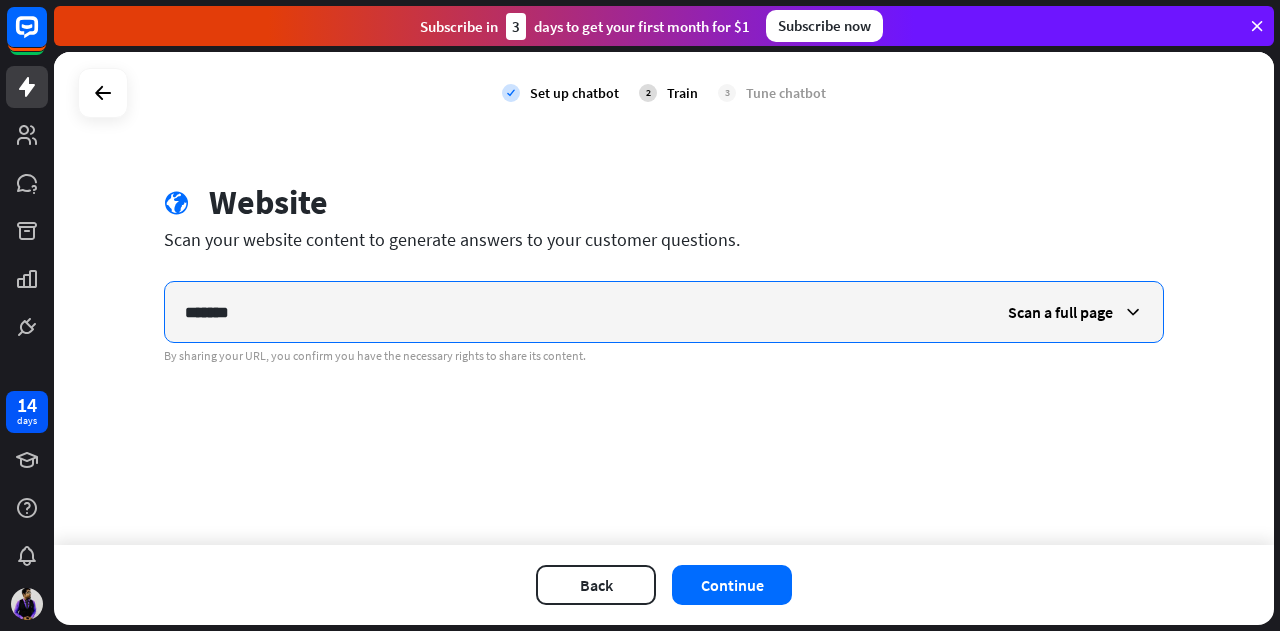 type on "*******" 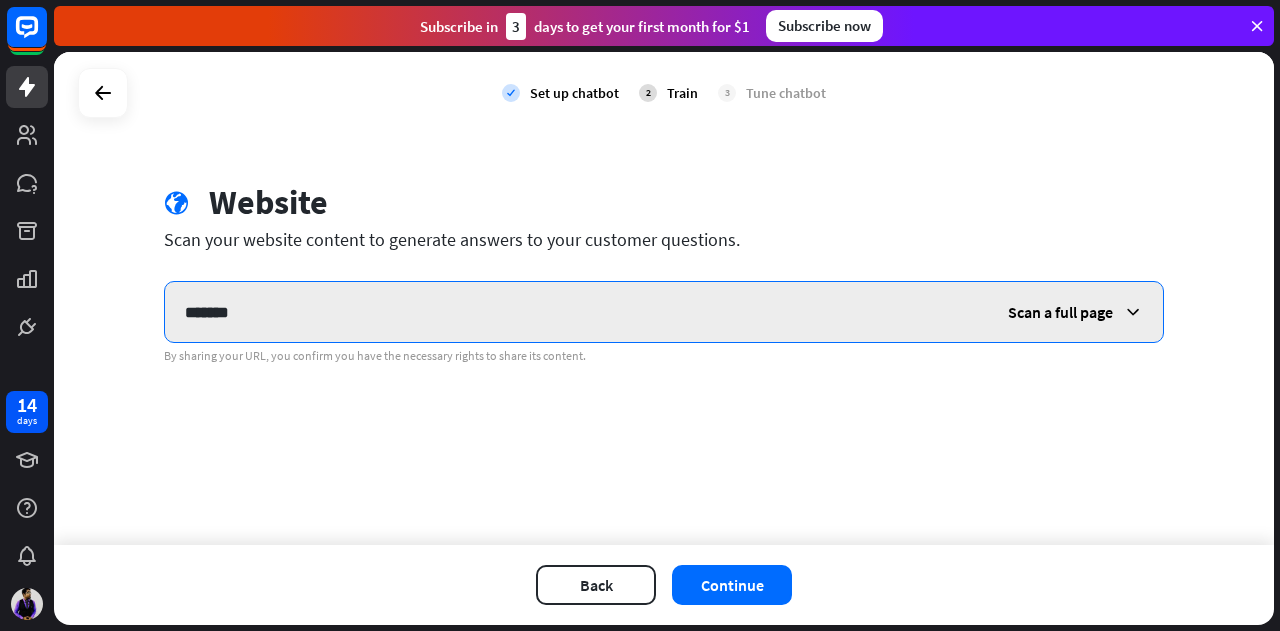 drag, startPoint x: 167, startPoint y: 316, endPoint x: 293, endPoint y: 309, distance: 126.1943 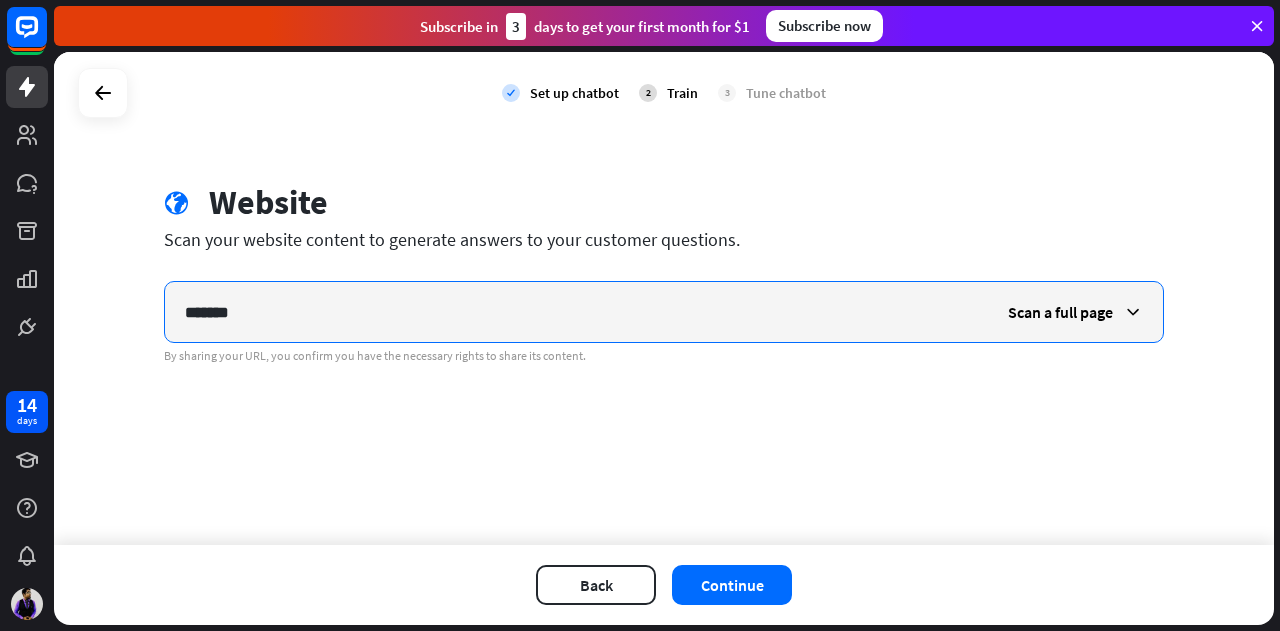 drag, startPoint x: 244, startPoint y: 319, endPoint x: 102, endPoint y: 317, distance: 142.01408 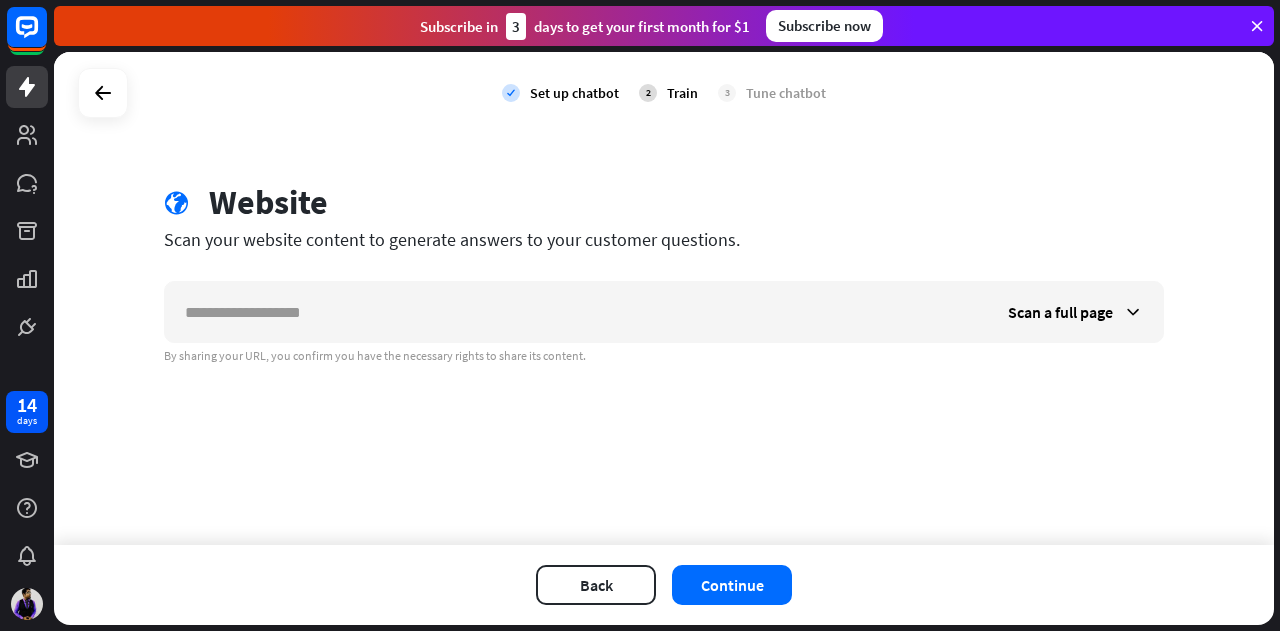 click on "check   Set up chatbot   2   Train   3   Tune chatbot   globe
Website
Scan your website content to generate answers to your customer
questions.
Scan a full page
By sharing your URL, you confirm you have the necessary rights to
share its content." at bounding box center [664, 298] 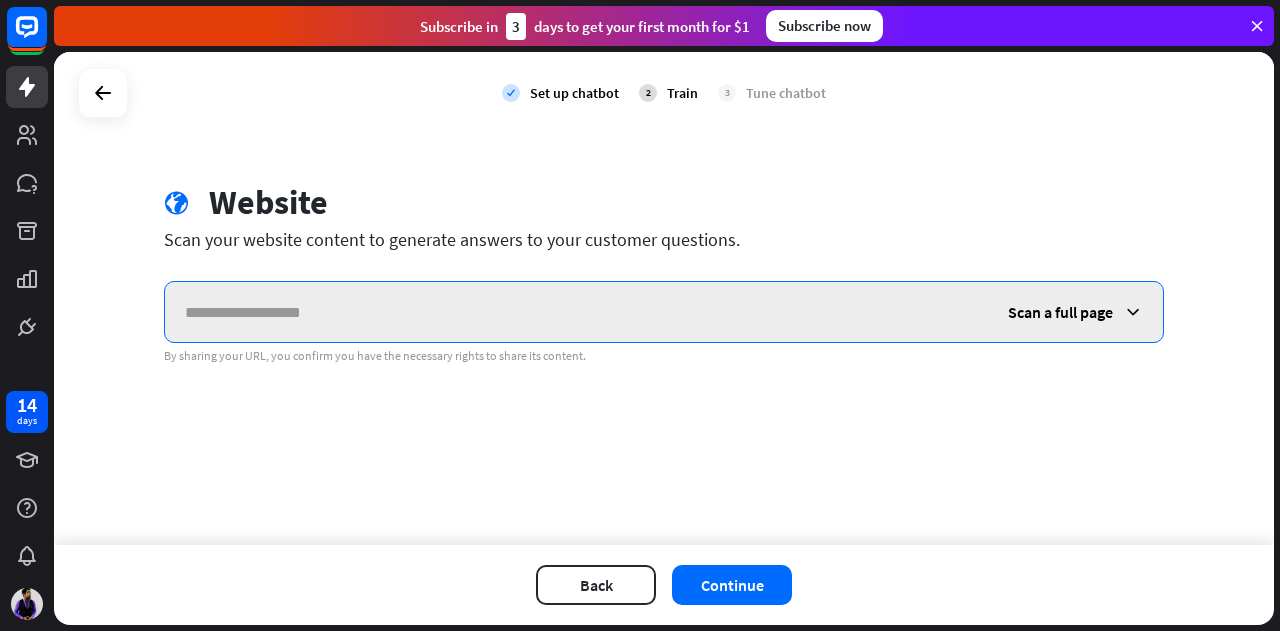 click at bounding box center [576, 312] 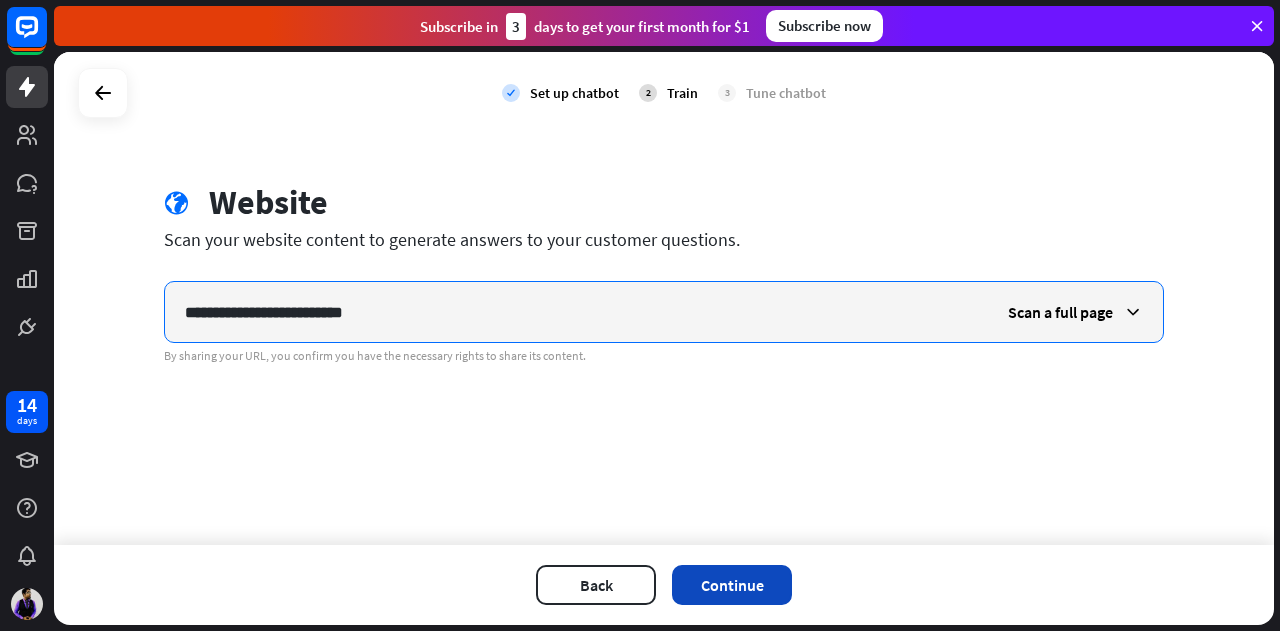 type on "**********" 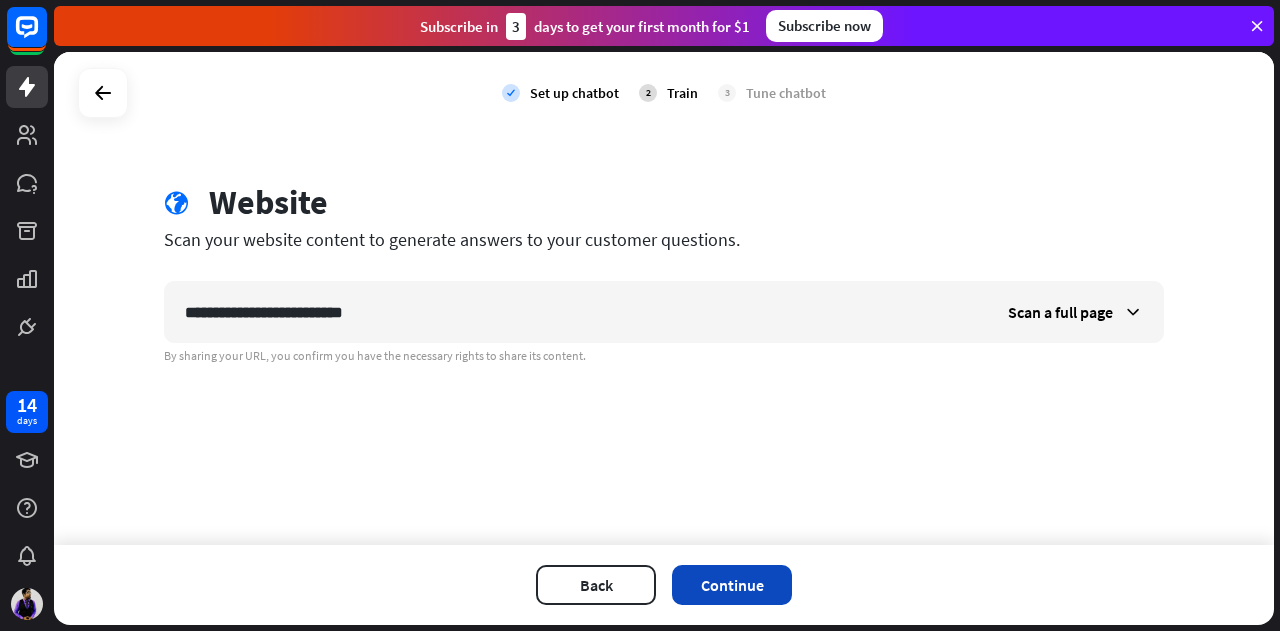 click on "Continue" at bounding box center [732, 585] 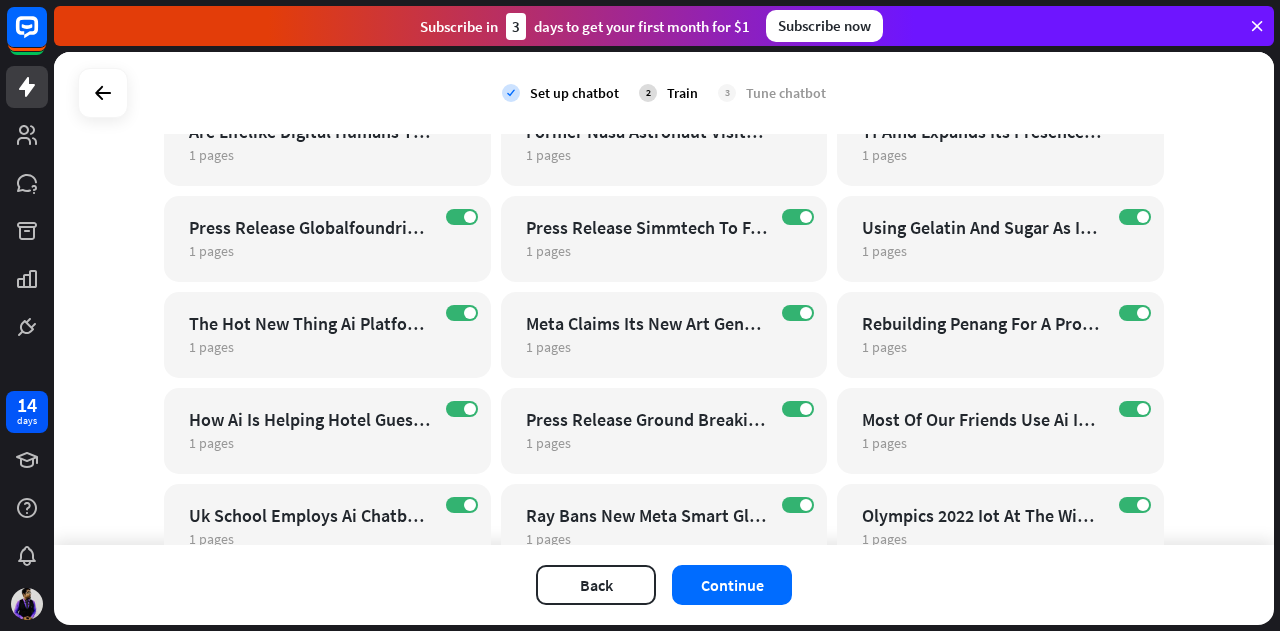 scroll, scrollTop: 2000, scrollLeft: 0, axis: vertical 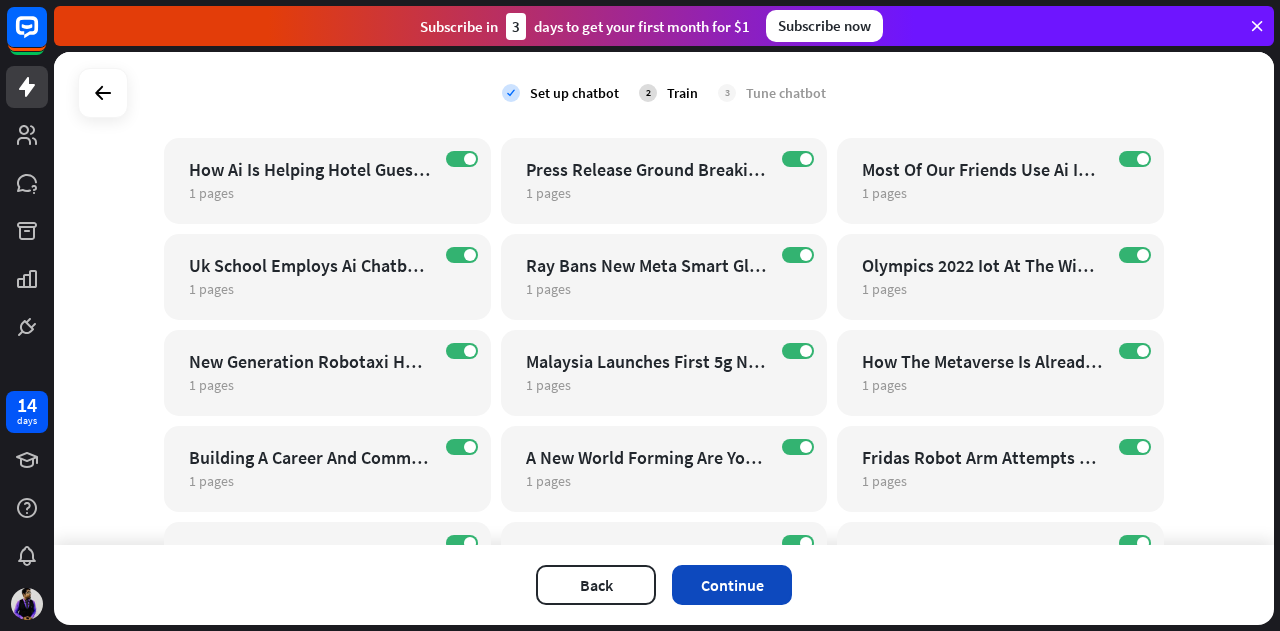 click on "Continue" at bounding box center (732, 585) 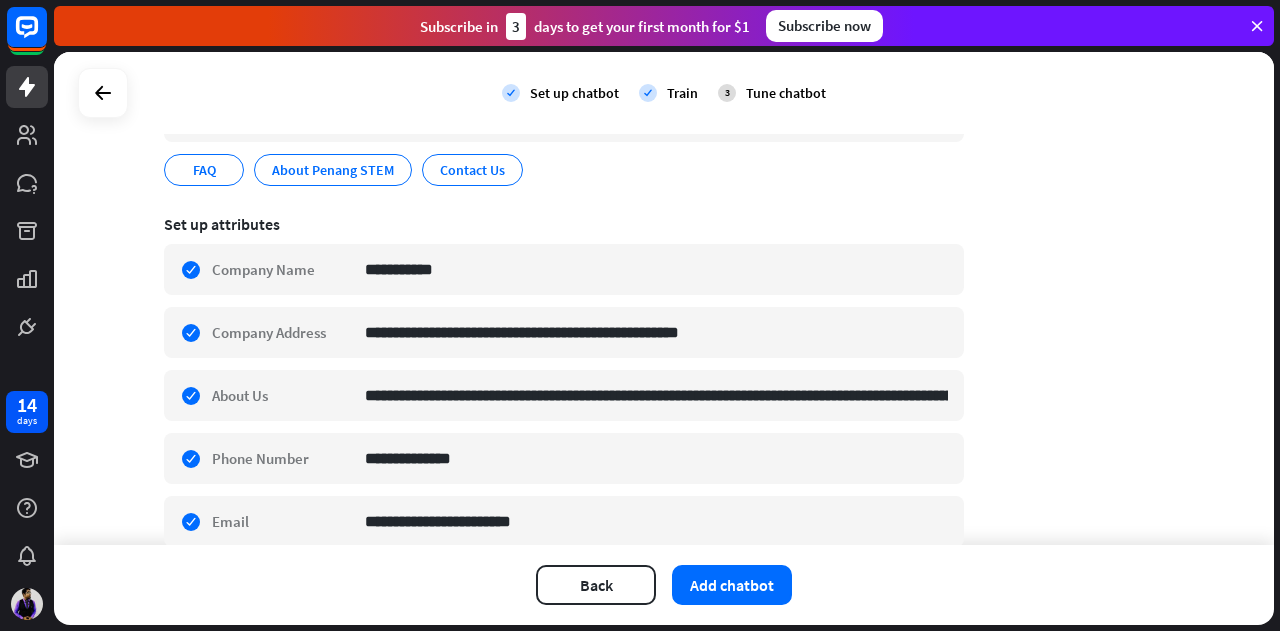 scroll, scrollTop: 300, scrollLeft: 0, axis: vertical 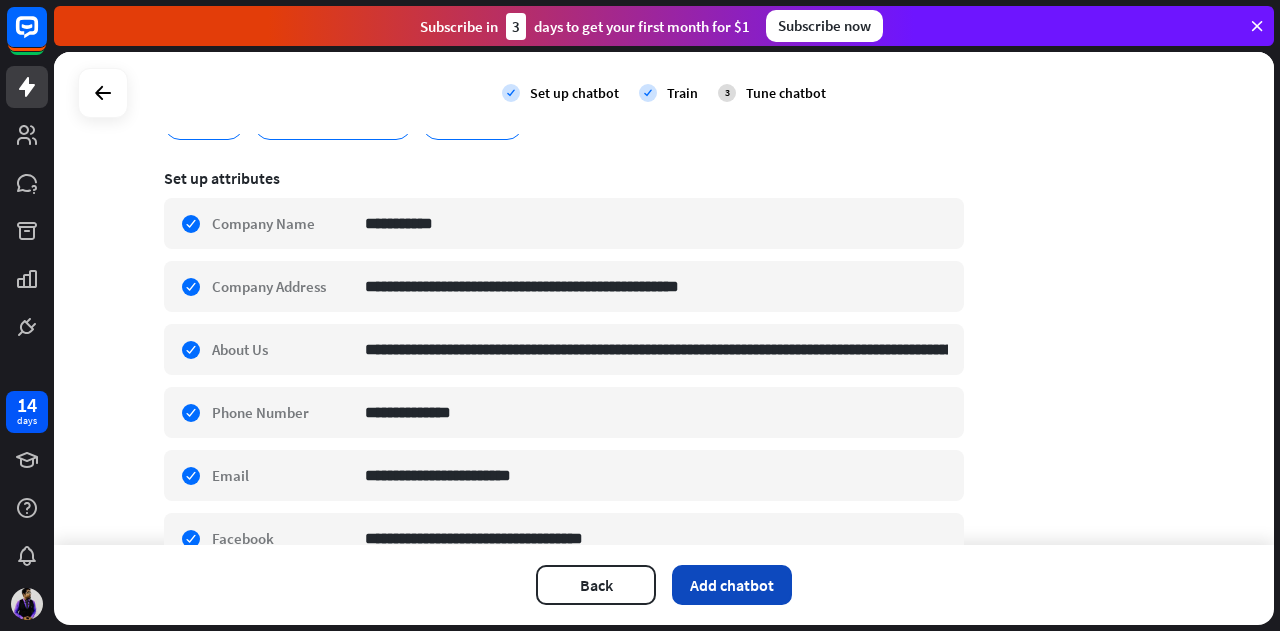click on "Add chatbot" at bounding box center [732, 585] 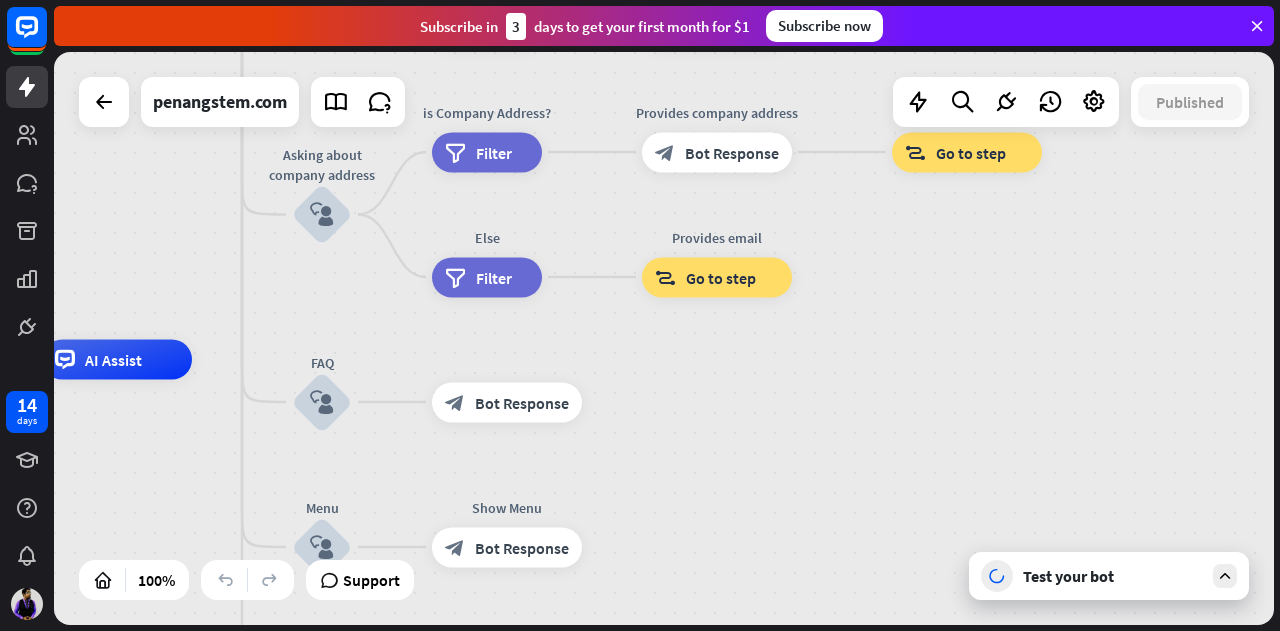drag, startPoint x: 770, startPoint y: 298, endPoint x: 263, endPoint y: 322, distance: 507.56772 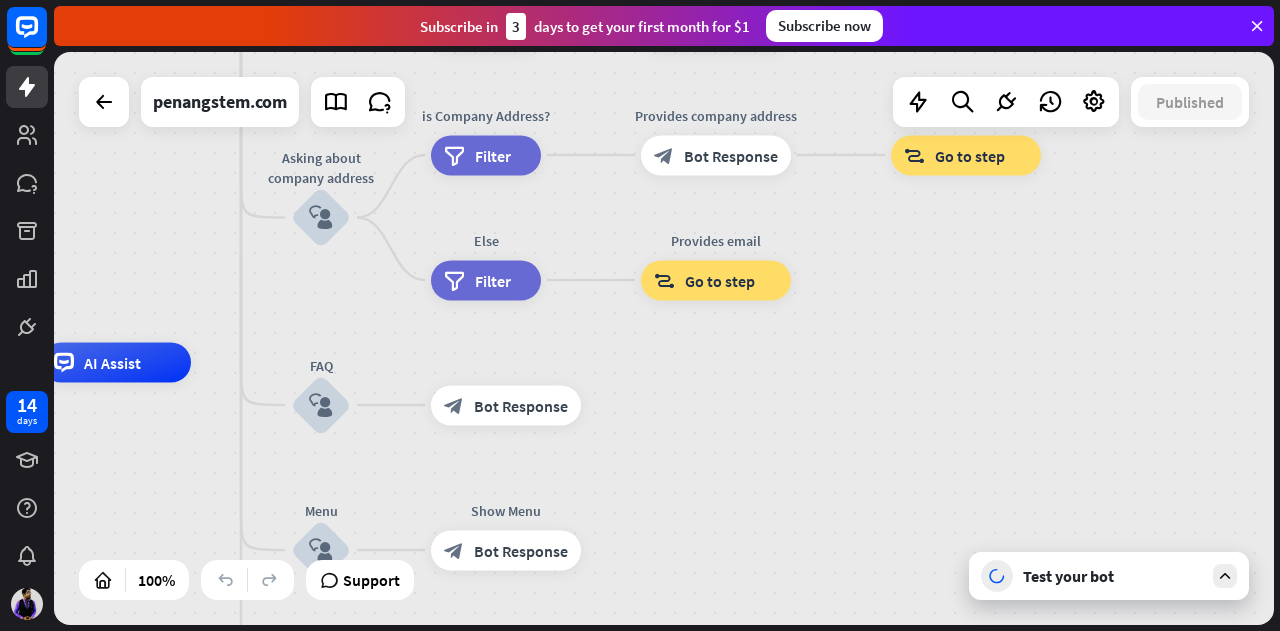 click on "Test your bot" at bounding box center (1109, 576) 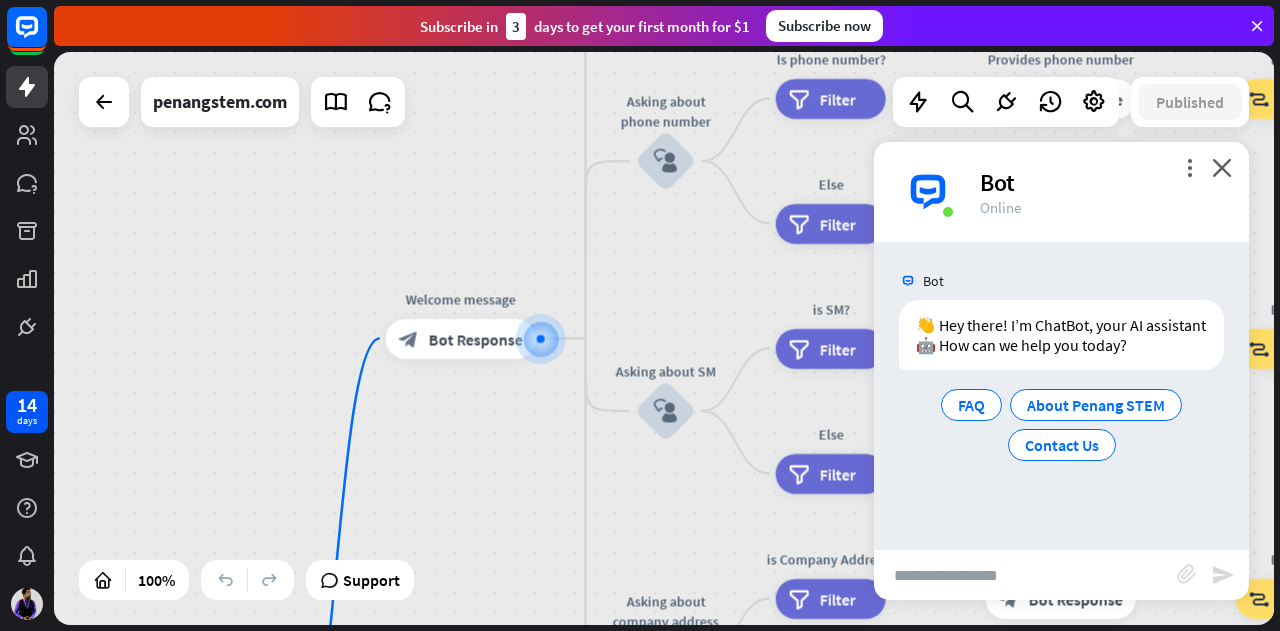 click on "home_2   Start point                 Welcome message   block_bot_response   Bot Response                     About us   block_user_input                 Provide company information   block_bot_response   Bot Response                 Back to Menu   block_user_input                 Was it helpful?   block_bot_response   Bot Response                 Yes   block_user_input                 Thank you!   block_bot_response   Bot Response                 No   block_user_input                 Back to Menu   block_goto   Go to step                 Contact us   block_user_input                 Contact flow   builder_tree   Flow                 Asking about email   block_user_input                   block_goto   Go to step                 Asking about phone number   block_user_input                 Is phone number?   filter   Filter                 Provides phone number   block_bot_response   Bot Response                 Back to Menu   block_goto   Go to step                 Else   filter   Filter" at bounding box center (664, 338) 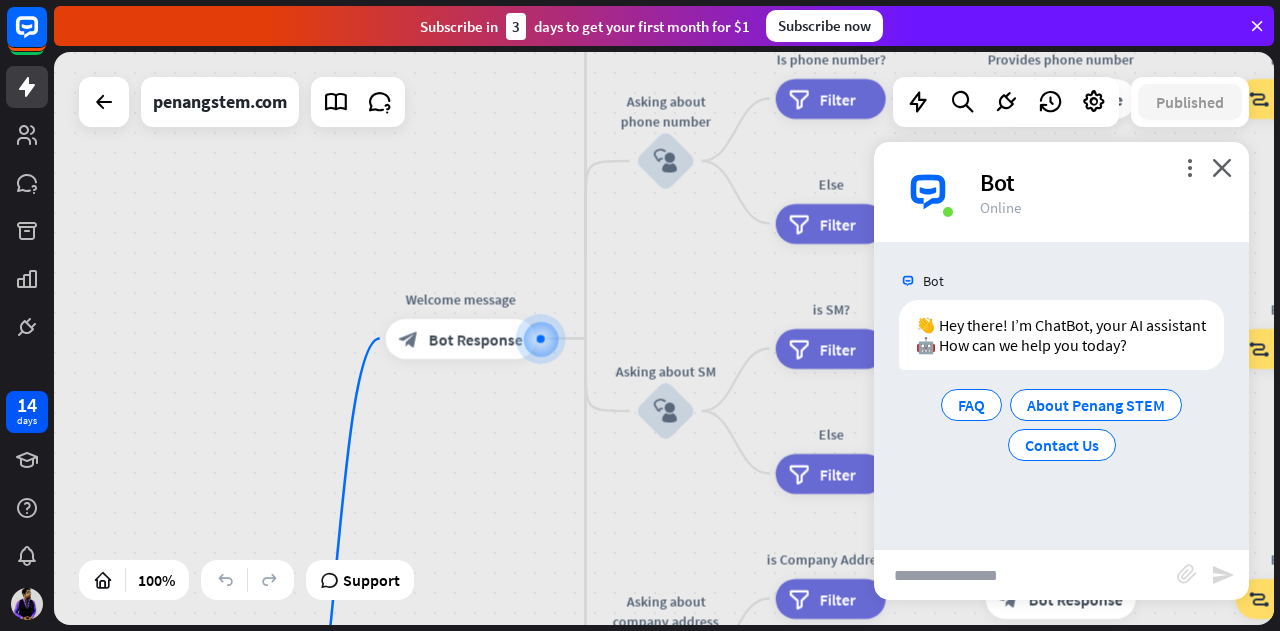 click on "home_2   Start point                 Welcome message   block_bot_response   Bot Response                     About us   block_user_input                 Provide company information   block_bot_response   Bot Response                 Back to Menu   block_user_input                 Was it helpful?   block_bot_response   Bot Response                 Yes   block_user_input                 Thank you!   block_bot_response   Bot Response                 No   block_user_input                 Back to Menu   block_goto   Go to step                 Contact us   block_user_input                 Contact flow   builder_tree   Flow                 Asking about email   block_user_input                   block_goto   Go to step                 Asking about phone number   block_user_input                 Is phone number?   filter   Filter                 Provides phone number   block_bot_response   Bot Response                 Back to Menu   block_goto   Go to step                 Else   filter   Filter" at bounding box center [664, 338] 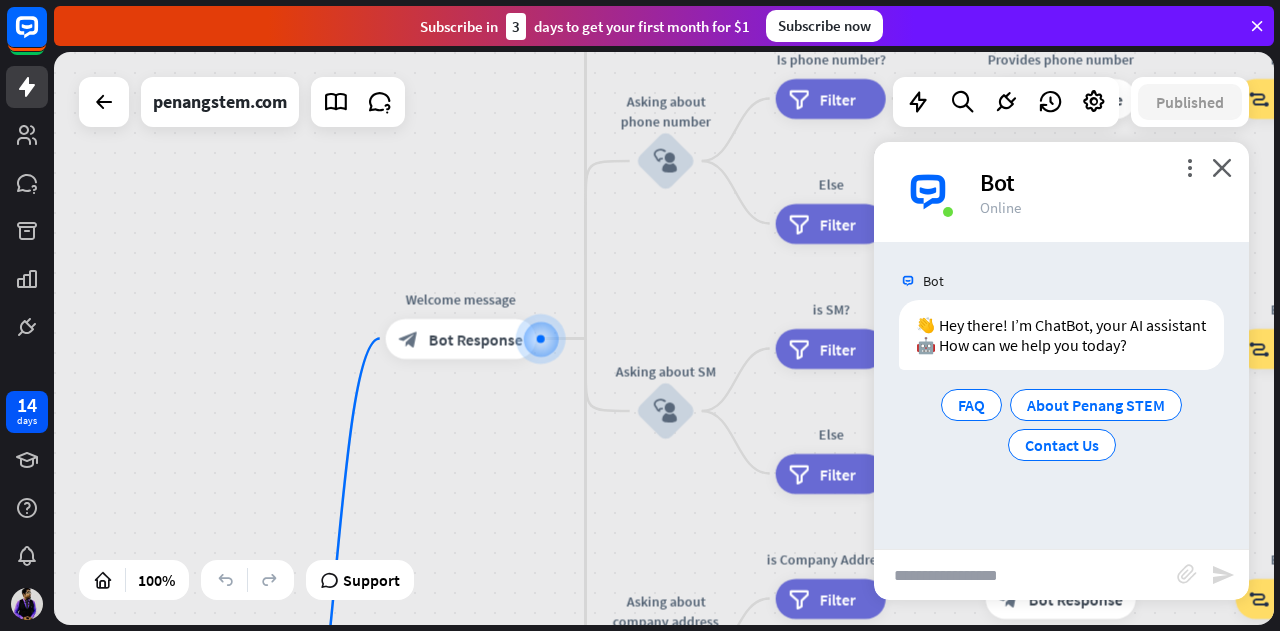 click at bounding box center (1025, 575) 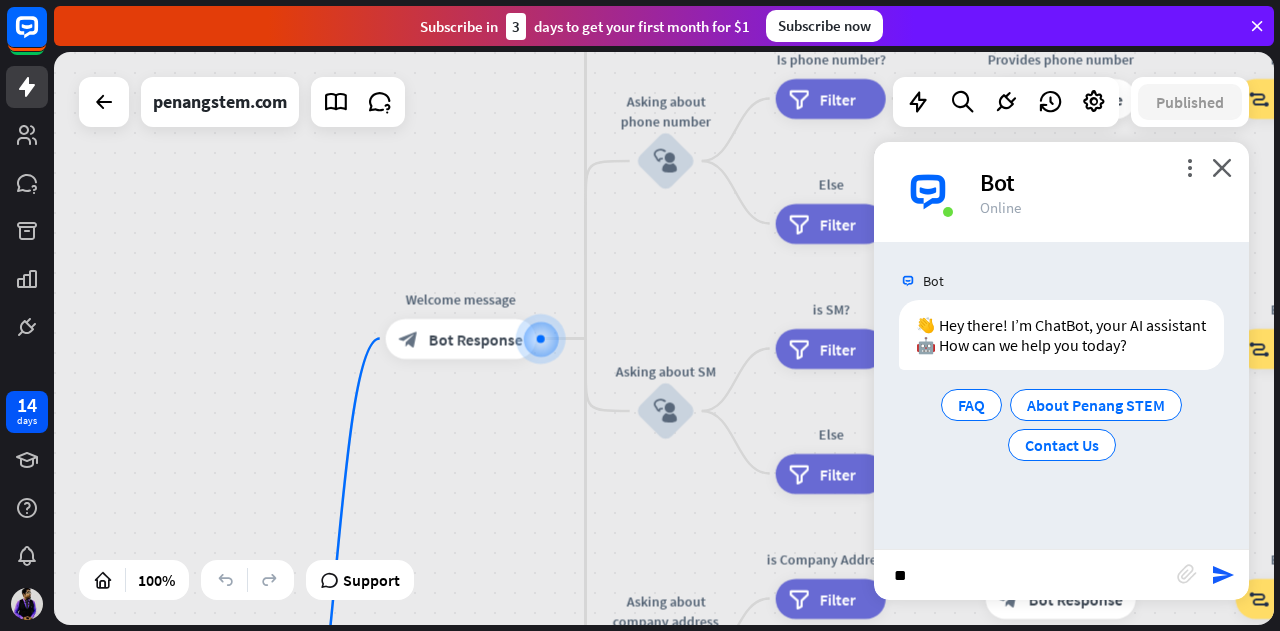 type on "*" 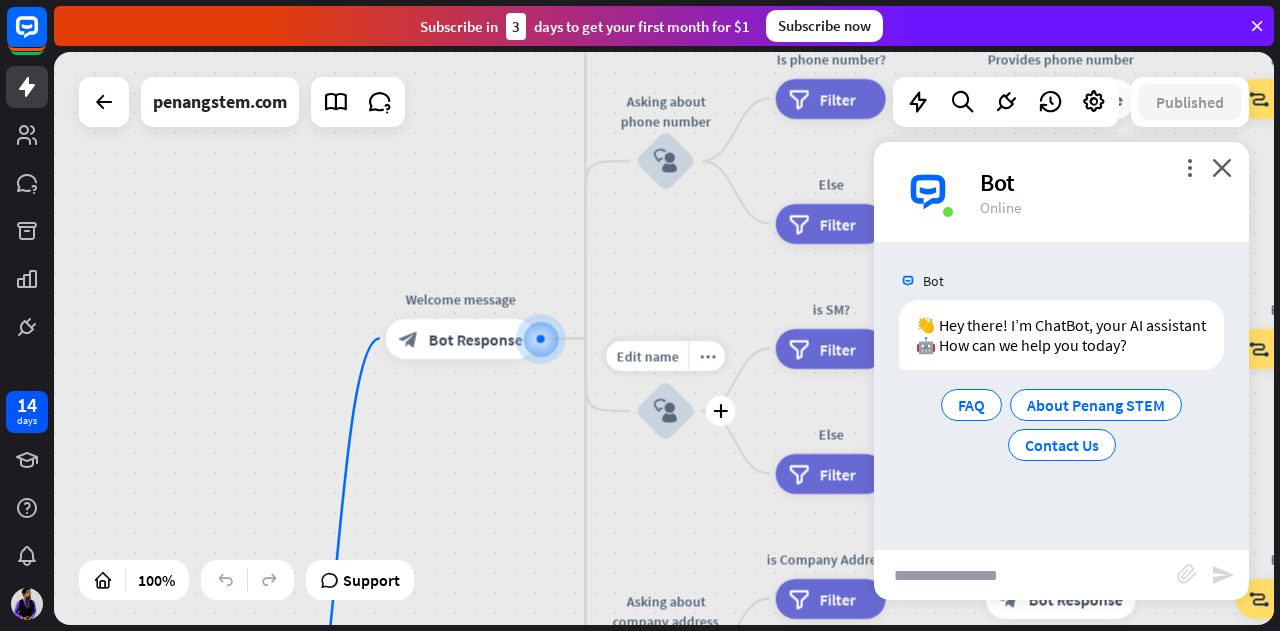 click on "Edit name   more_horiz         plus     block_user_input" at bounding box center (666, 411) 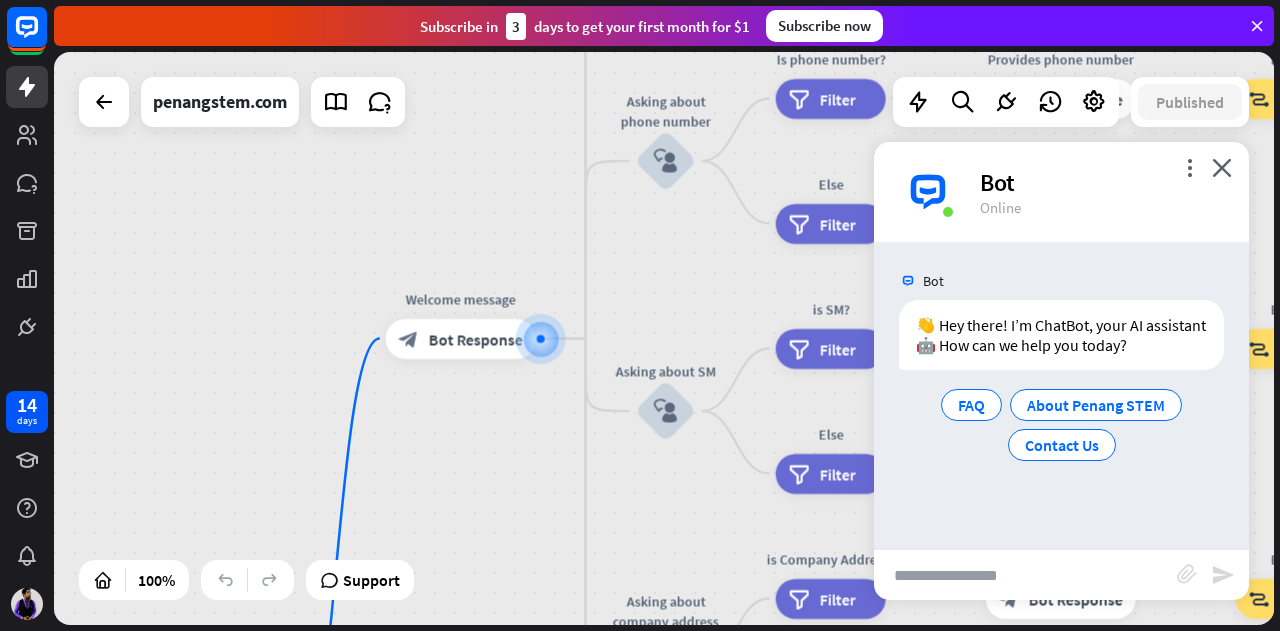 click at bounding box center [1025, 575] 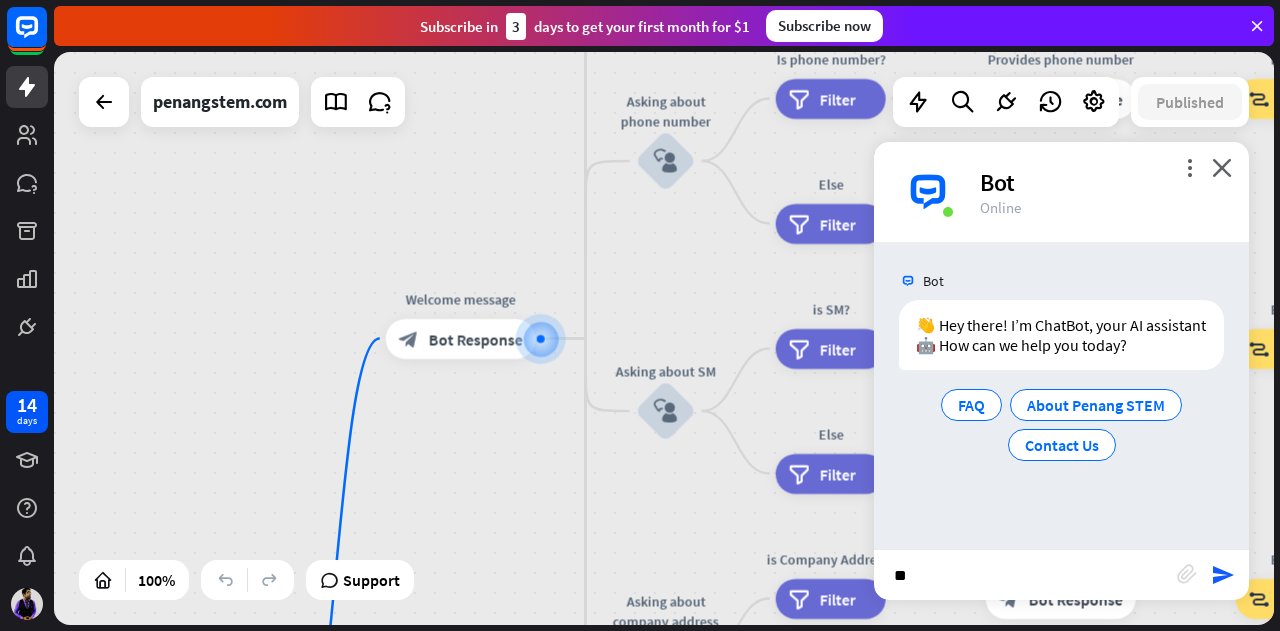 type on "*" 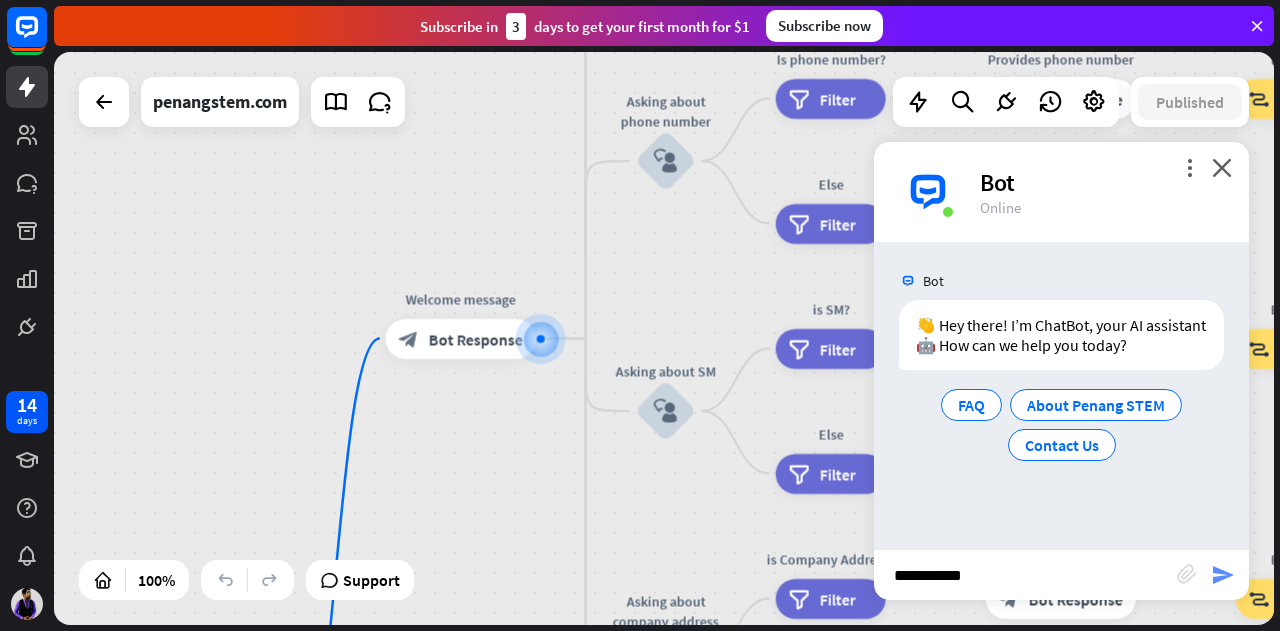 type on "**********" 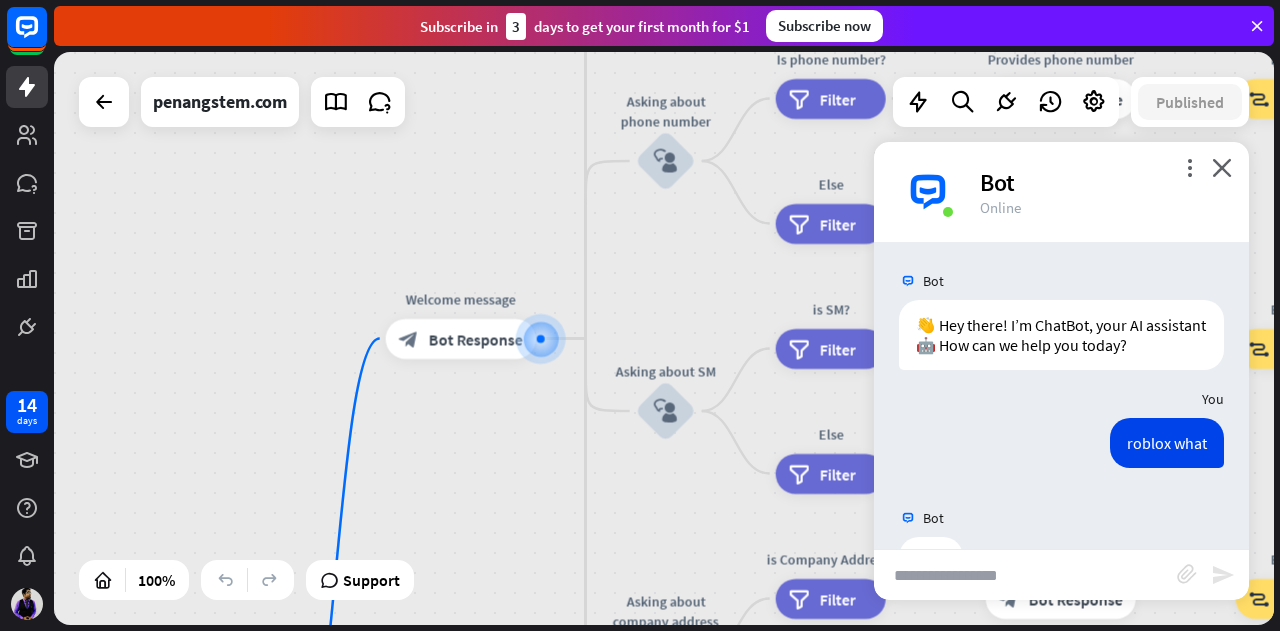 scroll, scrollTop: 87, scrollLeft: 0, axis: vertical 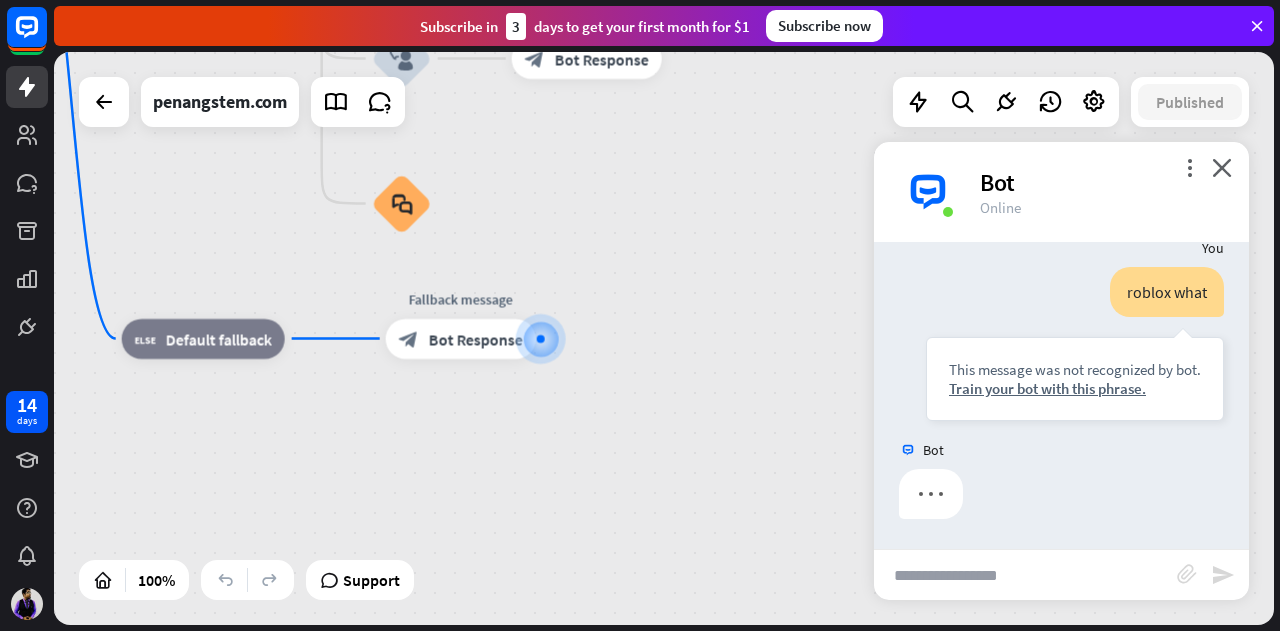 drag, startPoint x: 1077, startPoint y: 427, endPoint x: 1066, endPoint y: 440, distance: 17.029387 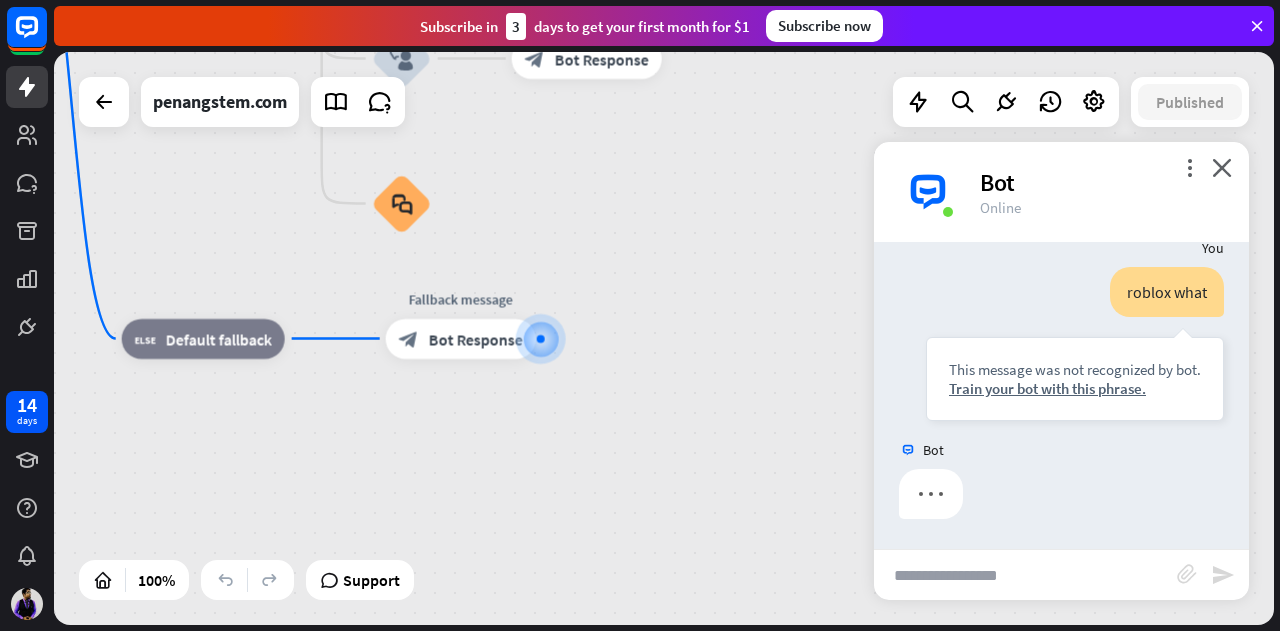 click on "Bot
👋 Hey there! I’m ChatBot, your AI assistant 🤖 How can we help you today?
Today 3:09 PM
Show JSON
You
roblox what   This message was not recognized by bot.
Train your bot with this phrase.
Today 3:12 PM
Show JSON
Bot" at bounding box center (1061, 395) 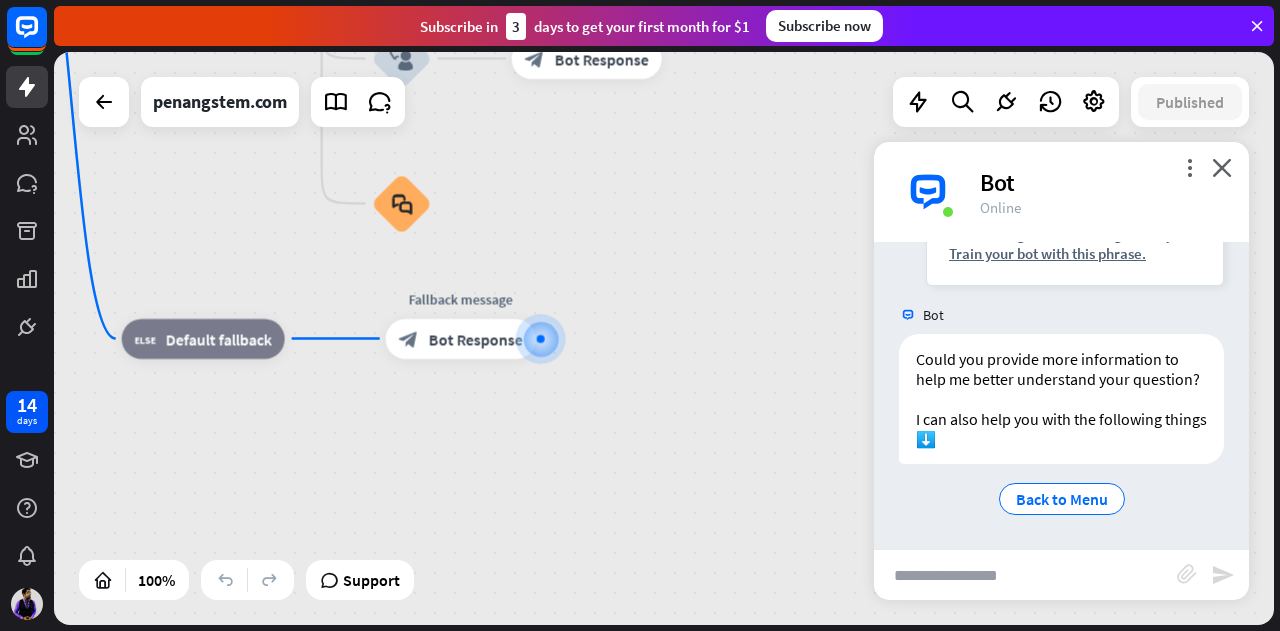 scroll, scrollTop: 324, scrollLeft: 0, axis: vertical 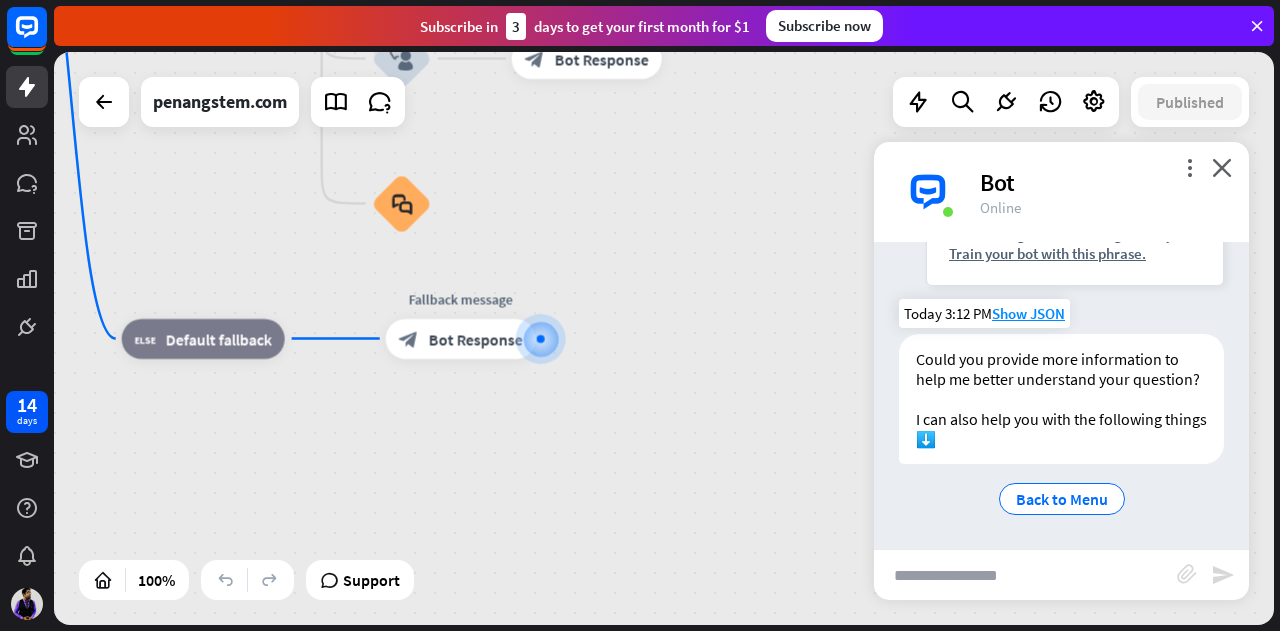 click on "Back to Menu" at bounding box center [1061, 499] 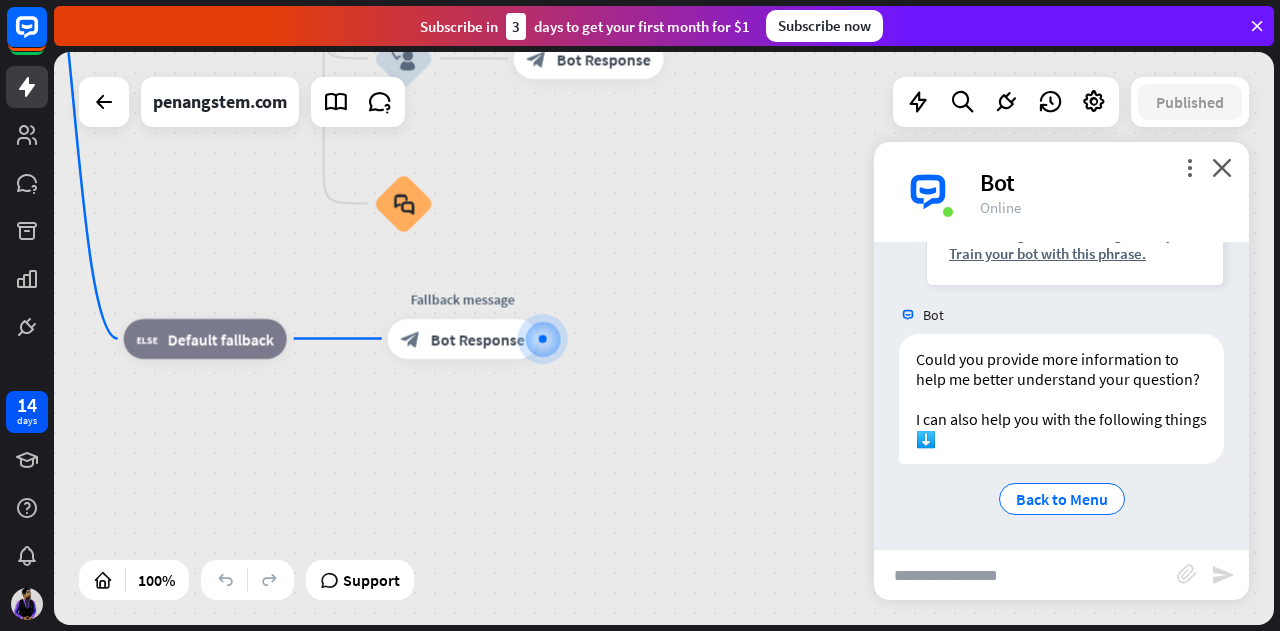click on "home_2   Start point                 Welcome message   block_bot_response   Bot Response                 About us   block_user_input                 Provide company information   block_bot_response   Bot Response                 Back to Menu   block_user_input                 Was it helpful?   block_bot_response   Bot Response                 Yes   block_user_input                 Thank you!   block_bot_response   Bot Response                 No   block_user_input                 Back to Menu   block_goto   Go to step                 Contact us   block_user_input                 Contact flow   builder_tree   Flow                 Asking about email   block_user_input                   block_goto   Go to step                 Asking about phone number   block_user_input                 Is phone number?   filter   Filter                 Provides phone number   block_bot_response   Bot Response                 Back to Menu   block_goto   Go to step                 Else   filter   Filter" at bounding box center [484, 157] 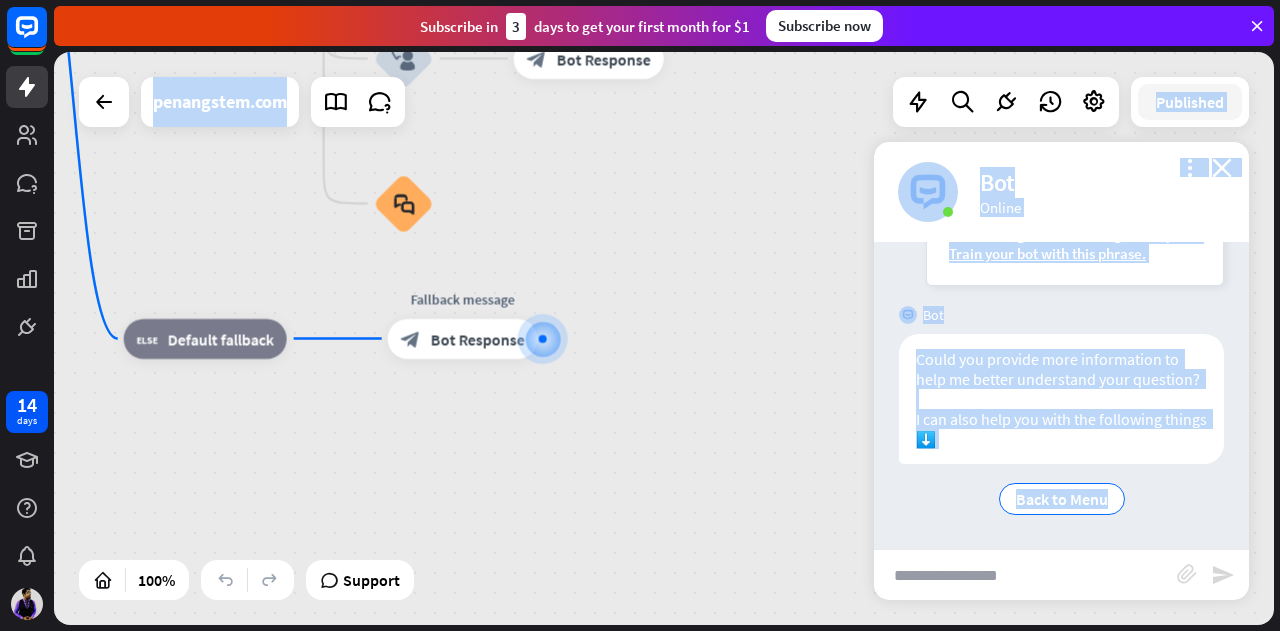drag, startPoint x: 992, startPoint y: 283, endPoint x: 824, endPoint y: 357, distance: 183.57559 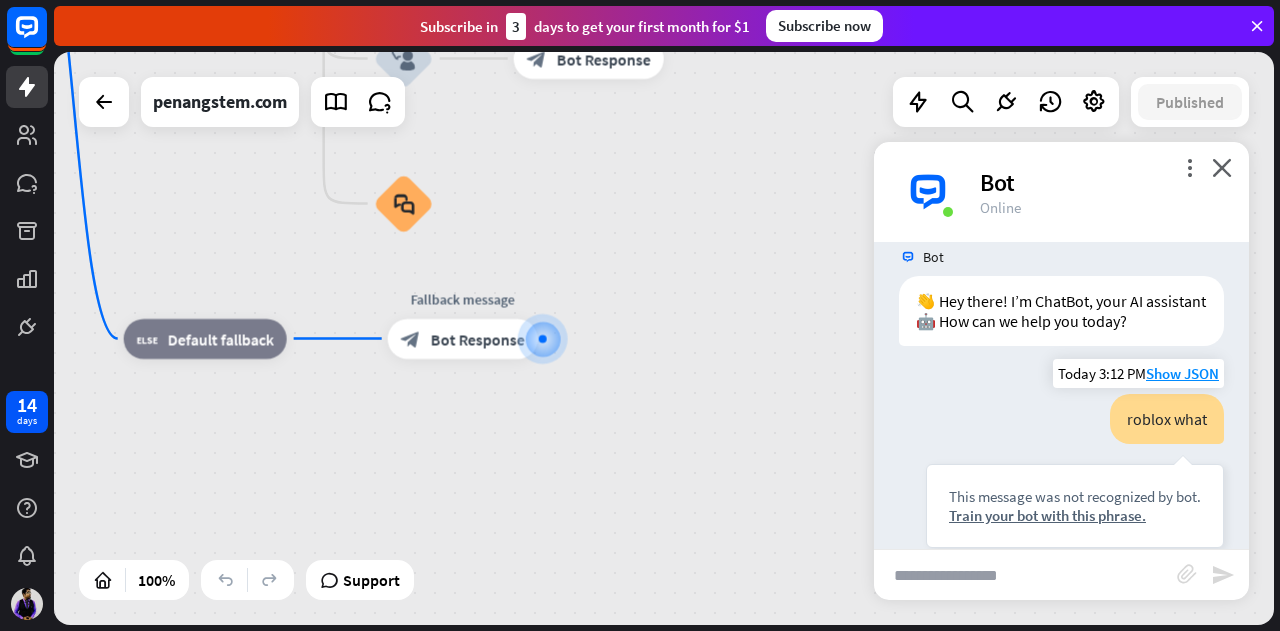 scroll, scrollTop: 124, scrollLeft: 0, axis: vertical 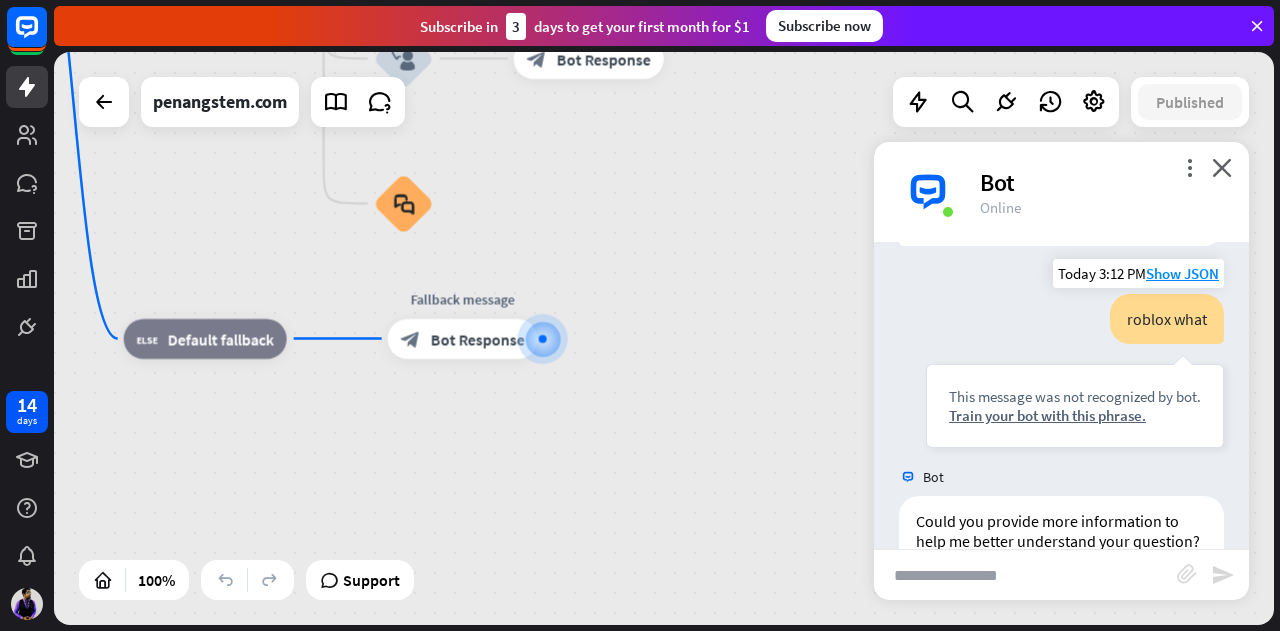 click on "roblox what" at bounding box center (1167, 319) 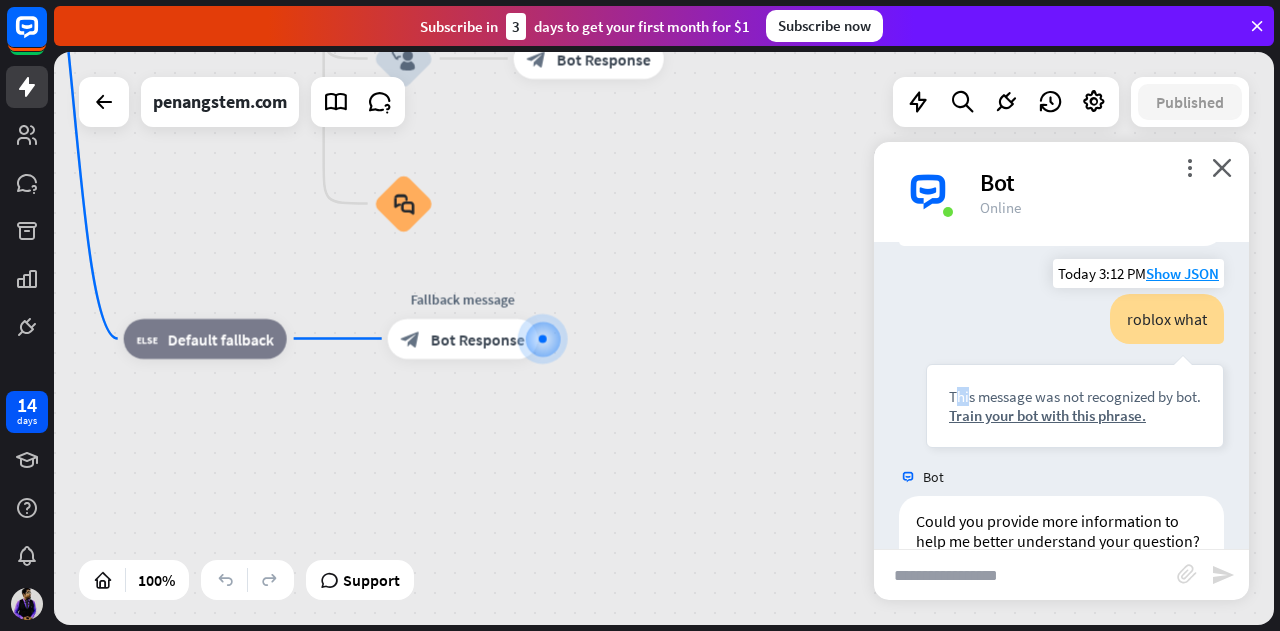 click on "This message was not recognized by bot." at bounding box center [1075, 396] 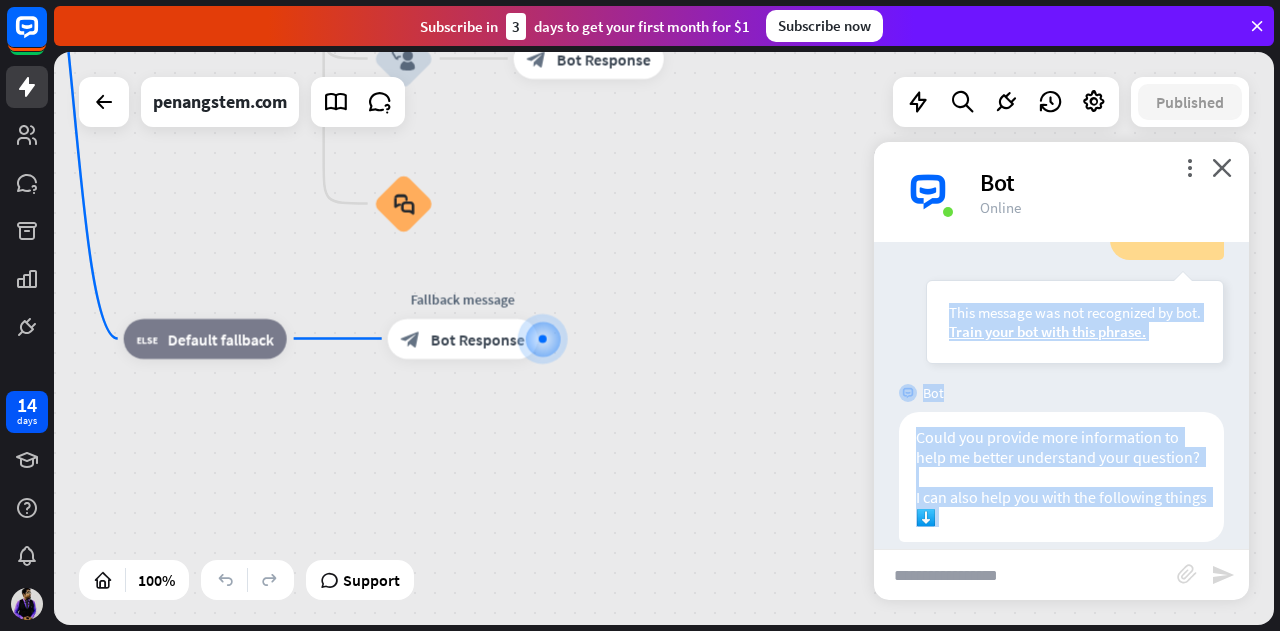 scroll, scrollTop: 324, scrollLeft: 0, axis: vertical 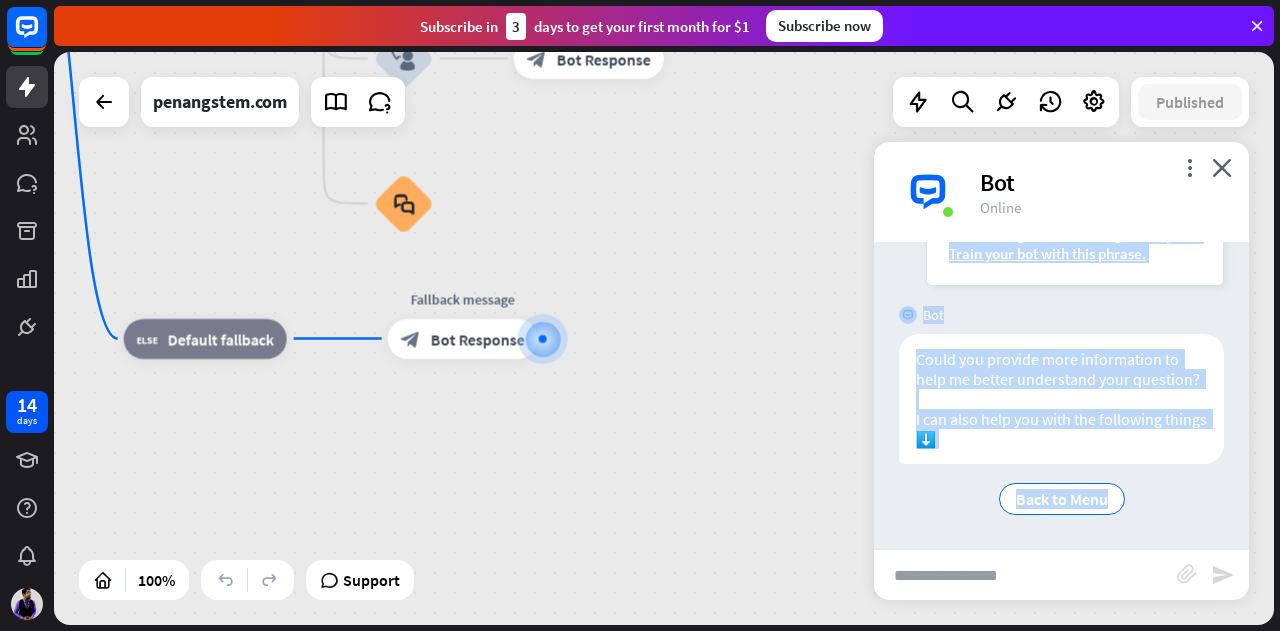 drag, startPoint x: 934, startPoint y: 410, endPoint x: 1160, endPoint y: 586, distance: 286.4472 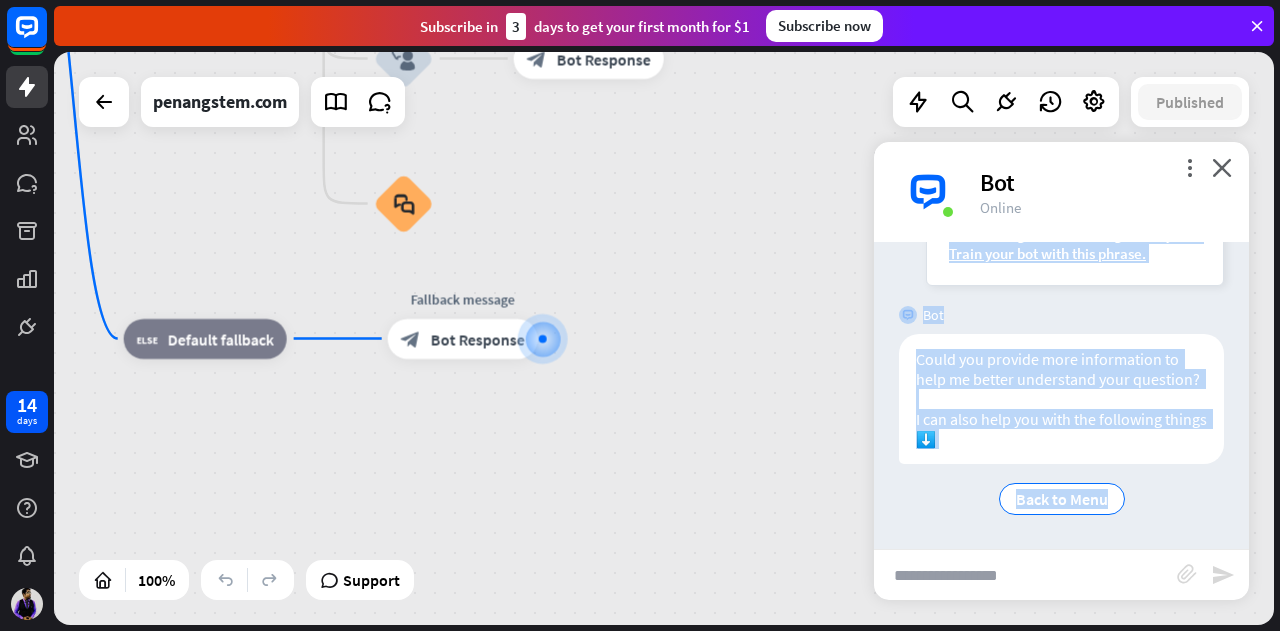 drag, startPoint x: 998, startPoint y: 398, endPoint x: 710, endPoint y: 82, distance: 427.55118 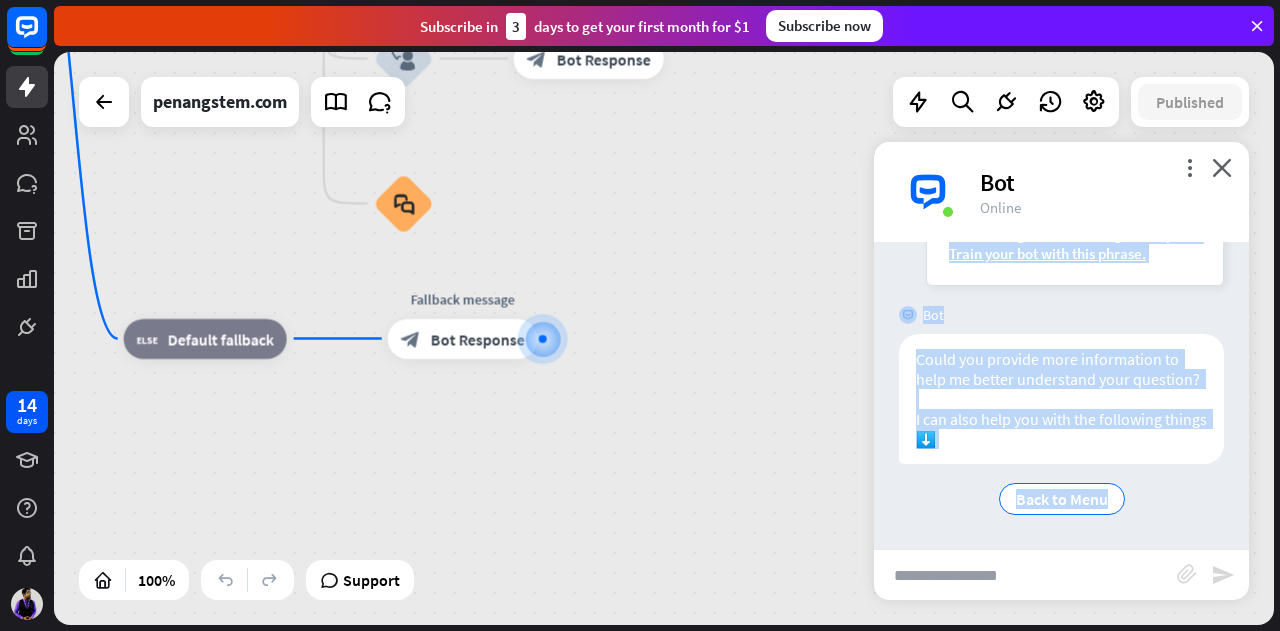 click on "home_2   Start point                 Welcome message   block_bot_response   Bot Response                 About us   block_user_input                 Provide company information   block_bot_response   Bot Response                 Back to Menu   block_user_input                 Was it helpful?   block_bot_response   Bot Response                 Yes   block_user_input                 Thank you!   block_bot_response   Bot Response                 No   block_user_input                 Back to Menu   block_goto   Go to step                 Contact us   block_user_input                 Contact flow   builder_tree   Flow                 Asking about email   block_user_input                   block_goto   Go to step                 Asking about phone number   block_user_input                 Is phone number?   filter   Filter                 Provides phone number   block_bot_response   Bot Response                 Back to Menu   block_goto   Go to step                 Else   filter   Filter" at bounding box center [484, 157] 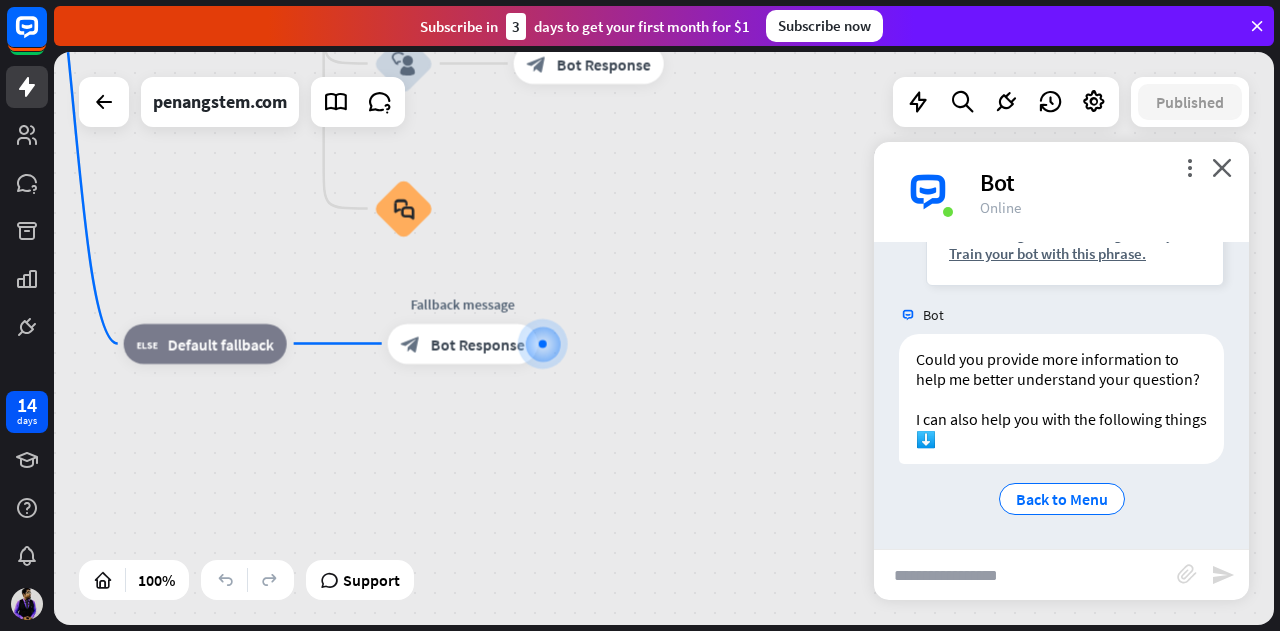 drag, startPoint x: 1142, startPoint y: 281, endPoint x: 656, endPoint y: 545, distance: 553.075 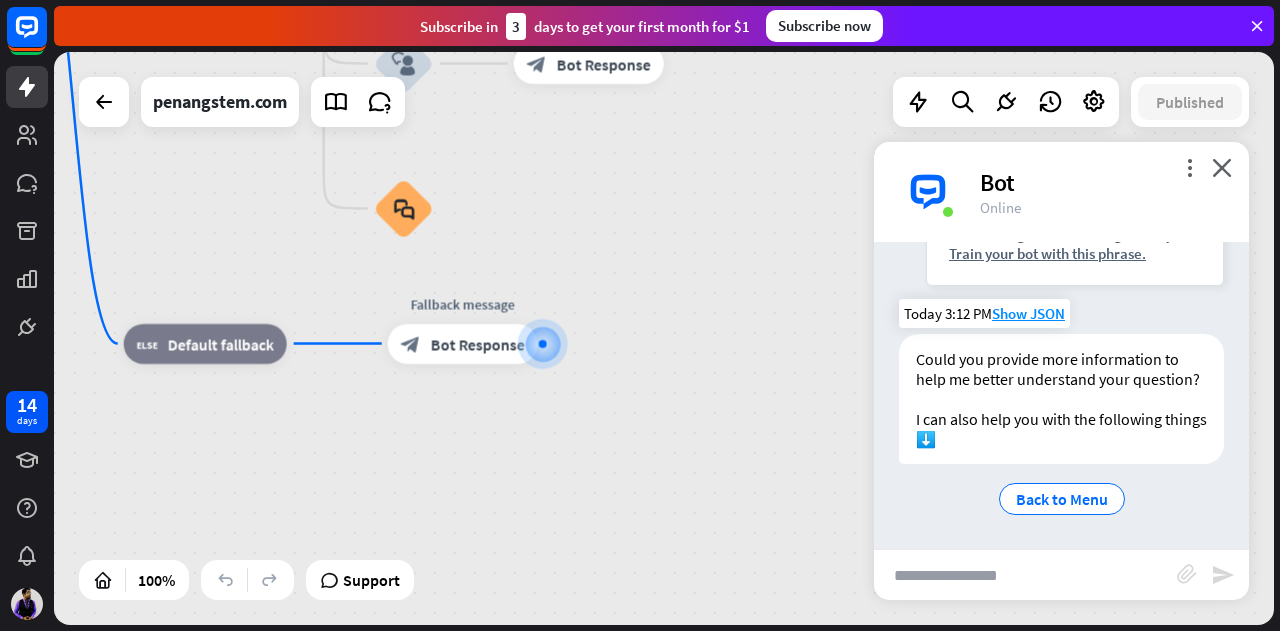 scroll, scrollTop: 324, scrollLeft: 0, axis: vertical 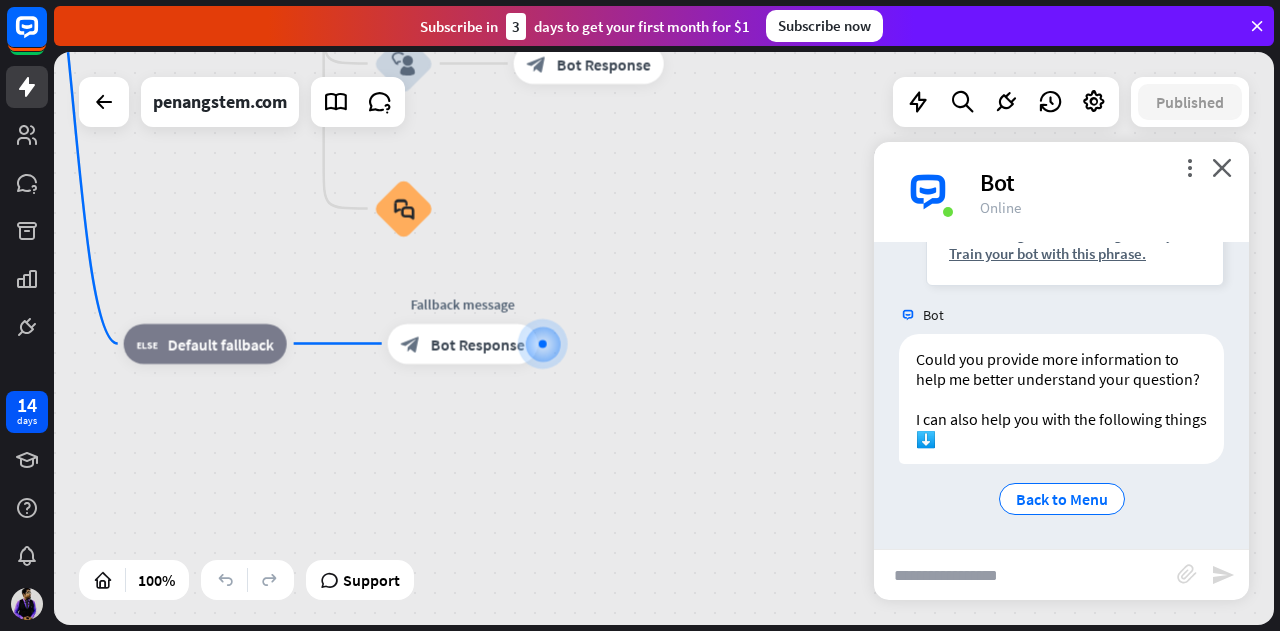 click at bounding box center [1025, 575] 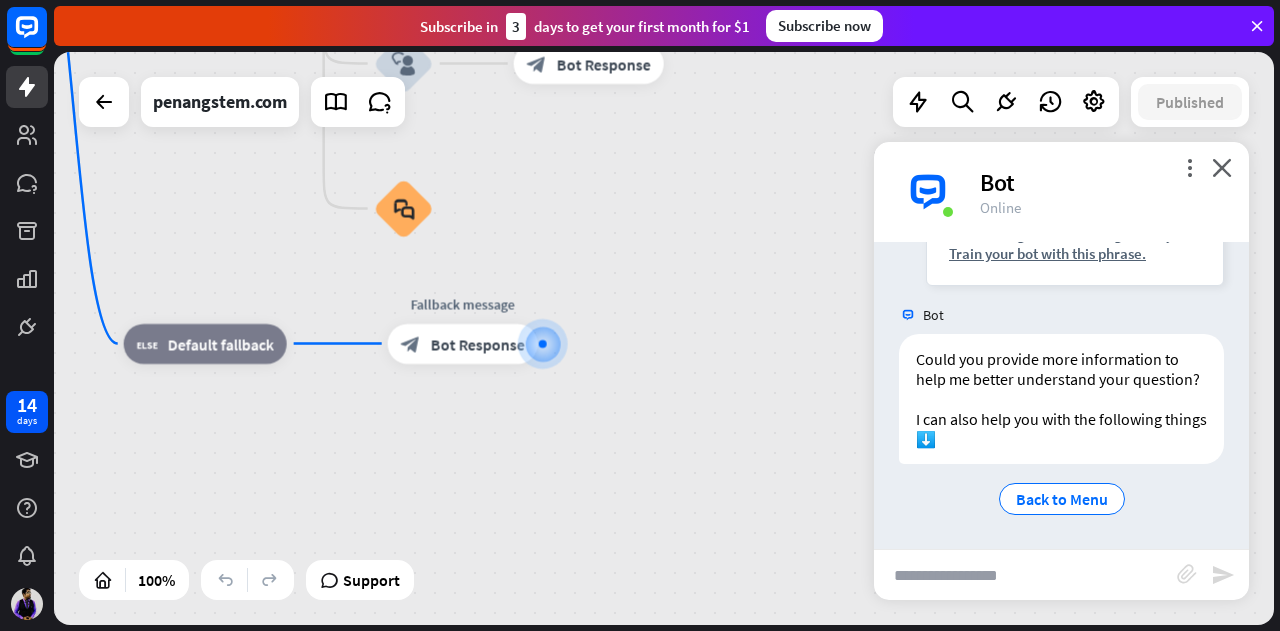 click on "Could you provide more information to help me better understand your question?
I can also help you with the following things ⬇️   Back to Menu
Today 3:12 PM
Show JSON" at bounding box center (1061, 431) 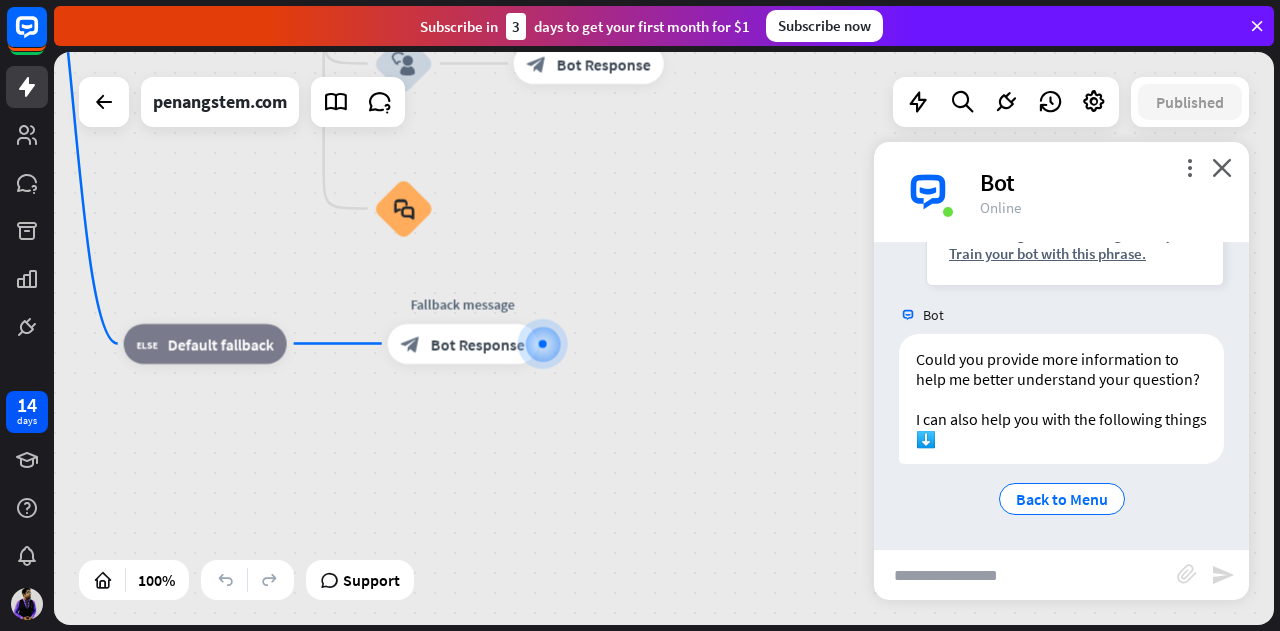click at bounding box center (1025, 575) 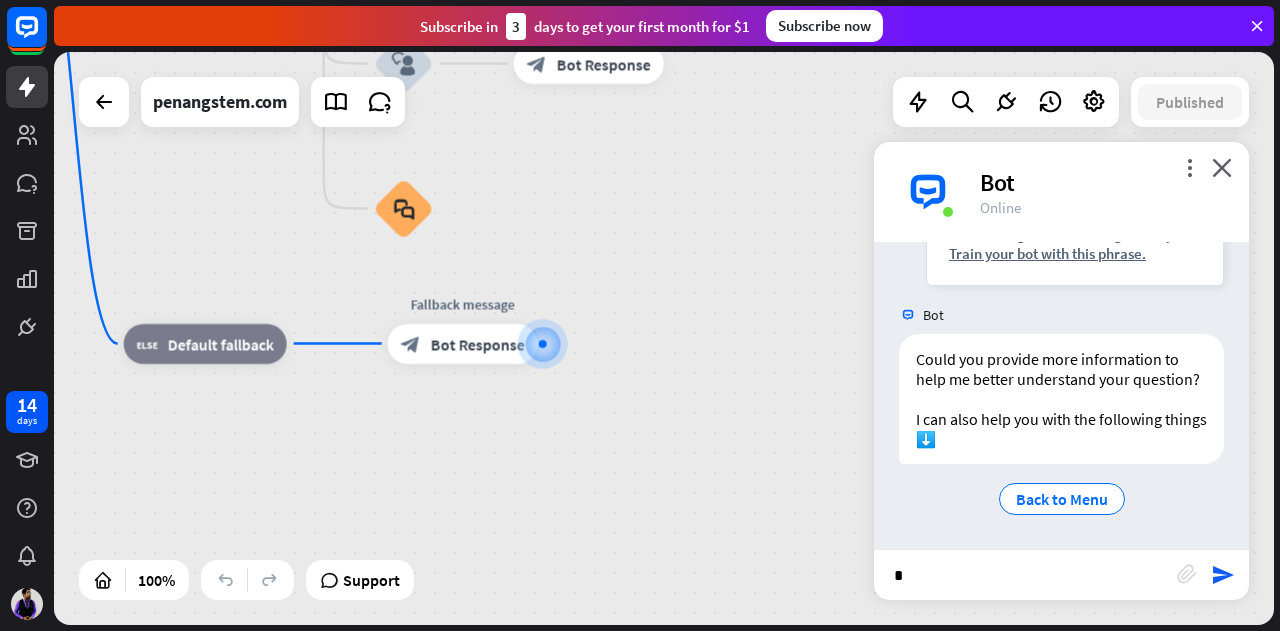 type on "**" 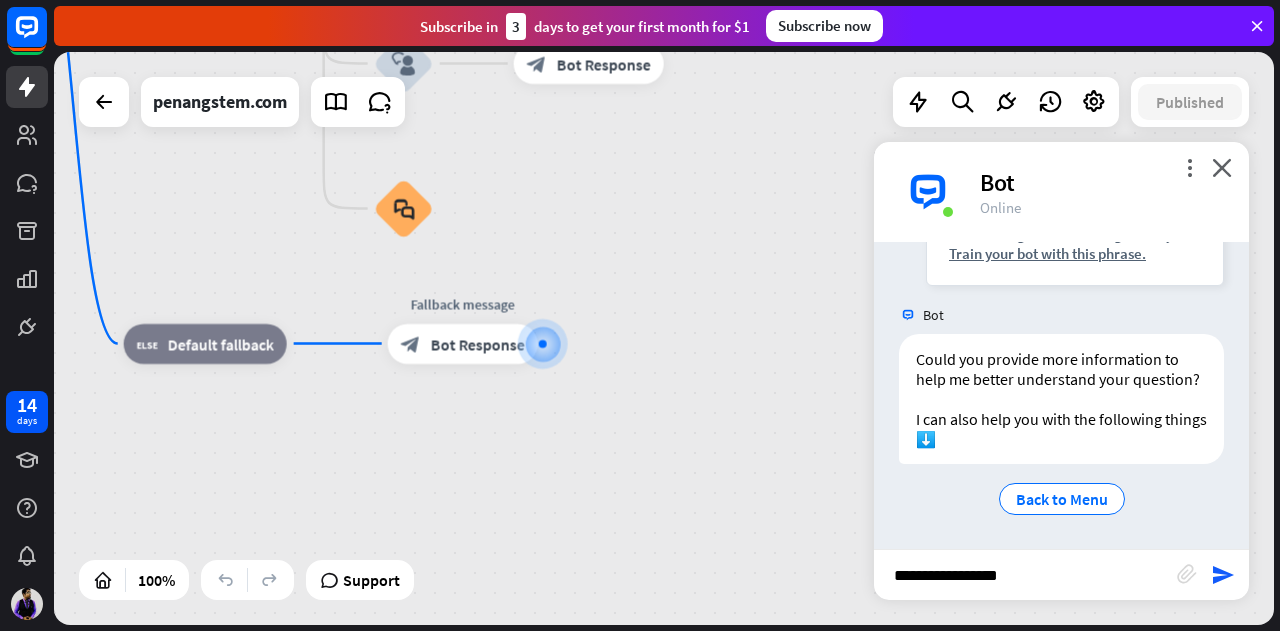 type on "*" 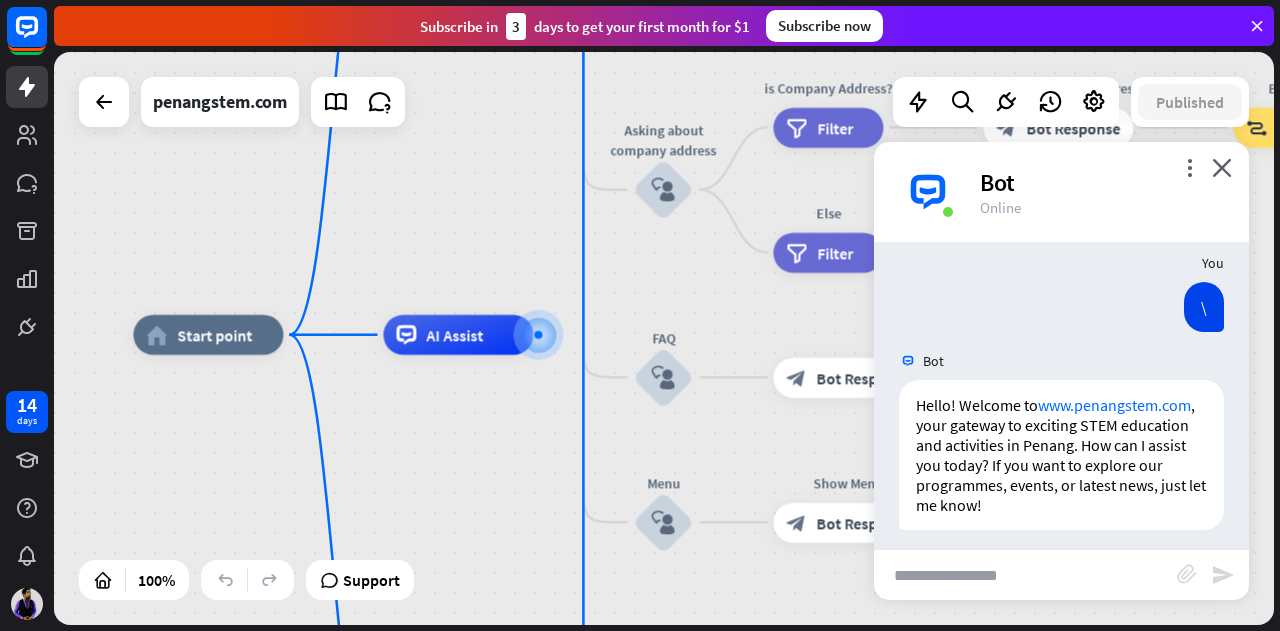 scroll, scrollTop: 761, scrollLeft: 0, axis: vertical 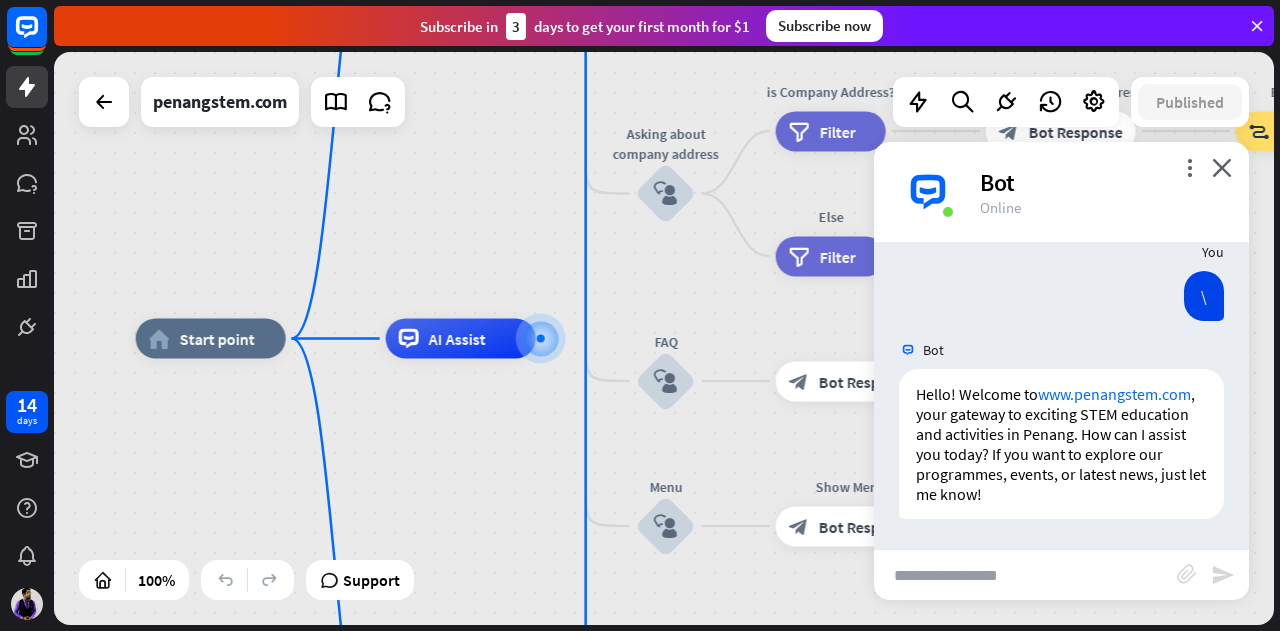 click at bounding box center [1025, 575] 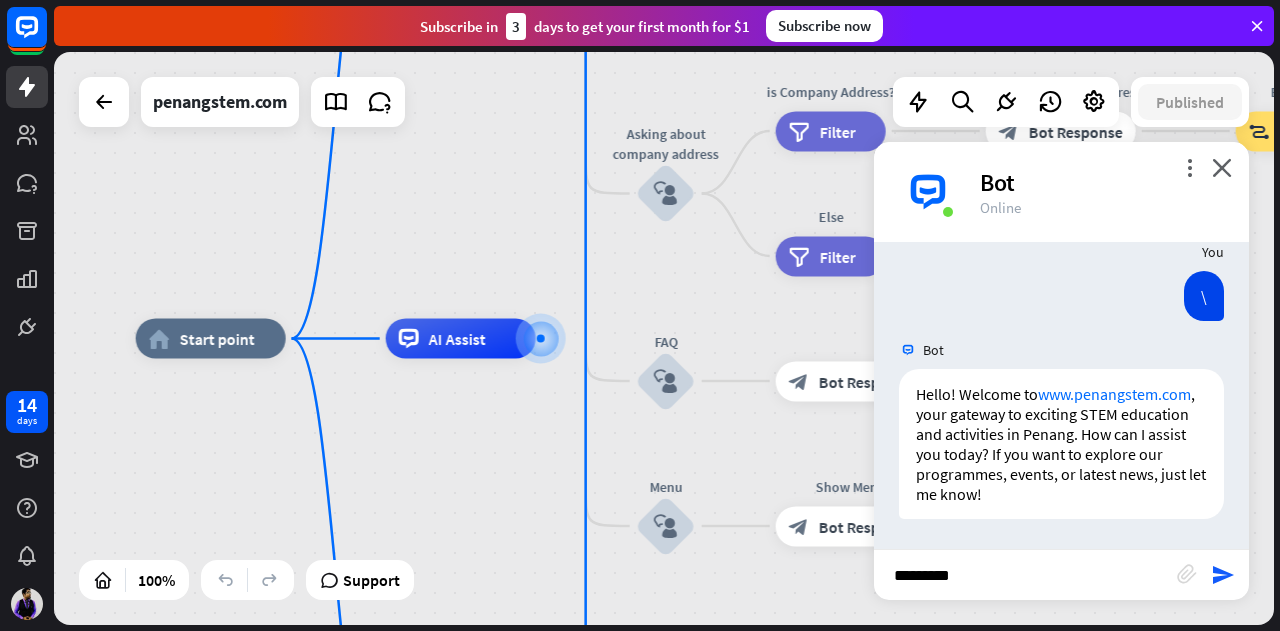 type on "**********" 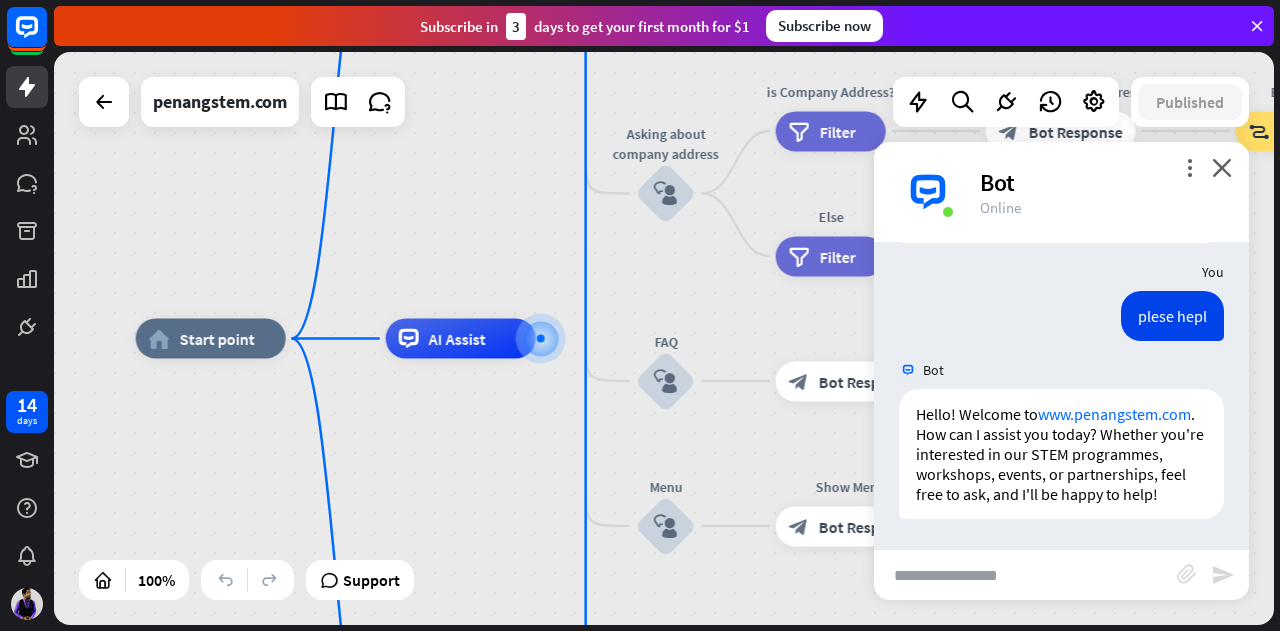 scroll, scrollTop: 1057, scrollLeft: 0, axis: vertical 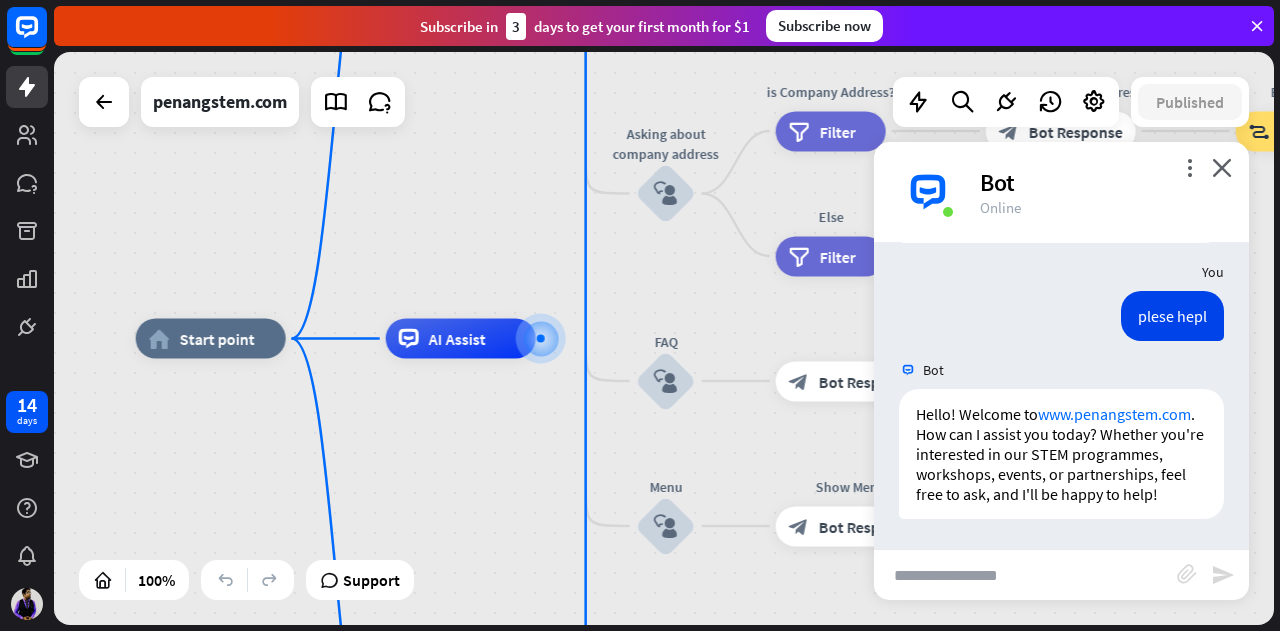 drag, startPoint x: 1055, startPoint y: 531, endPoint x: 1042, endPoint y: 570, distance: 41.109608 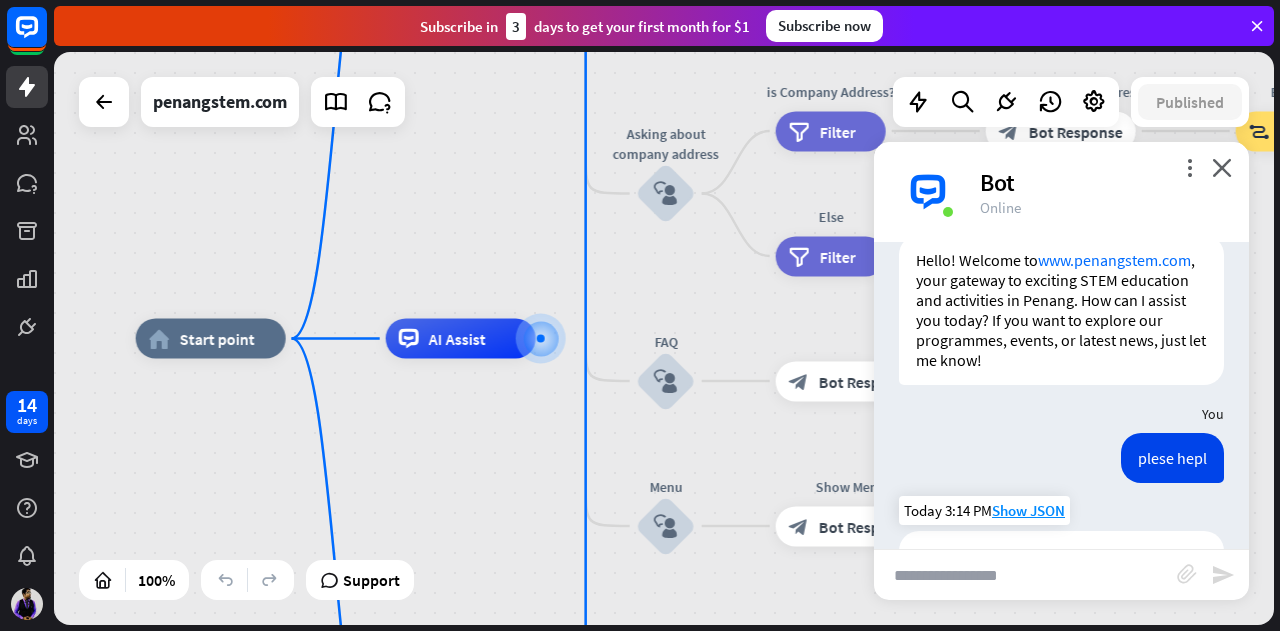 scroll, scrollTop: 1057, scrollLeft: 0, axis: vertical 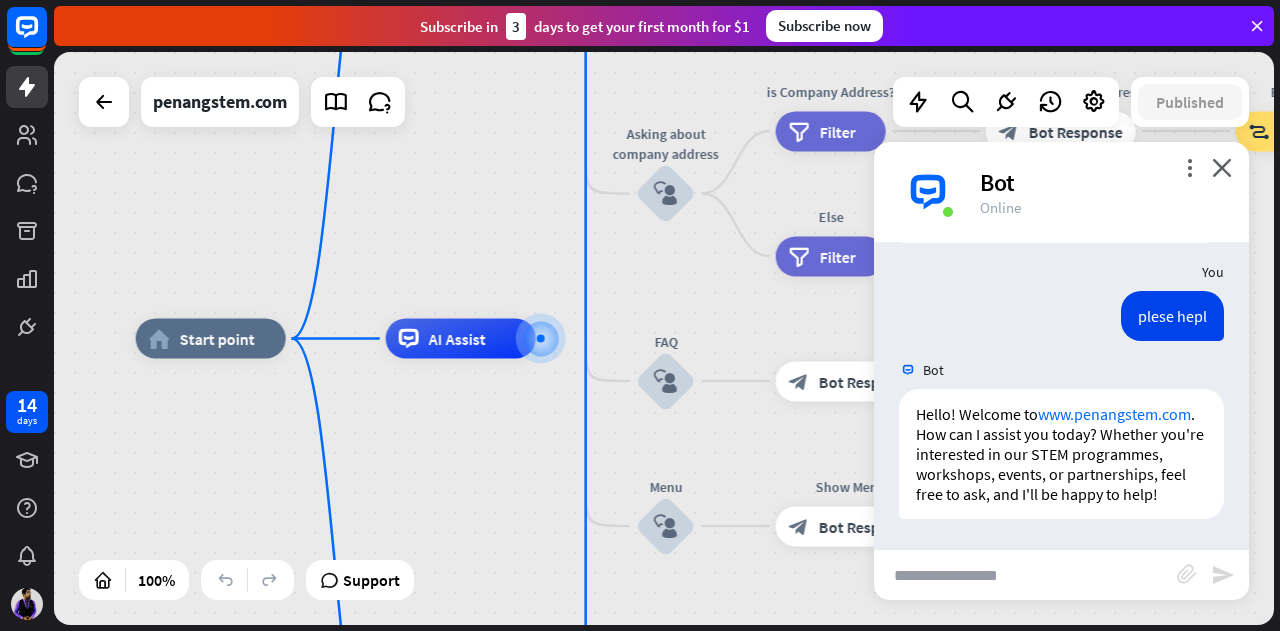 click at bounding box center (1025, 575) 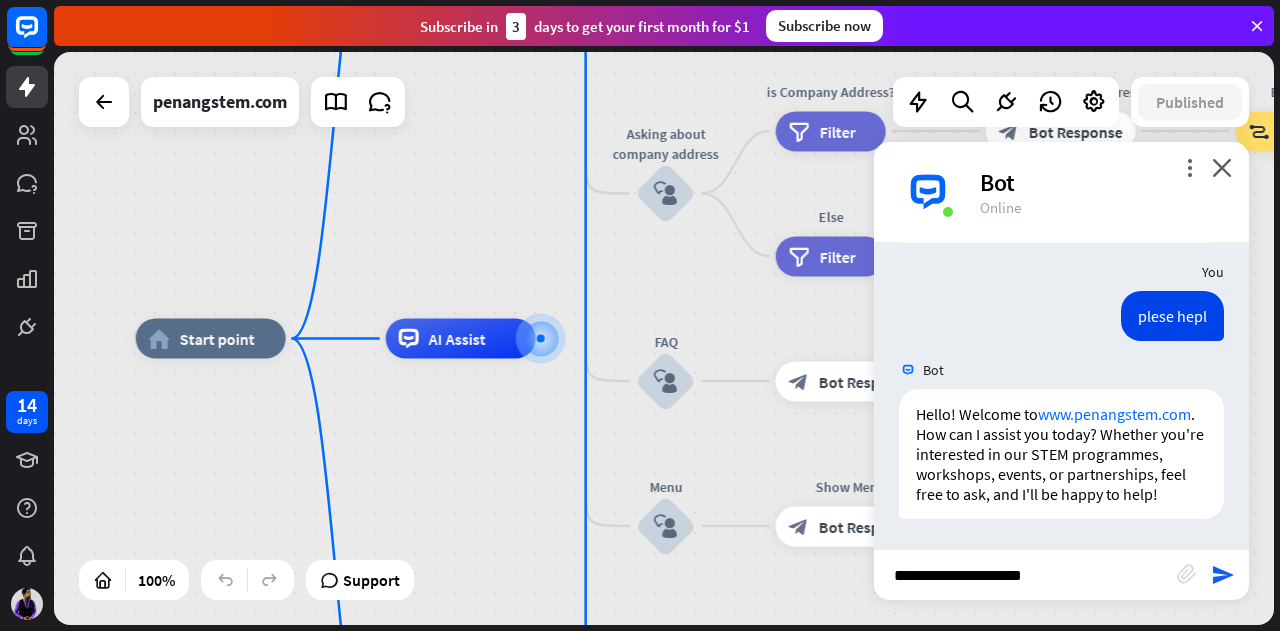 type on "**********" 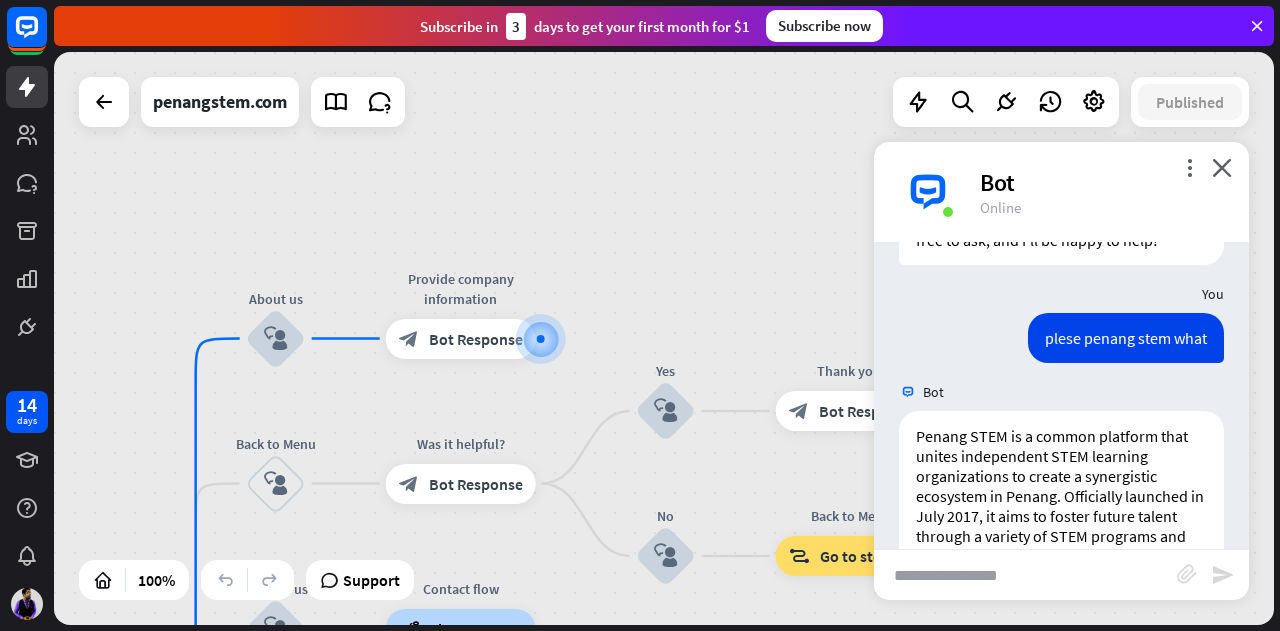 scroll, scrollTop: 1428, scrollLeft: 0, axis: vertical 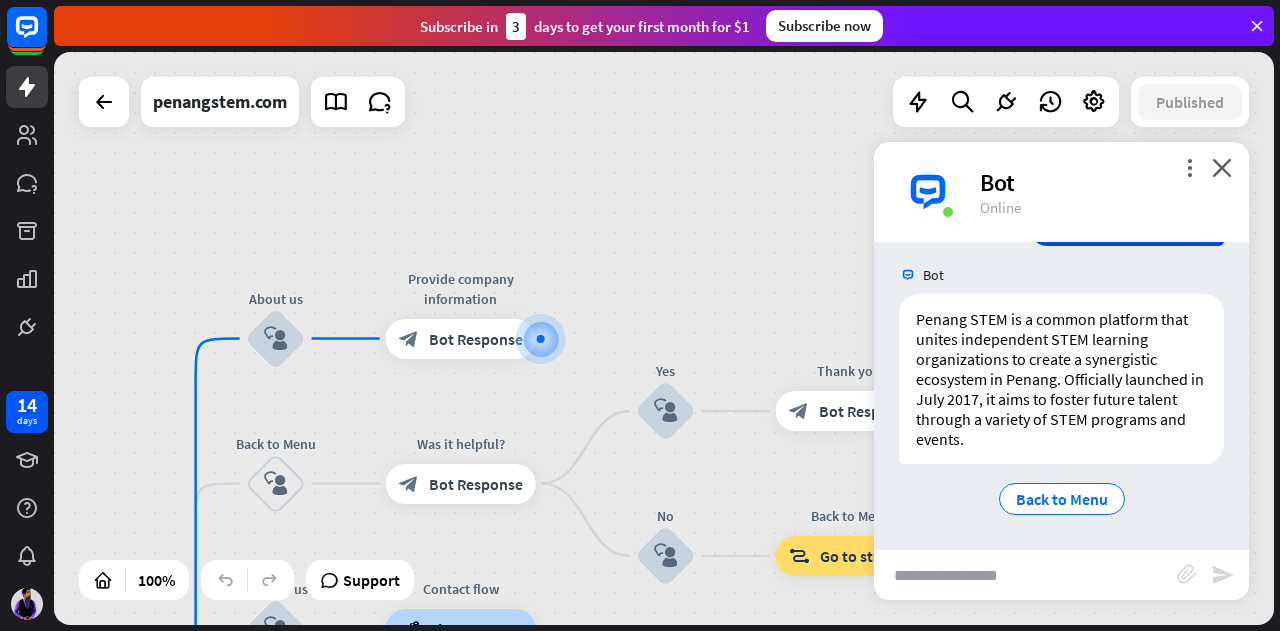 click at bounding box center (1025, 575) 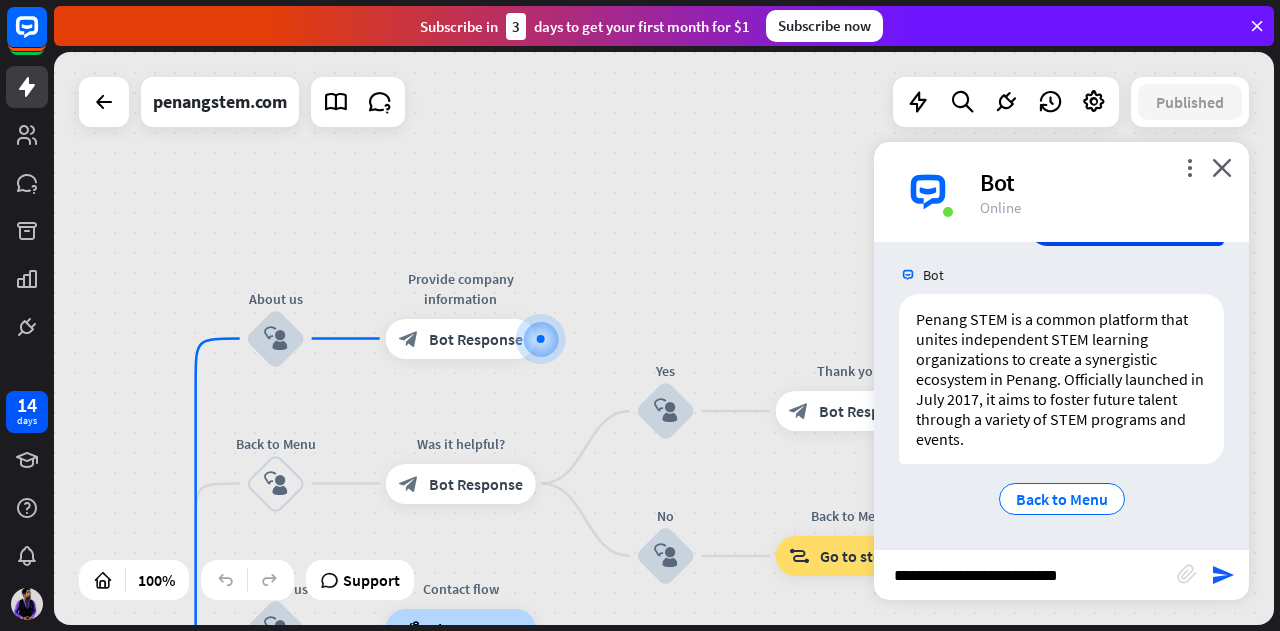 type on "**********" 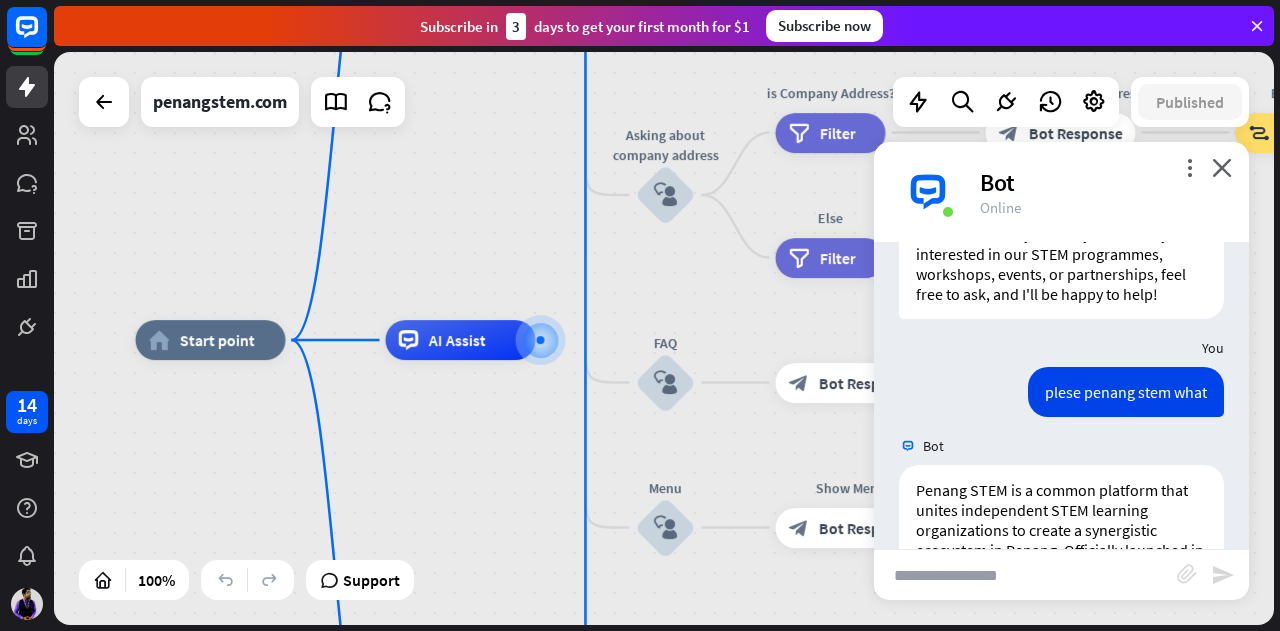 scroll, scrollTop: 1499, scrollLeft: 0, axis: vertical 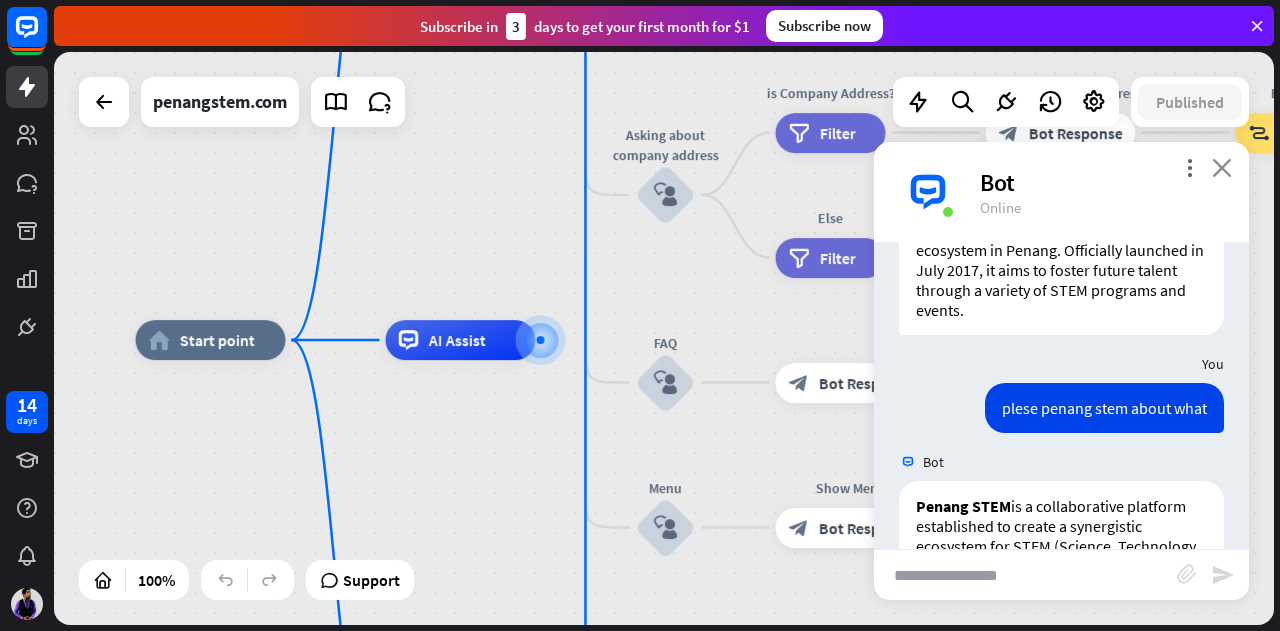 click on "close" at bounding box center [1222, 167] 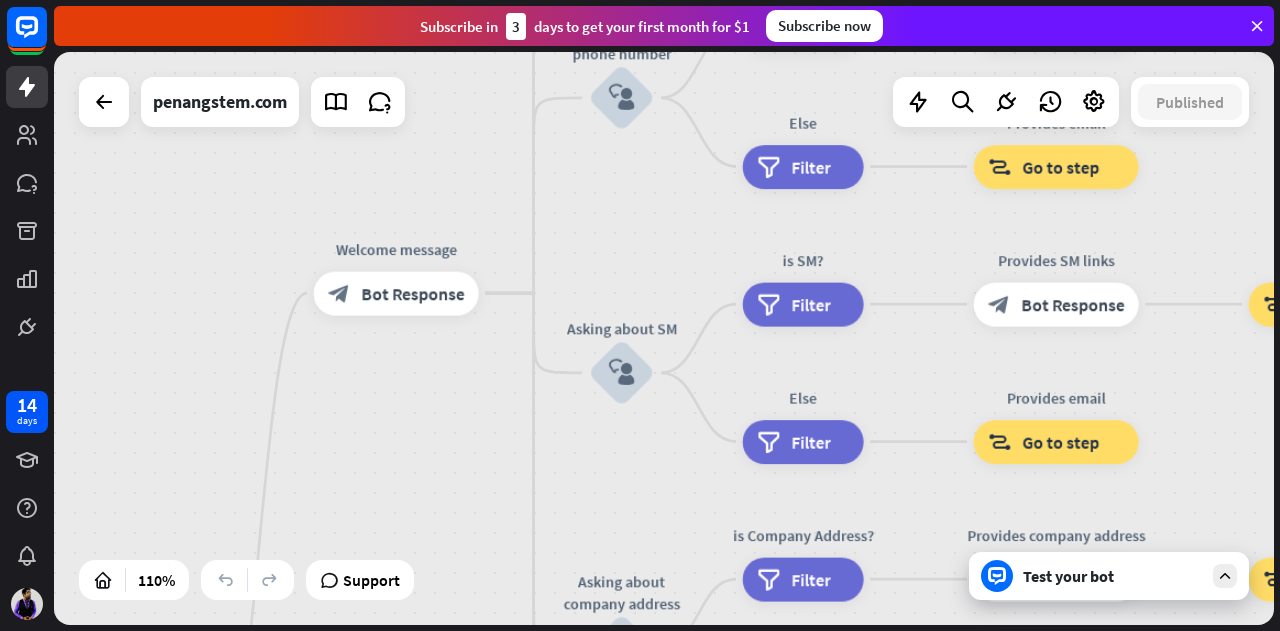drag, startPoint x: 483, startPoint y: 217, endPoint x: 438, endPoint y: 678, distance: 463.1911 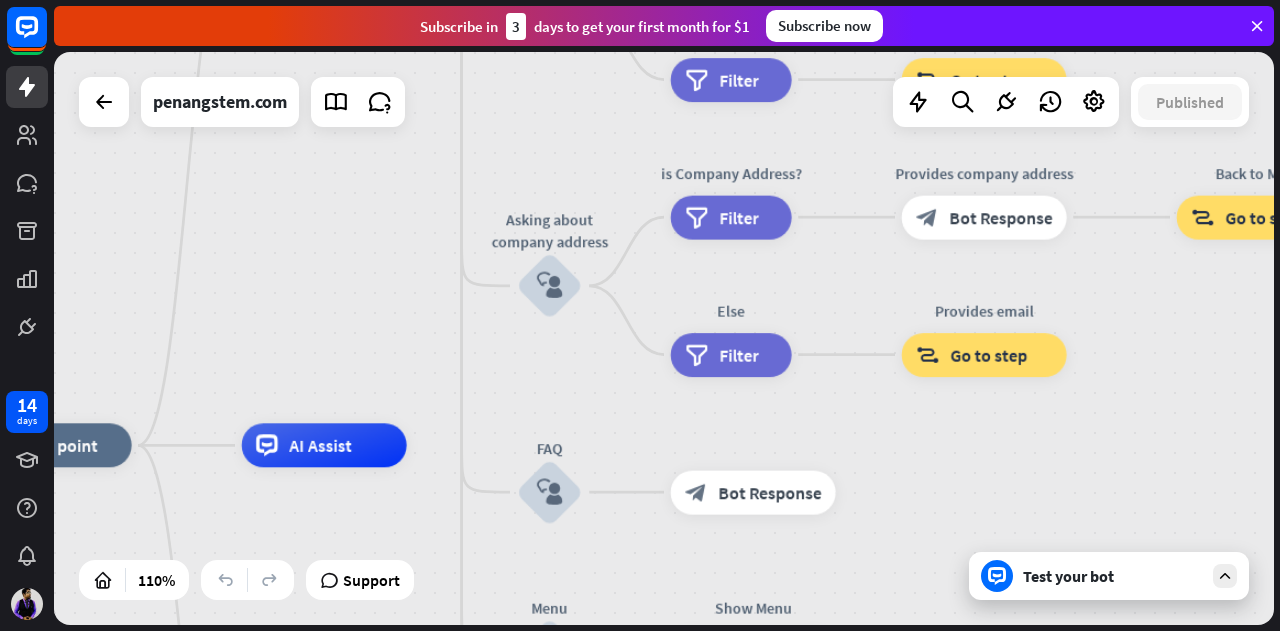 drag, startPoint x: 548, startPoint y: 241, endPoint x: 476, endPoint y: -121, distance: 369.0908 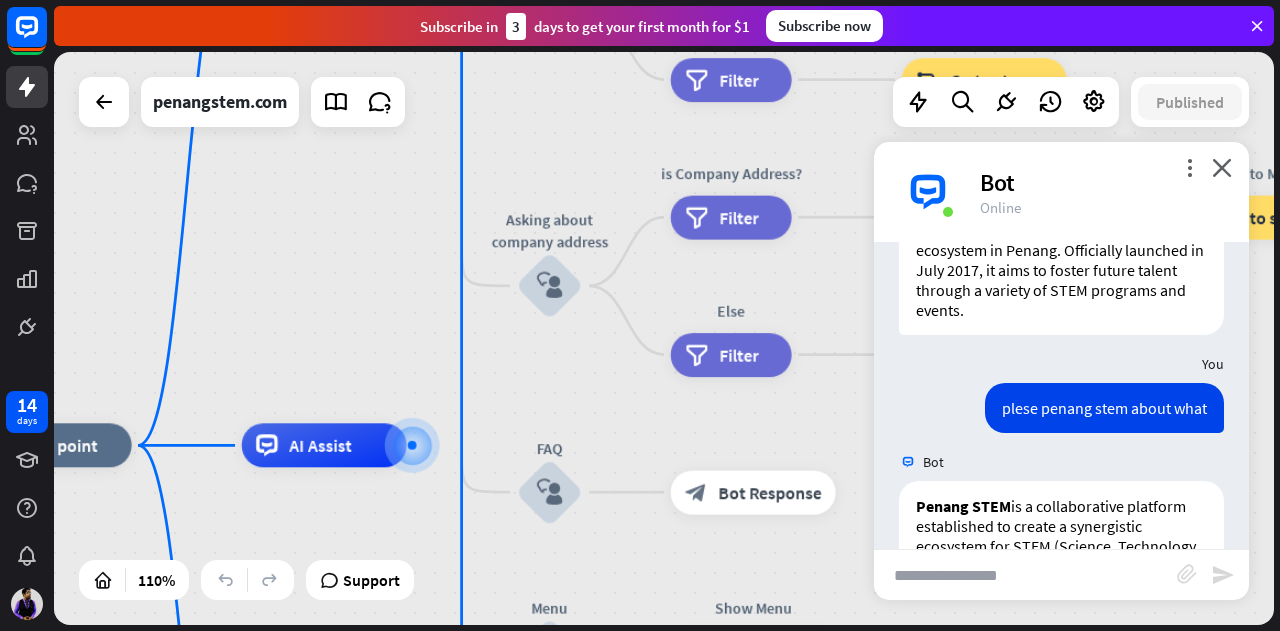 scroll, scrollTop: 1559, scrollLeft: 0, axis: vertical 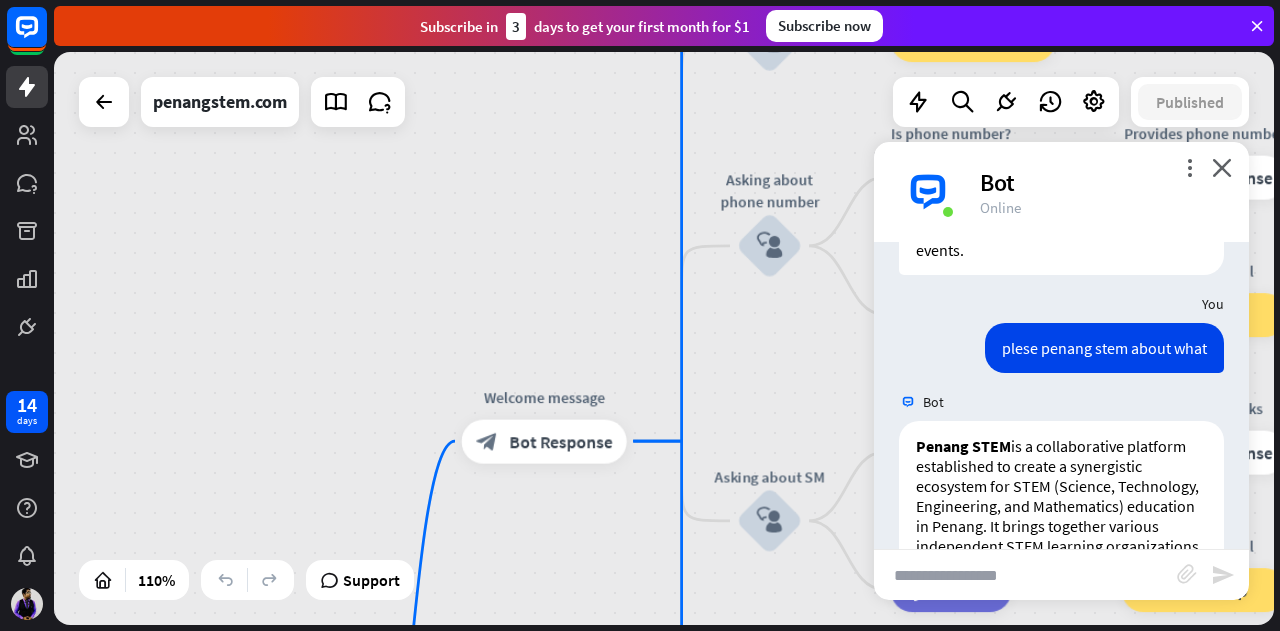 drag, startPoint x: 568, startPoint y: 168, endPoint x: 775, endPoint y: 467, distance: 363.66193 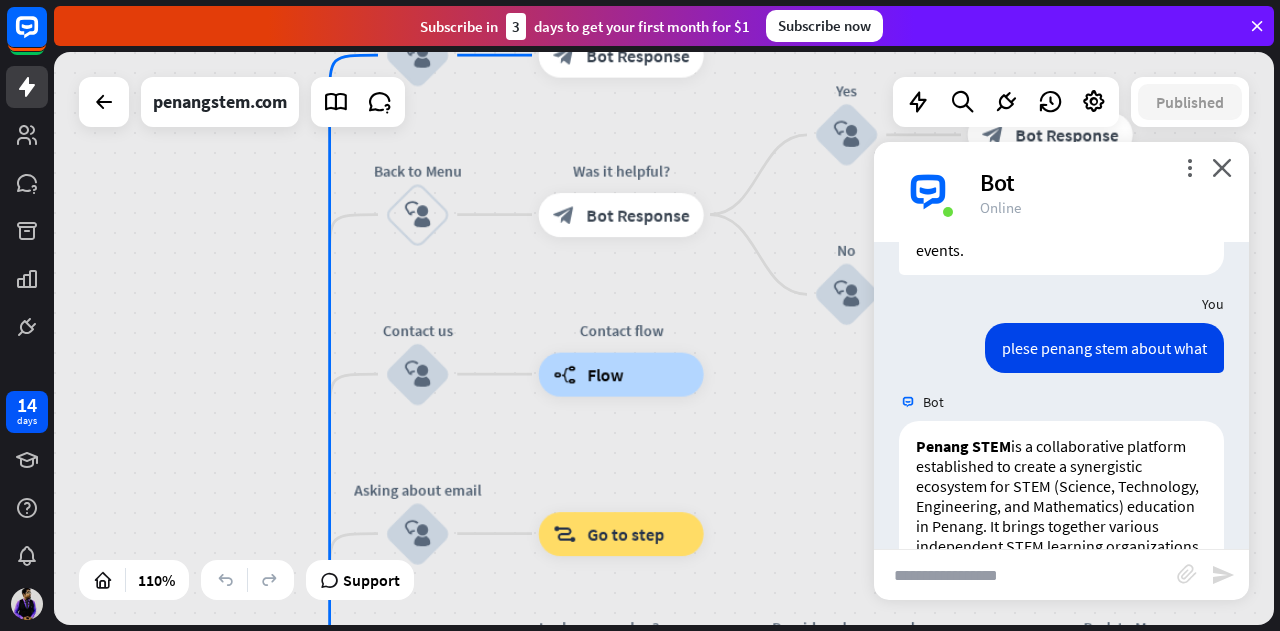 drag, startPoint x: 622, startPoint y: 85, endPoint x: 367, endPoint y: 485, distance: 474.368 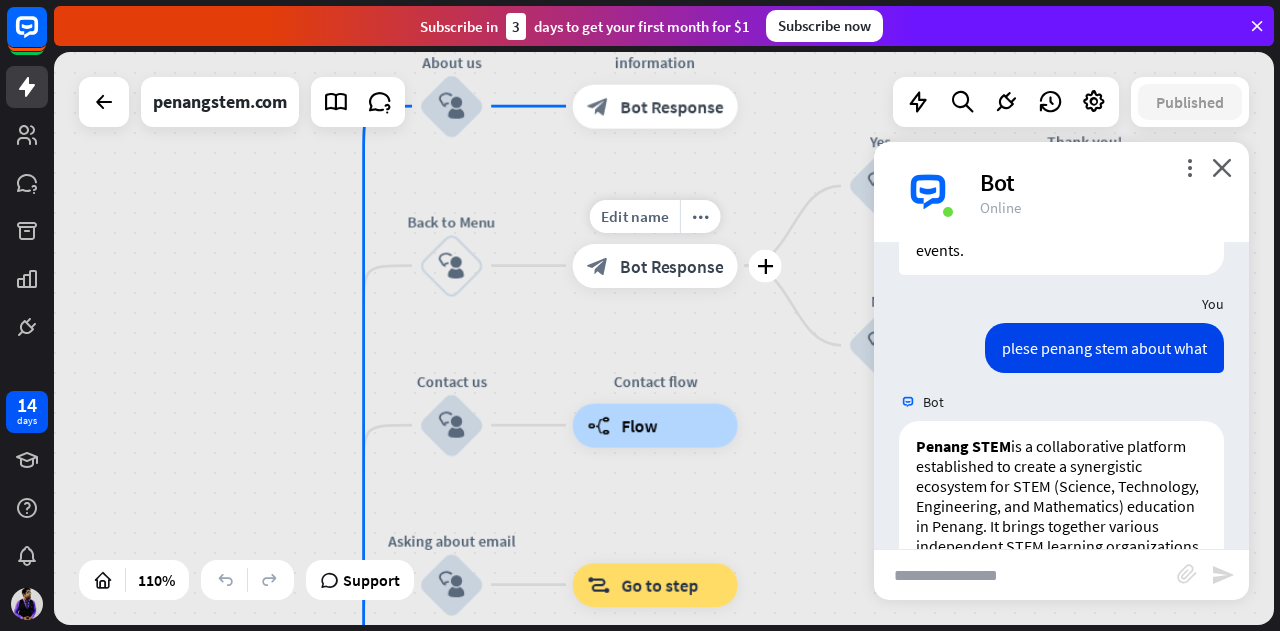 drag, startPoint x: 530, startPoint y: 173, endPoint x: 602, endPoint y: -121, distance: 302.68796 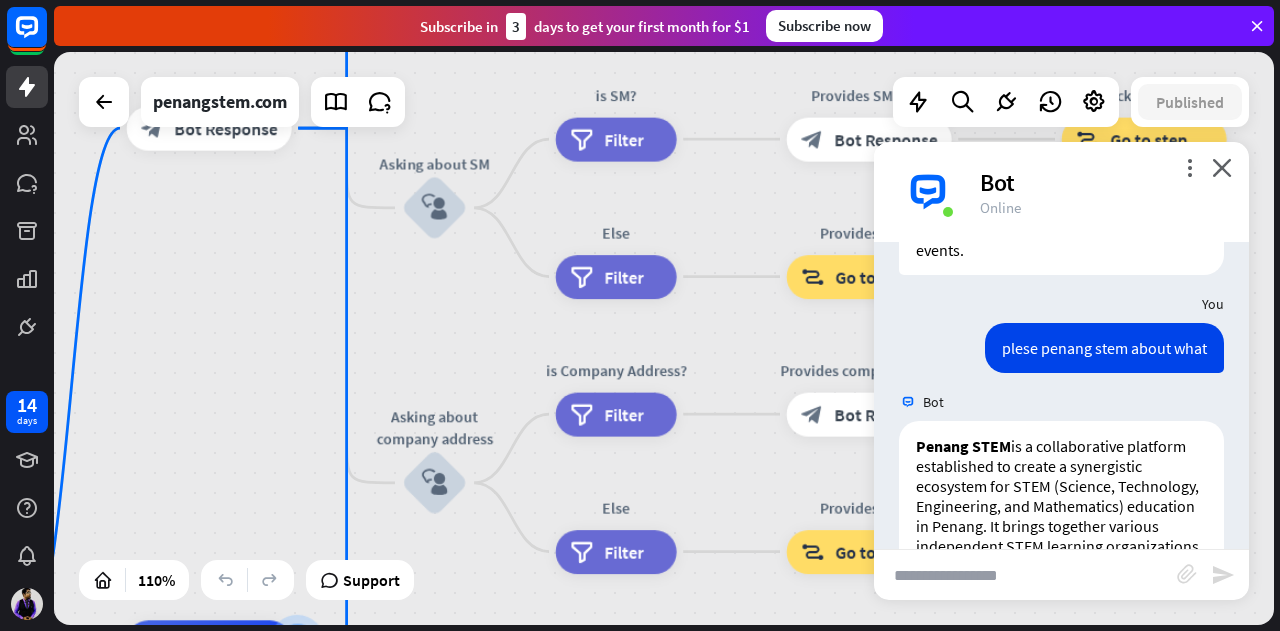 drag, startPoint x: 555, startPoint y: 427, endPoint x: 531, endPoint y: 33, distance: 394.7303 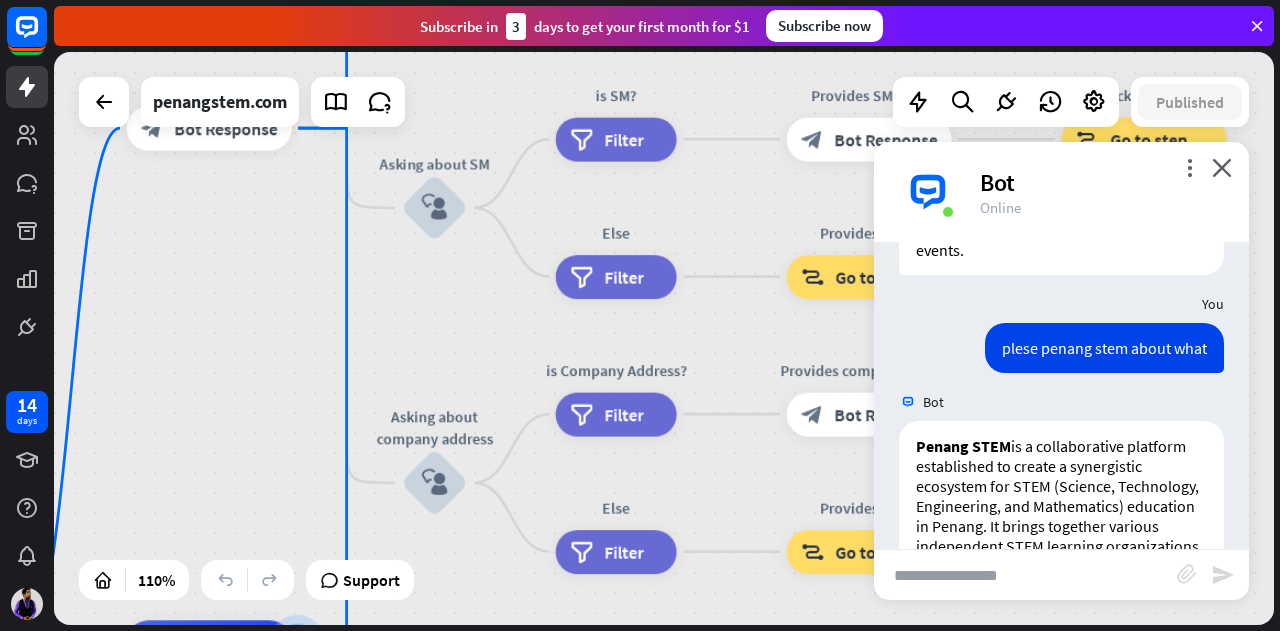 click on "close
Product Help
First steps   Get started with ChatBot       Help Center   Follow step-by-step tutorials       Academy   Level up your skill set       Contact us   Connect with our Product Experts
Subscribe in
3
days
to get your first month for $1
Subscribe now                         home_2   Start point                 Welcome message   block_bot_response   Bot Response                 About us   block_user_input                 Provide company information   block_bot_response   Bot Response                 Back to Menu   block_user_input                 Was it helpful?   block_bot_response   Bot Response                 Yes   block_user_input                 Thank you!   block_bot_response   Bot Response                 No   block_user_input                 Back to Menu   block_goto   Go to step                 Contact us   block_user_input" at bounding box center [667, 315] 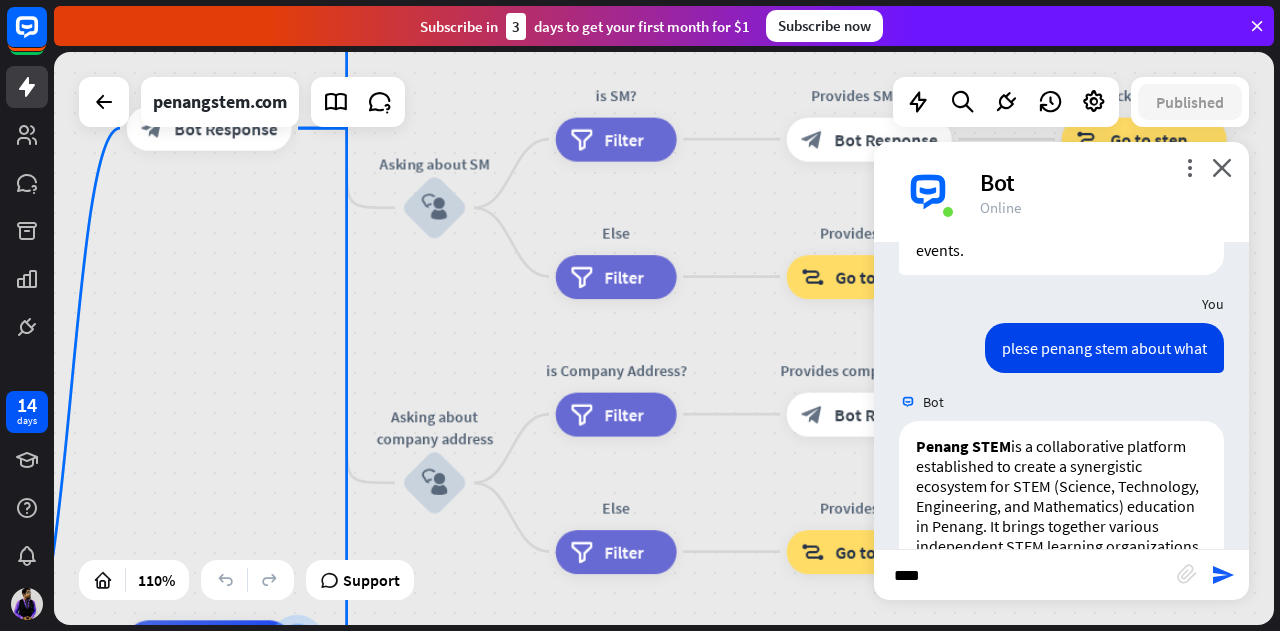 type on "*****" 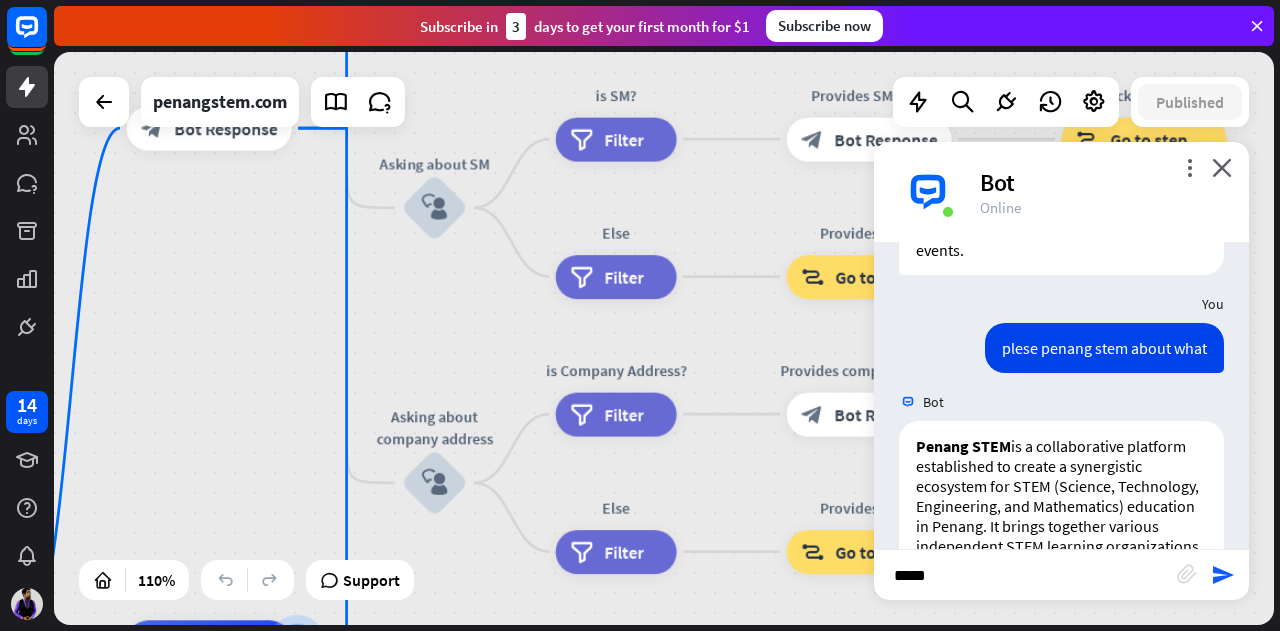 type 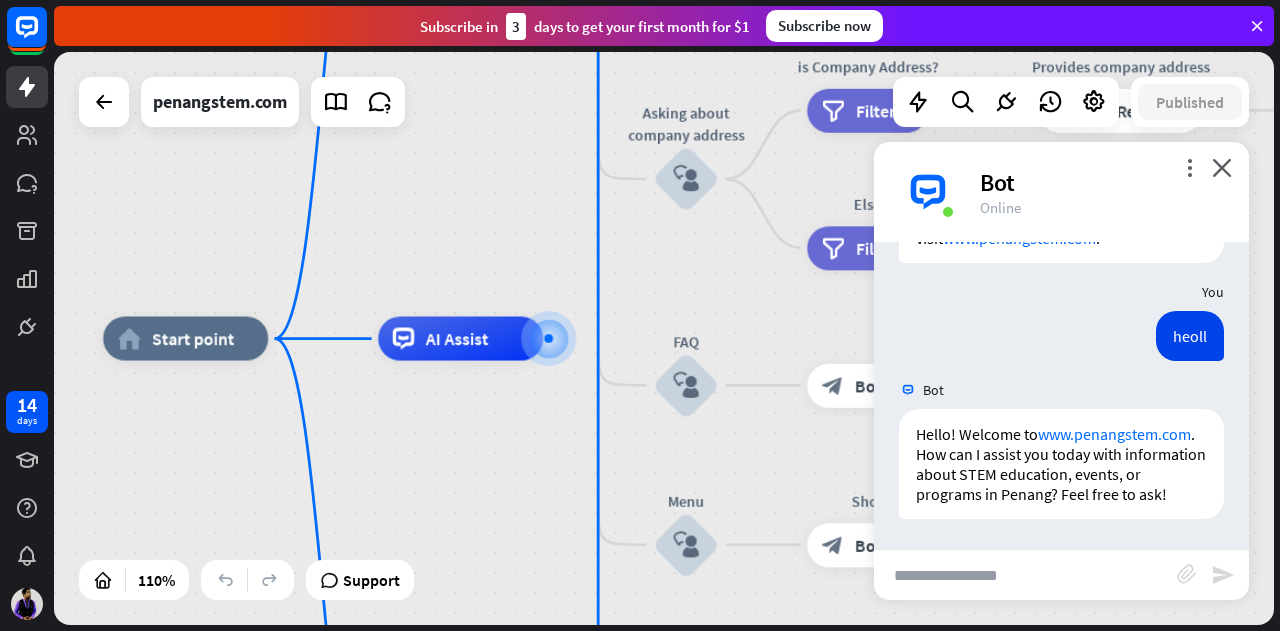 scroll, scrollTop: 2675, scrollLeft: 0, axis: vertical 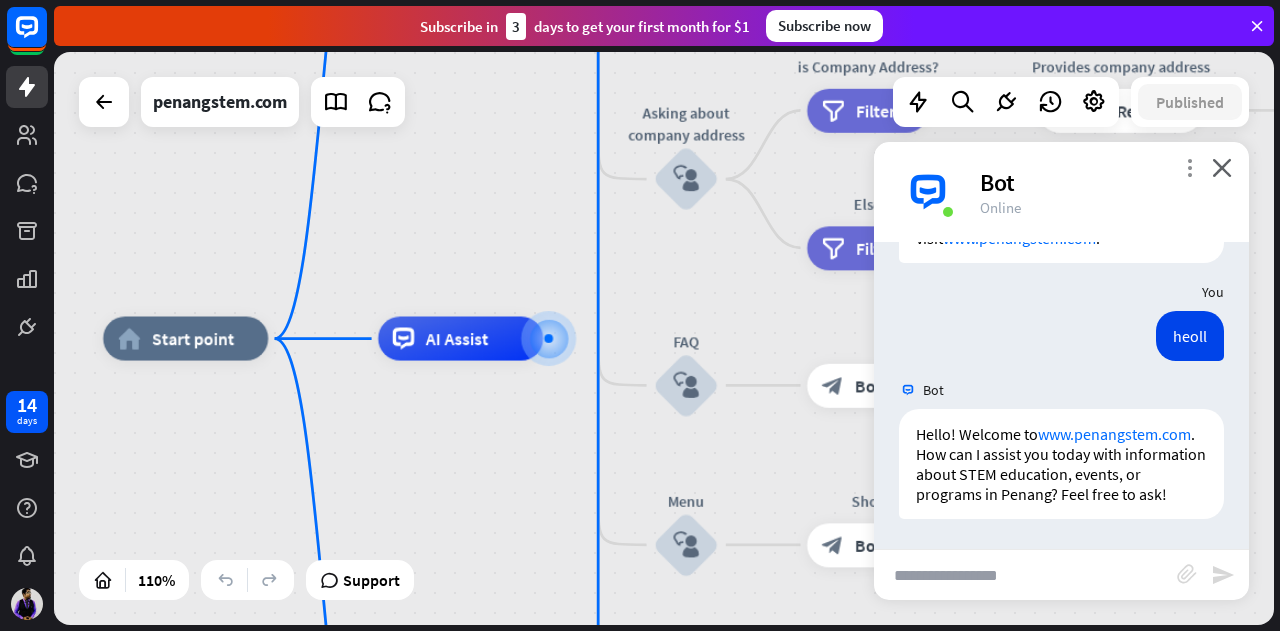 click on "more_vert" at bounding box center [1189, 167] 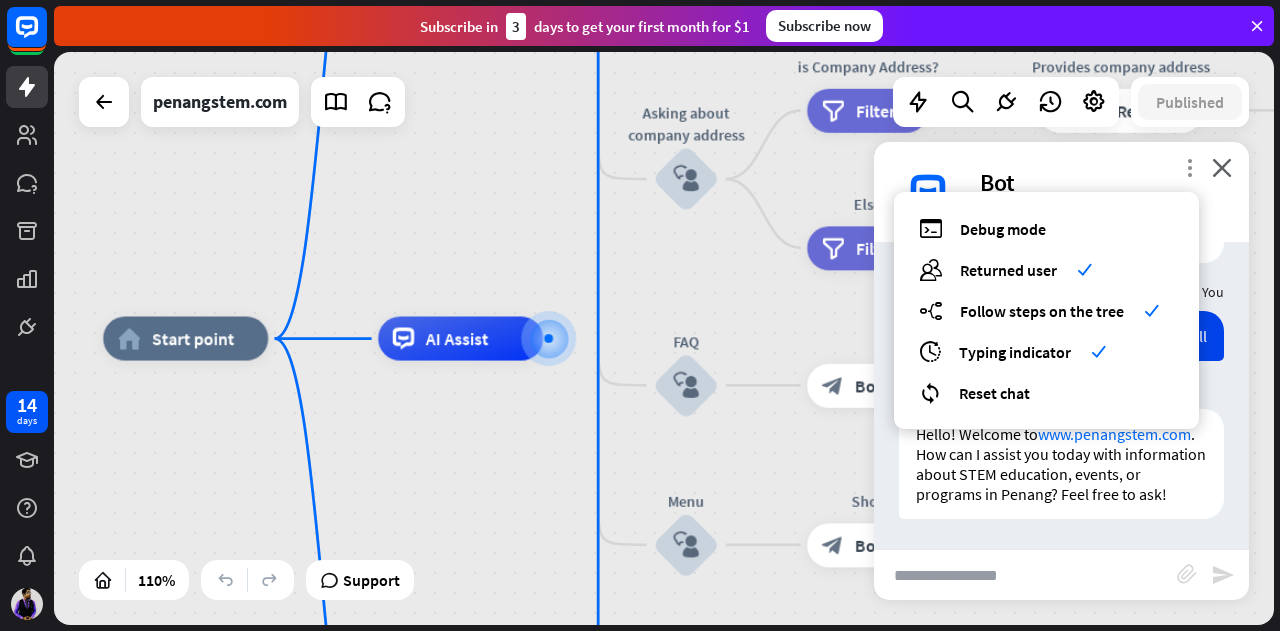 click on "more_vert" at bounding box center (1189, 167) 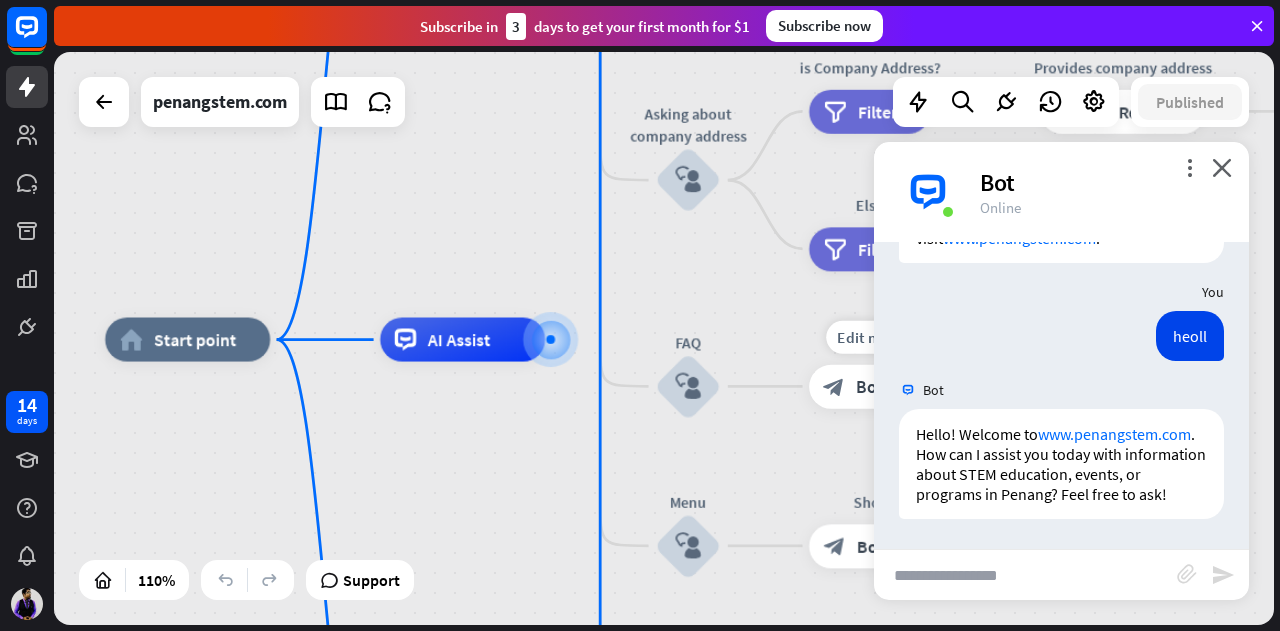 drag, startPoint x: 1172, startPoint y: 305, endPoint x: 788, endPoint y: 326, distance: 384.5738 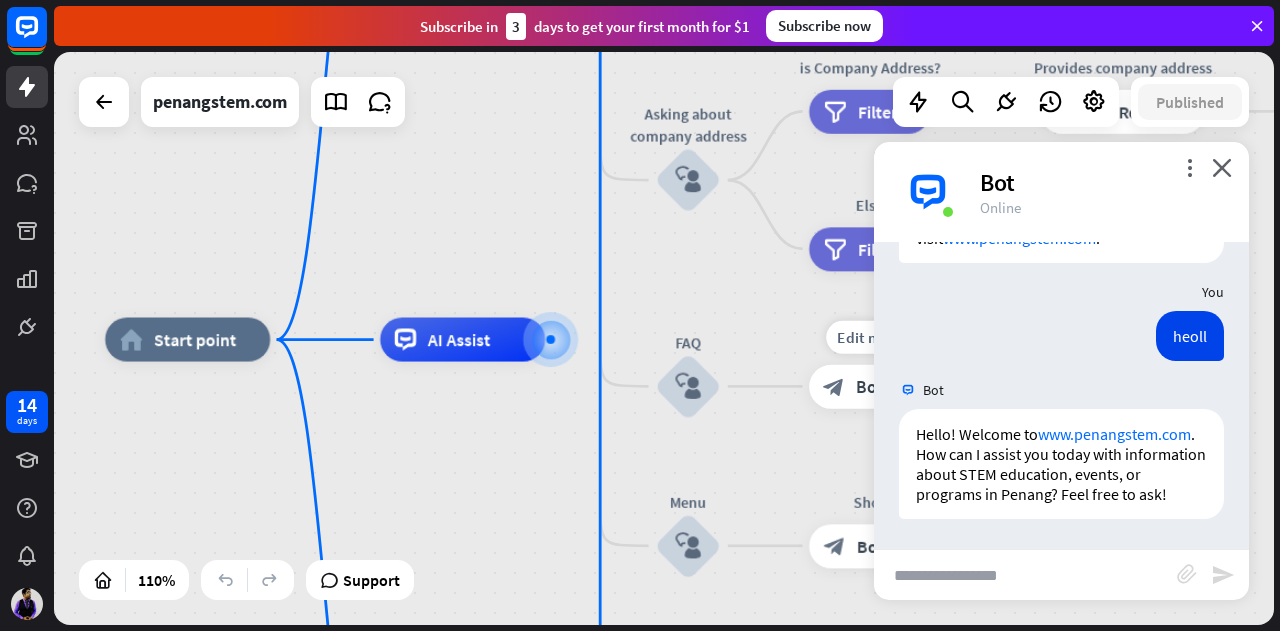 click on "Edit name   more_horiz         plus     block_bot_response   Bot Response" at bounding box center (891, 386) 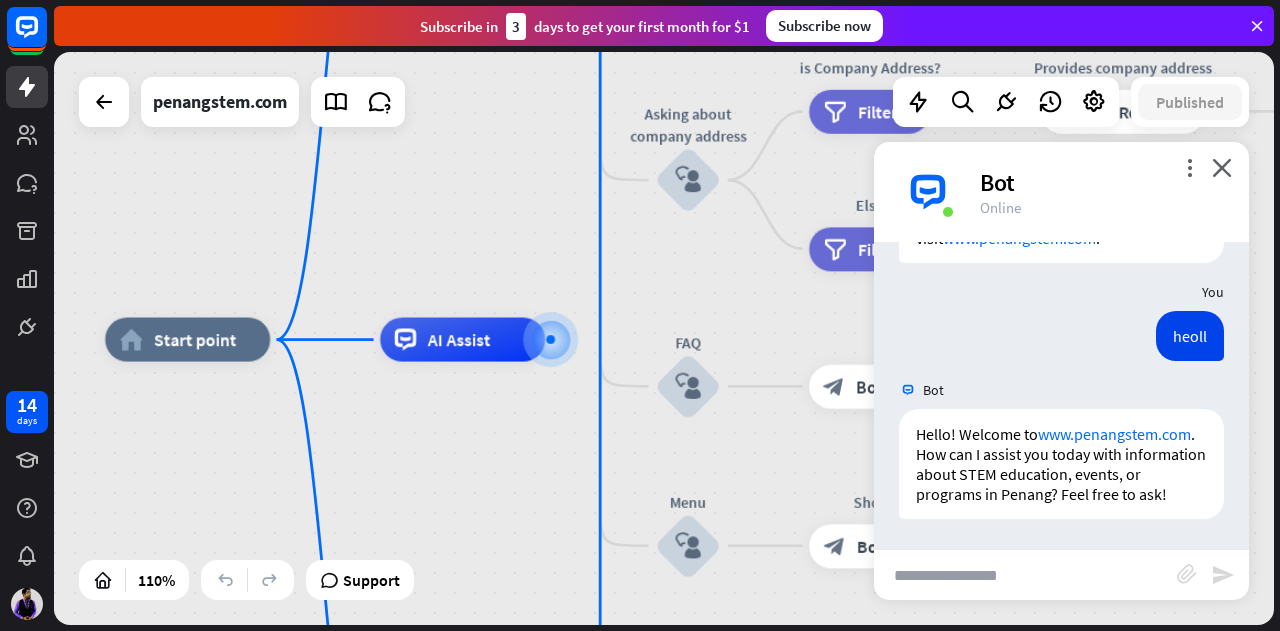 click on "more_vert
close
Bot
Online" at bounding box center (1061, 192) 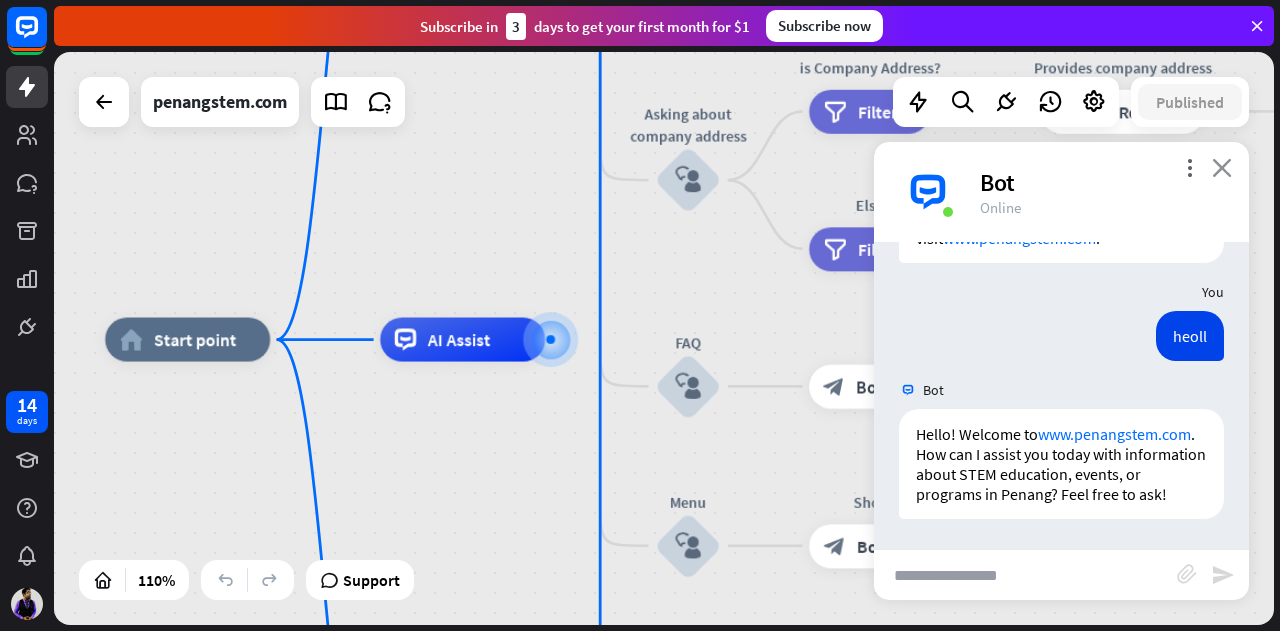 click on "close" at bounding box center (1222, 167) 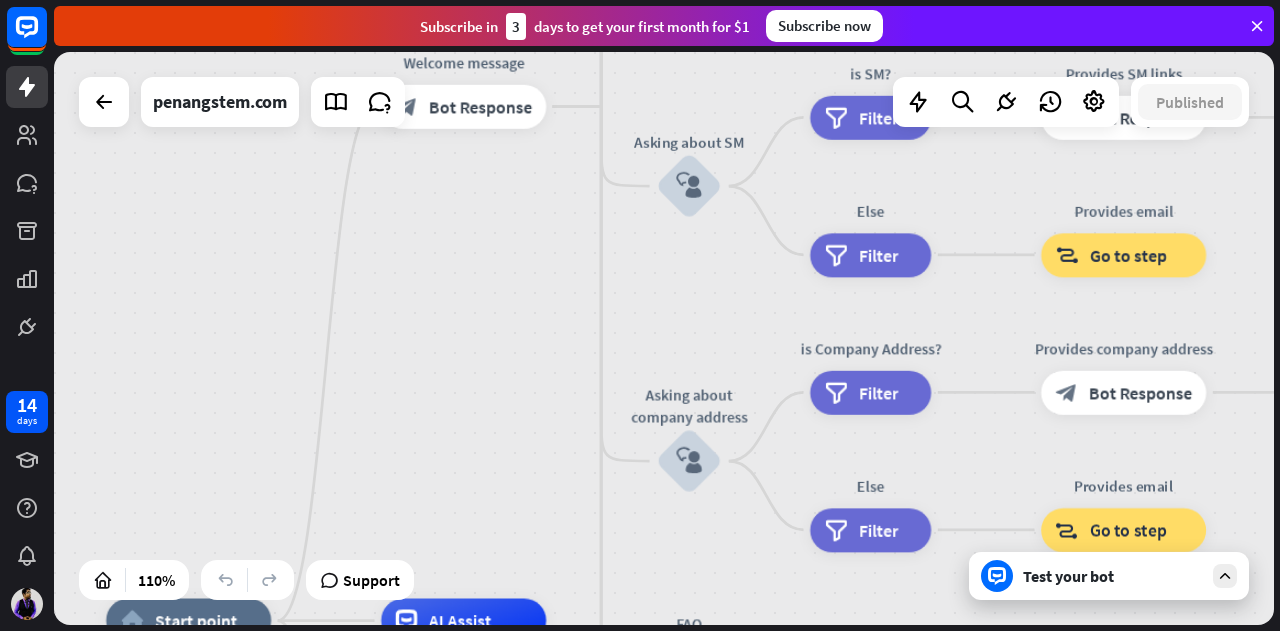 drag, startPoint x: 1012, startPoint y: 316, endPoint x: 1013, endPoint y: 597, distance: 281.00177 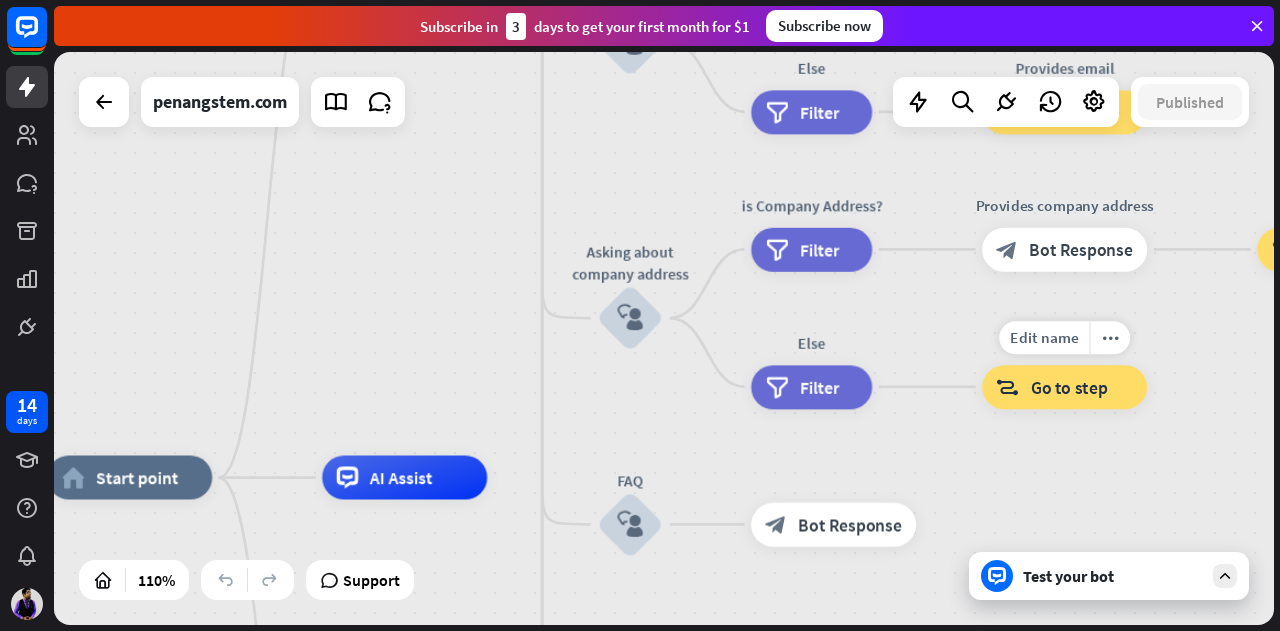 drag, startPoint x: 1010, startPoint y: 463, endPoint x: 951, endPoint y: 320, distance: 154.69324 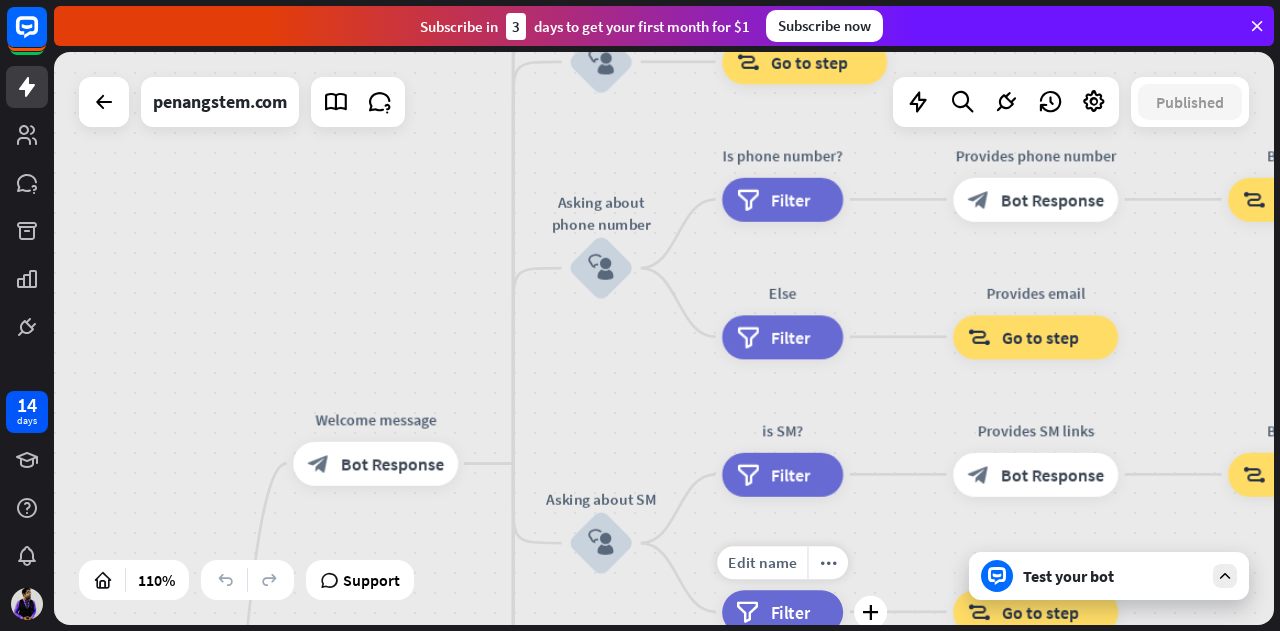drag, startPoint x: 726, startPoint y: 121, endPoint x: 706, endPoint y: 459, distance: 338.5912 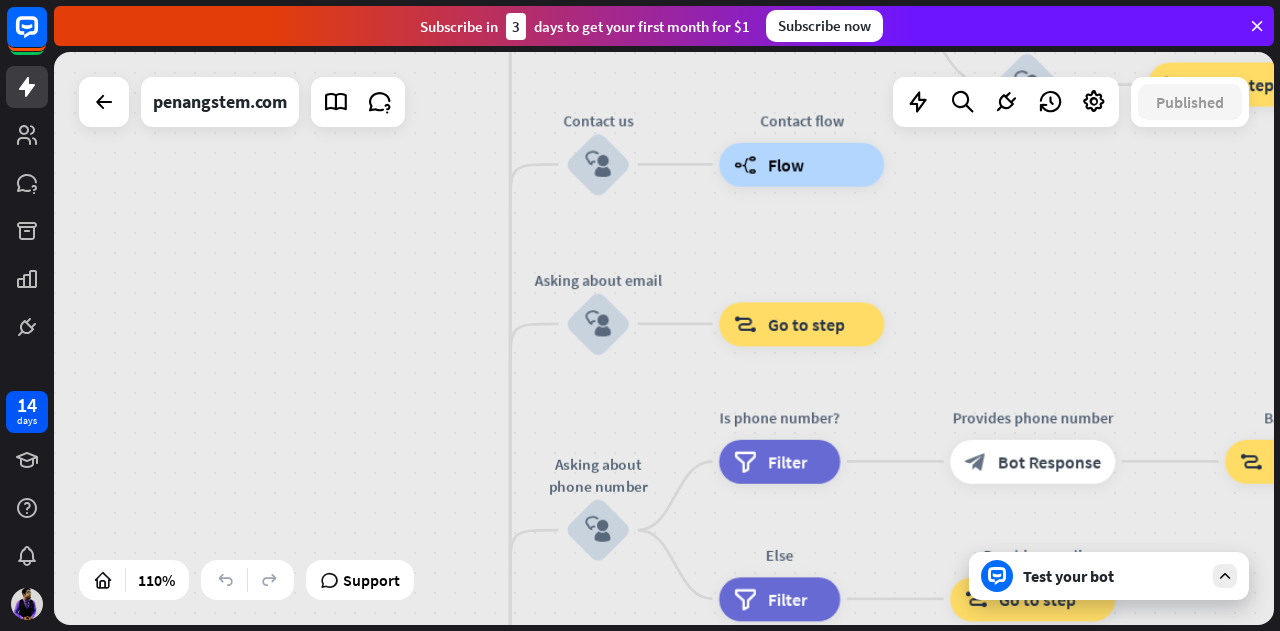 drag, startPoint x: 626, startPoint y: 411, endPoint x: 623, endPoint y: 675, distance: 264.01706 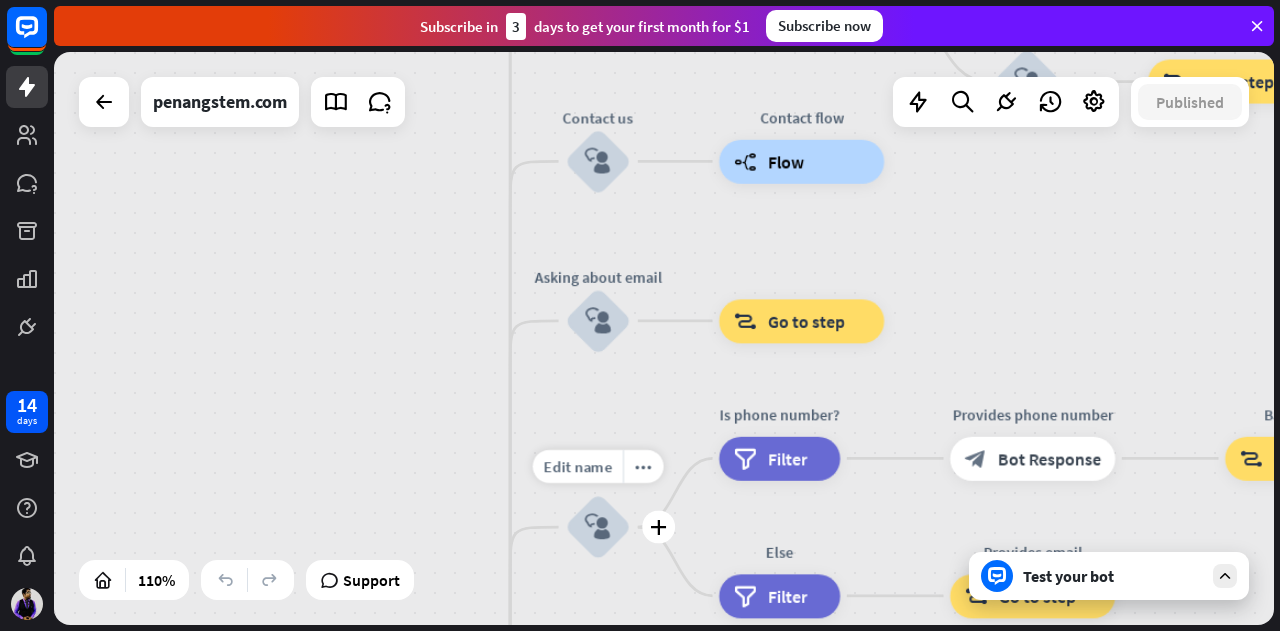 drag, startPoint x: 603, startPoint y: 161, endPoint x: 691, endPoint y: 188, distance: 92.0489 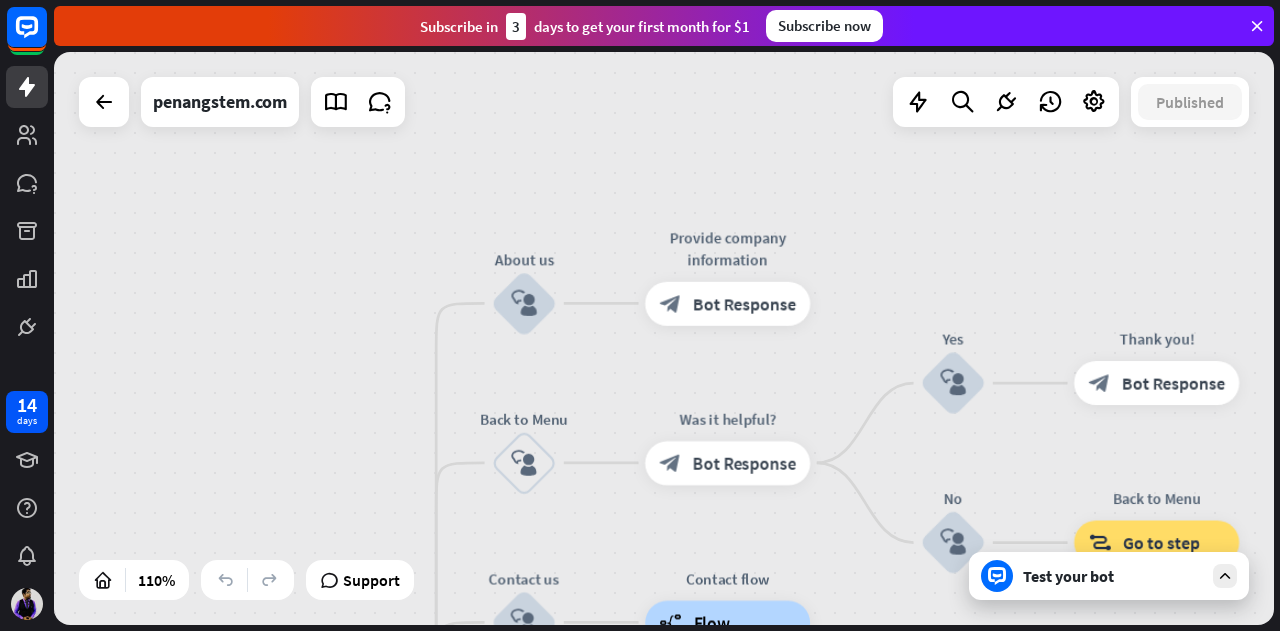 drag, startPoint x: 644, startPoint y: 217, endPoint x: 564, endPoint y: 477, distance: 272.02942 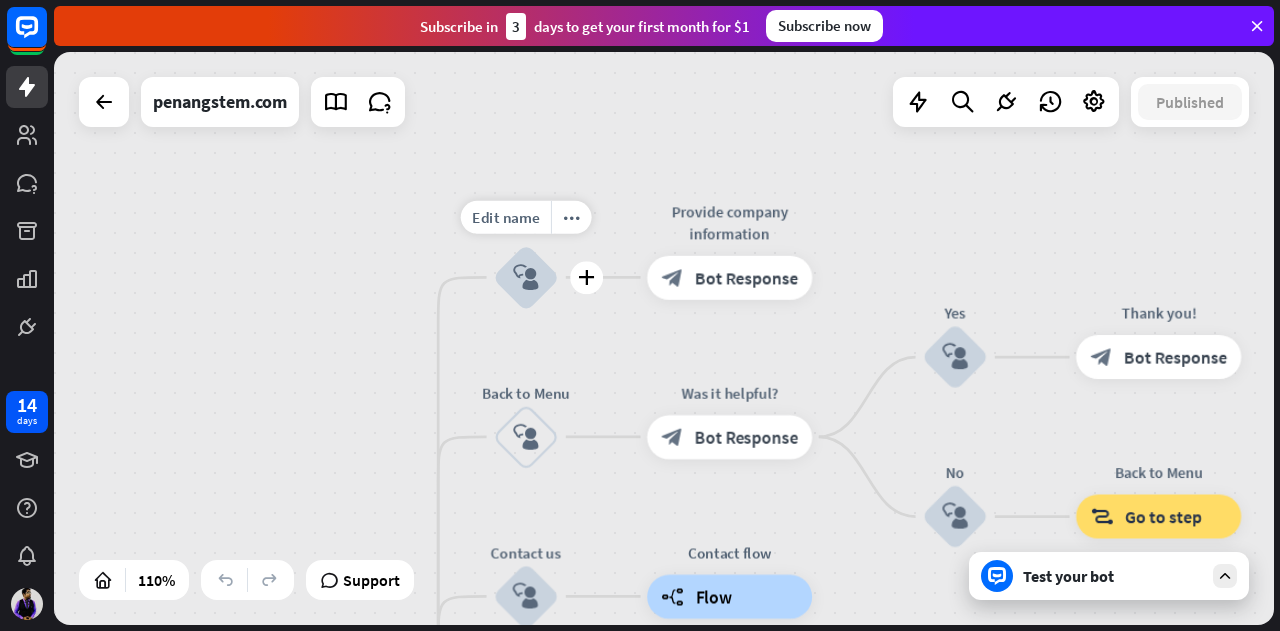 click on "block_user_input" at bounding box center [526, 277] 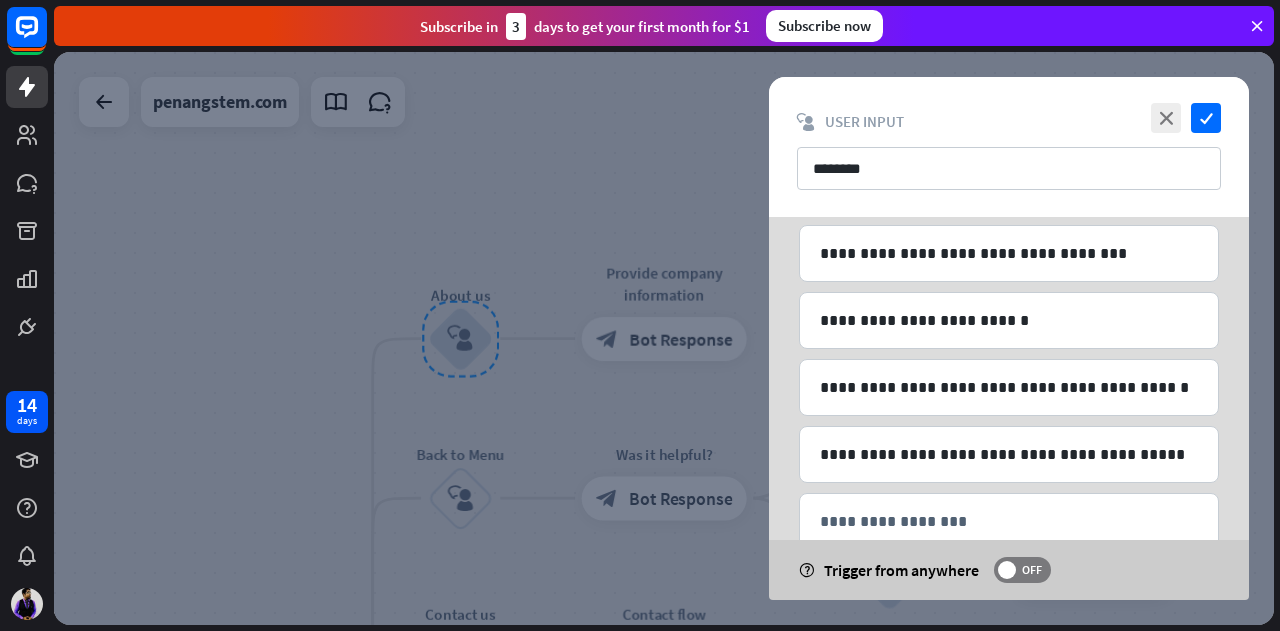 scroll, scrollTop: 393, scrollLeft: 0, axis: vertical 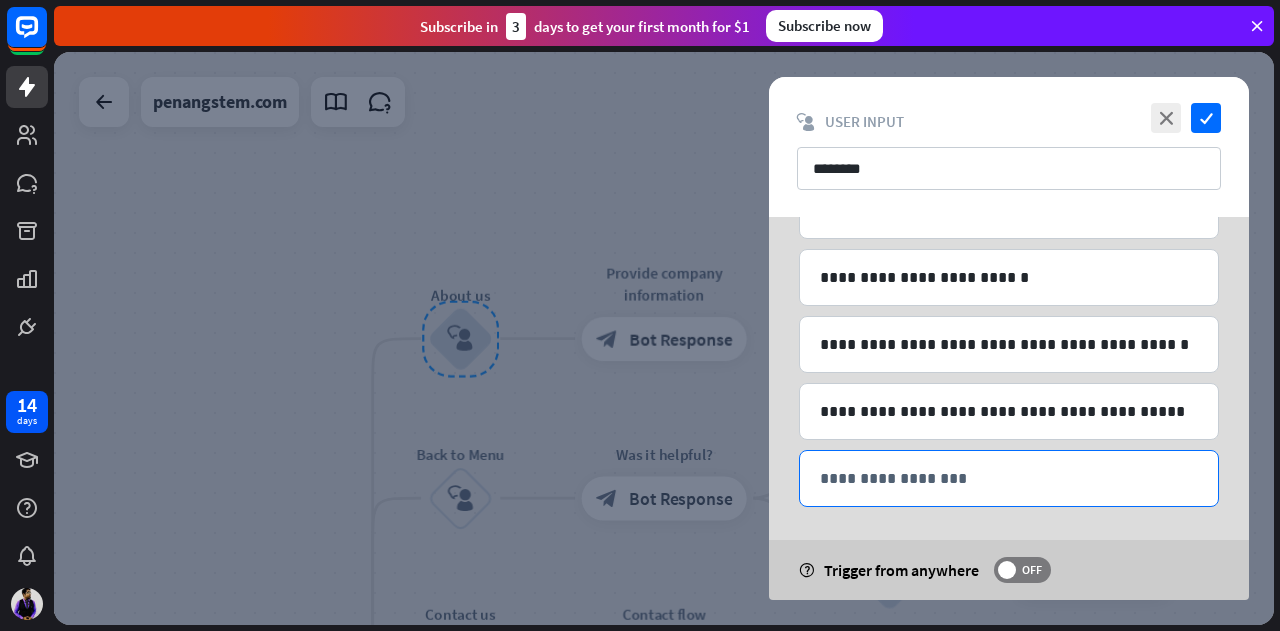 click on "**********" at bounding box center (1009, 478) 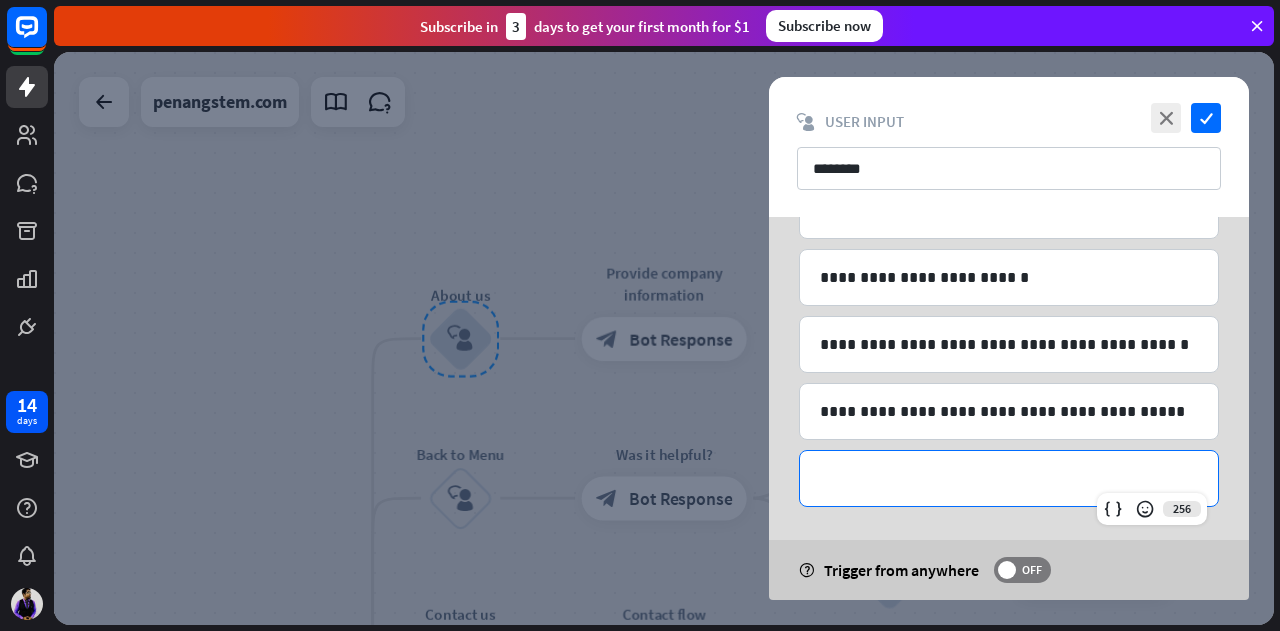 type 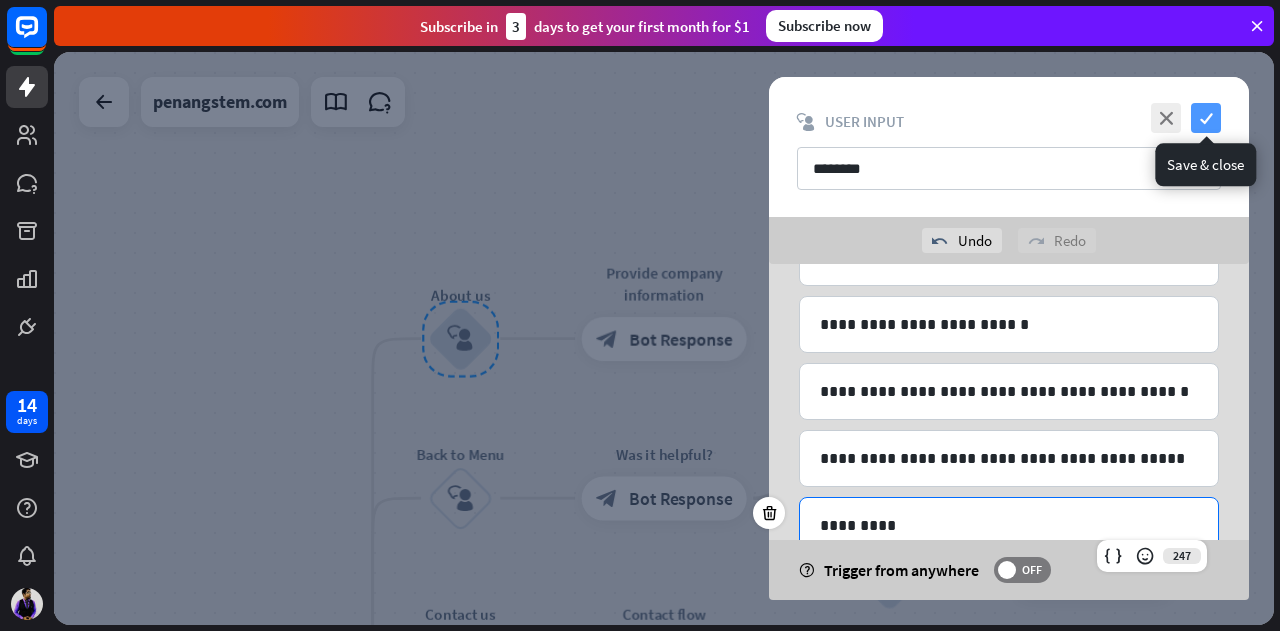 click on "check" at bounding box center [1206, 118] 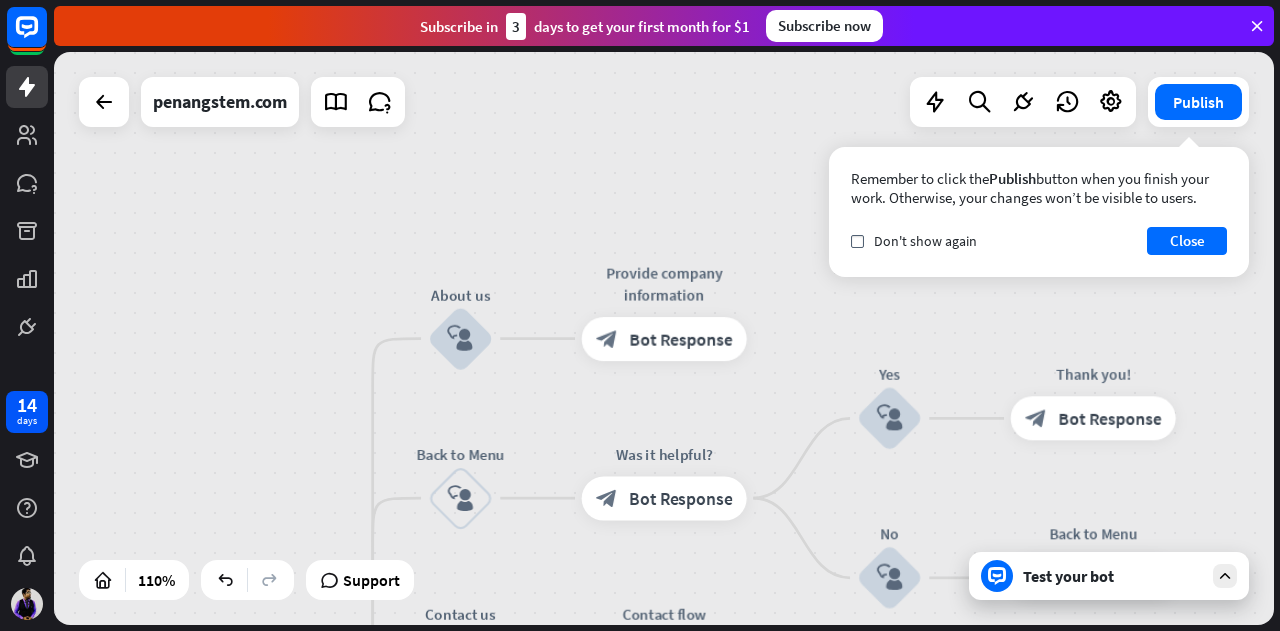 click on "Test your bot" at bounding box center (1113, 576) 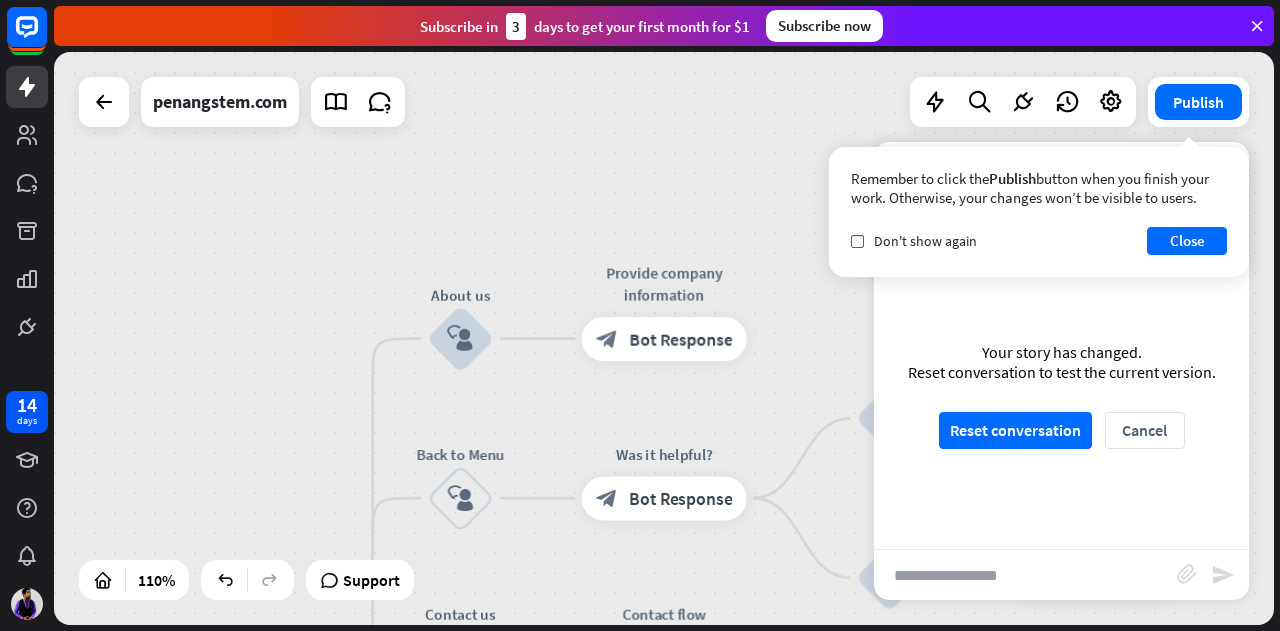 click at bounding box center (1025, 575) 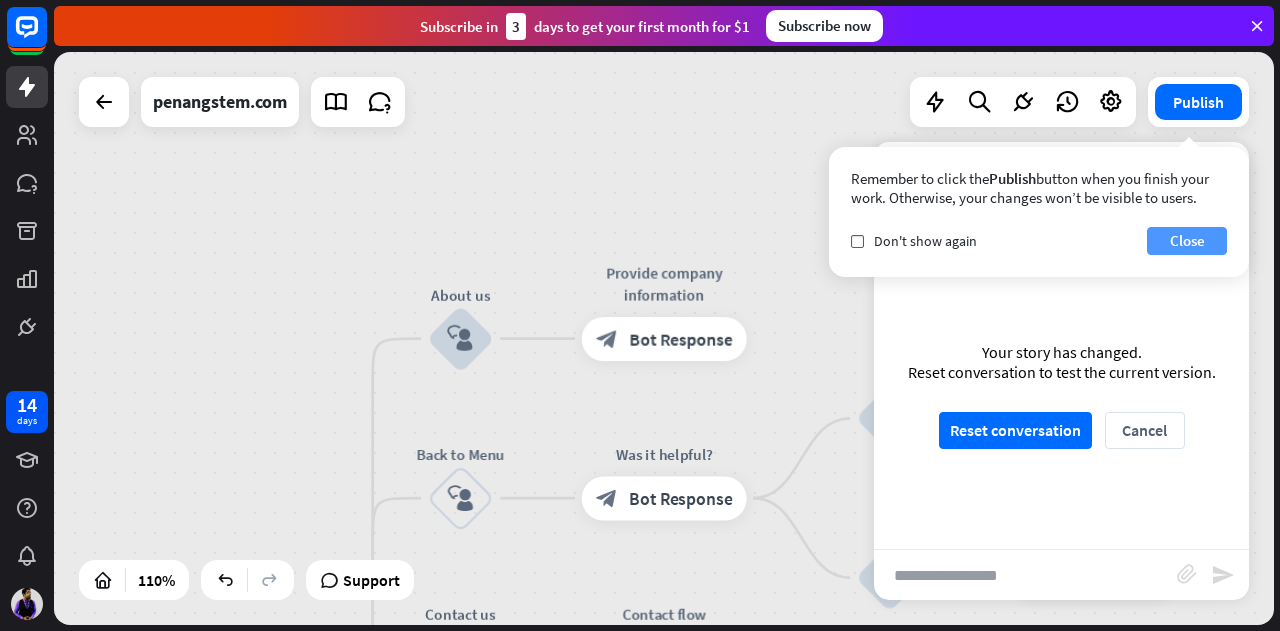 click on "Close" at bounding box center (1187, 241) 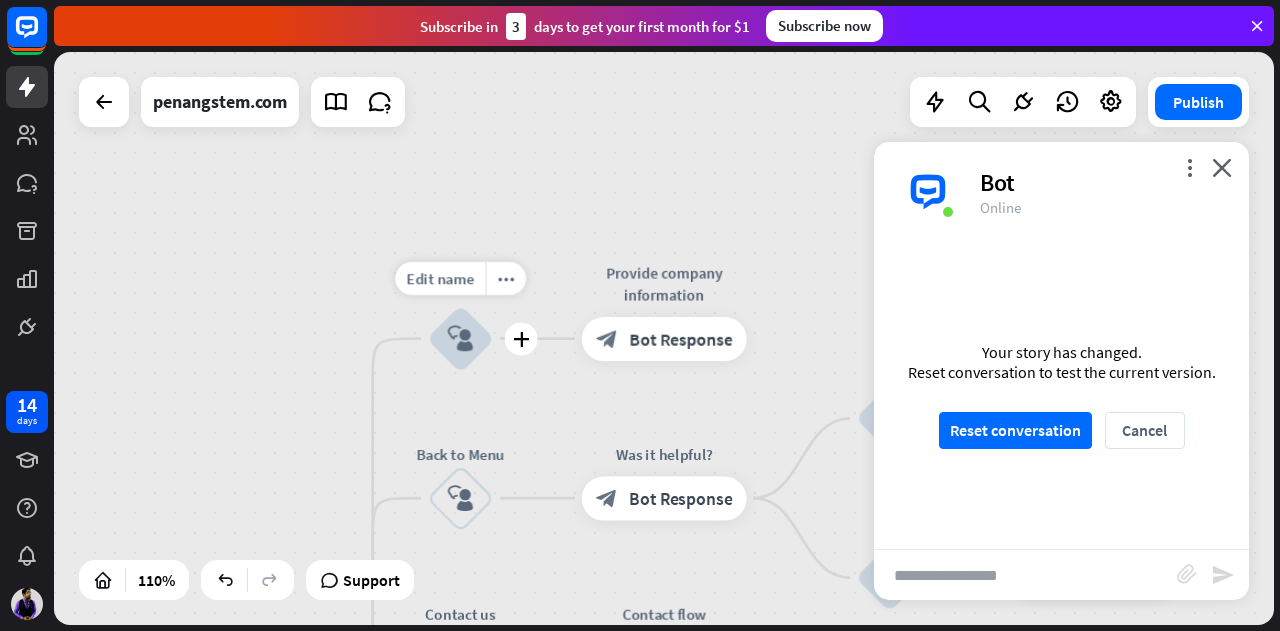 click on "block_user_input" at bounding box center [461, 339] 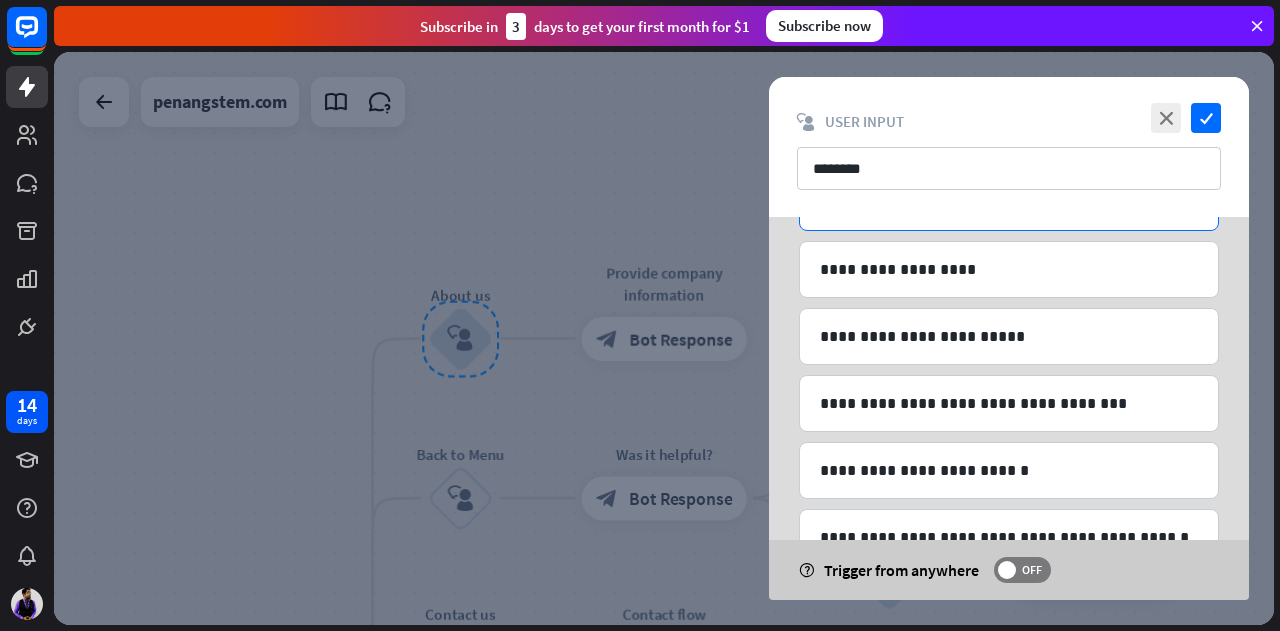 scroll, scrollTop: 460, scrollLeft: 0, axis: vertical 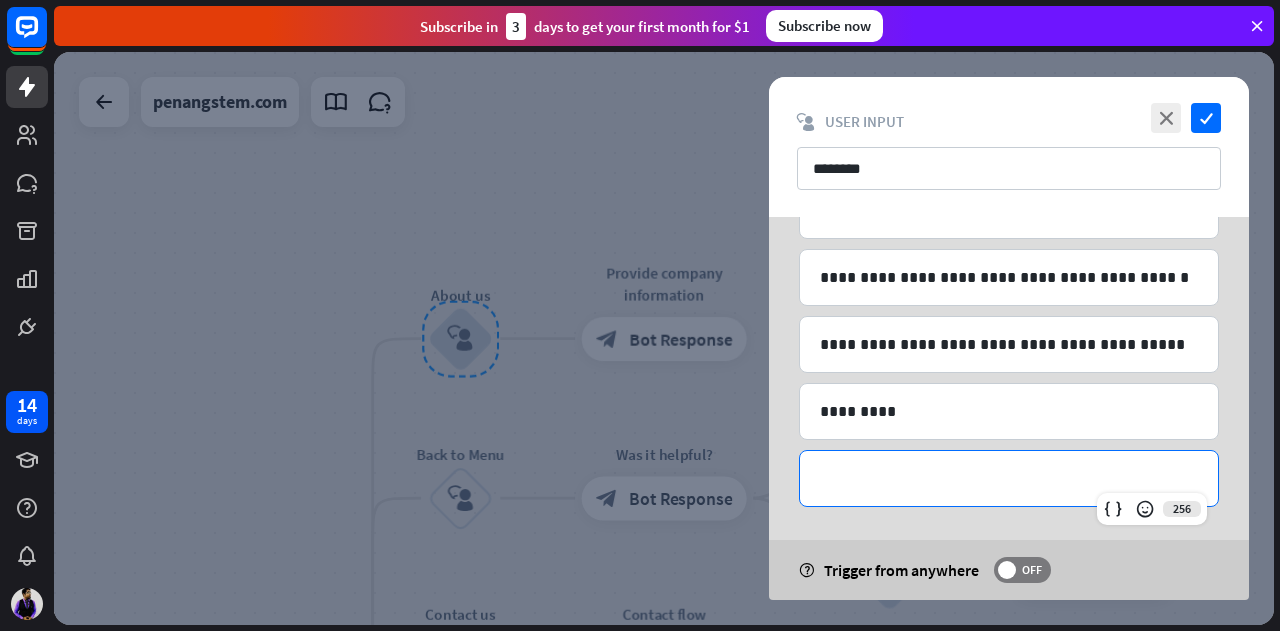 click on "**********" at bounding box center [1009, 478] 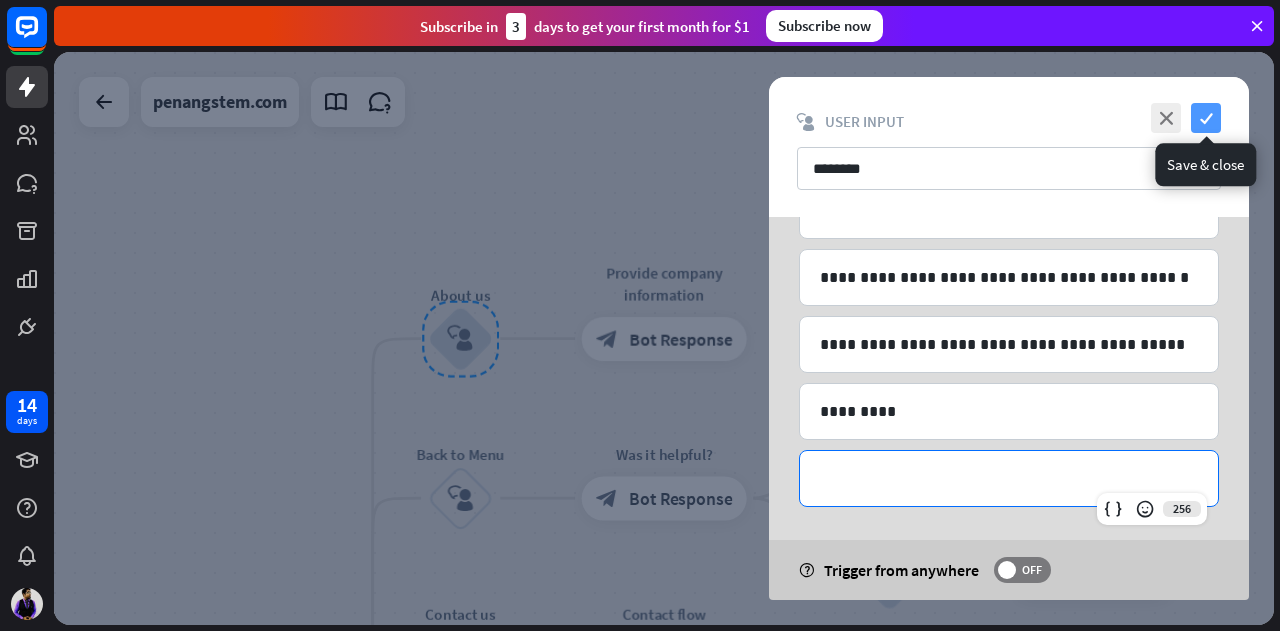 click on "check" at bounding box center [1206, 118] 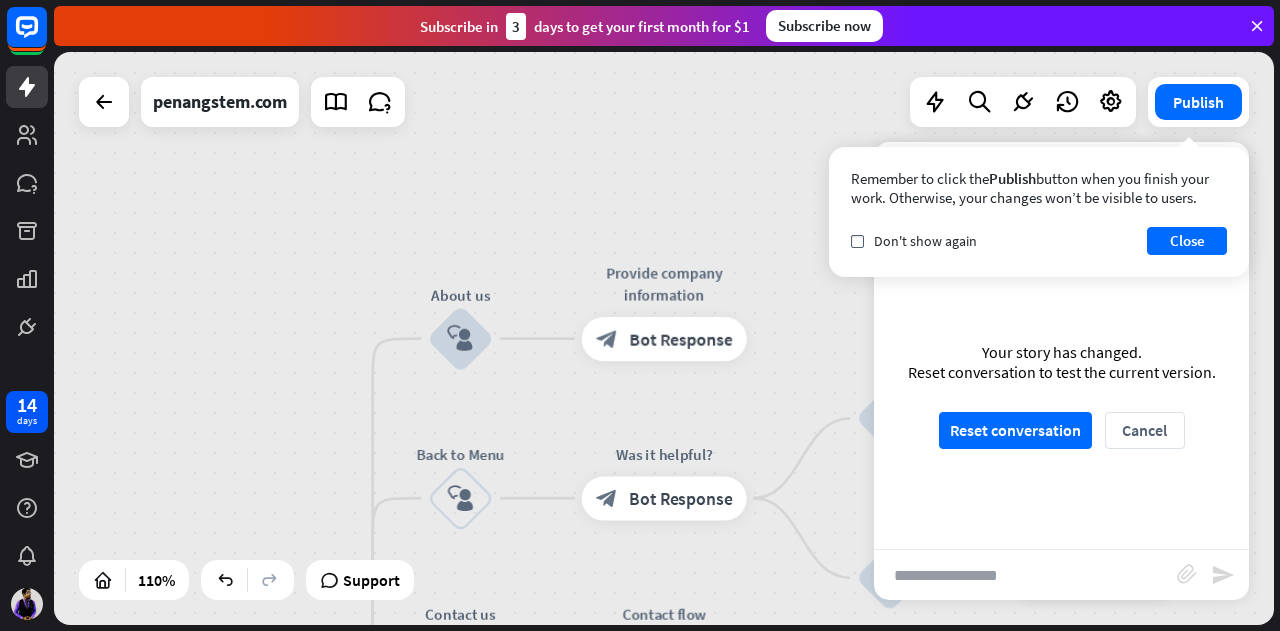 click at bounding box center (1025, 575) 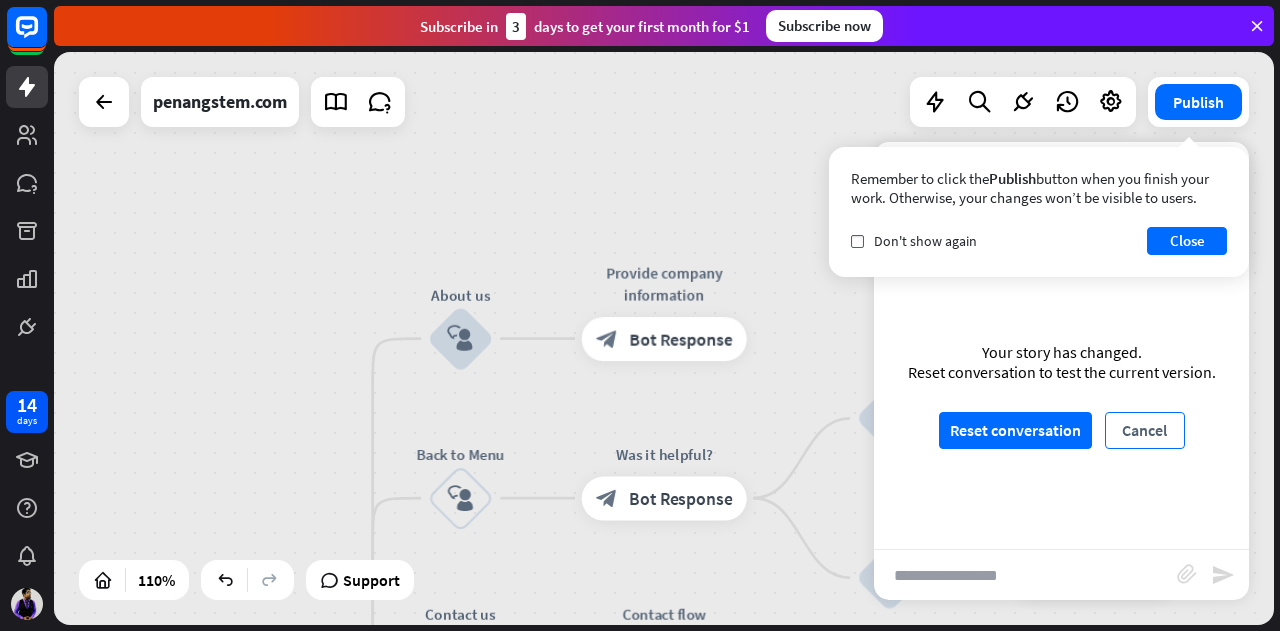 click on "Cancel" at bounding box center (1145, 430) 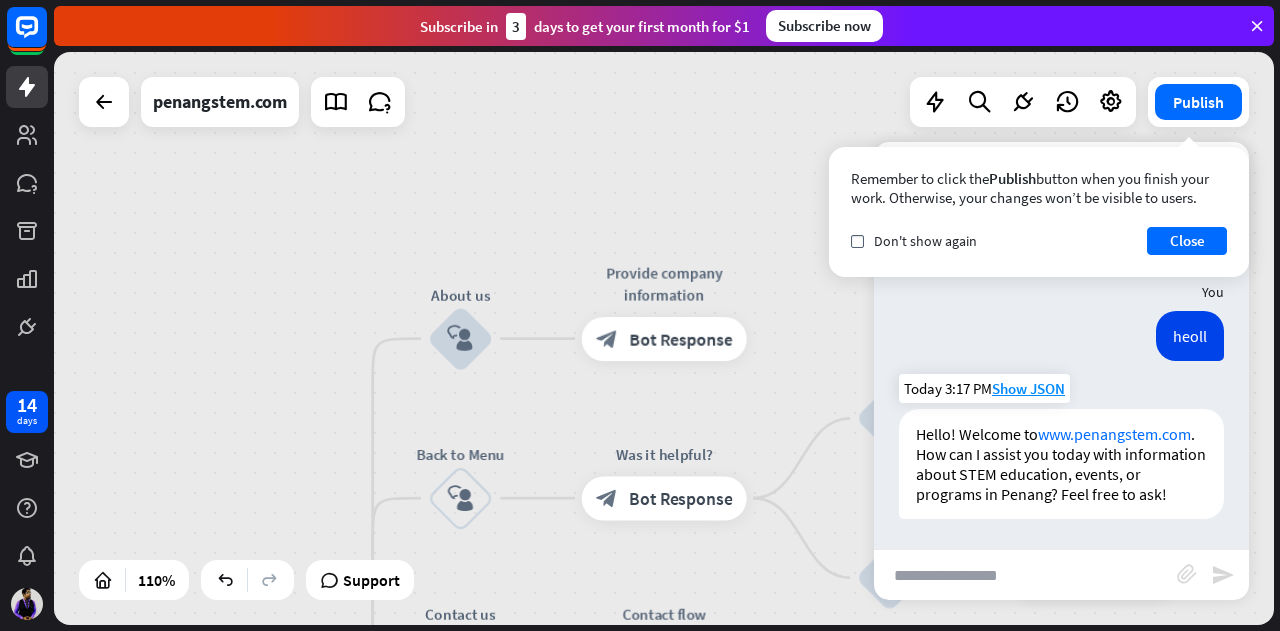scroll, scrollTop: 2675, scrollLeft: 0, axis: vertical 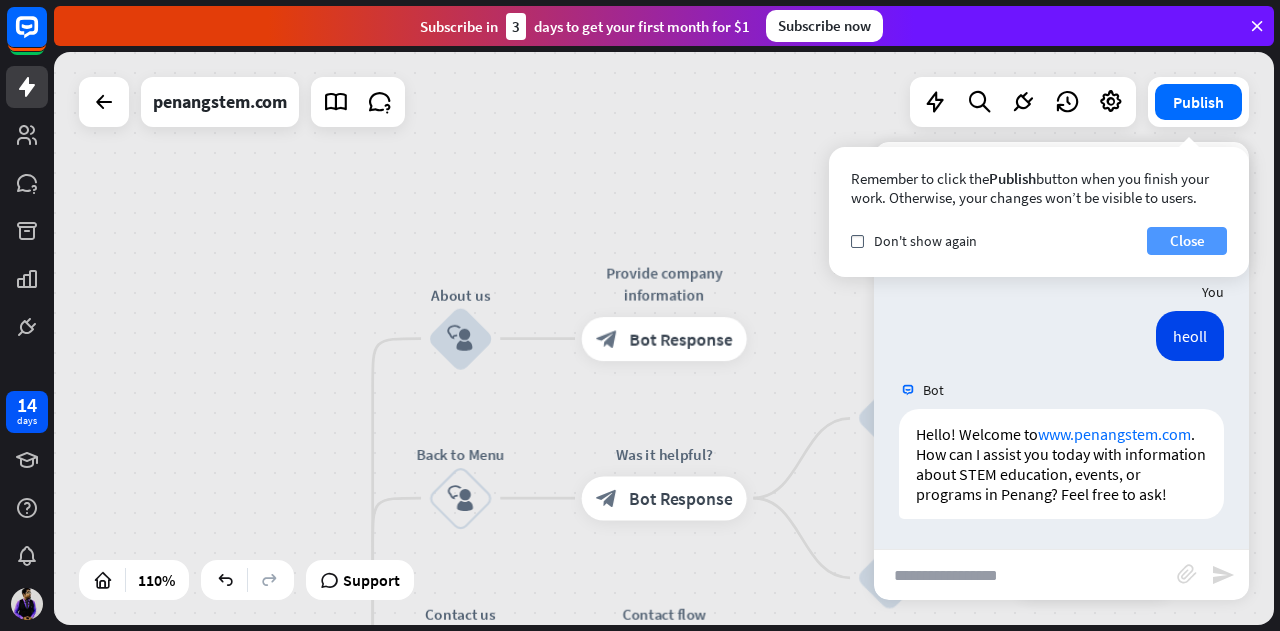 click on "Close" at bounding box center (1187, 241) 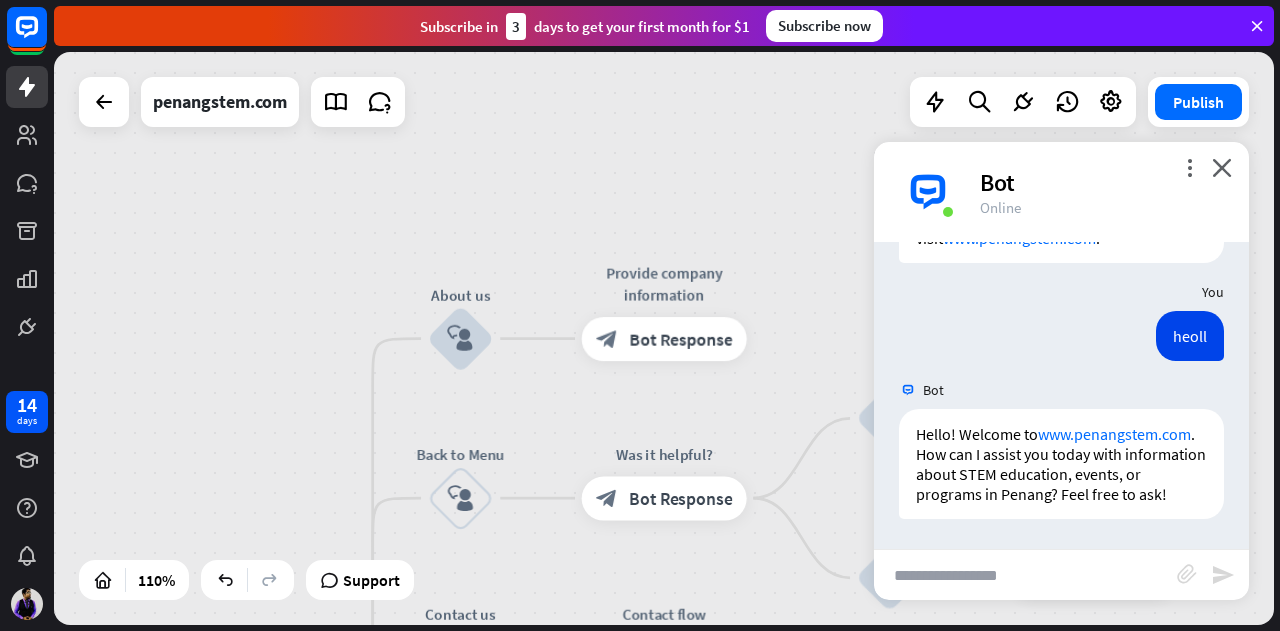 click at bounding box center [1025, 575] 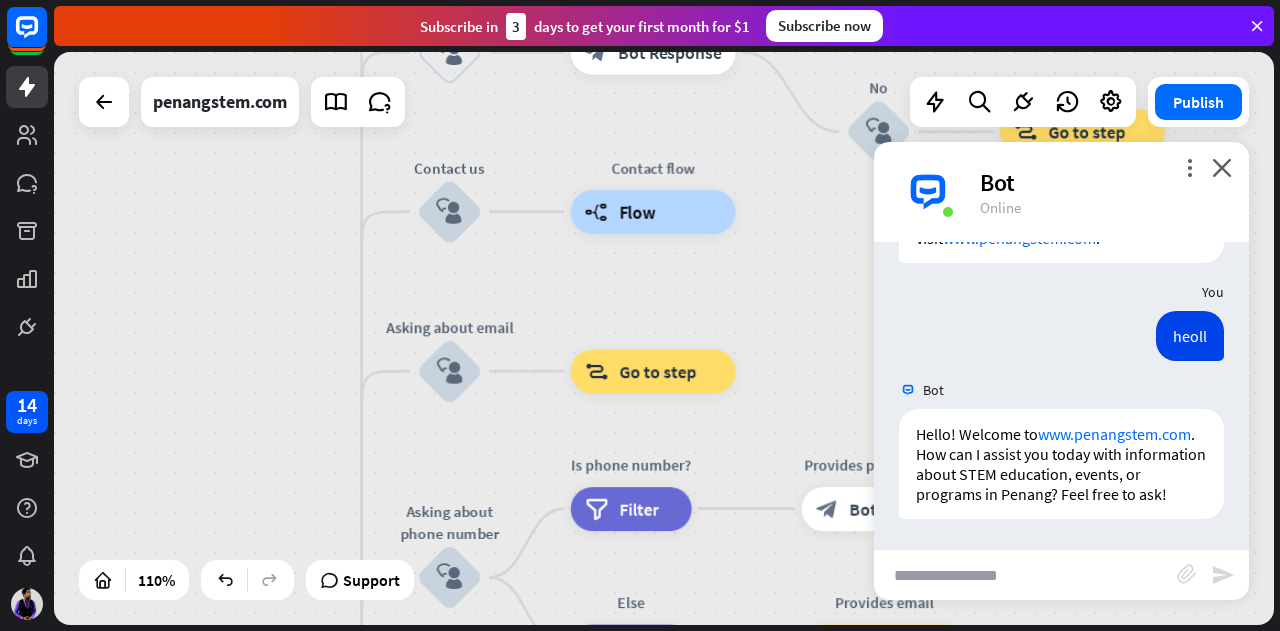 drag, startPoint x: 546, startPoint y: 359, endPoint x: 533, endPoint y: -92, distance: 451.18732 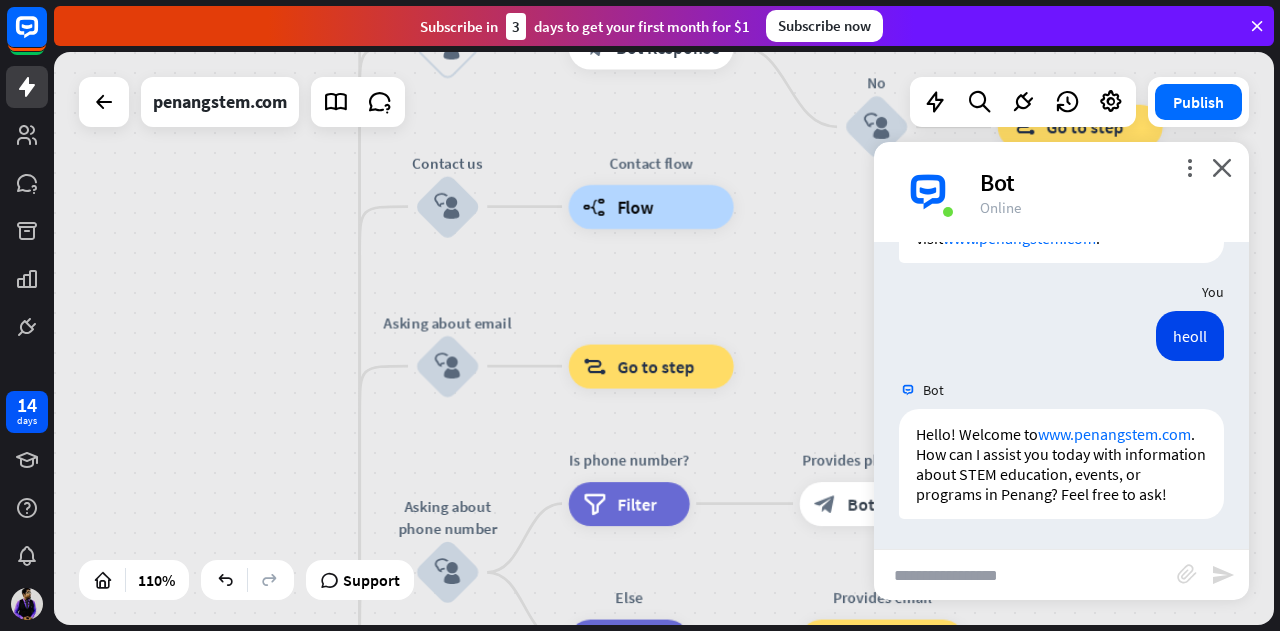 drag, startPoint x: 510, startPoint y: 298, endPoint x: 558, endPoint y: 151, distance: 154.63829 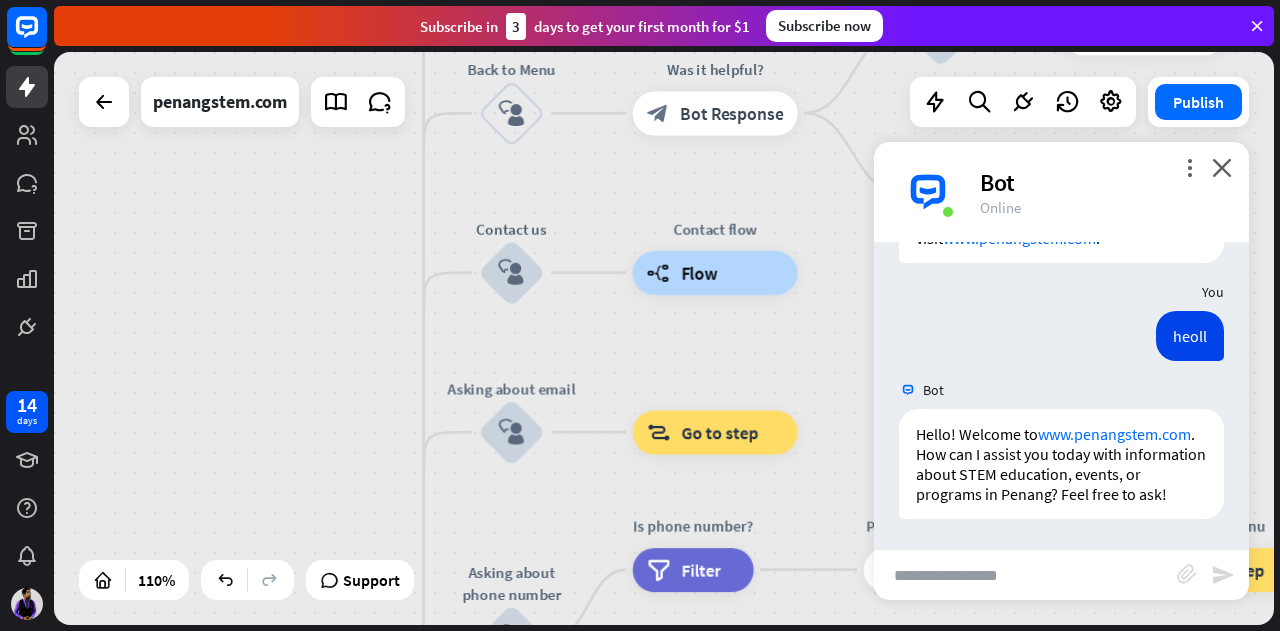 drag, startPoint x: 569, startPoint y: 274, endPoint x: 633, endPoint y: 341, distance: 92.65527 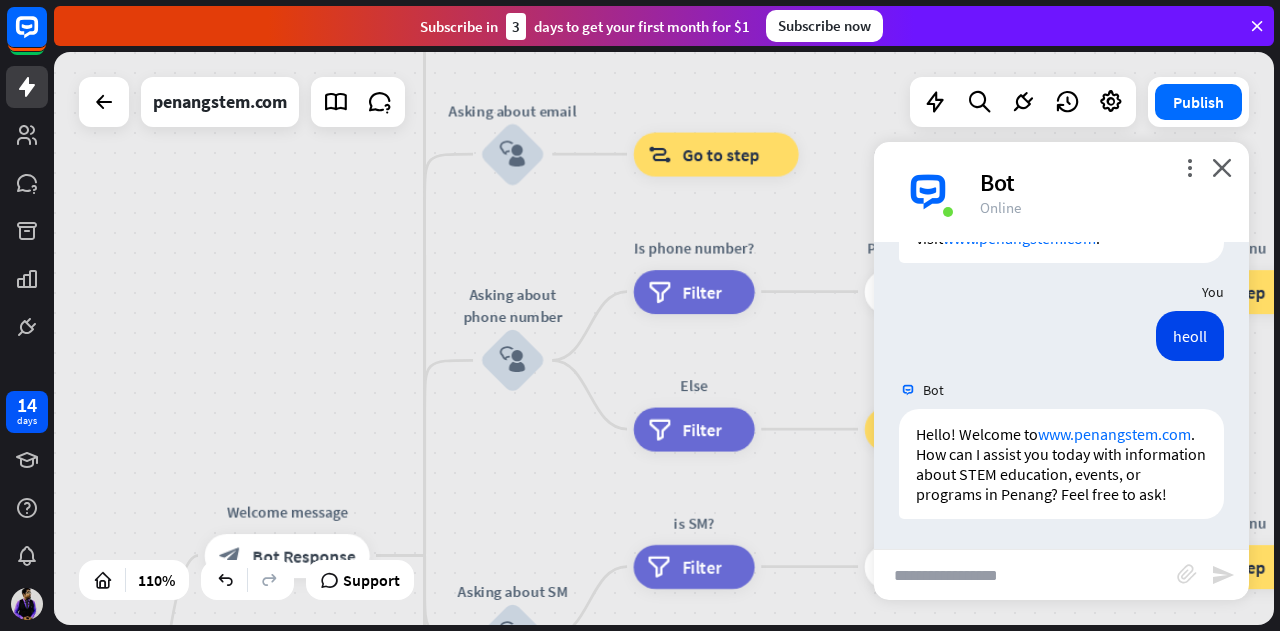 drag, startPoint x: 593, startPoint y: 320, endPoint x: 591, endPoint y: 3, distance: 317.00632 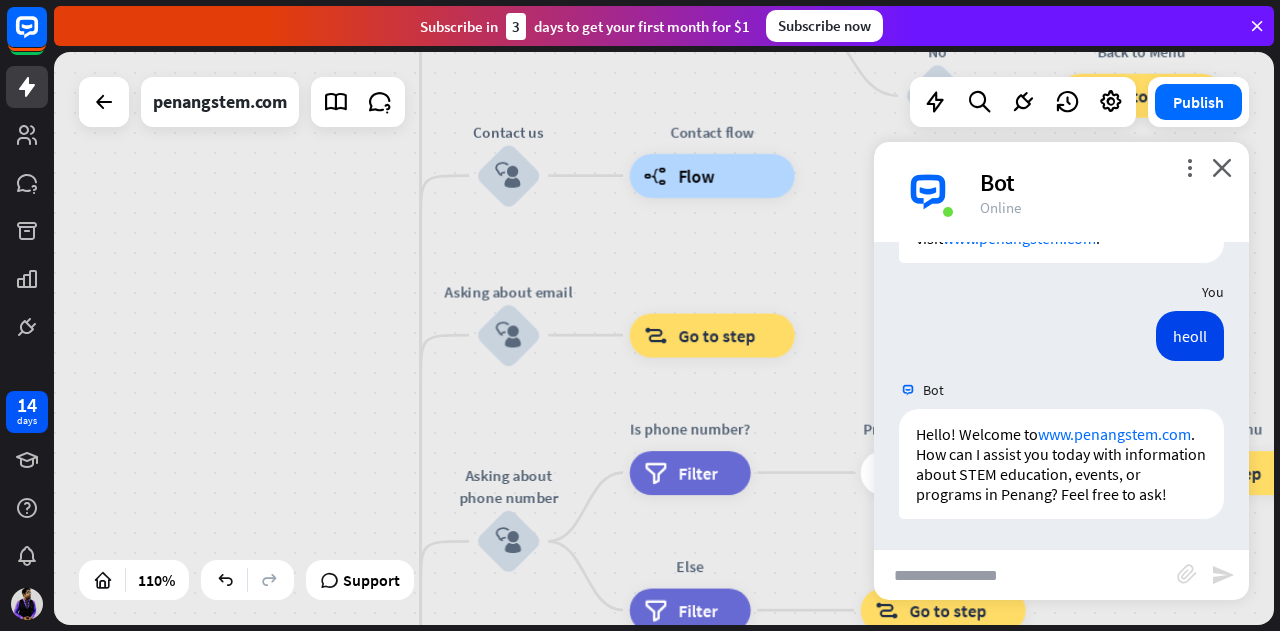 drag, startPoint x: 552, startPoint y: 349, endPoint x: 548, endPoint y: 678, distance: 329.02432 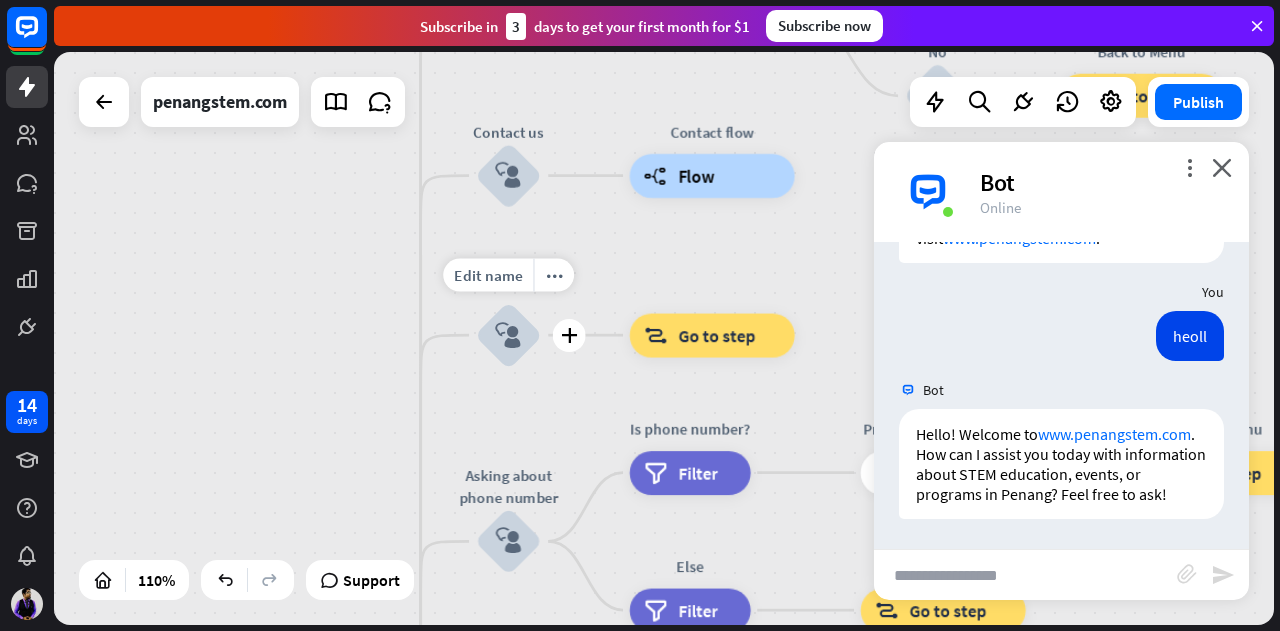 click on "block_user_input" at bounding box center [508, 335] 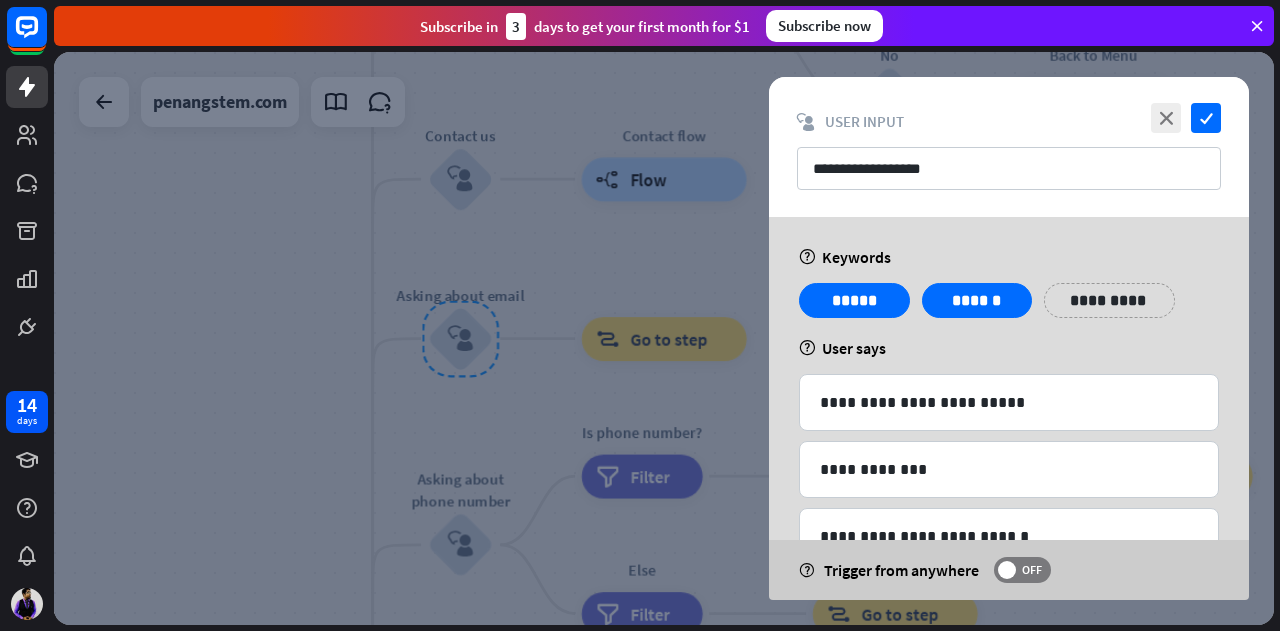 click at bounding box center [664, 338] 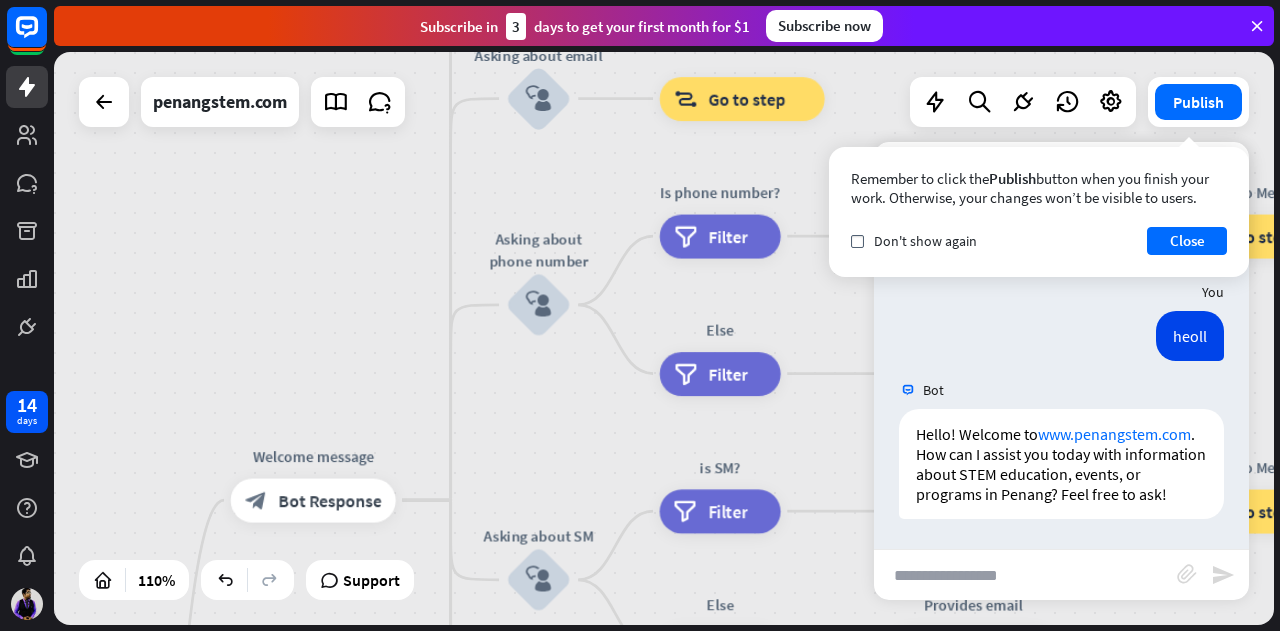 drag, startPoint x: 462, startPoint y: 241, endPoint x: 541, endPoint y: -5, distance: 258.37375 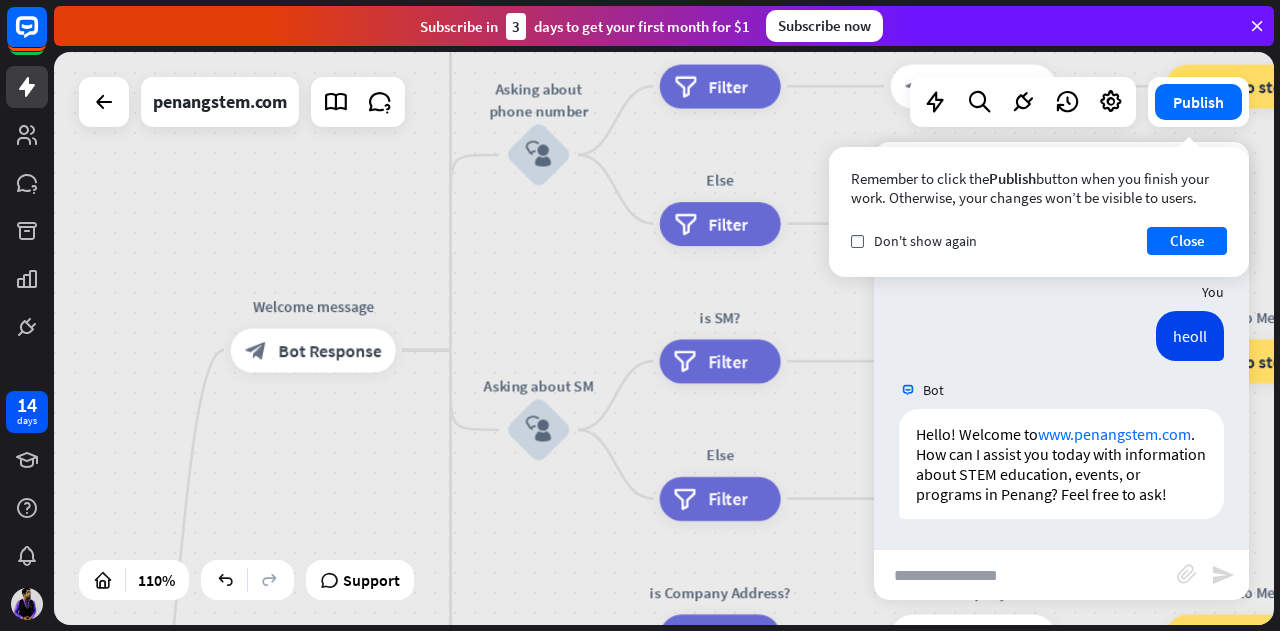 drag, startPoint x: 547, startPoint y: 157, endPoint x: 495, endPoint y: -87, distance: 249.47946 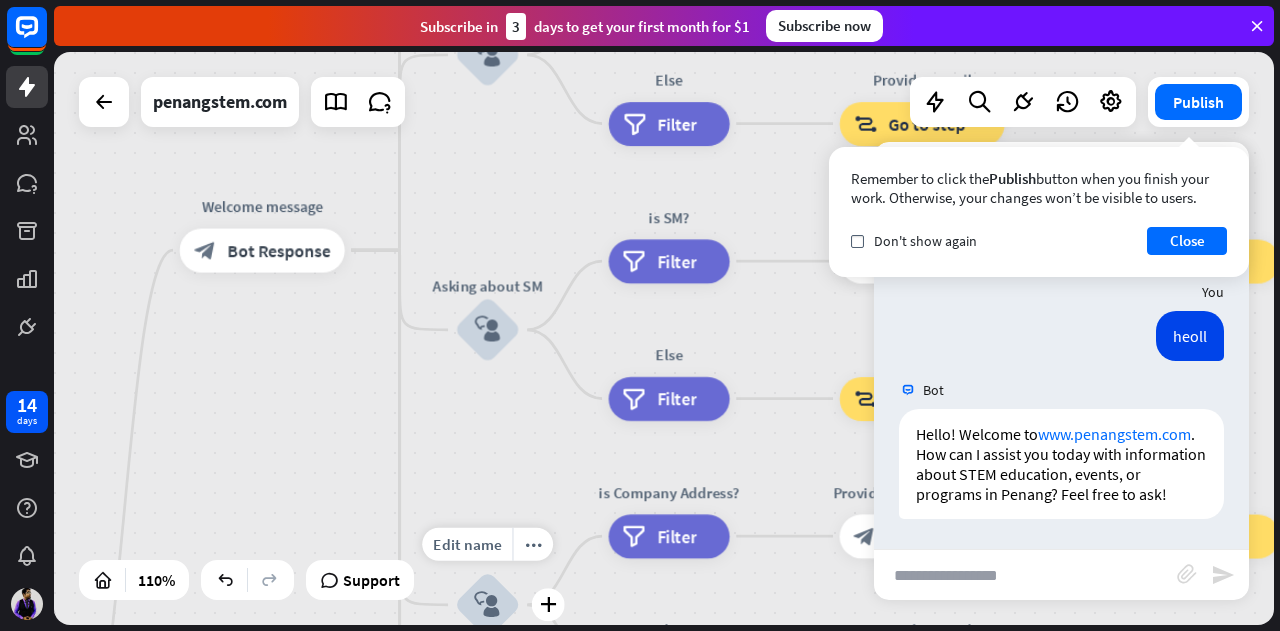 click on "block_user_input" at bounding box center [488, 605] 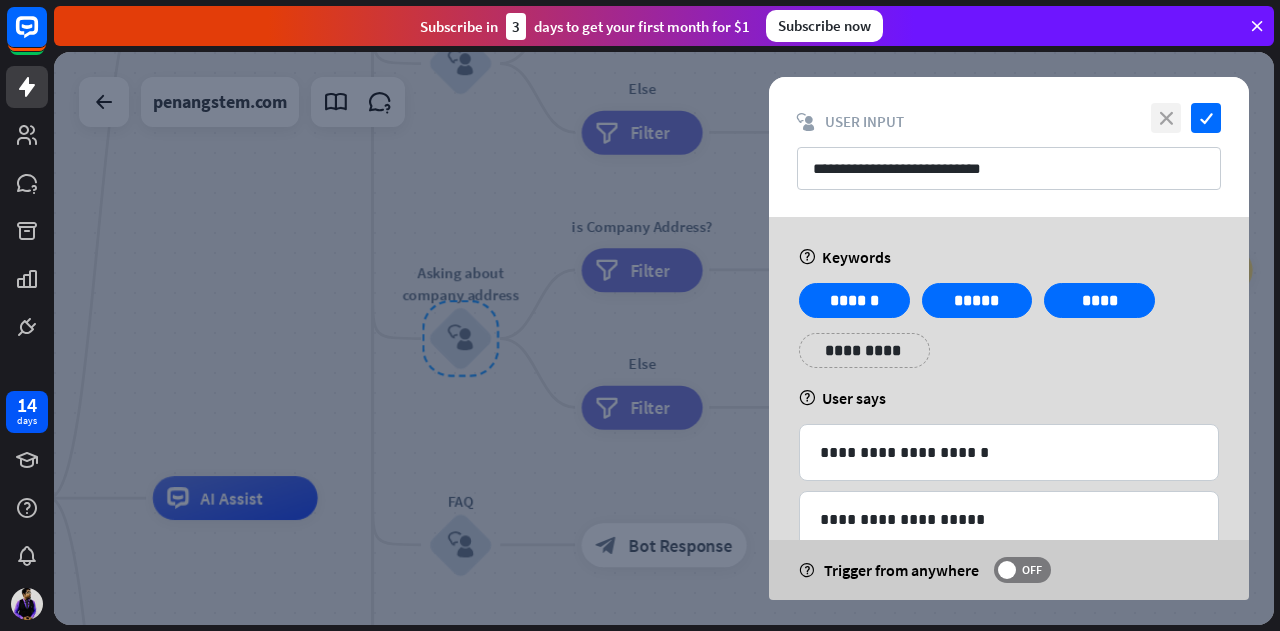 click on "close" at bounding box center [1166, 118] 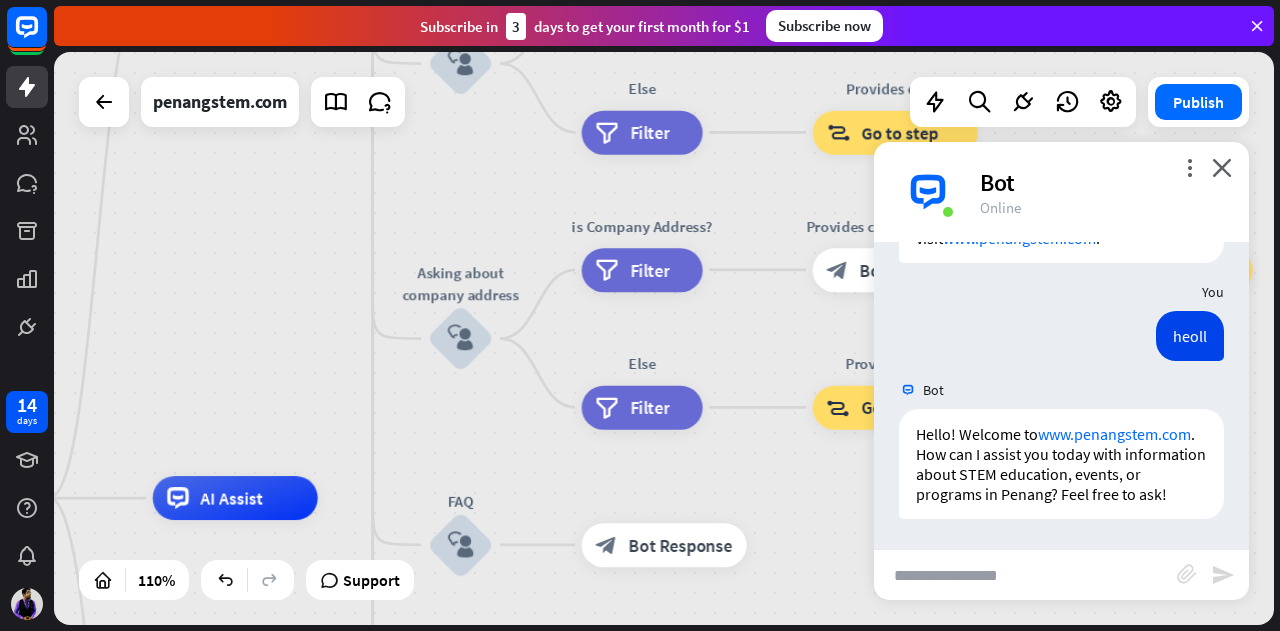 drag, startPoint x: 1043, startPoint y: 578, endPoint x: 1026, endPoint y: 549, distance: 33.61547 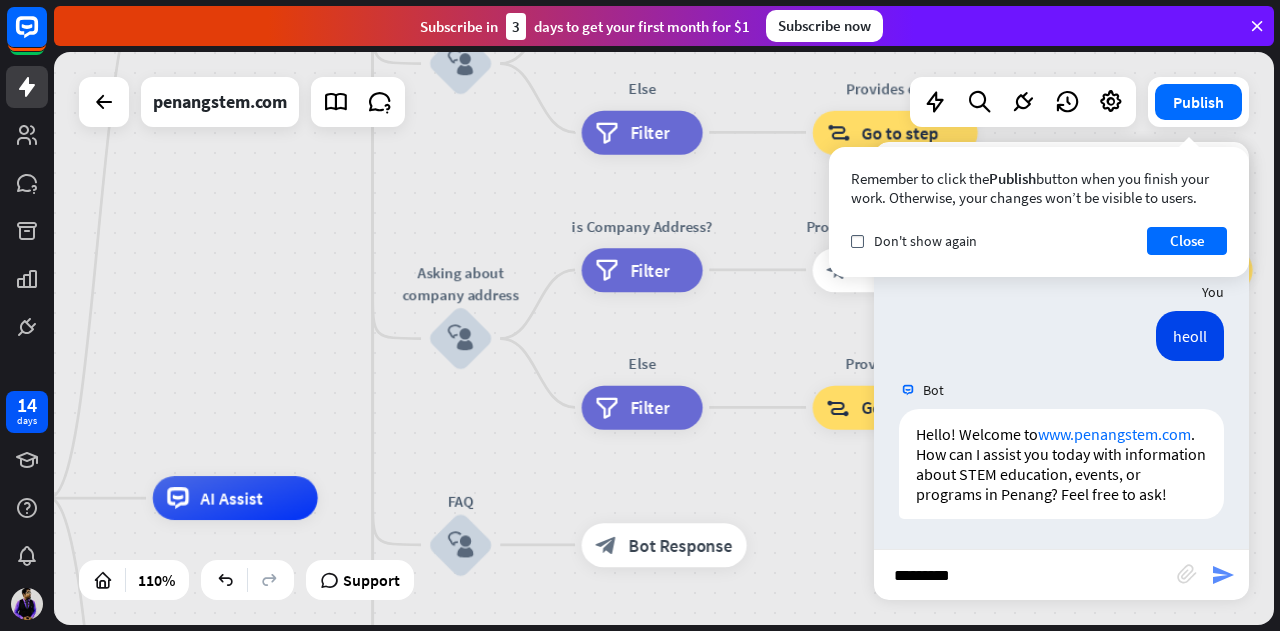 type on "*********" 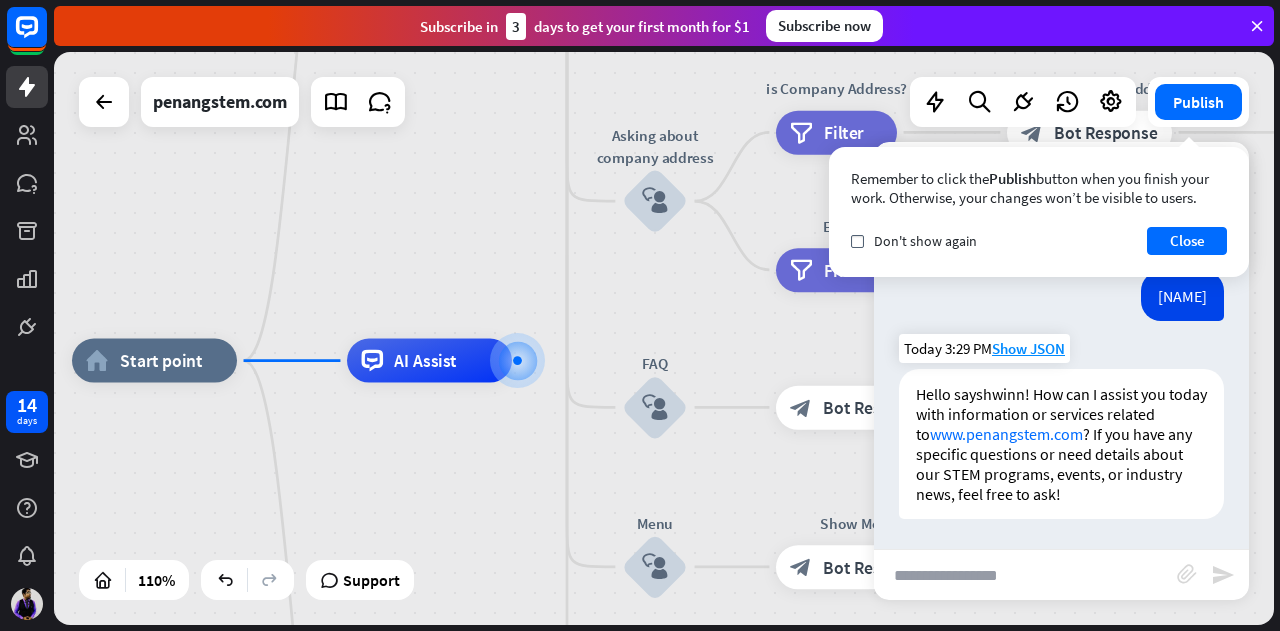 scroll, scrollTop: 2971, scrollLeft: 0, axis: vertical 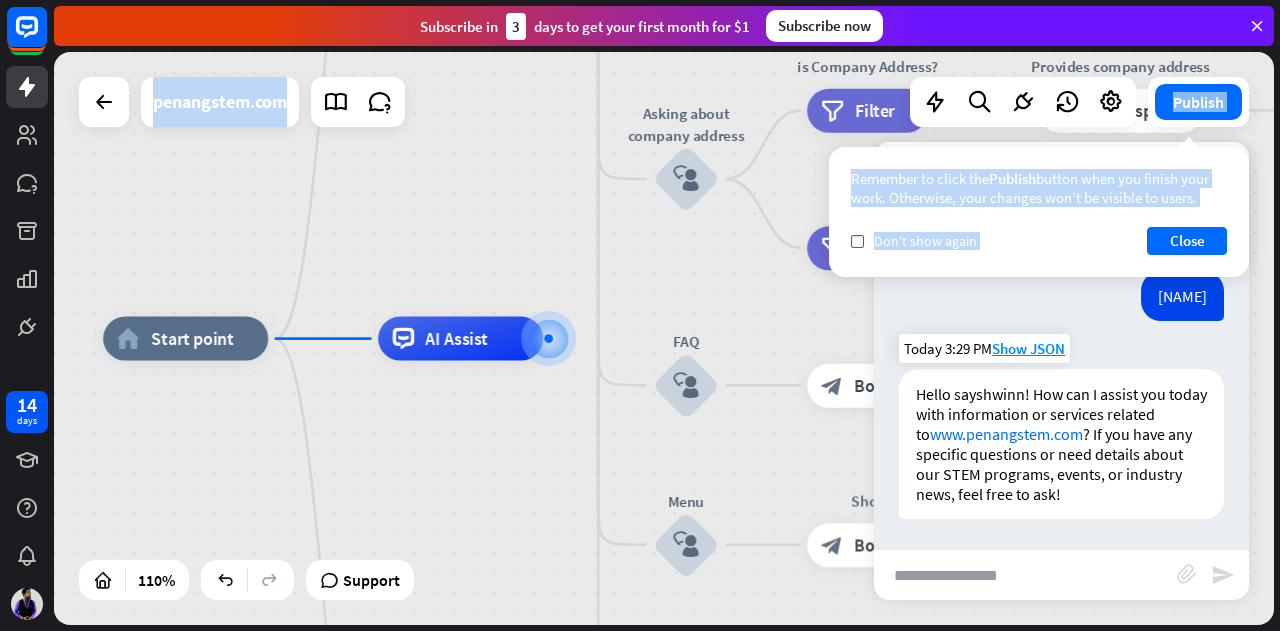 drag, startPoint x: 1049, startPoint y: 297, endPoint x: 959, endPoint y: 475, distance: 199.45927 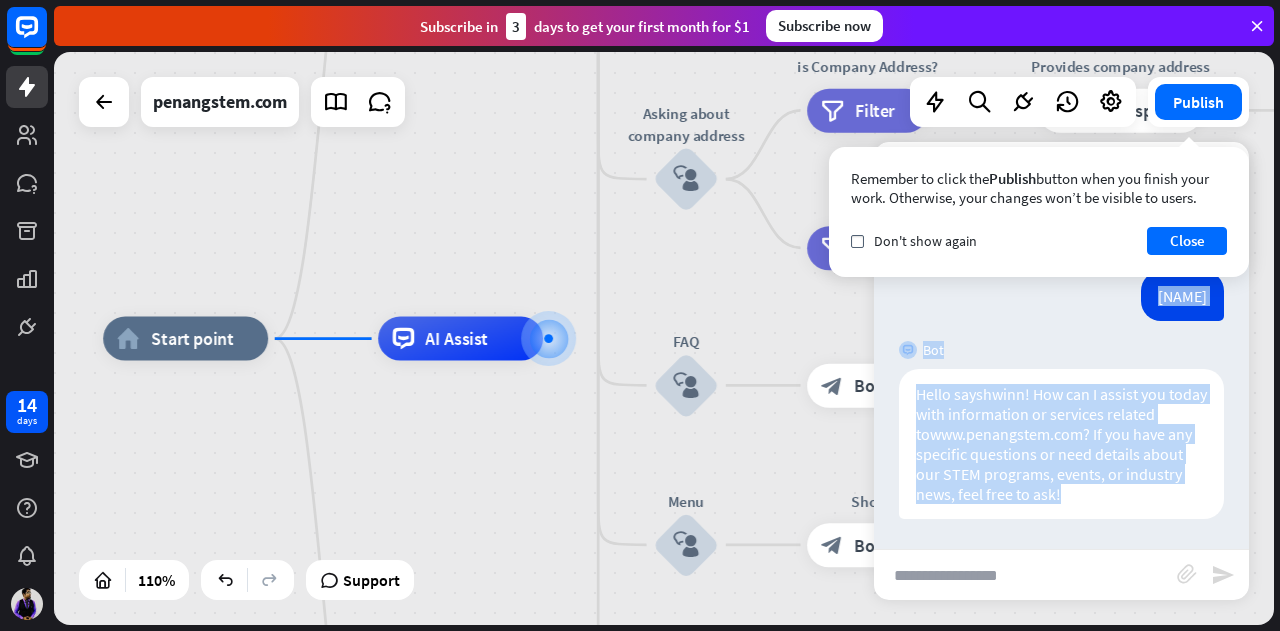 drag, startPoint x: 971, startPoint y: 363, endPoint x: 1034, endPoint y: 313, distance: 80.43009 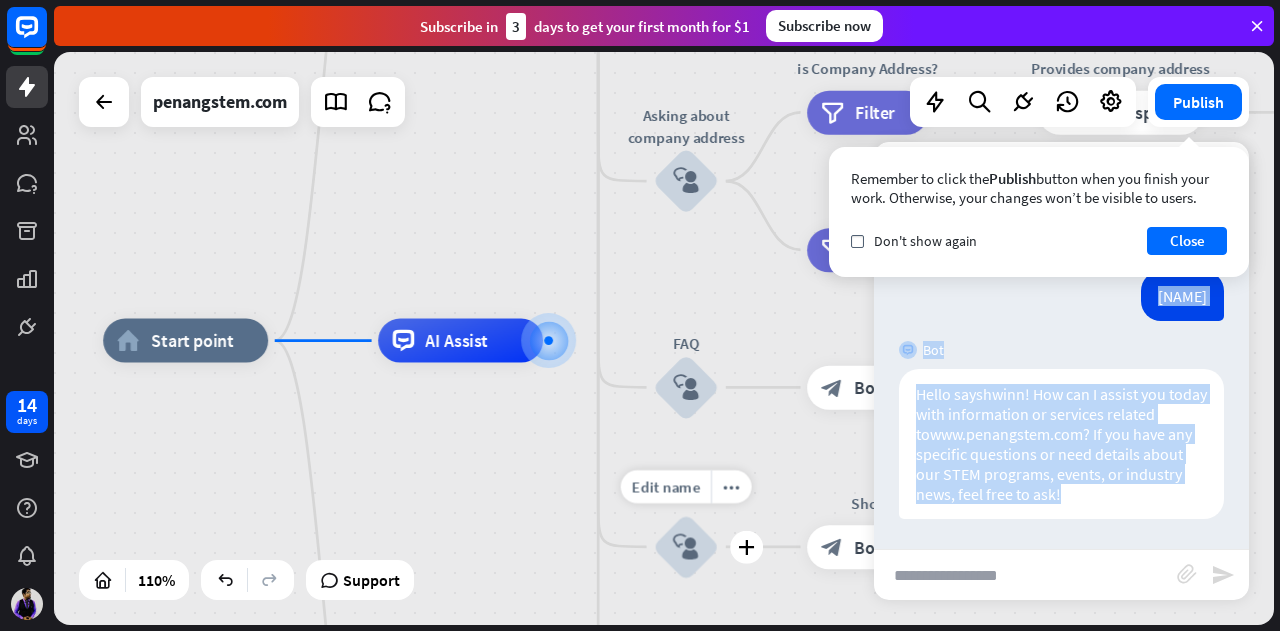 drag, startPoint x: 1044, startPoint y: 315, endPoint x: 754, endPoint y: 573, distance: 388.1546 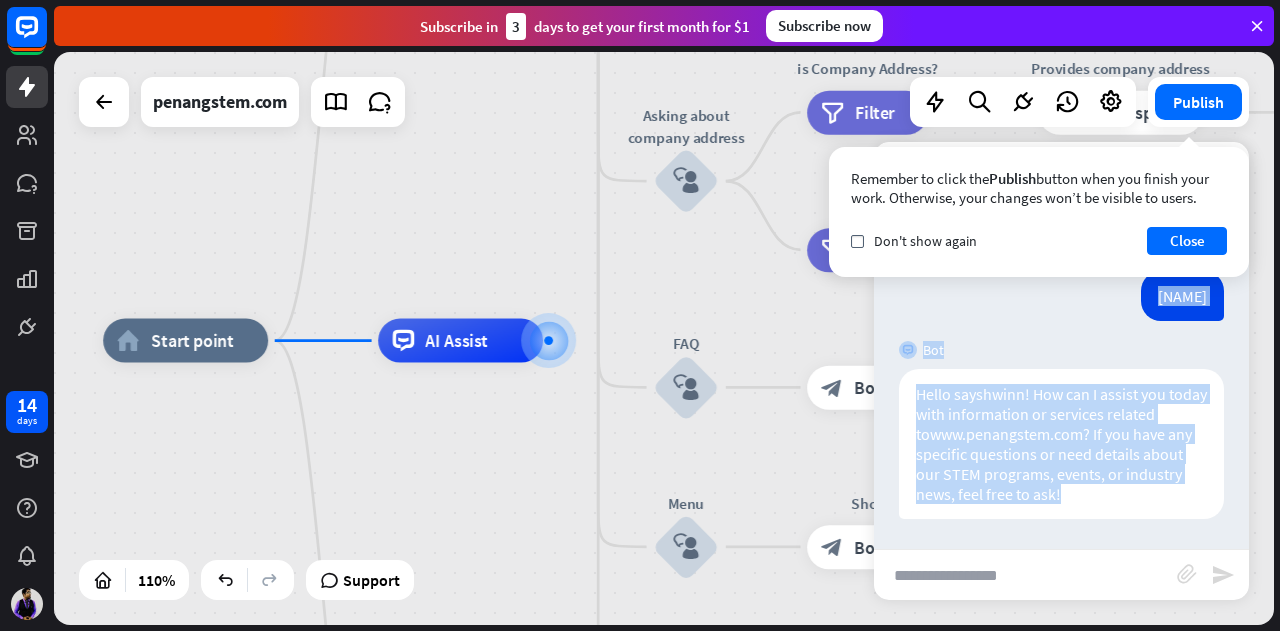 click on "home_2   Start point                 Welcome message   block_bot_response   Bot Response                 About us   block_user_input                 Provide company information   block_bot_response   Bot Response                 Back to Menu   block_user_input                 Was it helpful?   block_bot_response   Bot Response                 Yes   block_user_input                 Thank you!   block_bot_response   Bot Response                 No   block_user_input                 Back to Menu   block_goto   Go to step                 Contact us   block_user_input                 Contact flow   builder_tree   Flow                 Asking about email   block_user_input                   block_goto   Go to step                 Asking about phone number   block_user_input                 Is phone number?   filter   Filter                 Provides phone number   block_bot_response   Bot Response                 Back to Menu   block_goto   Go to step                 Else   filter   Filter" at bounding box center [774, 656] 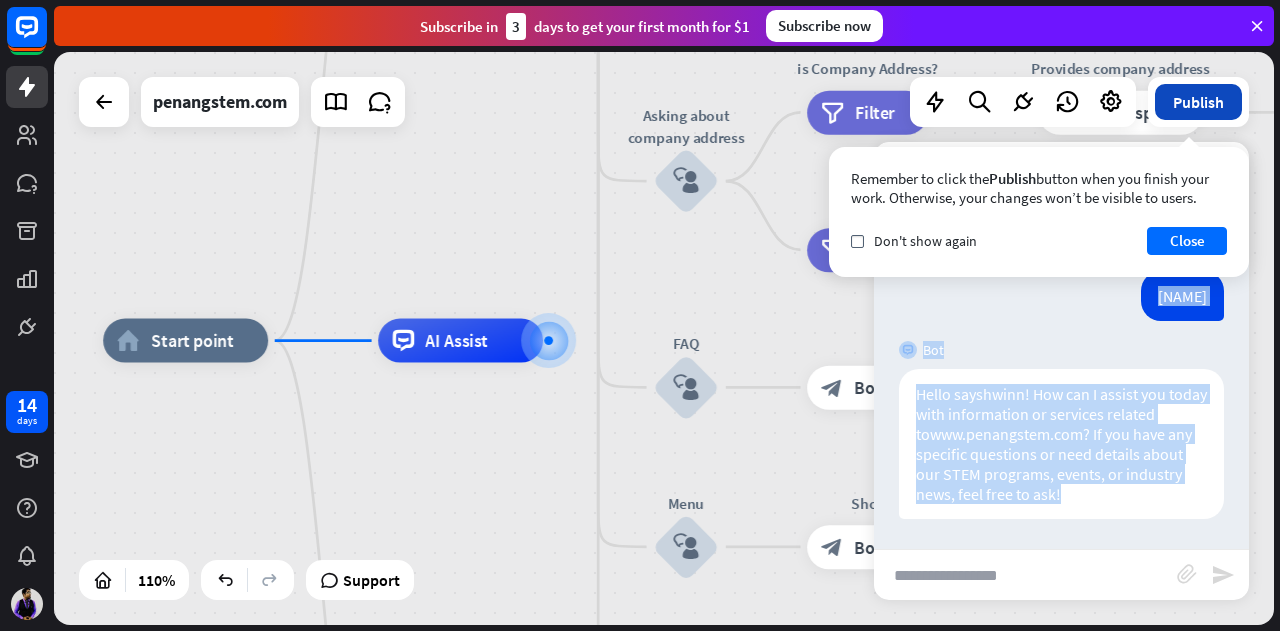 click on "Publish" at bounding box center [1198, 102] 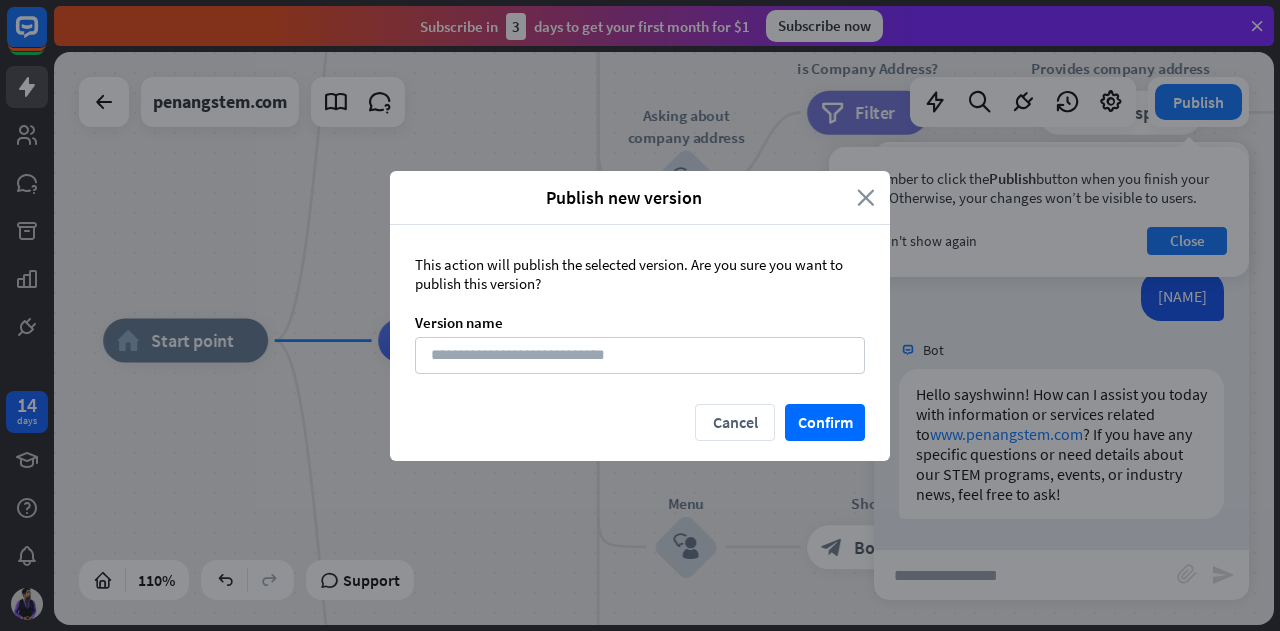 click on "Publish new version
close" at bounding box center [640, 198] 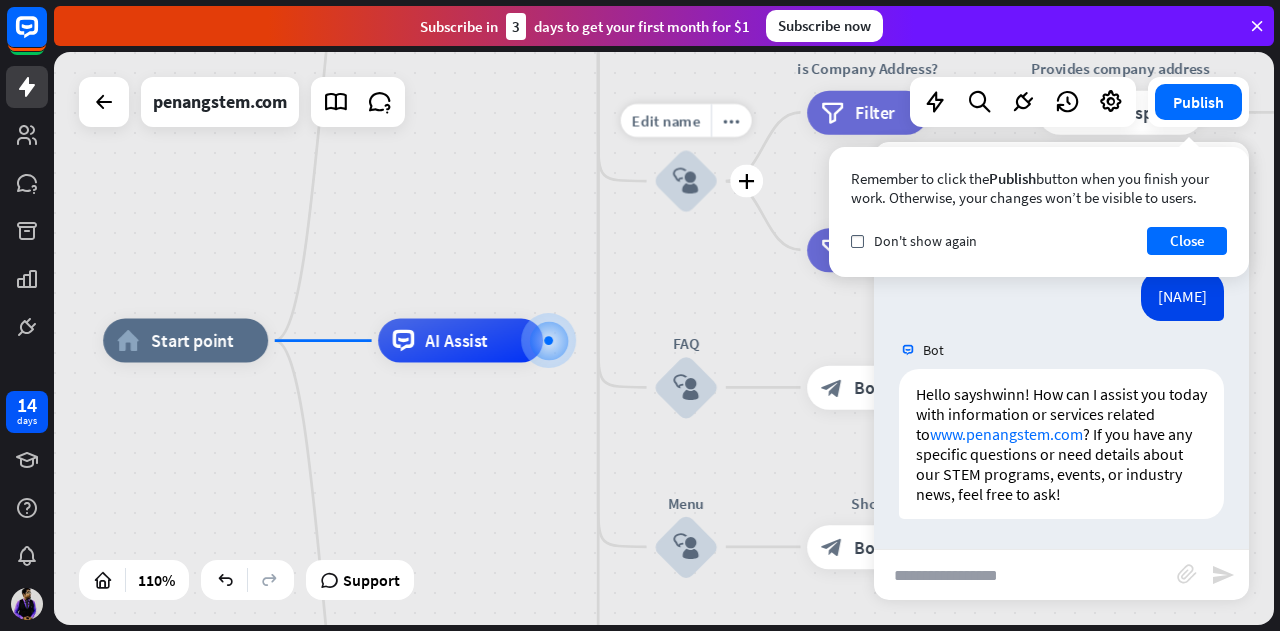 drag, startPoint x: 710, startPoint y: 251, endPoint x: 756, endPoint y: 251, distance: 46 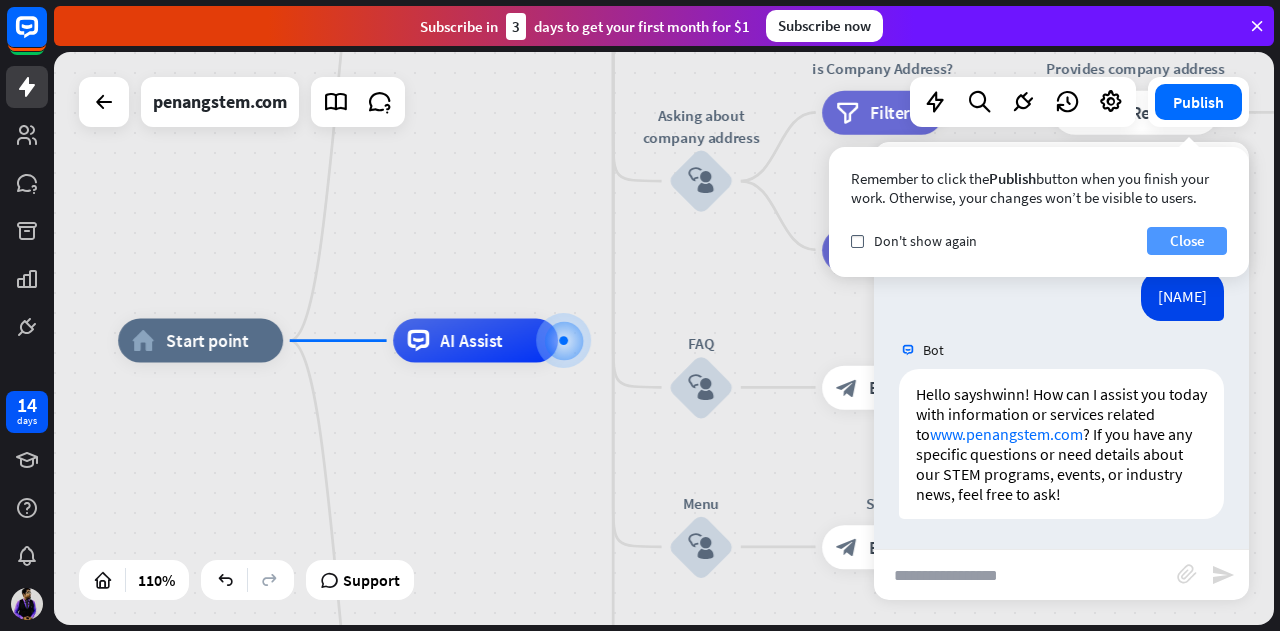 click on "Close" at bounding box center (1187, 241) 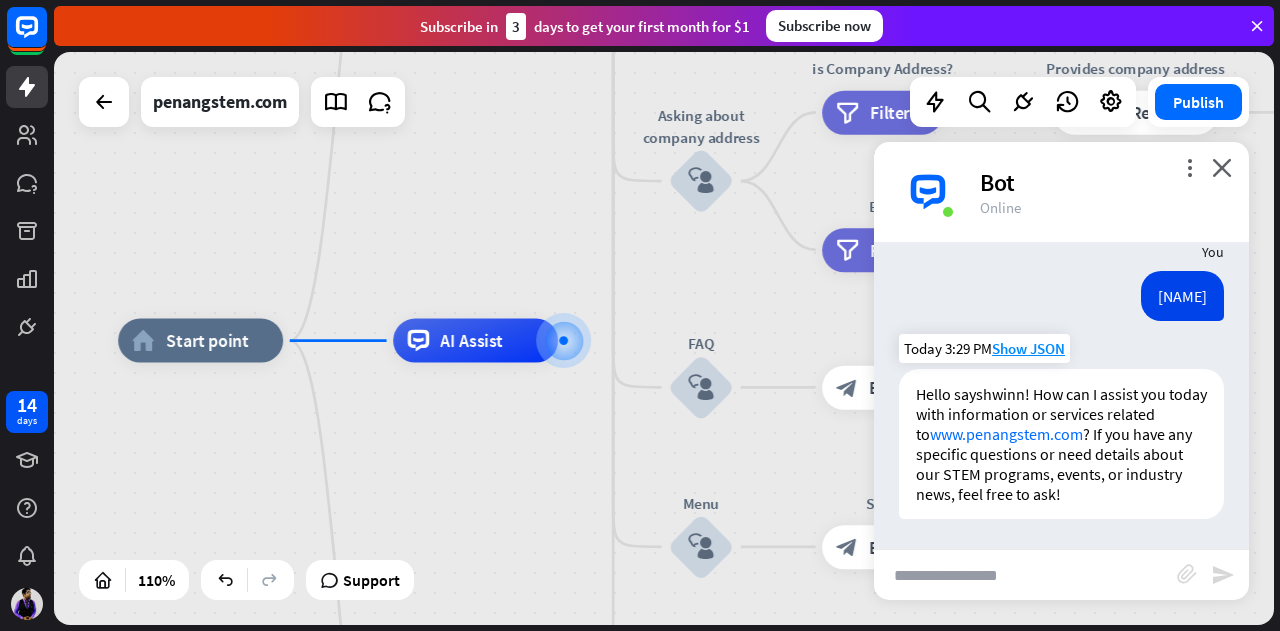 drag, startPoint x: 1189, startPoint y: 320, endPoint x: 962, endPoint y: 367, distance: 231.81458 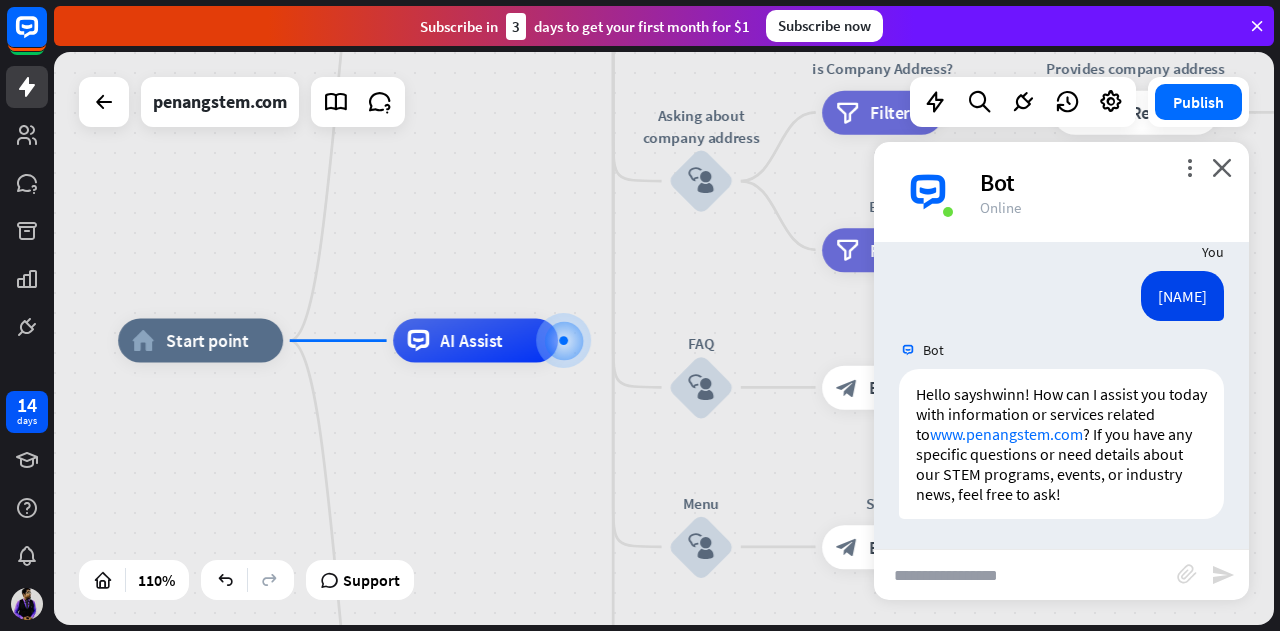 click on "[NAME]
Today 3:29 PM
Show JSON" at bounding box center (1061, 301) 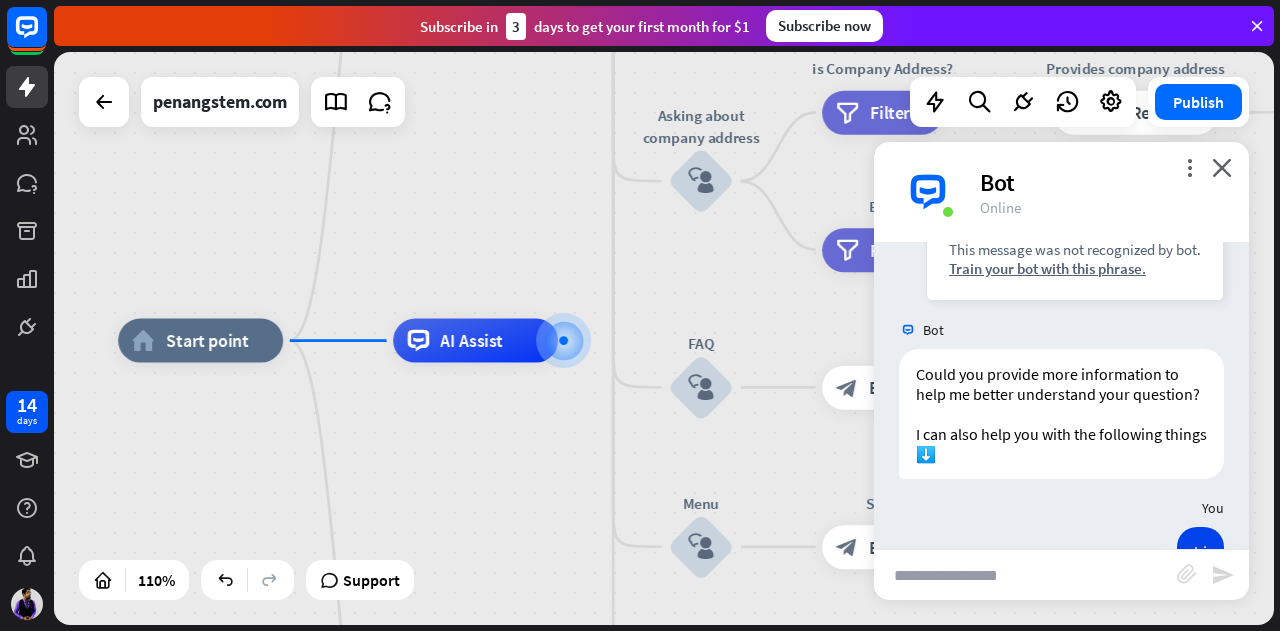 scroll, scrollTop: 0, scrollLeft: 0, axis: both 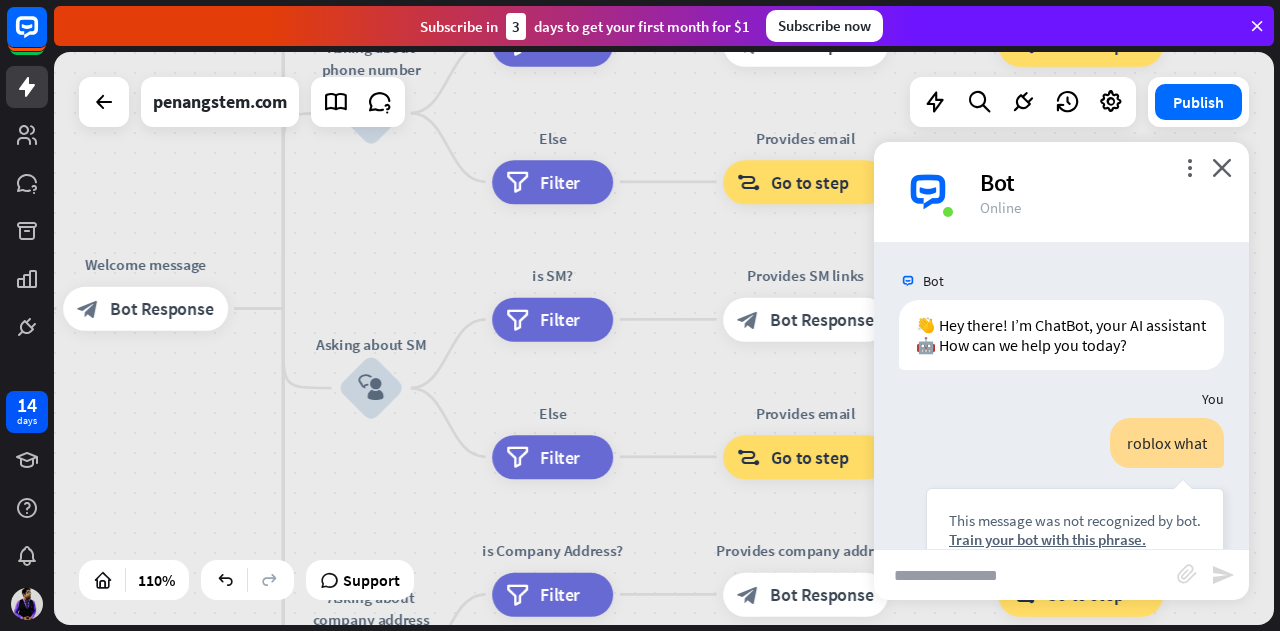drag, startPoint x: 533, startPoint y: 196, endPoint x: 344, endPoint y: 456, distance: 321.43585 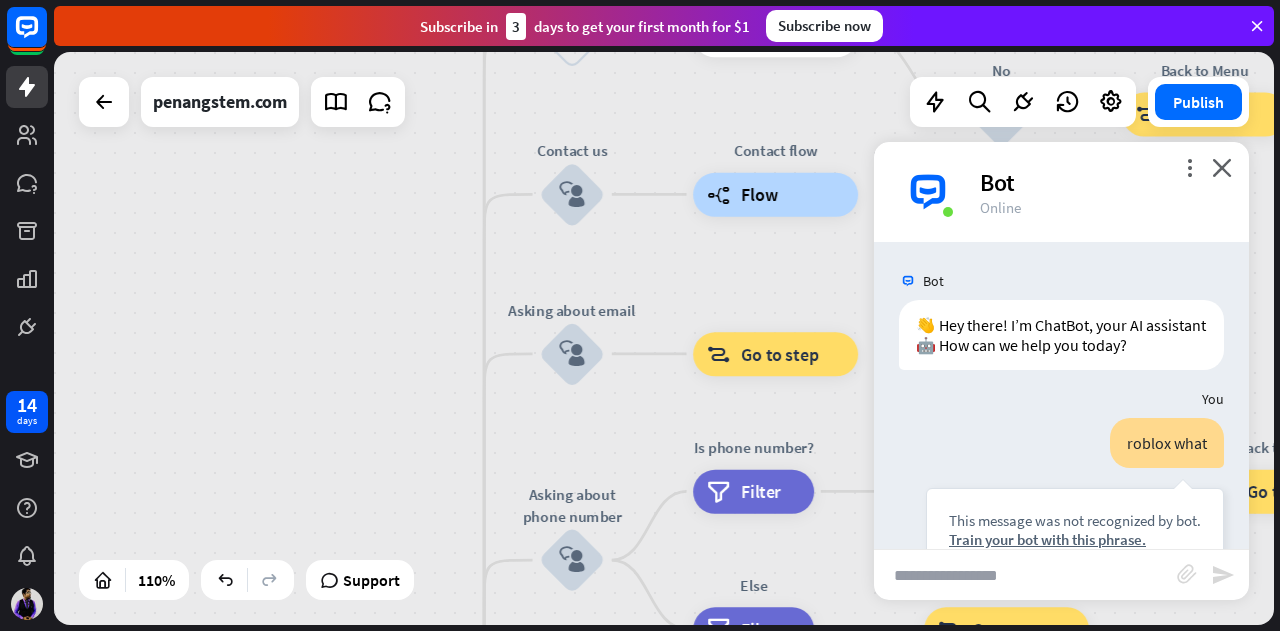 drag, startPoint x: 386, startPoint y: 230, endPoint x: 655, endPoint y: 469, distance: 359.83606 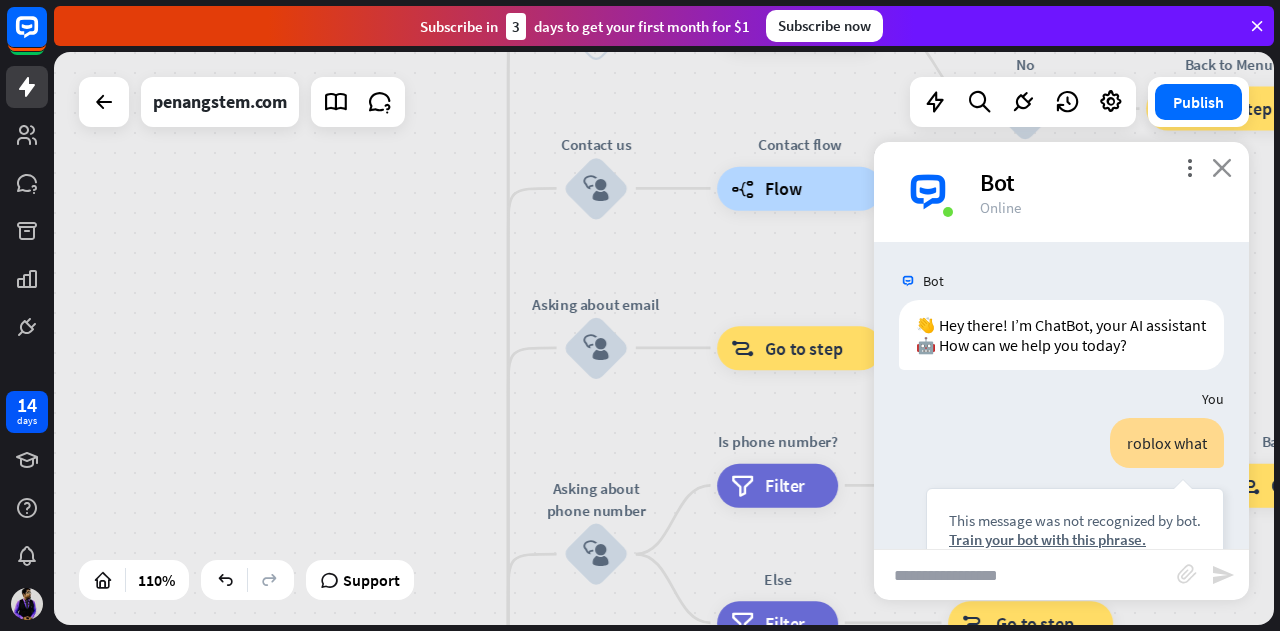 click on "close" at bounding box center [1222, 167] 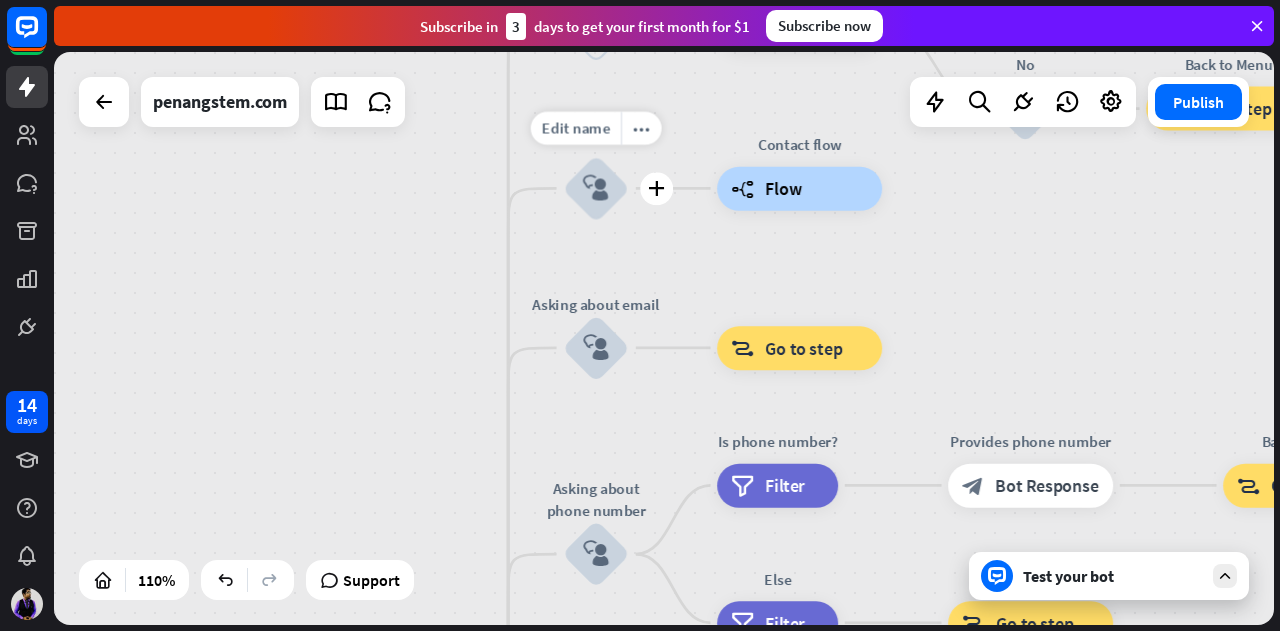 click on "block_user_input" at bounding box center (596, 188) 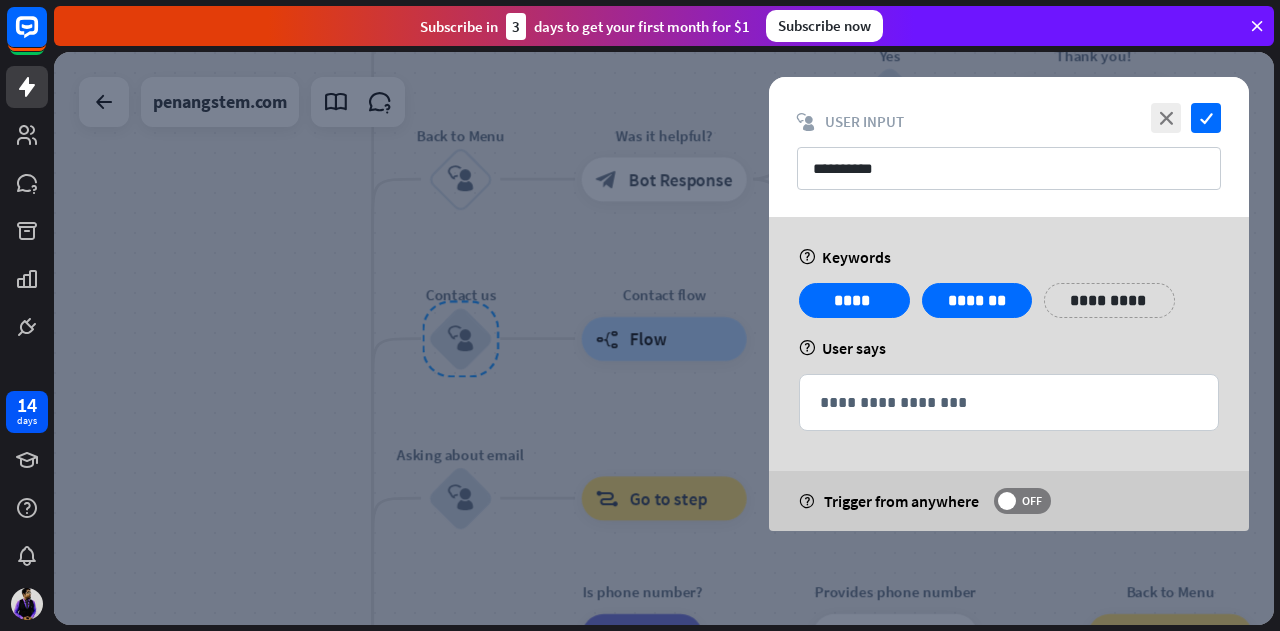 click at bounding box center [664, 338] 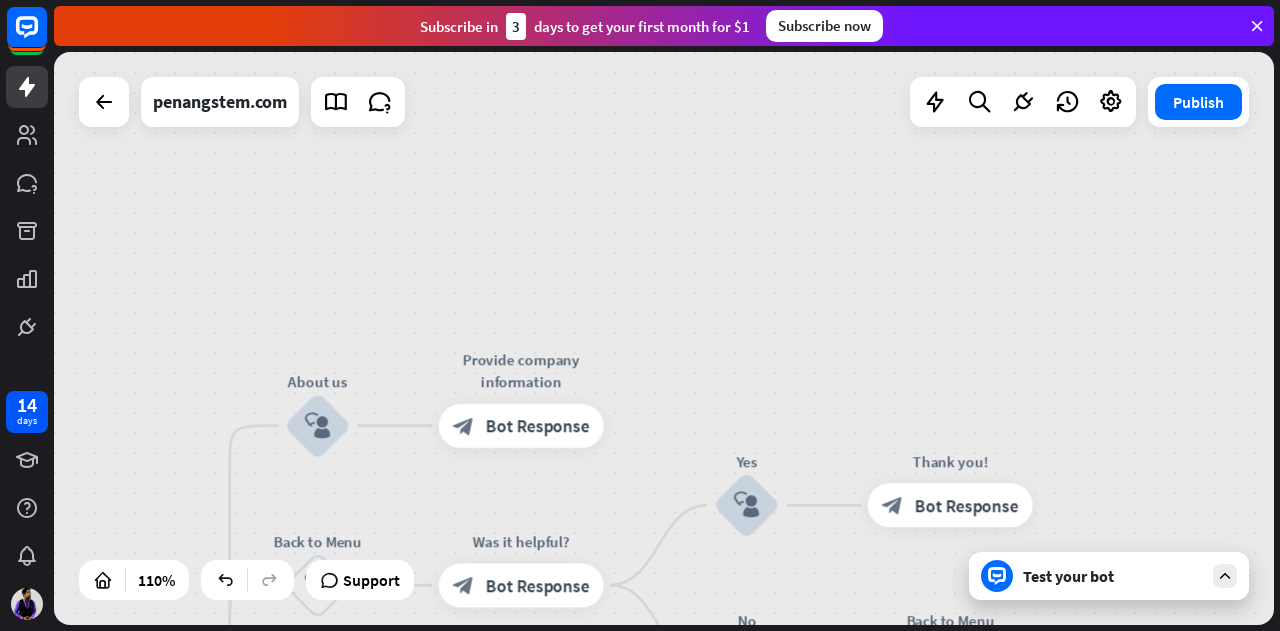drag, startPoint x: 526, startPoint y: 272, endPoint x: 414, endPoint y: 678, distance: 421.16504 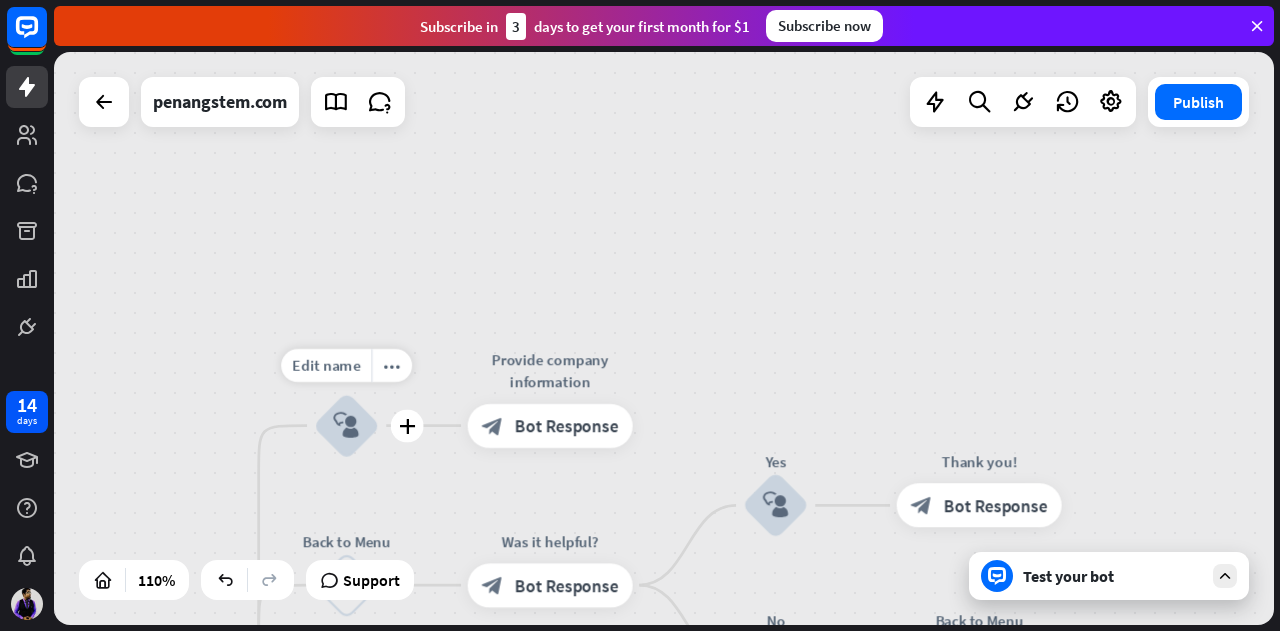 click on "block_user_input" at bounding box center (346, 425) 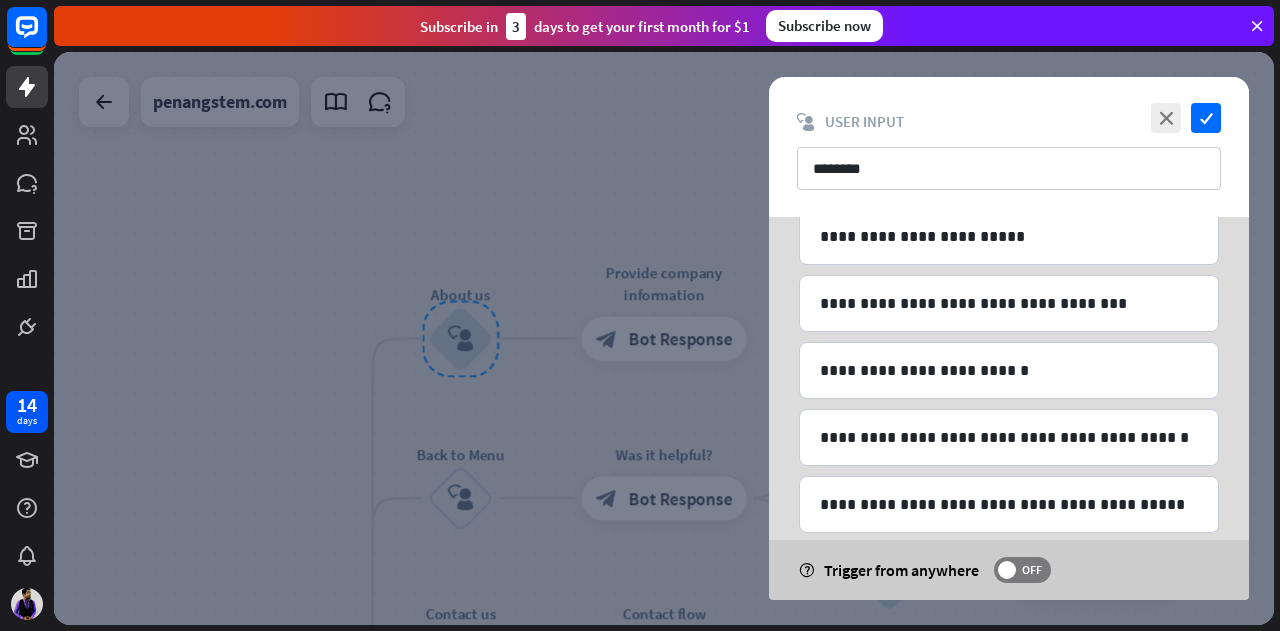 scroll, scrollTop: 460, scrollLeft: 0, axis: vertical 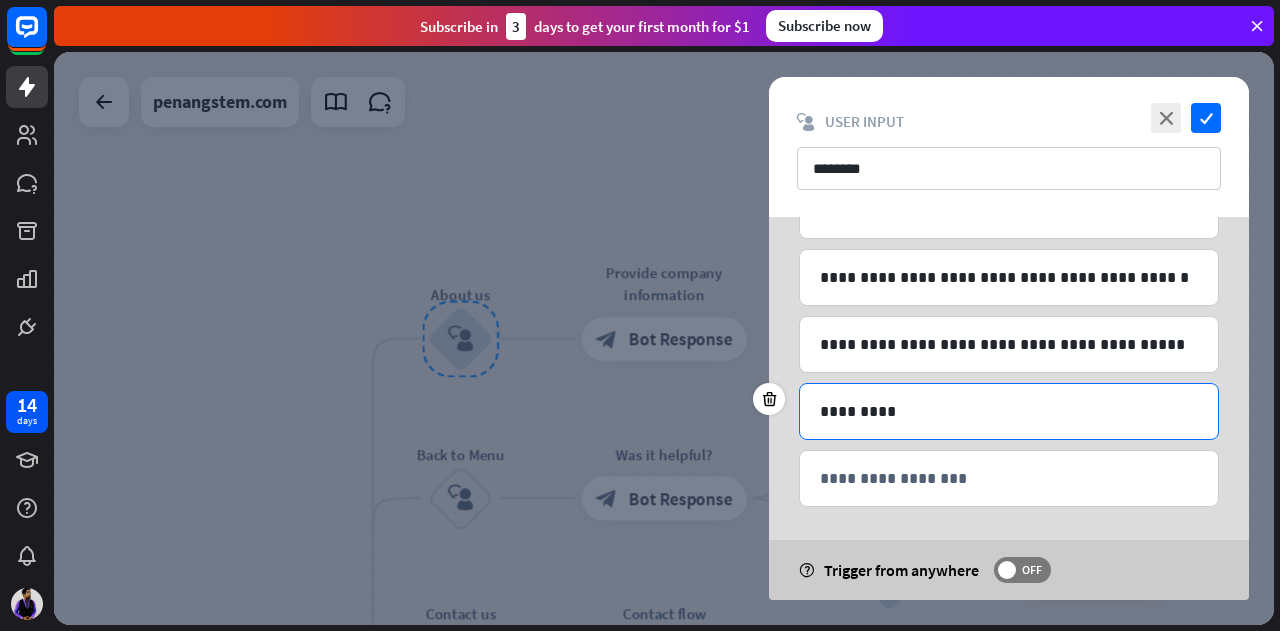 click on "*********" at bounding box center (1009, 411) 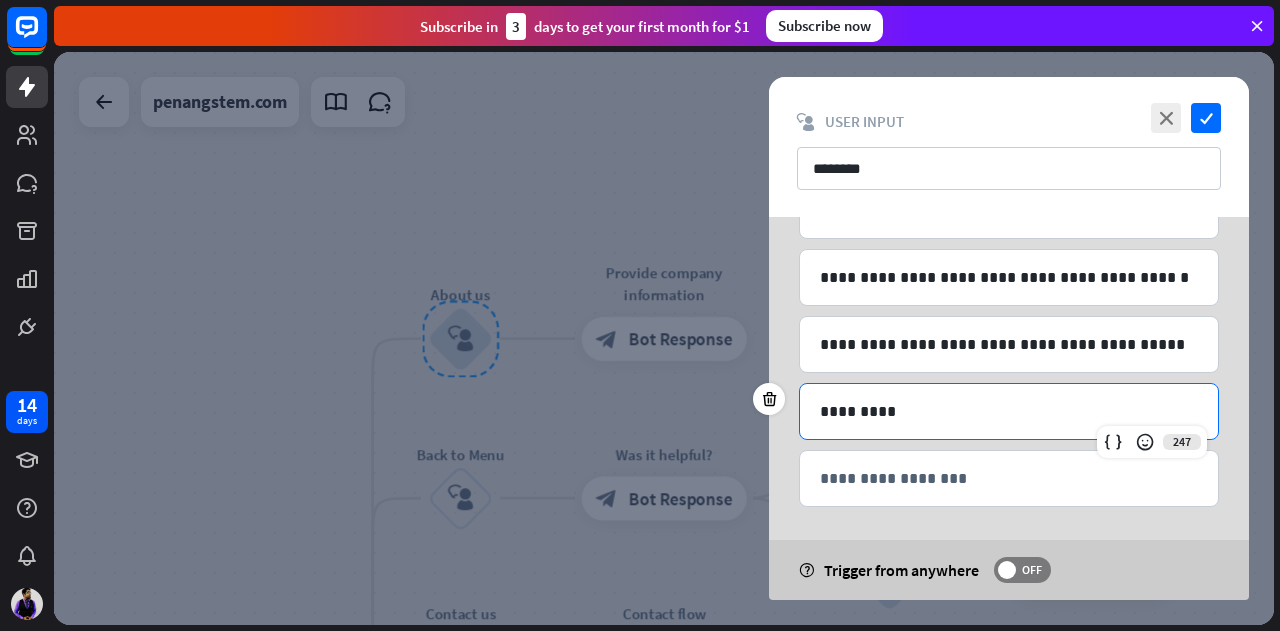type 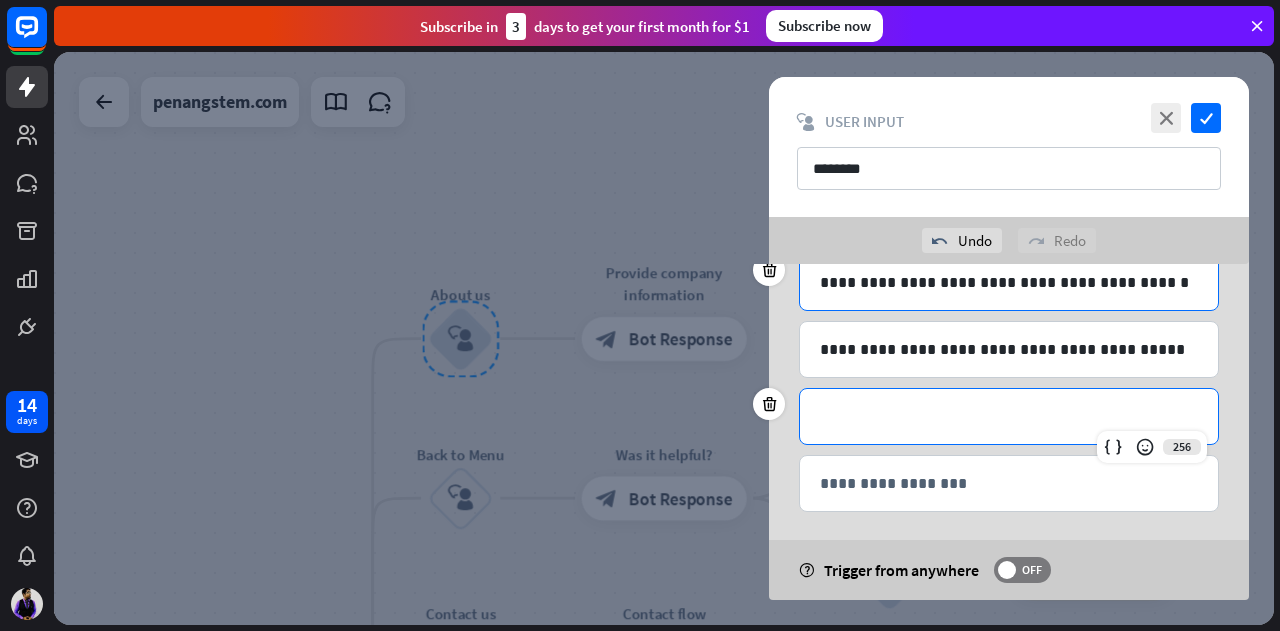 scroll, scrollTop: 506, scrollLeft: 0, axis: vertical 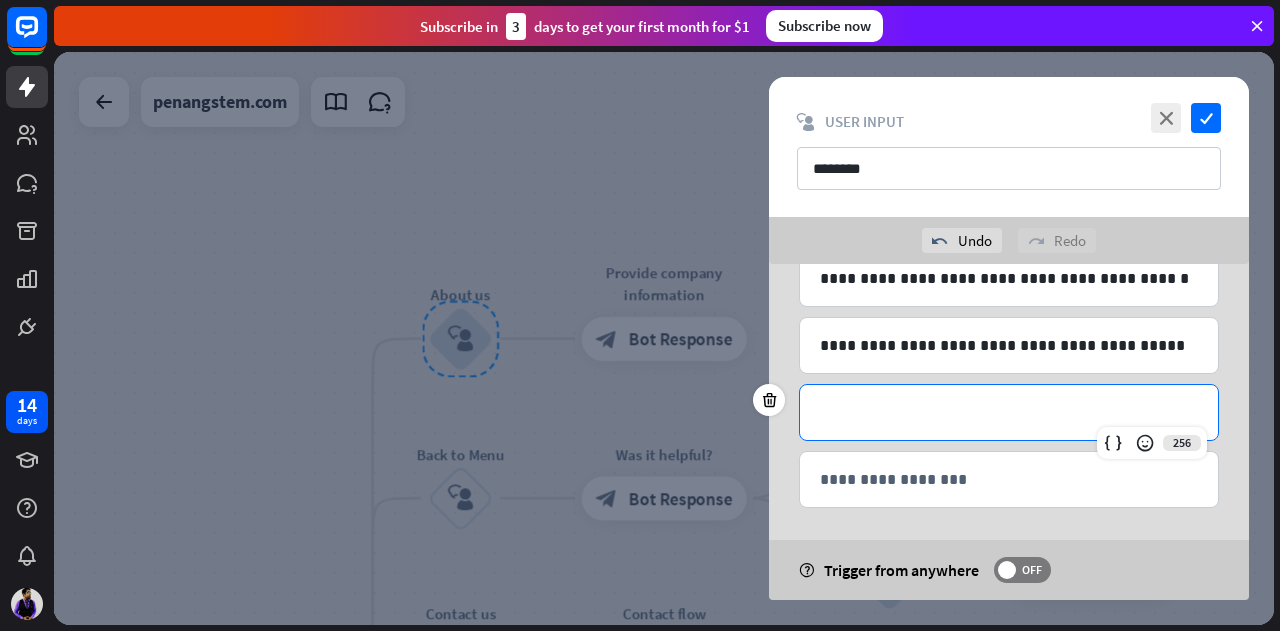click on "**********" at bounding box center (1009, 412) 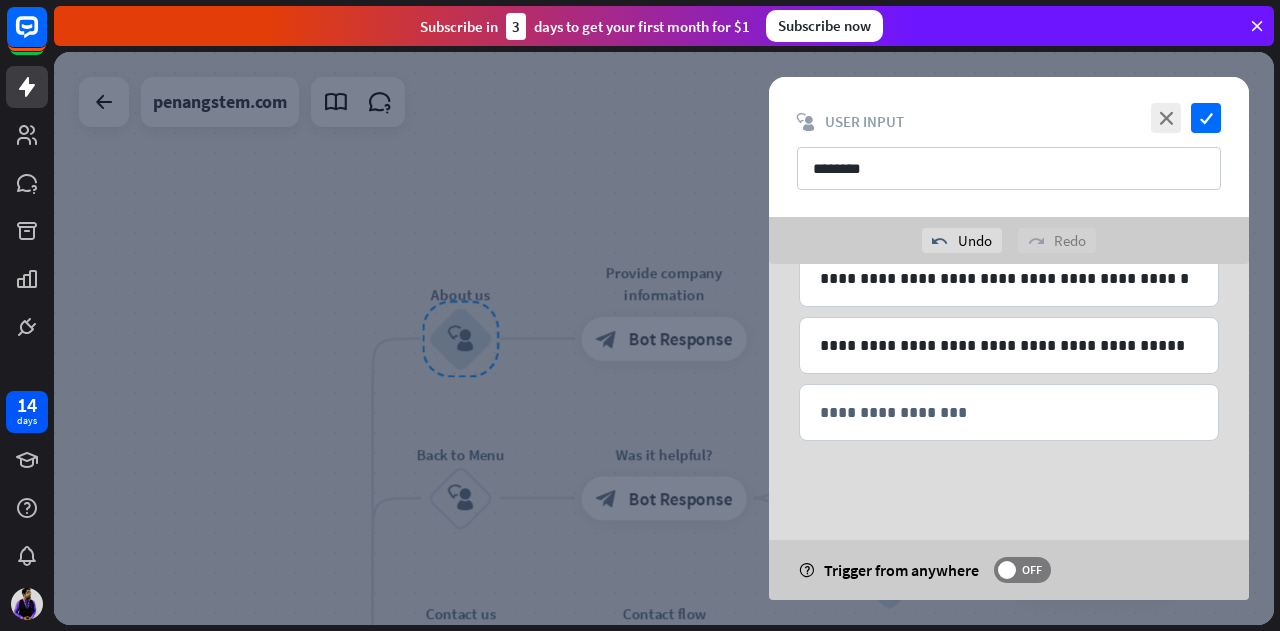 scroll, scrollTop: 440, scrollLeft: 0, axis: vertical 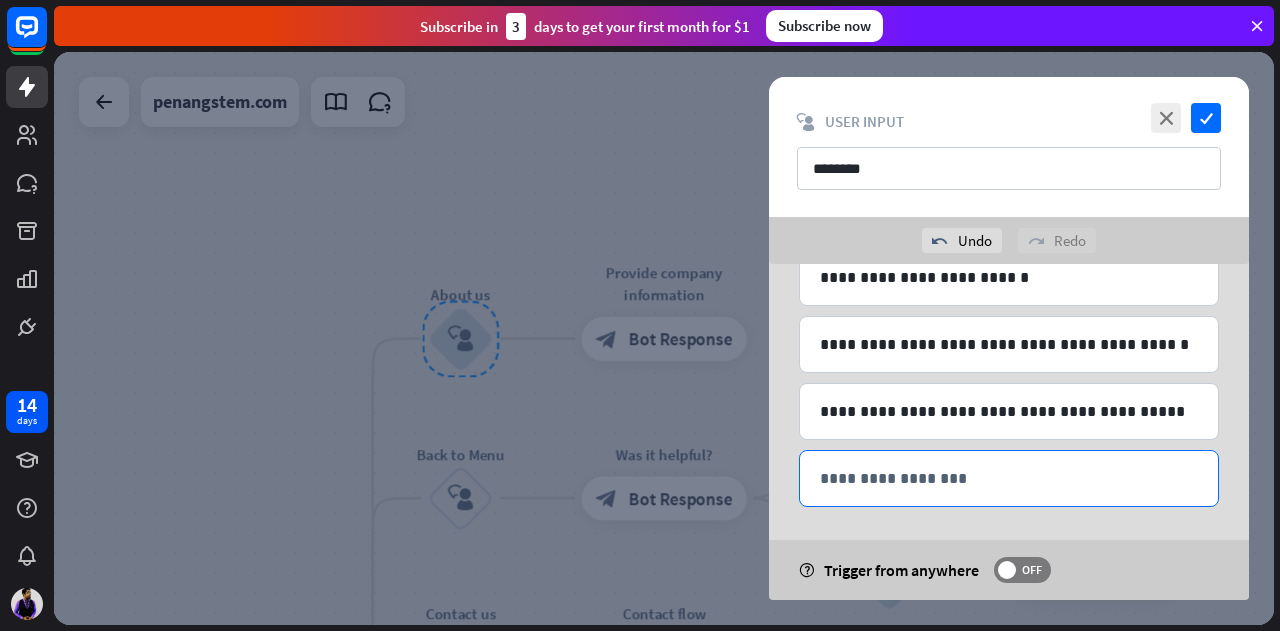 click on "**********" at bounding box center (1009, 478) 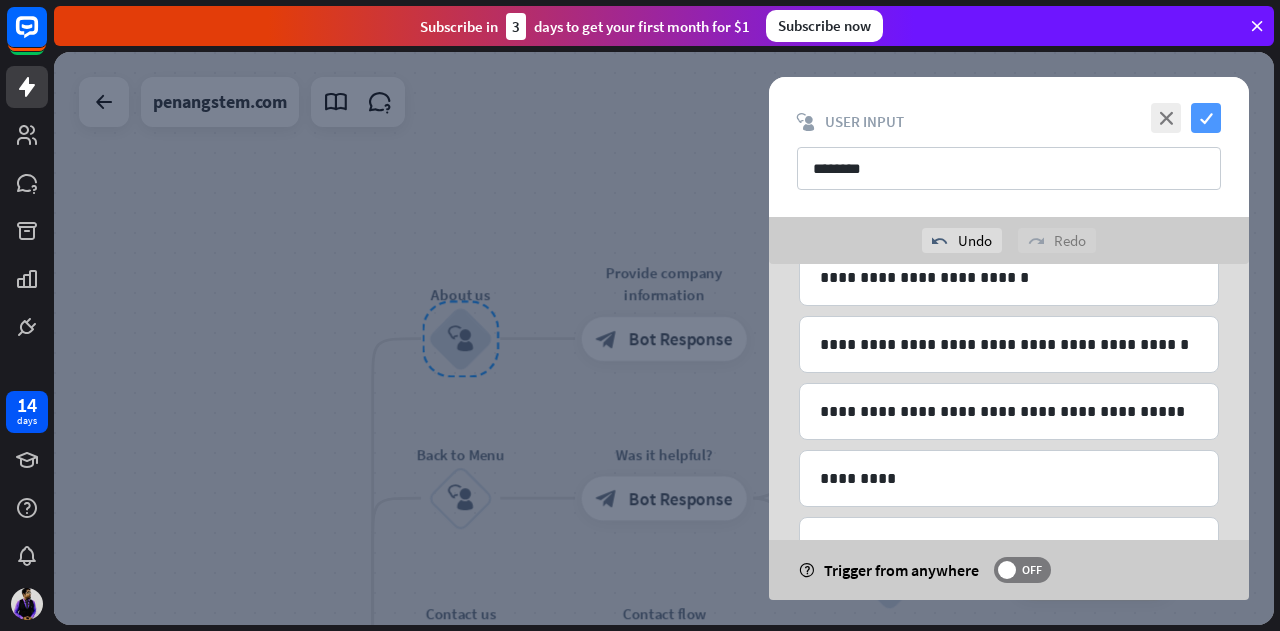 click on "check" at bounding box center (1206, 118) 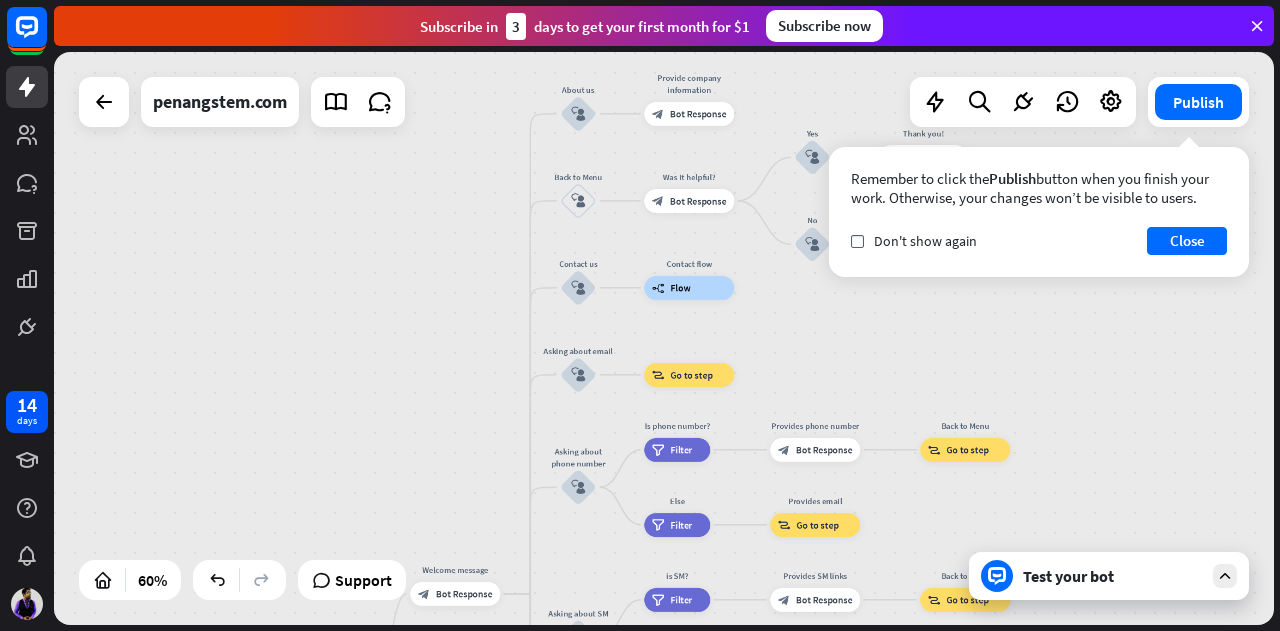 drag, startPoint x: 992, startPoint y: 350, endPoint x: 798, endPoint y: 105, distance: 312.5076 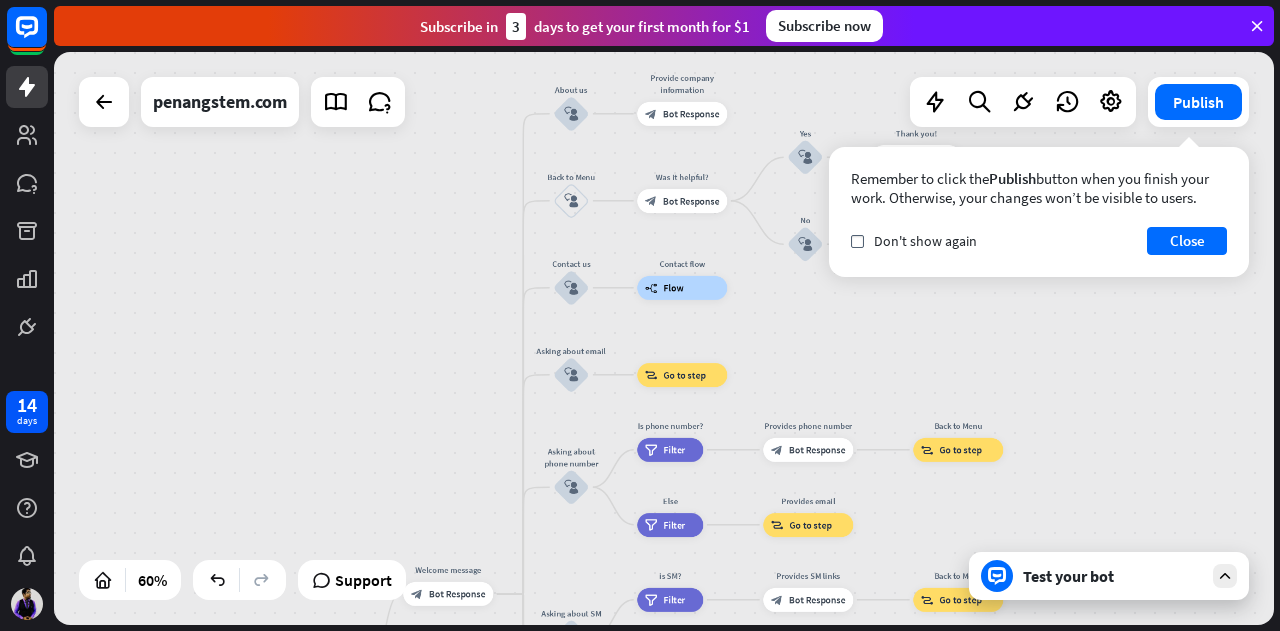 click at bounding box center (1225, 576) 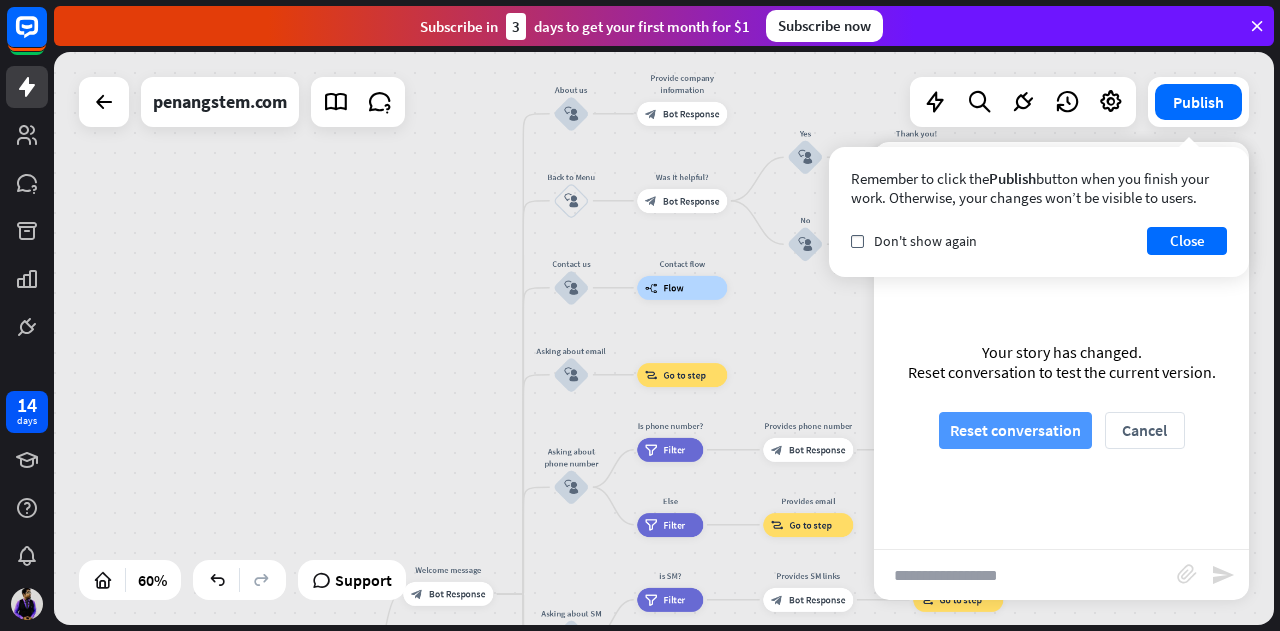 click on "Reset conversation" at bounding box center [1015, 430] 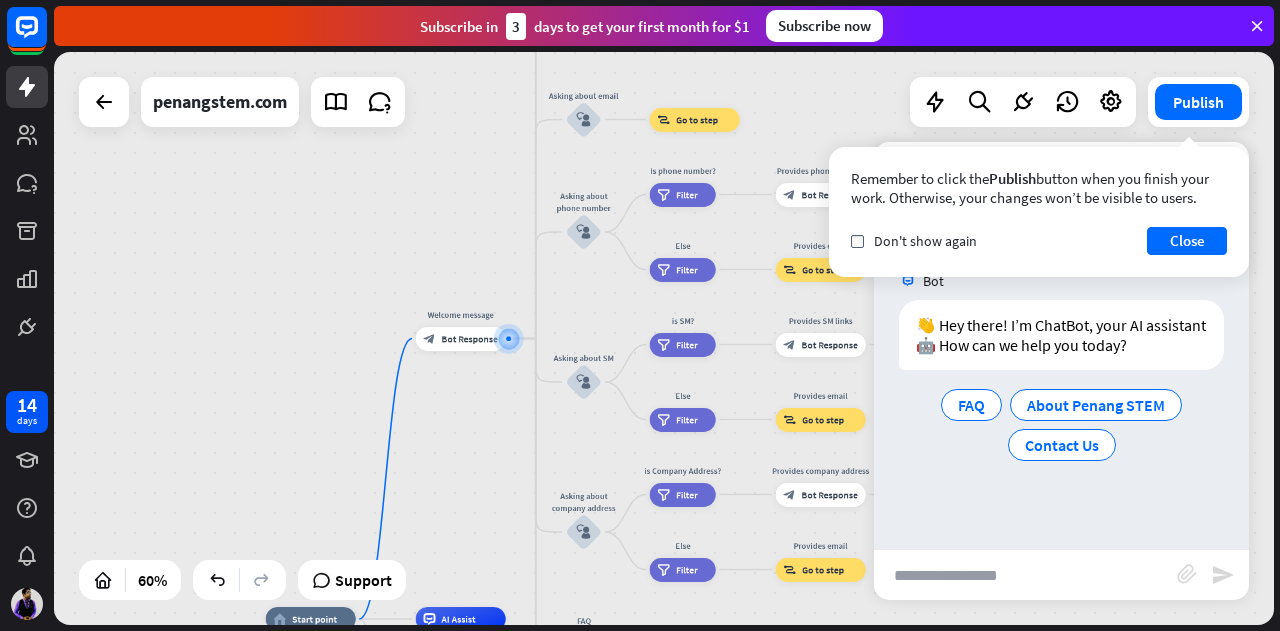 click at bounding box center [1025, 575] 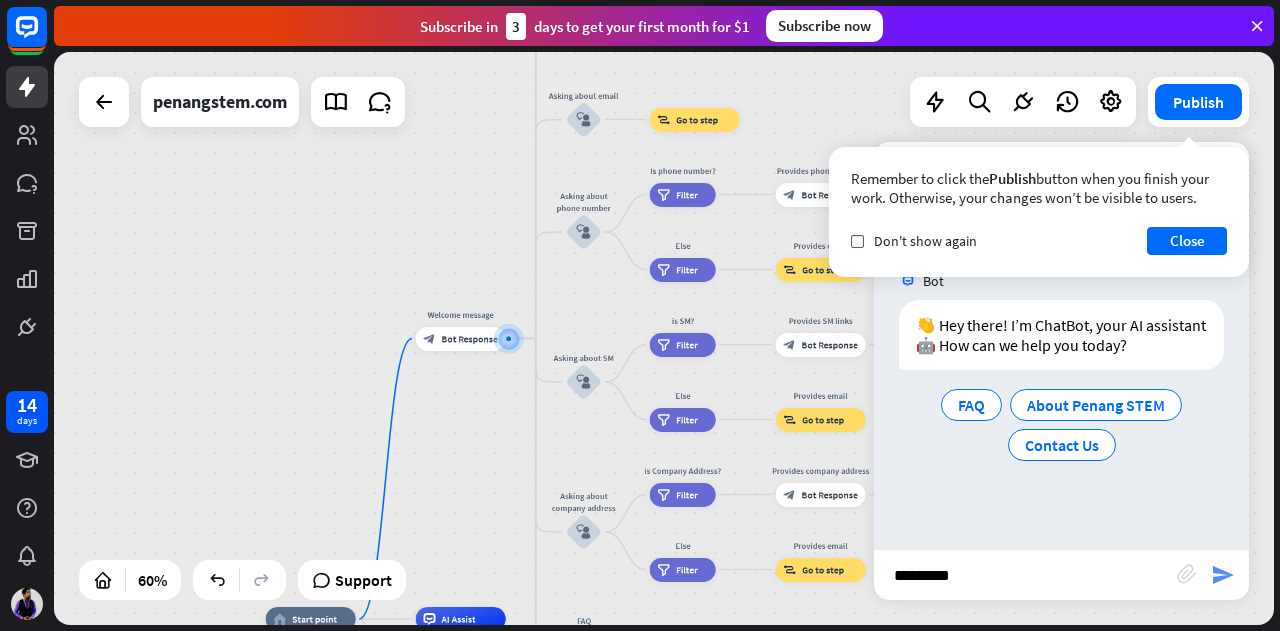 type on "*********" 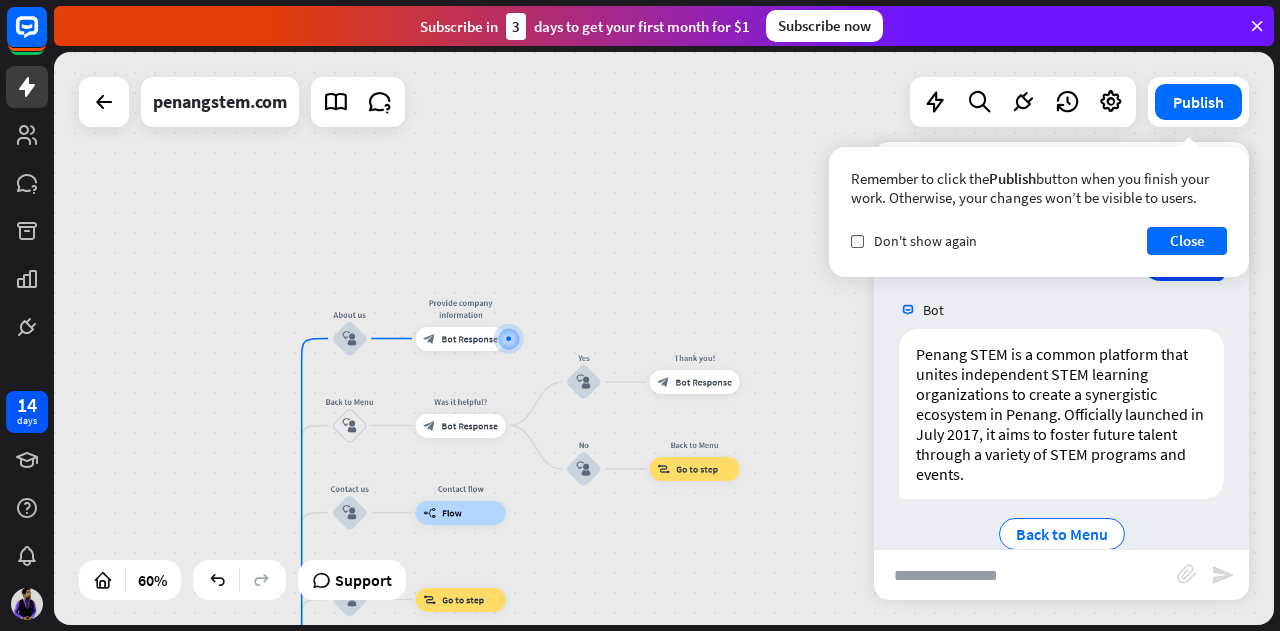 scroll, scrollTop: 241, scrollLeft: 0, axis: vertical 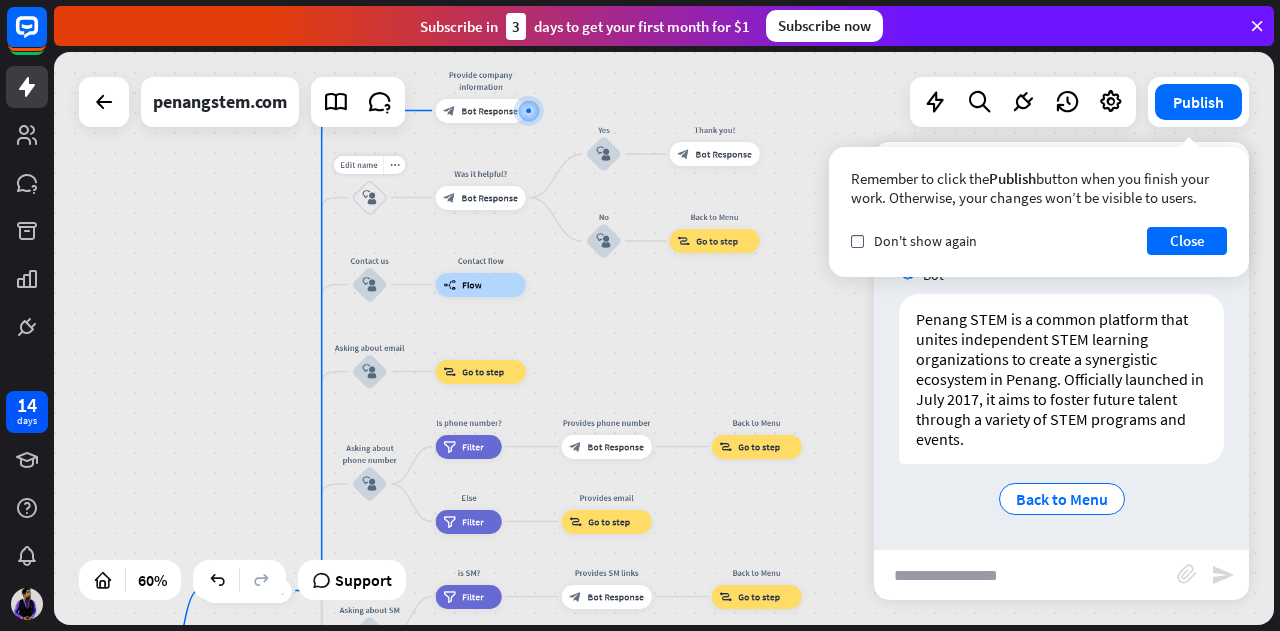 drag, startPoint x: 384, startPoint y: 408, endPoint x: 392, endPoint y: 239, distance: 169.18924 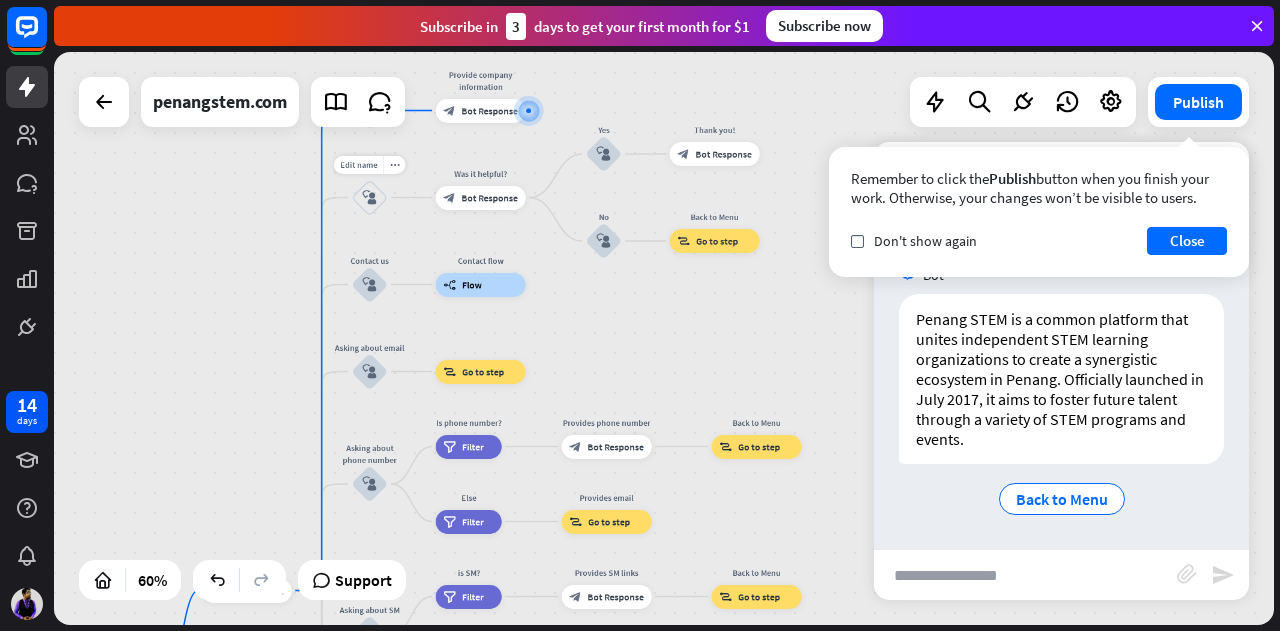 click on "home_2   Start point                 Welcome message   block_bot_response   Bot Response                 About us   block_user_input                 Provide company information   block_bot_response   Bot Response           Edit name   more_horiz           Back to Menu   block_user_input                 Was it helpful?   block_bot_response   Bot Response                 Yes   block_user_input                 Thank you!   block_bot_response   Bot Response                 No   block_user_input                 Back to Menu   block_goto   Go to step                 Contact us   block_user_input                 Contact flow   builder_tree   Flow                 Asking about email   block_user_input                   block_goto   Go to step                 Asking about phone number   block_user_input                 Is phone number?   filter   Filter                 Provides phone number   block_bot_response   Bot Response                 Back to Menu   block_goto   Go to step                 Else" at bounding box center [664, 338] 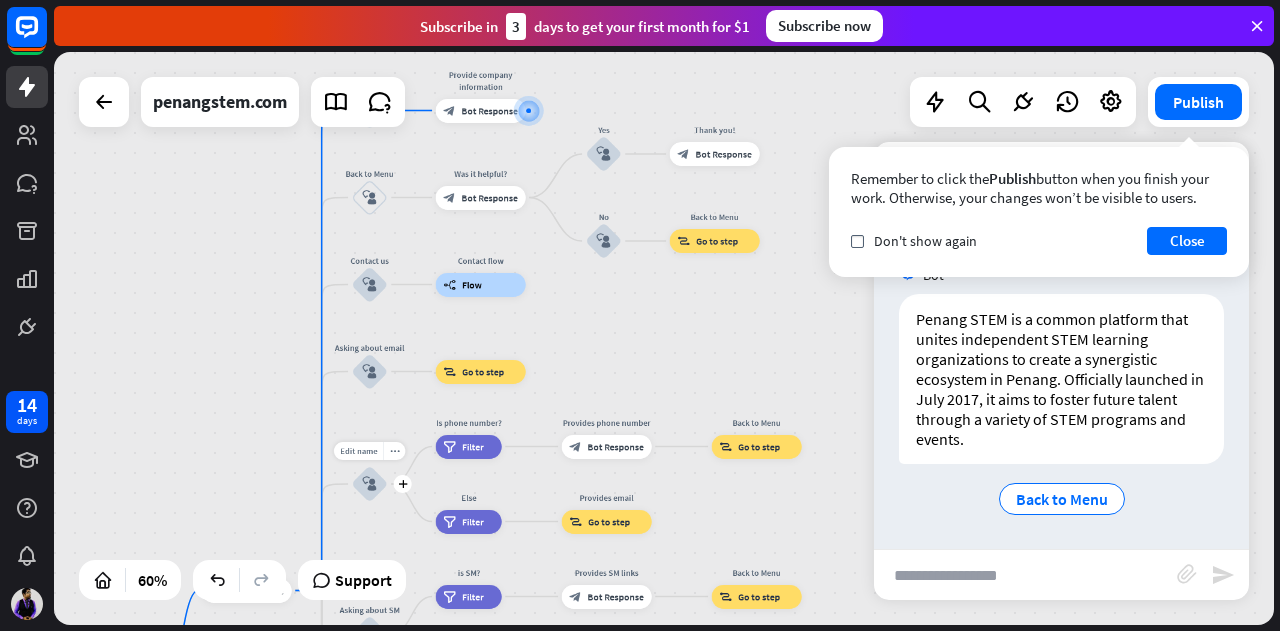 click on "block_user_input" at bounding box center (369, 484) 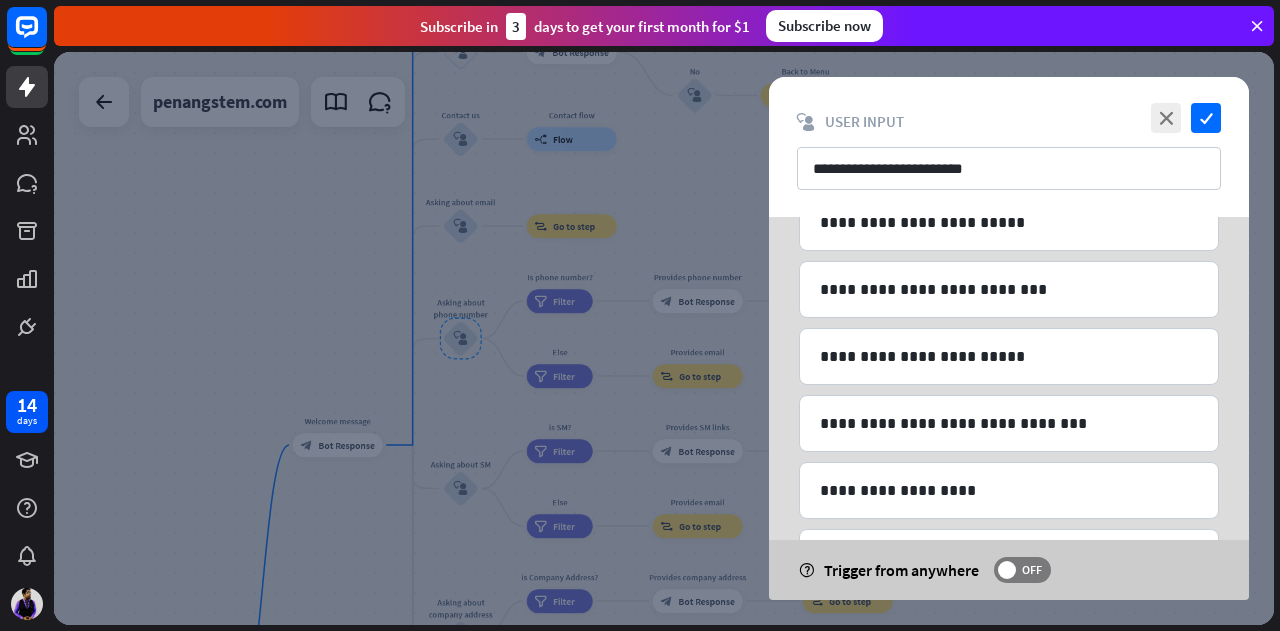 scroll, scrollTop: 1040, scrollLeft: 0, axis: vertical 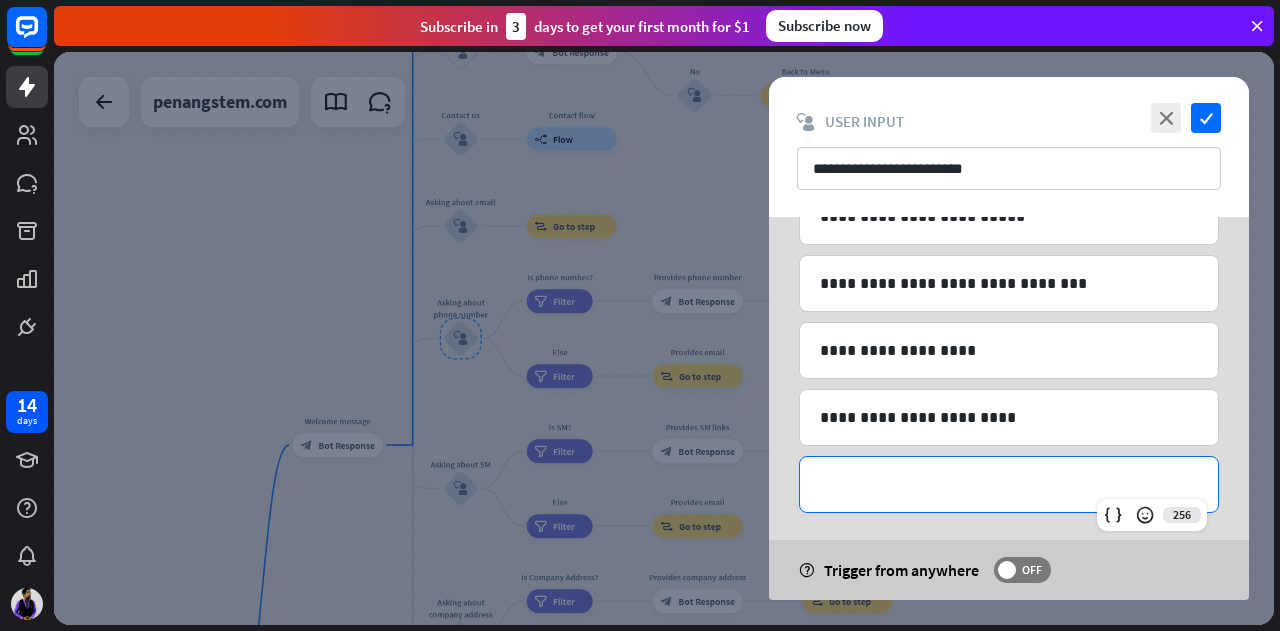 click on "**********" at bounding box center (1009, 484) 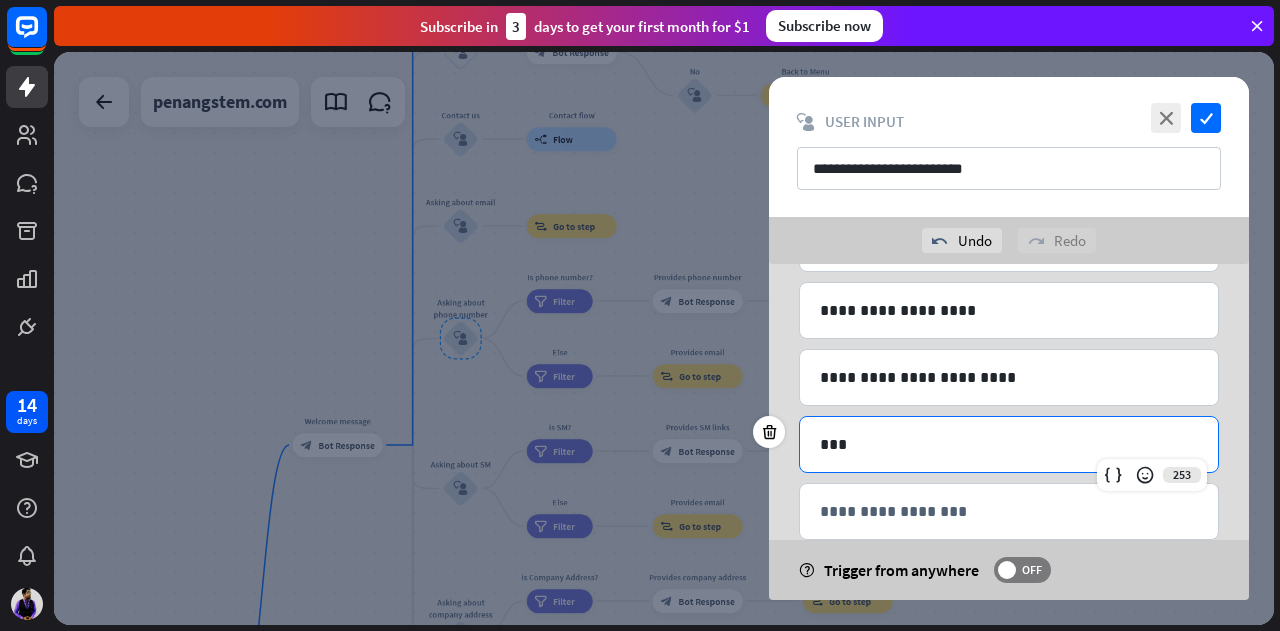 scroll, scrollTop: 1153, scrollLeft: 0, axis: vertical 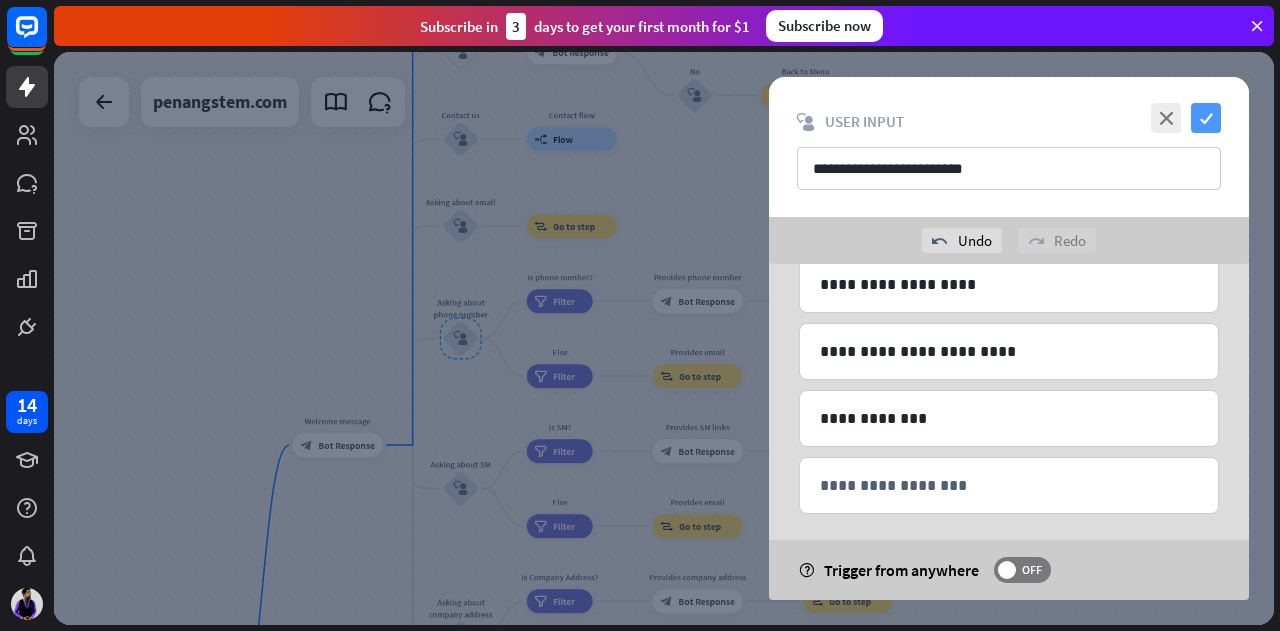 click on "check" at bounding box center (1206, 118) 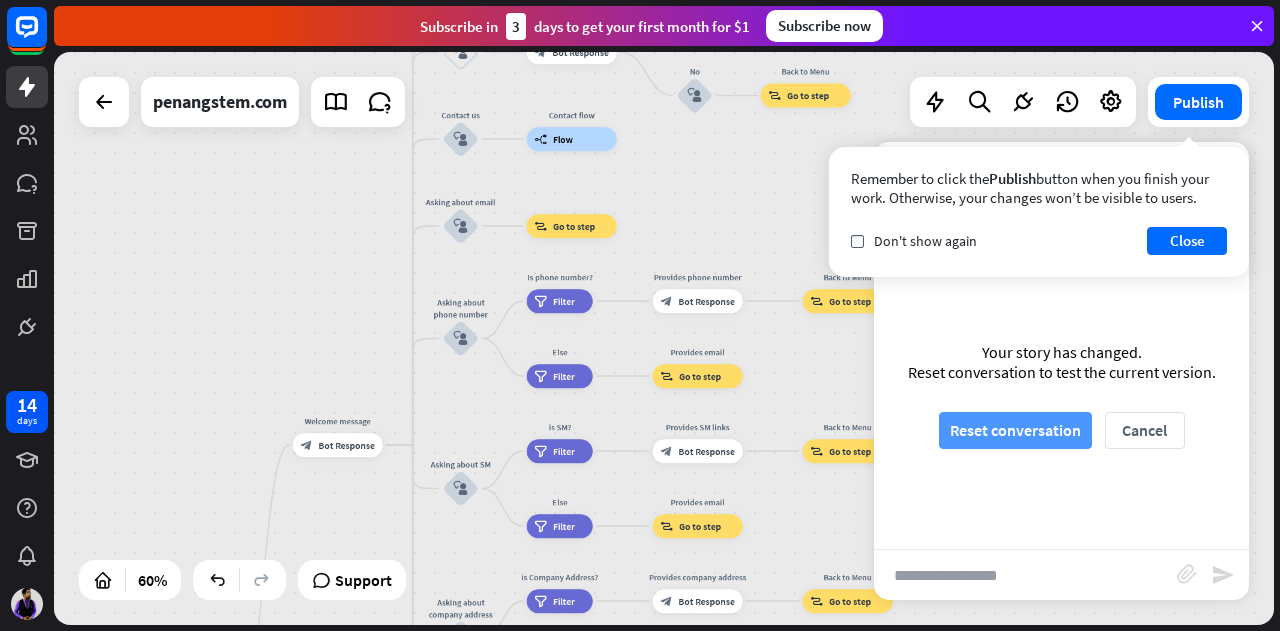click on "Reset conversation" at bounding box center (1015, 430) 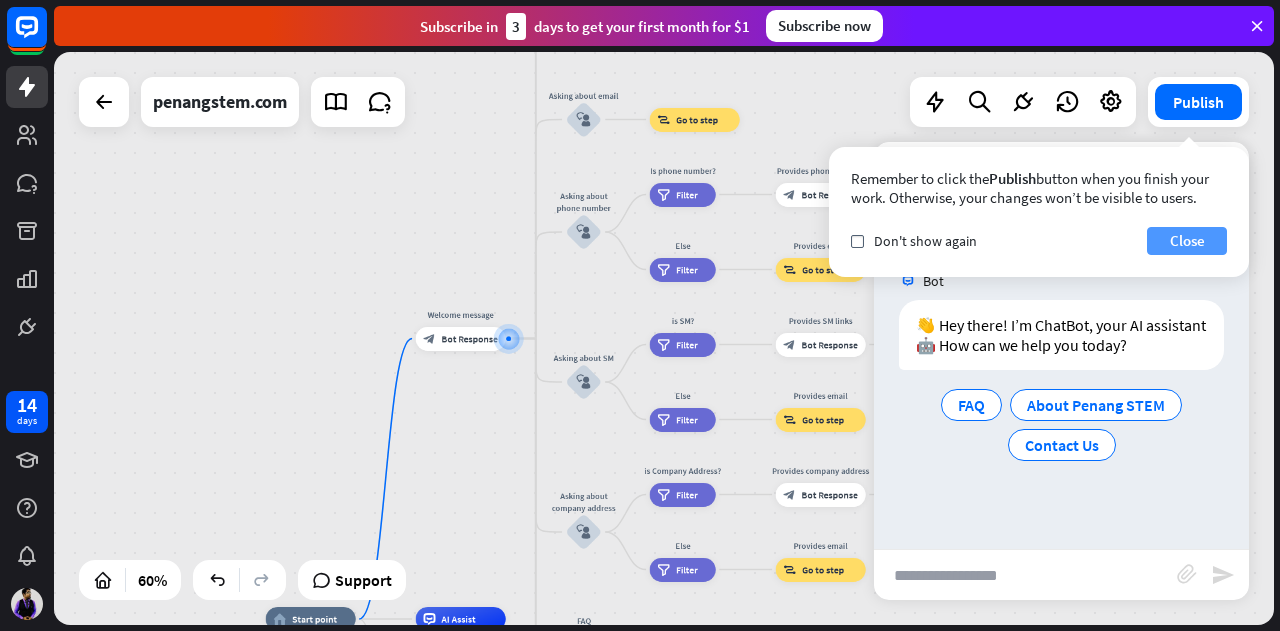 click on "Close" at bounding box center (1187, 241) 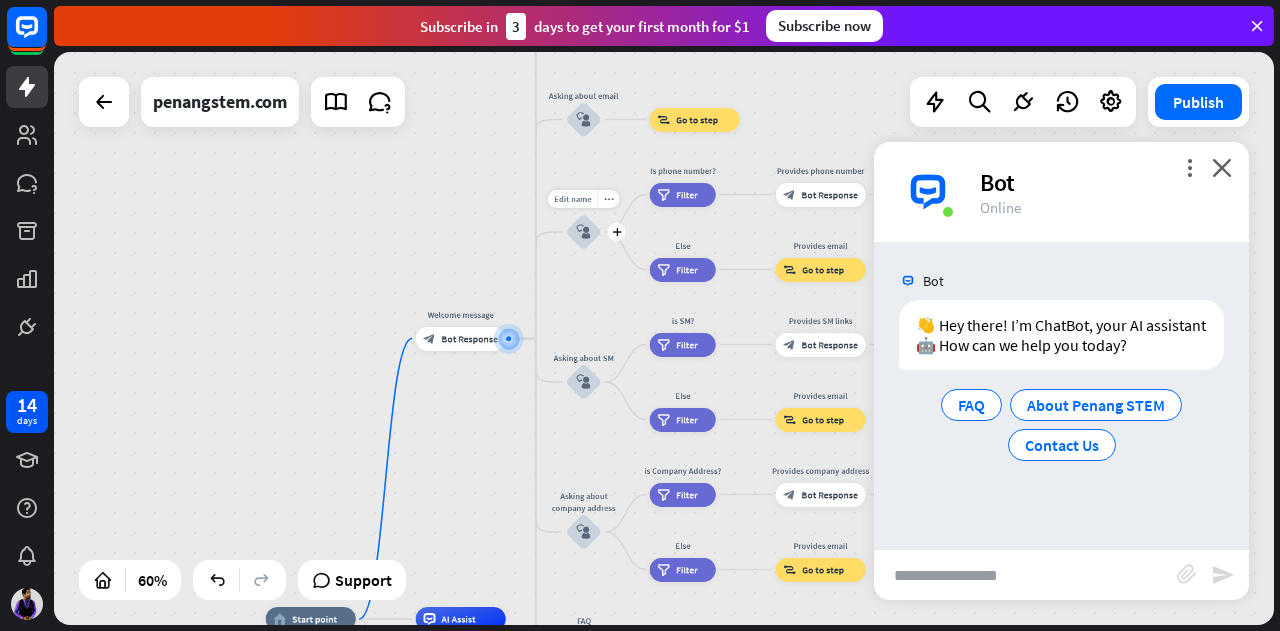 click on "block_user_input" at bounding box center [584, 232] 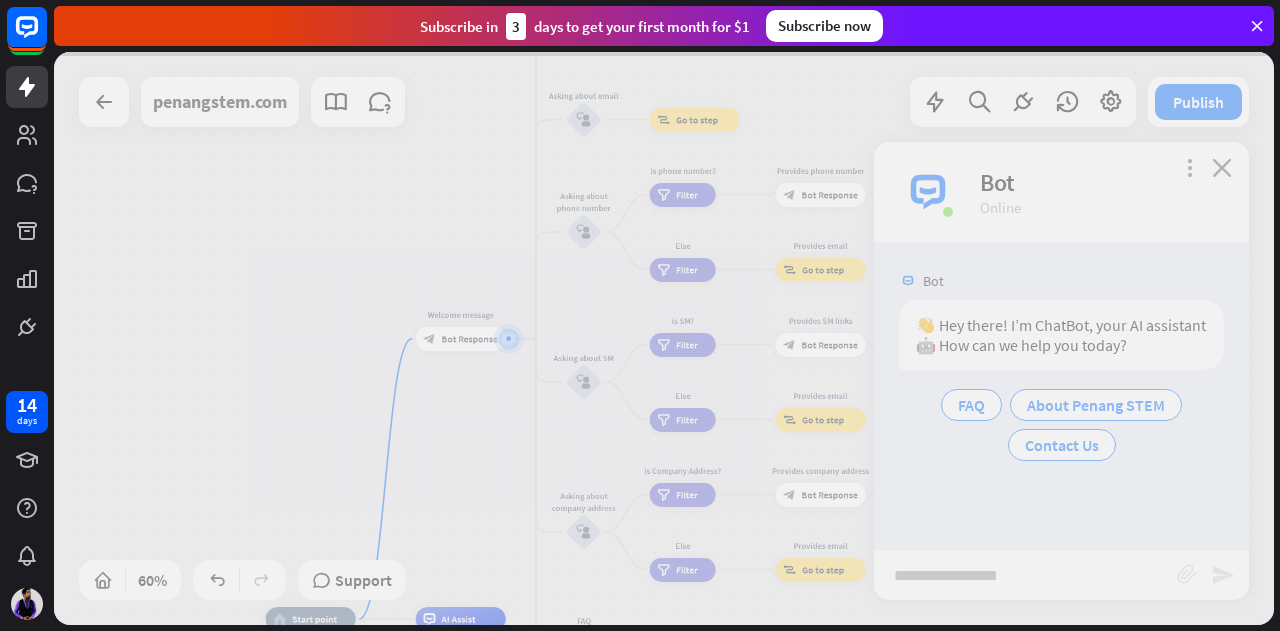 click at bounding box center (664, 338) 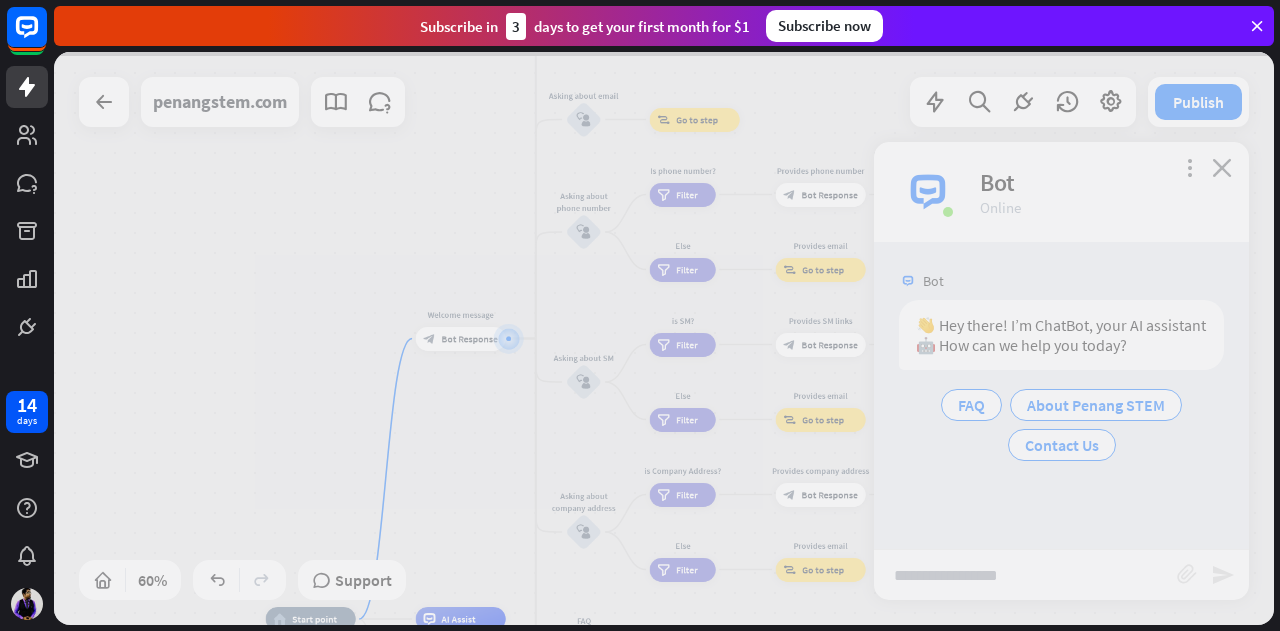 click at bounding box center (664, 338) 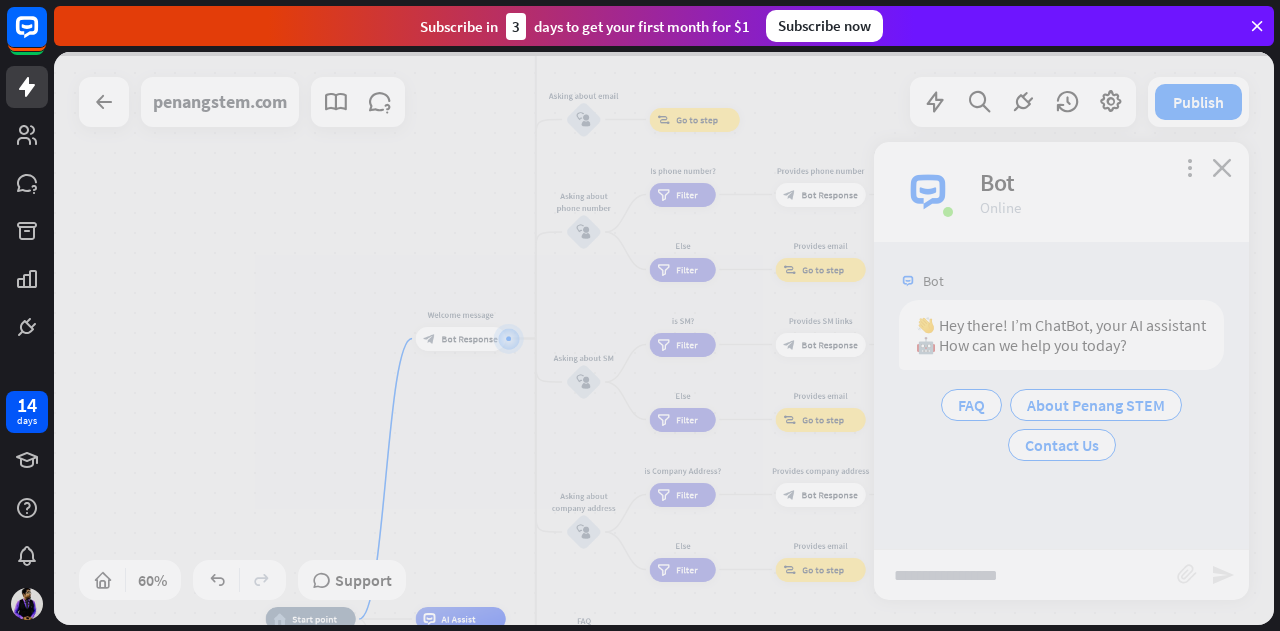 click at bounding box center [664, 338] 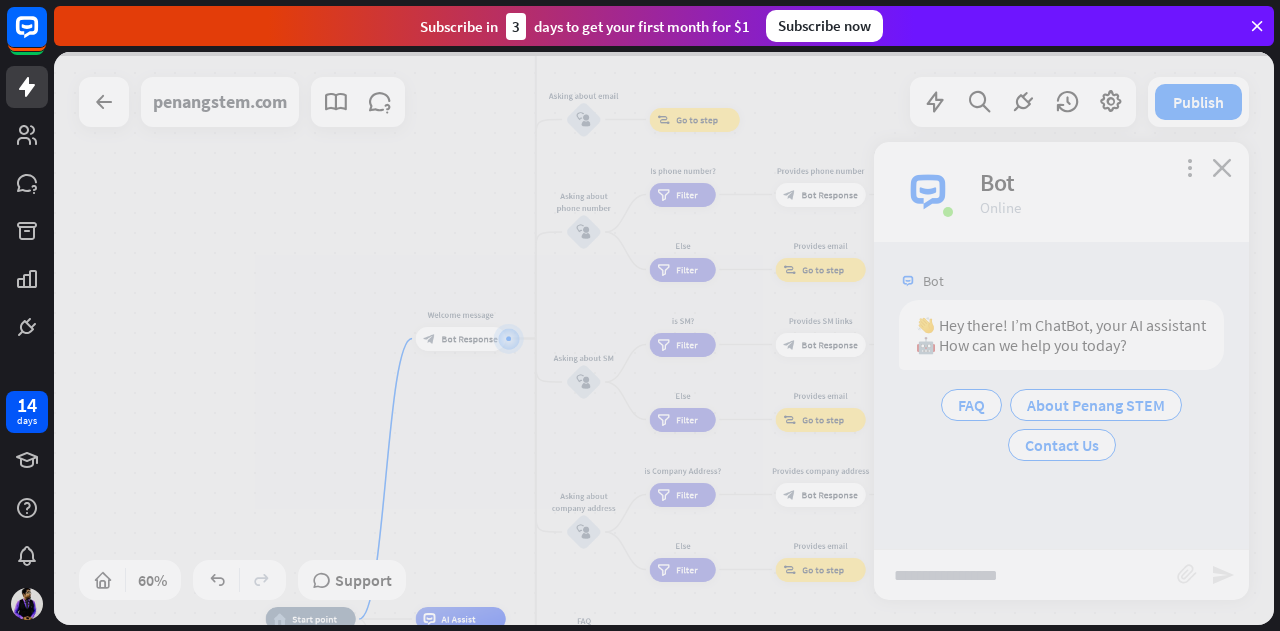 drag, startPoint x: 660, startPoint y: 167, endPoint x: 458, endPoint y: 177, distance: 202.24738 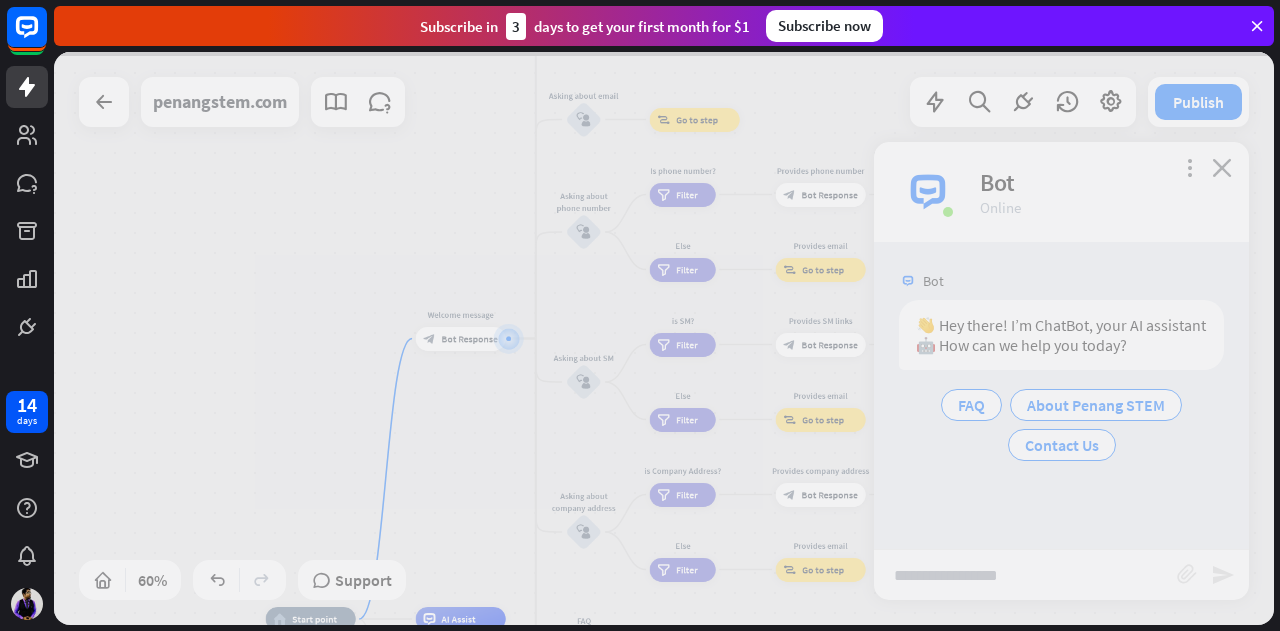 click at bounding box center (664, 338) 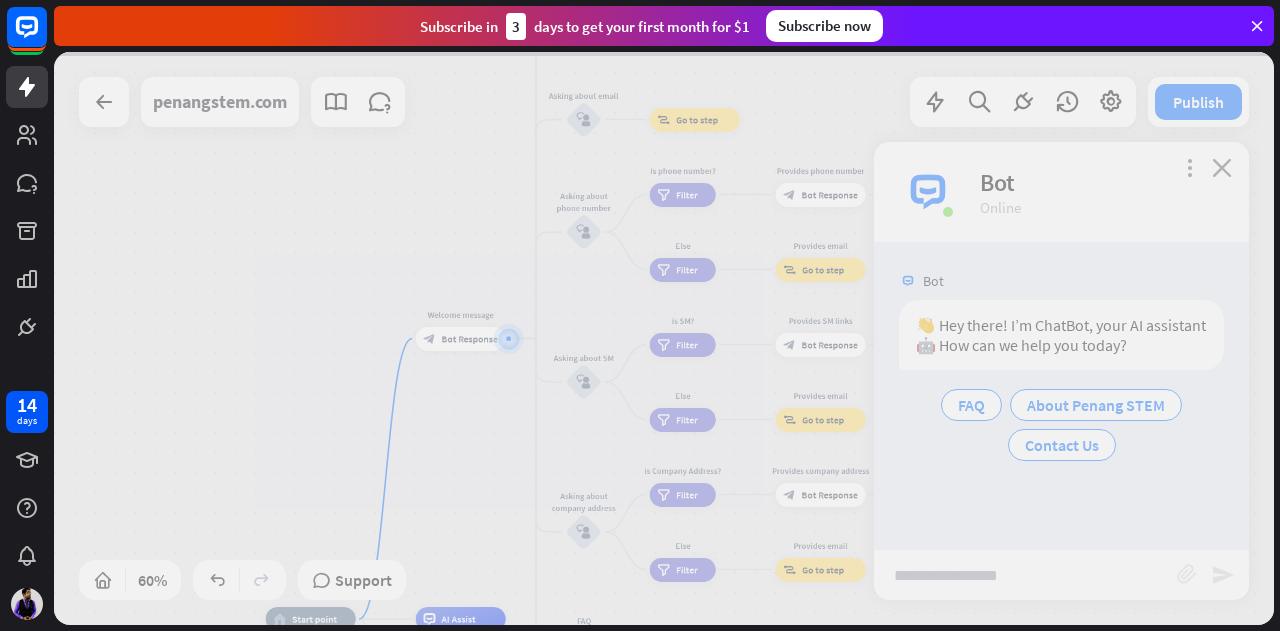 click at bounding box center (664, 338) 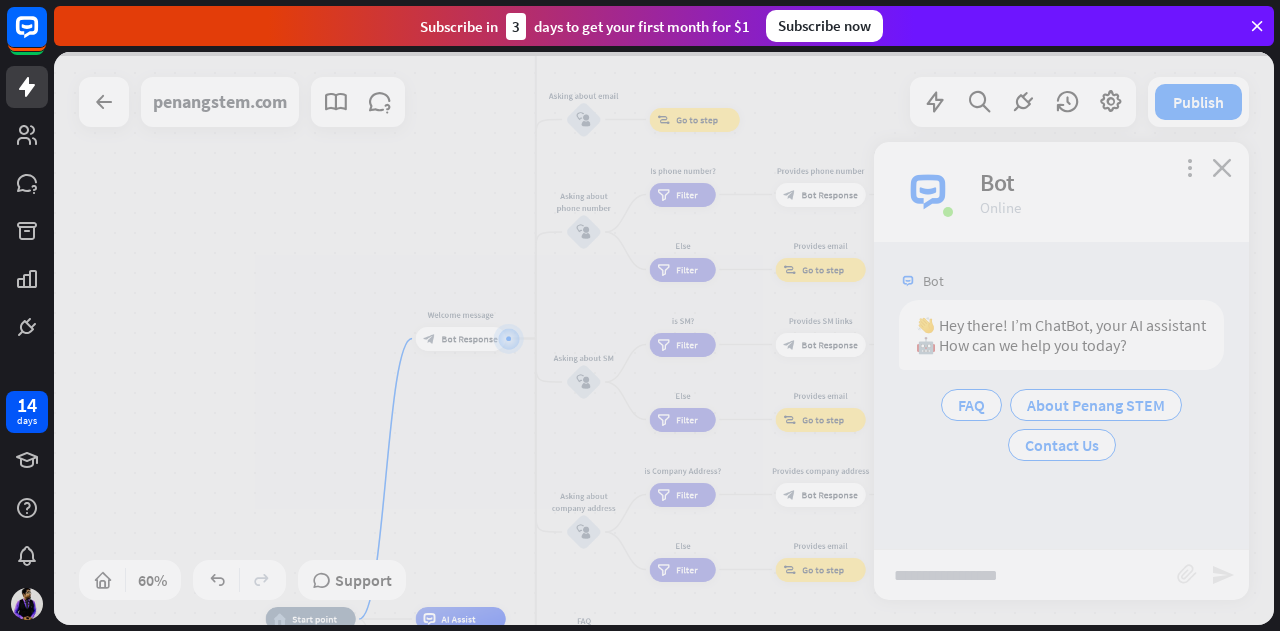 click at bounding box center [664, 338] 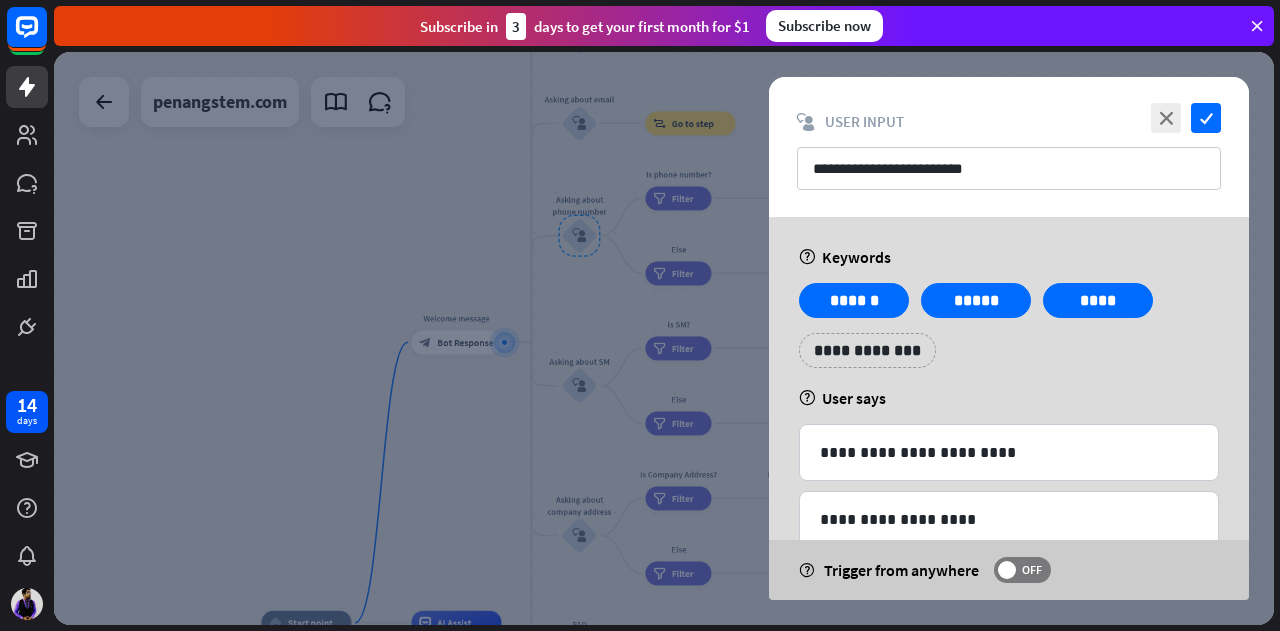 click at bounding box center (664, 338) 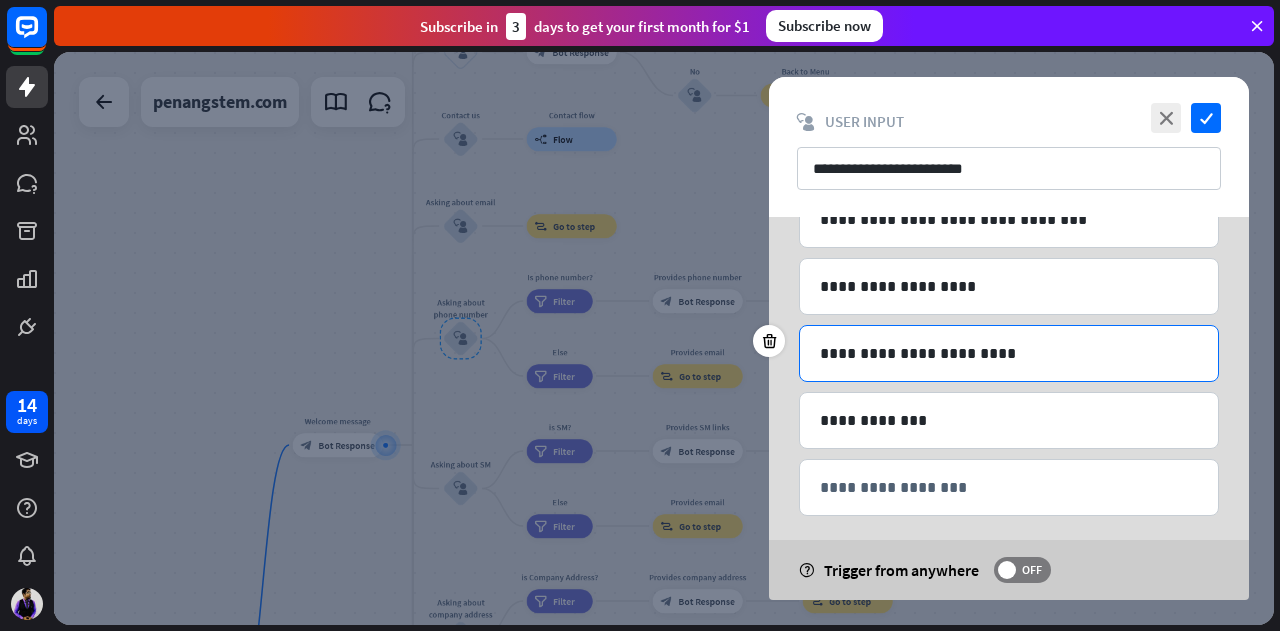 scroll, scrollTop: 1106, scrollLeft: 0, axis: vertical 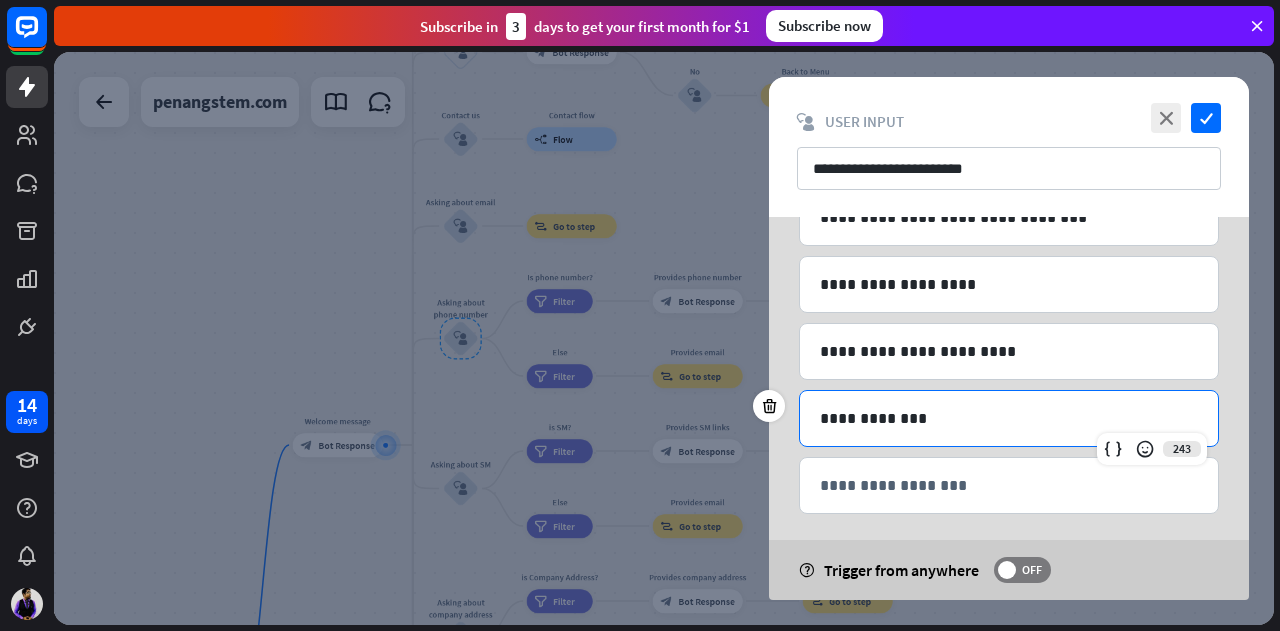 click on "**********" at bounding box center [1009, 418] 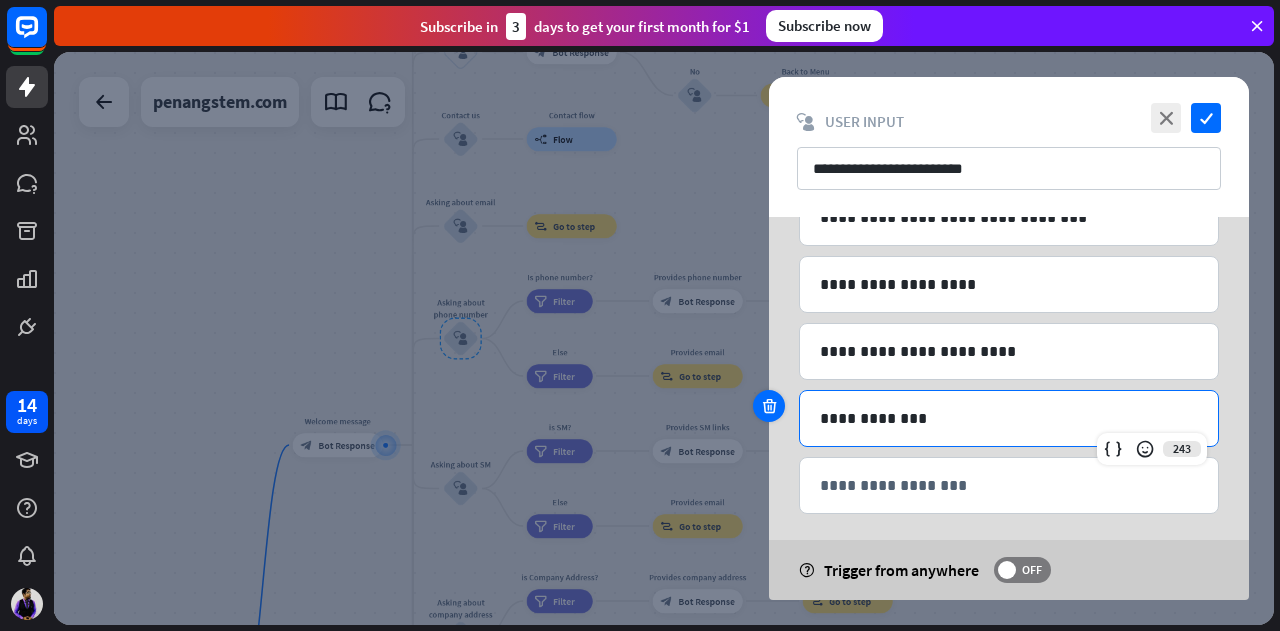 click at bounding box center (769, 406) 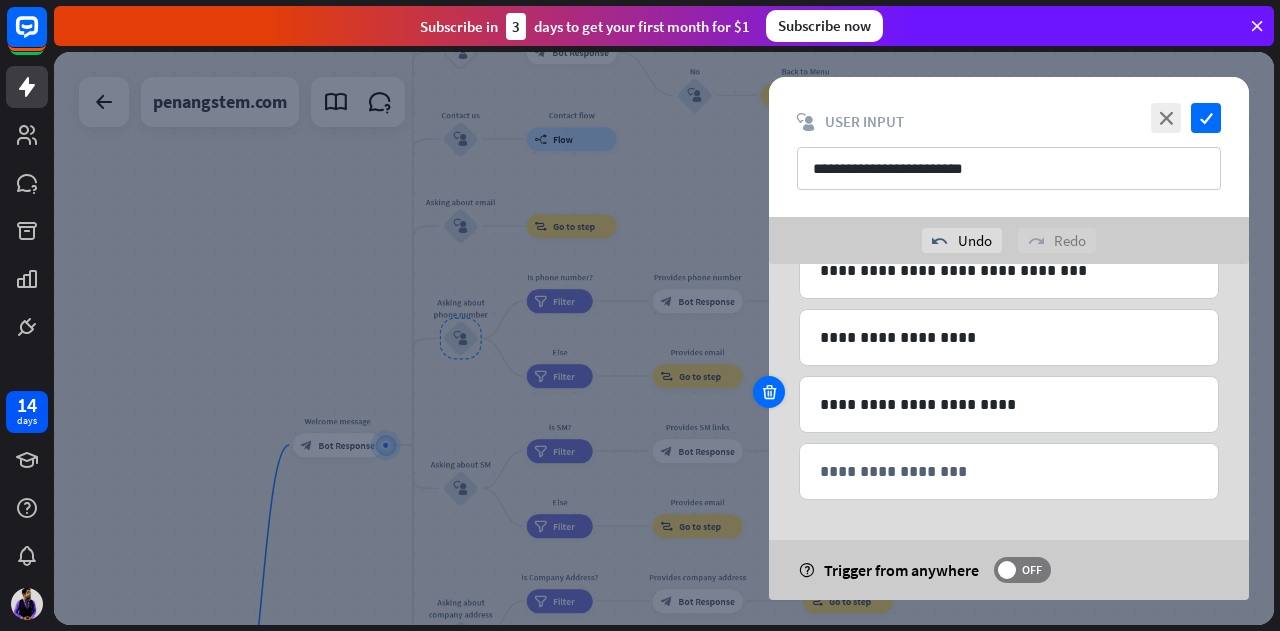 scroll, scrollTop: 1086, scrollLeft: 0, axis: vertical 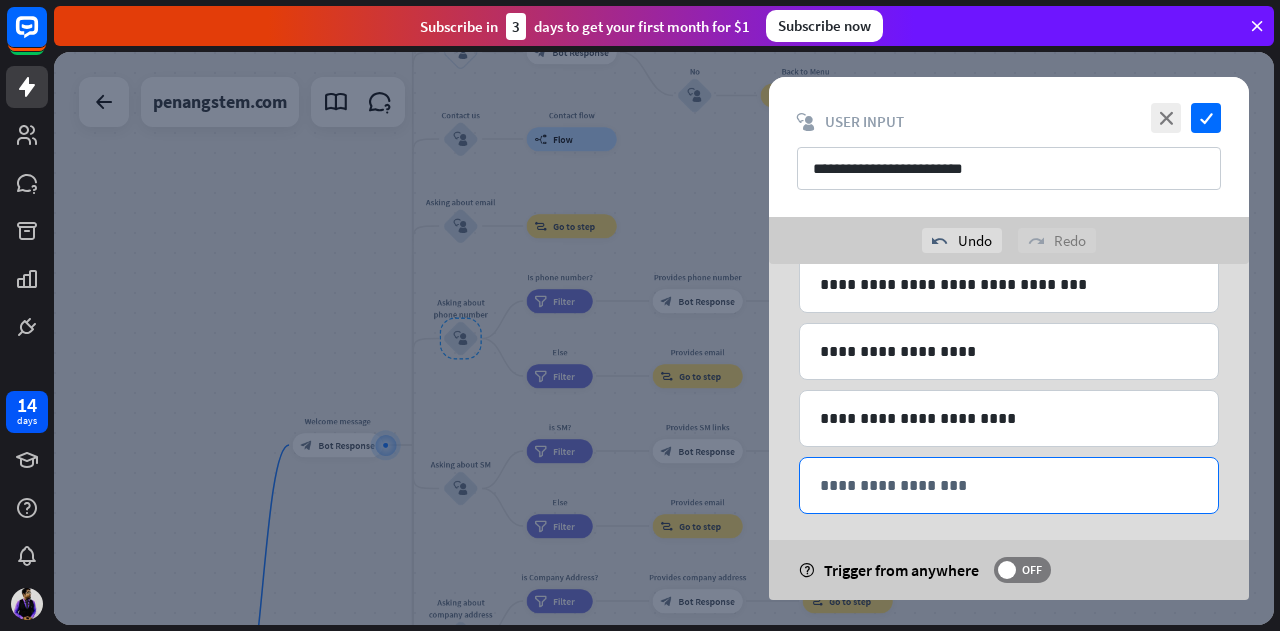 click on "**********" at bounding box center [1009, 485] 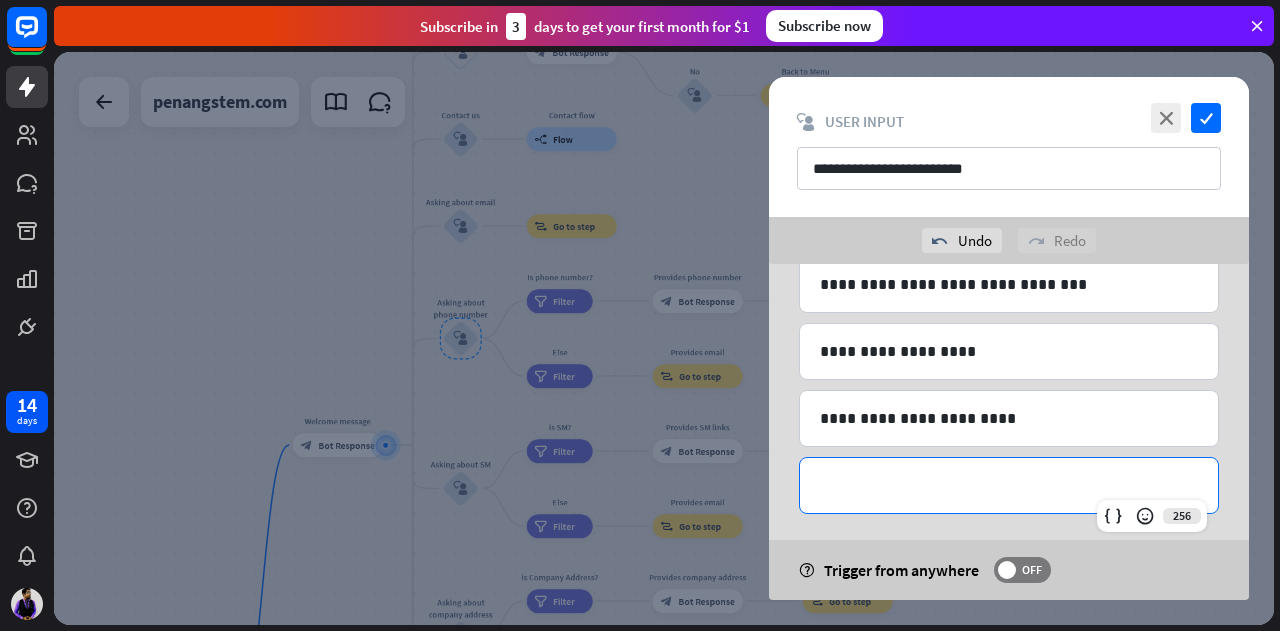 type 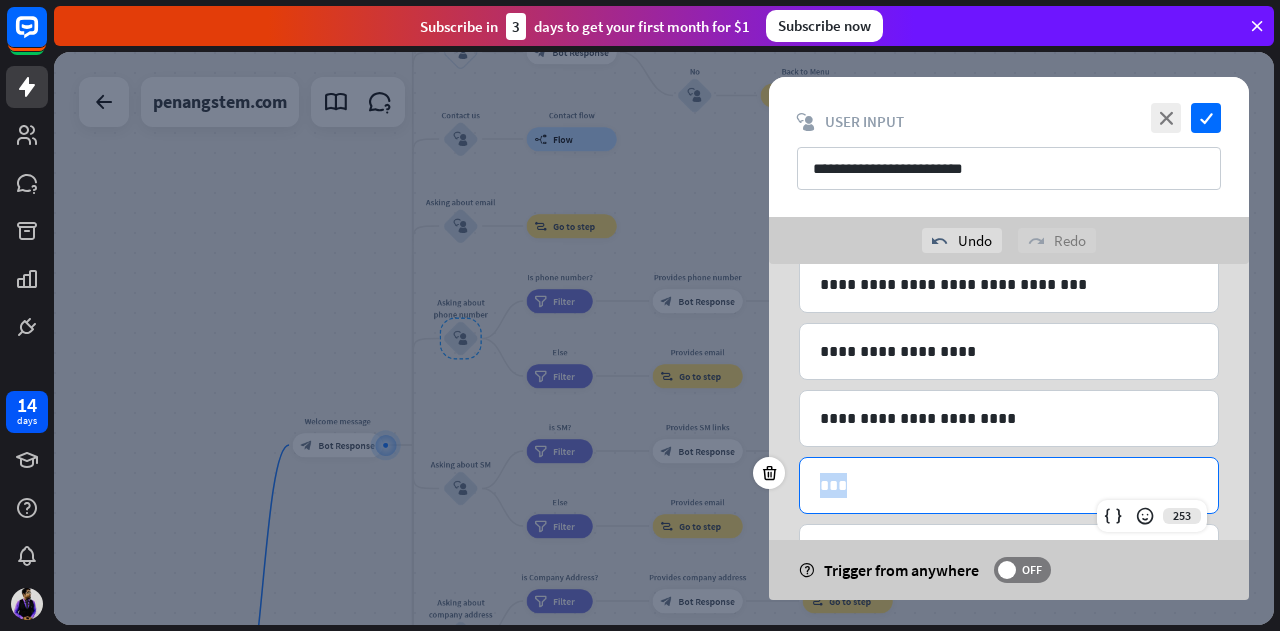 drag, startPoint x: 811, startPoint y: 475, endPoint x: 840, endPoint y: 471, distance: 29.274563 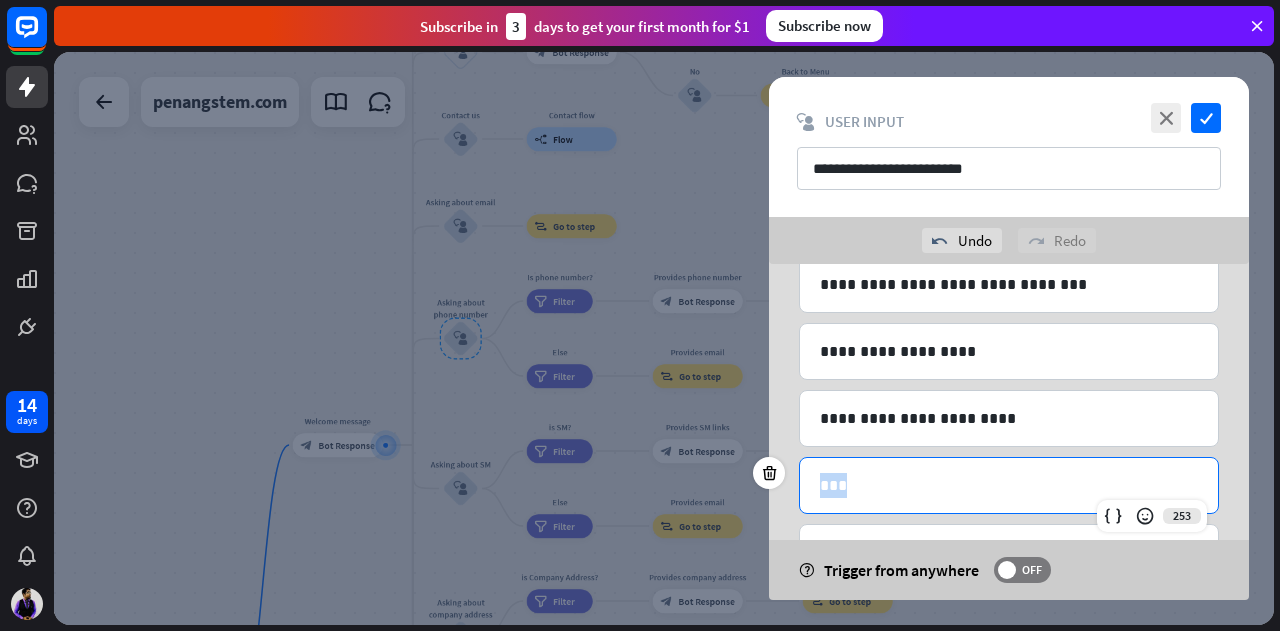 click on "***" at bounding box center (1009, 485) 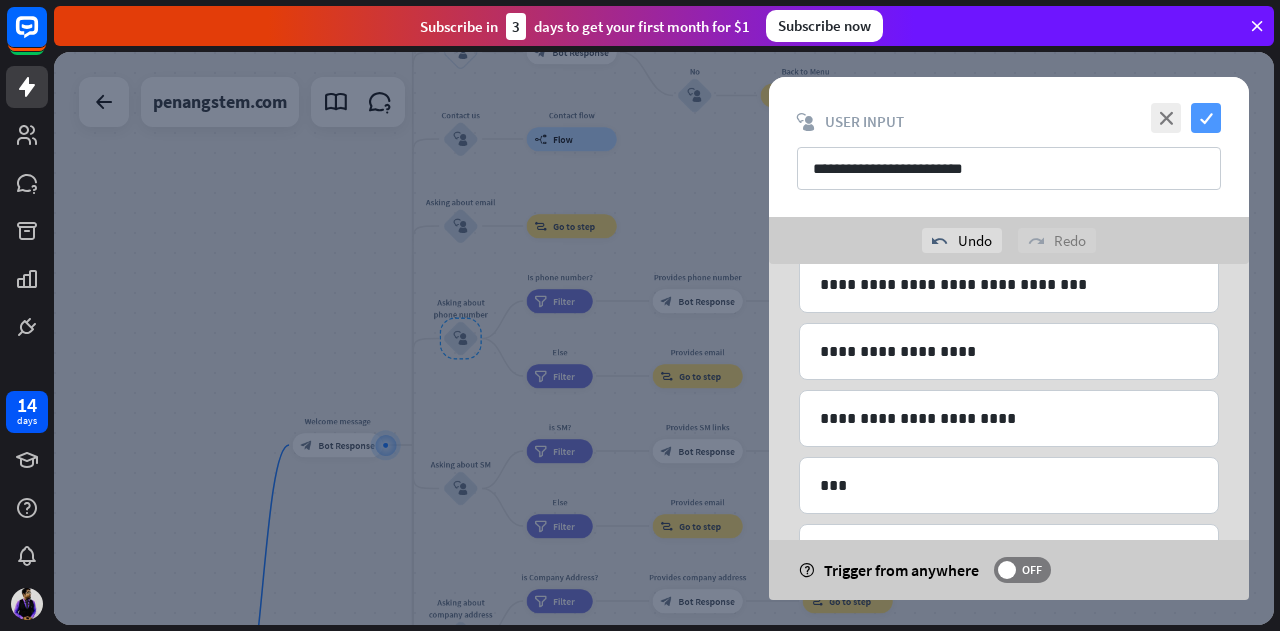 click on "check" at bounding box center [1206, 118] 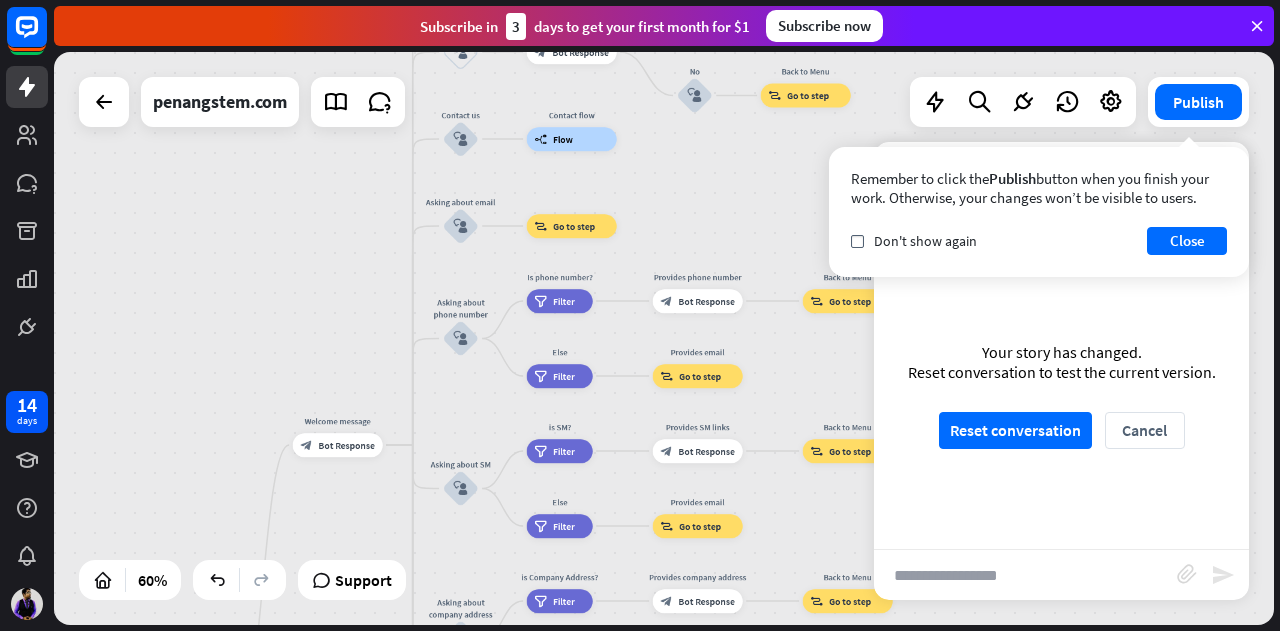 click on "send" at bounding box center (1223, 575) 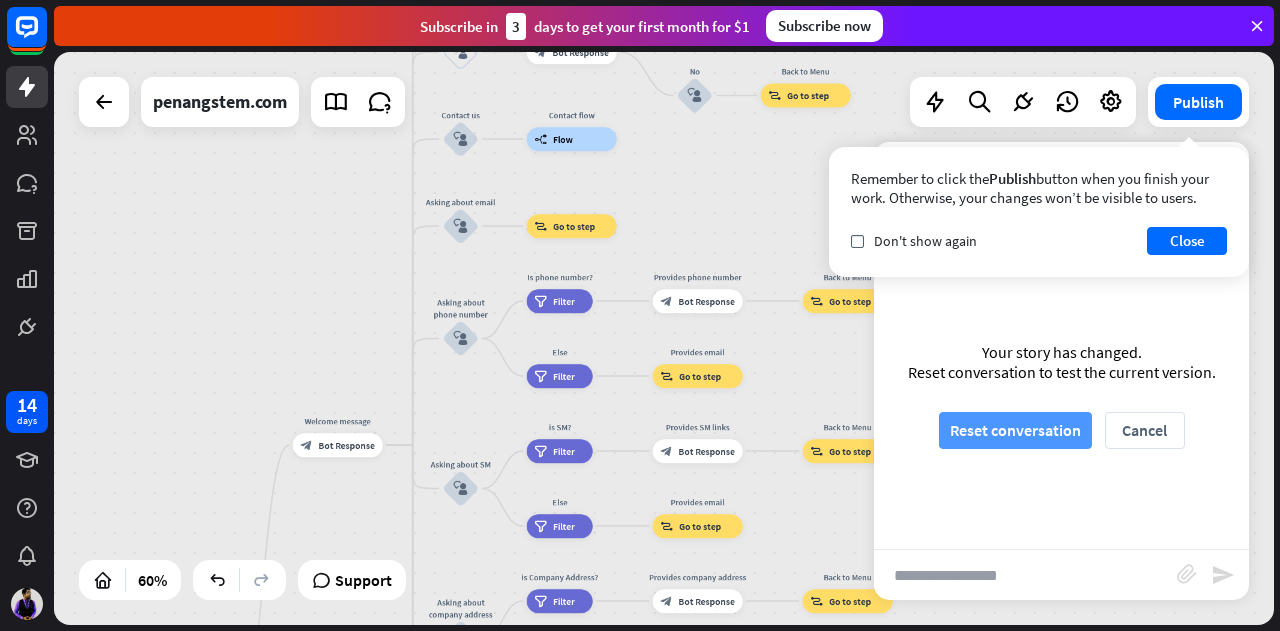 click on "Reset conversation" at bounding box center [1015, 430] 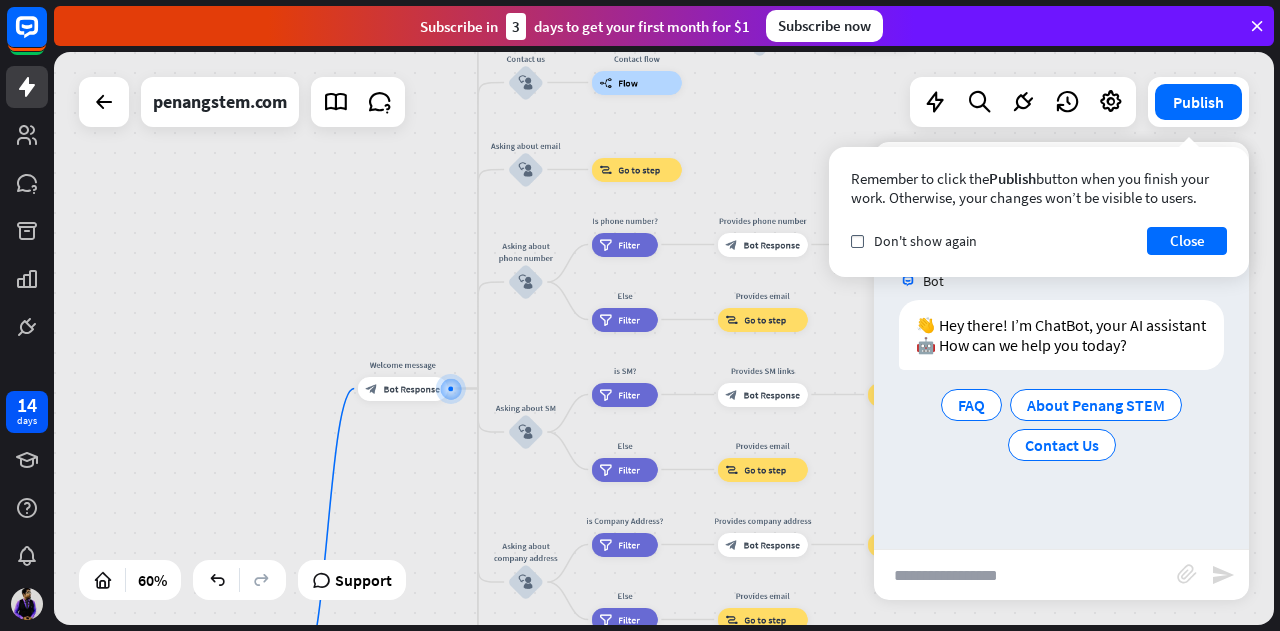 click at bounding box center [1025, 575] 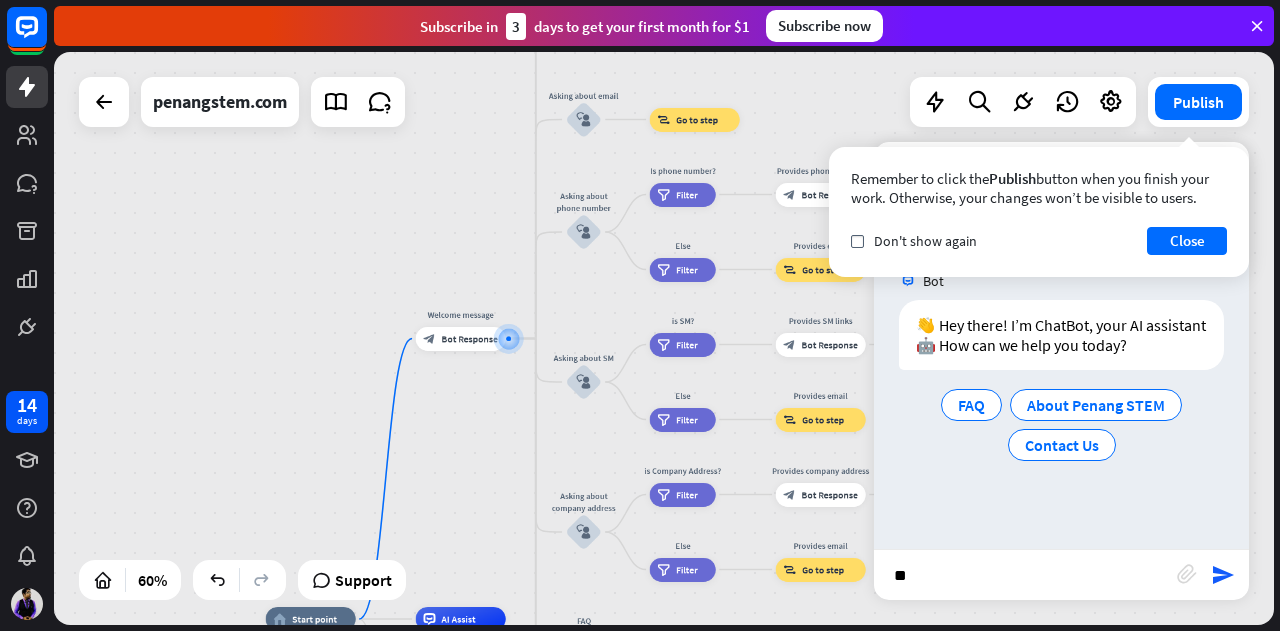 type on "***" 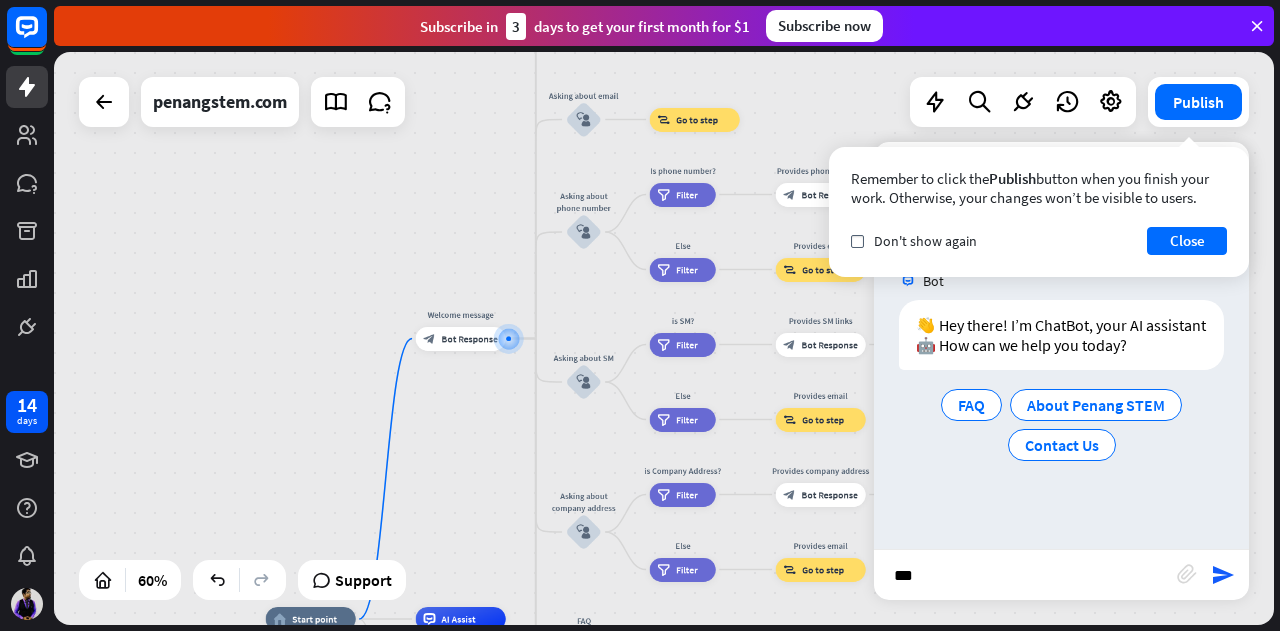 type 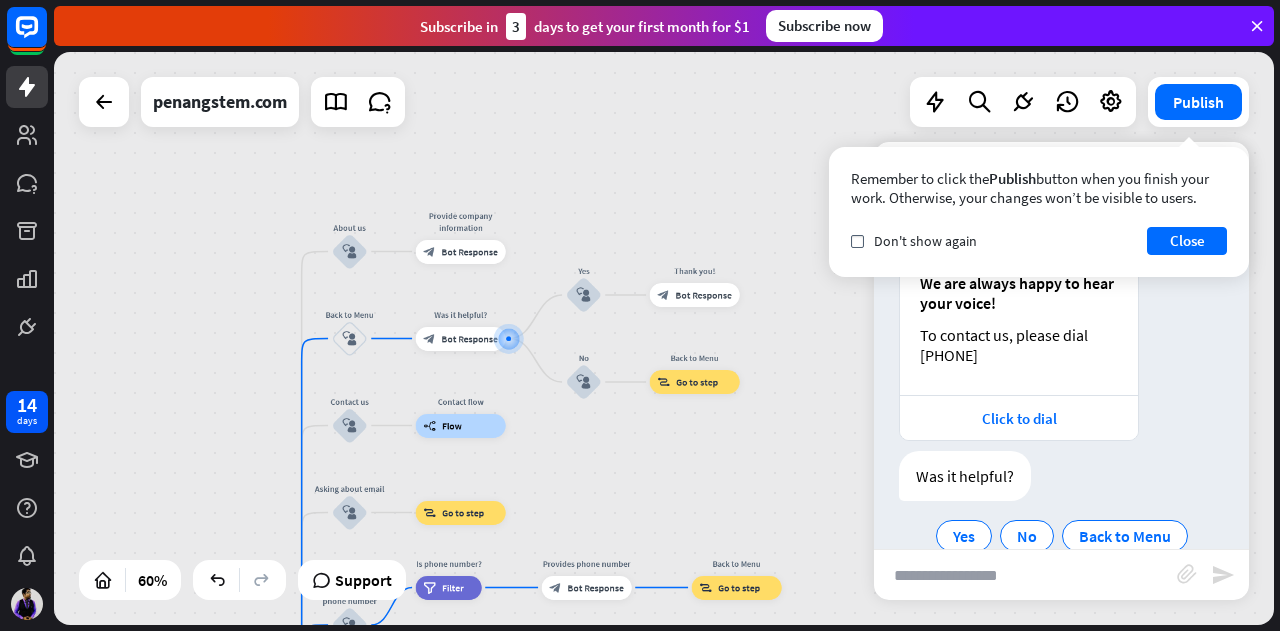 scroll, scrollTop: 311, scrollLeft: 0, axis: vertical 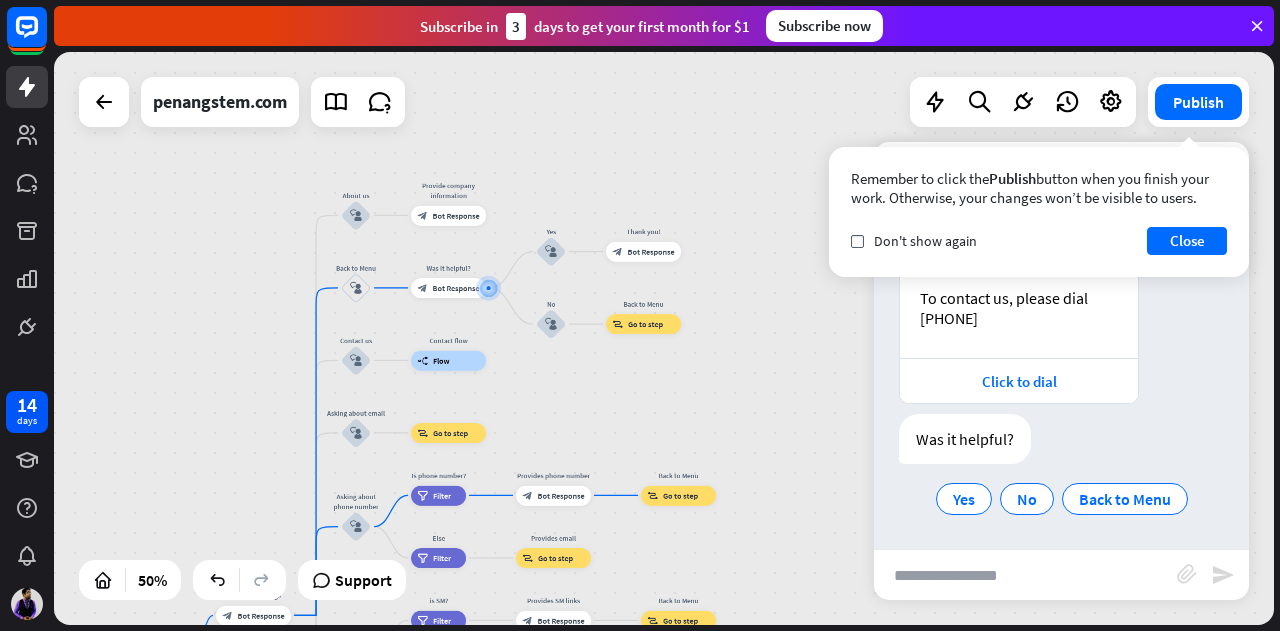 drag, startPoint x: 622, startPoint y: 495, endPoint x: 631, endPoint y: 393, distance: 102.396286 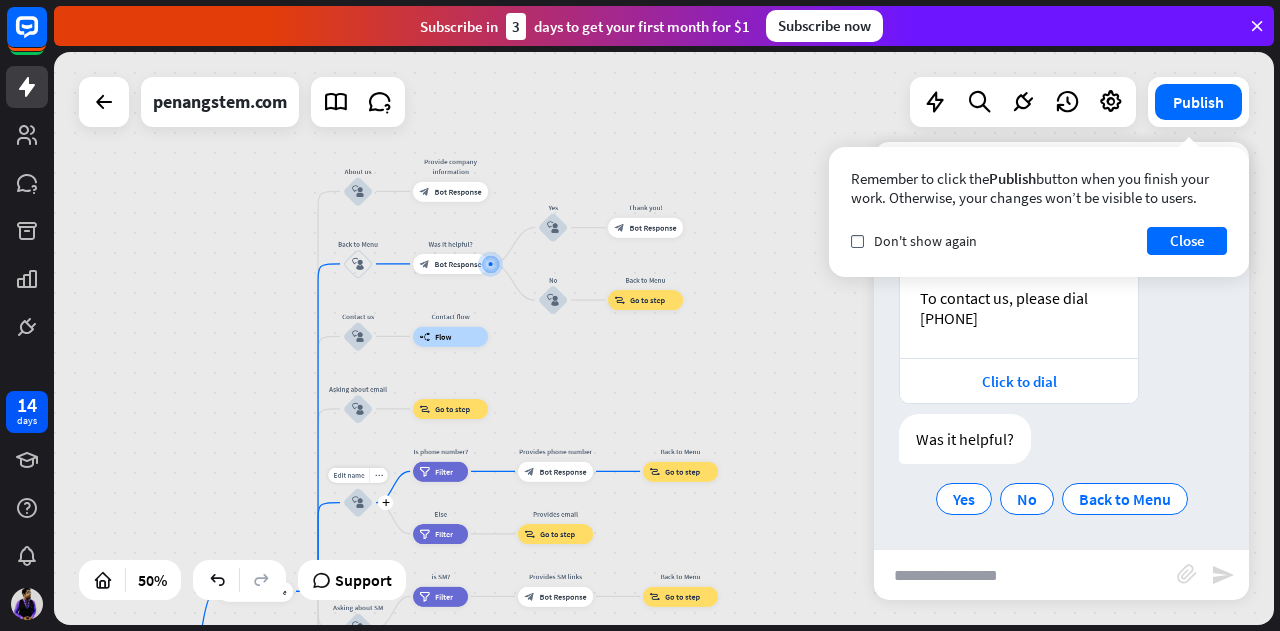 click on "block_user_input" at bounding box center [358, 503] 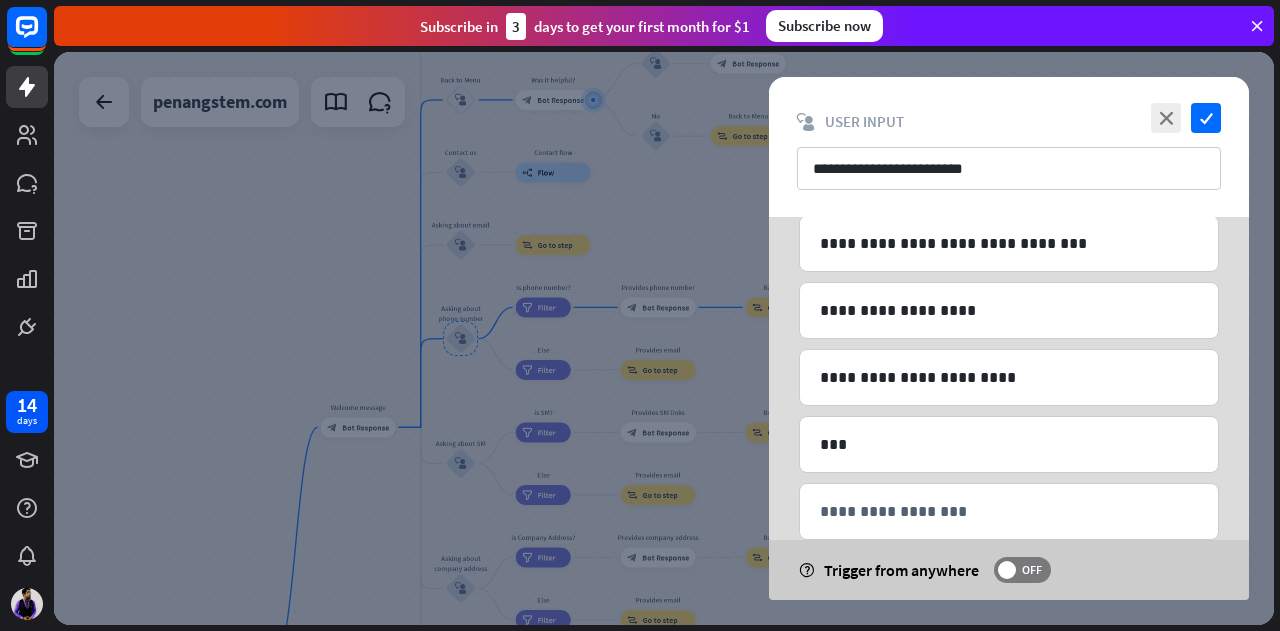 scroll, scrollTop: 1106, scrollLeft: 0, axis: vertical 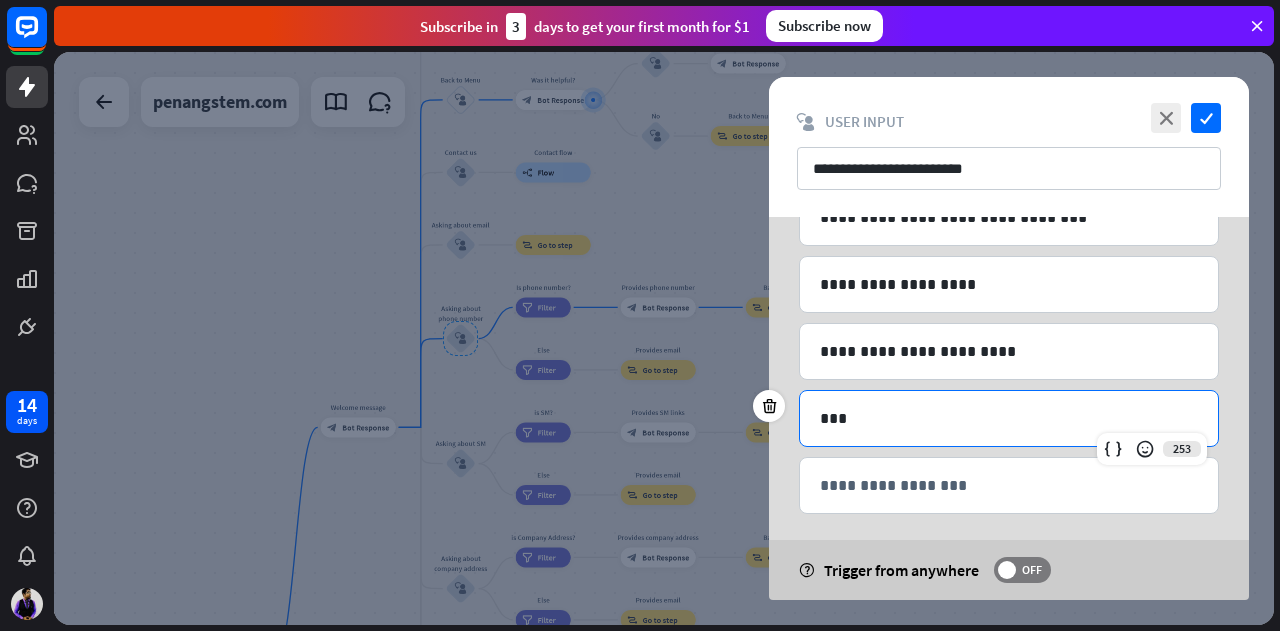 click on "***" at bounding box center [1009, 418] 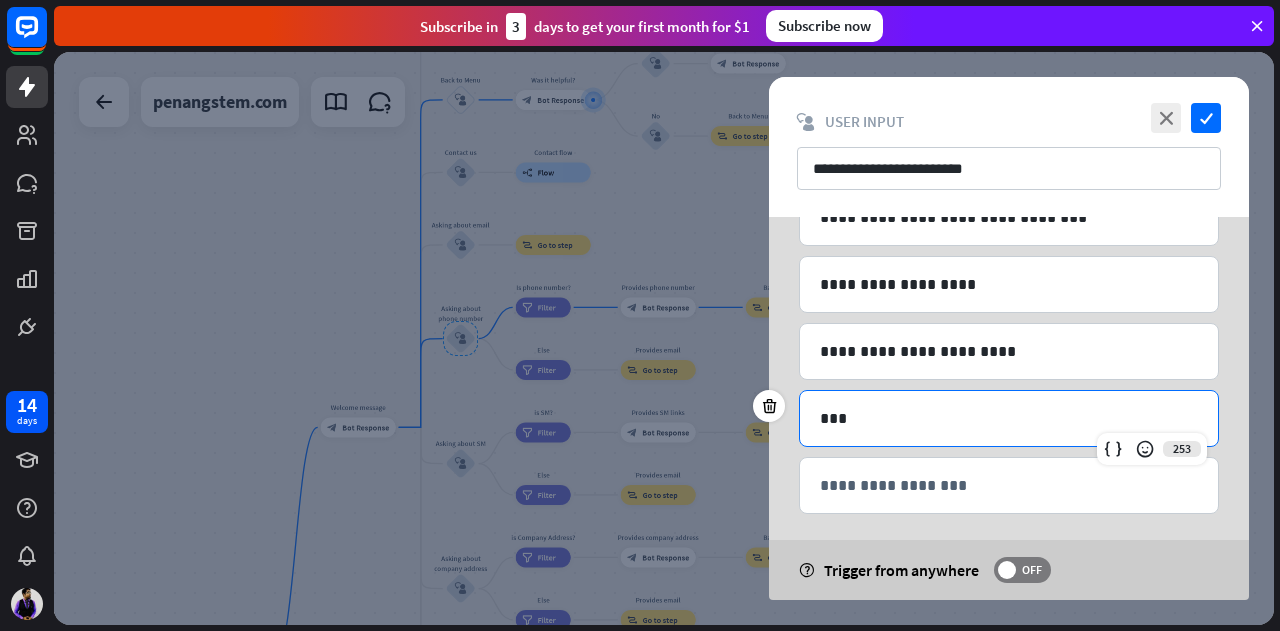 type 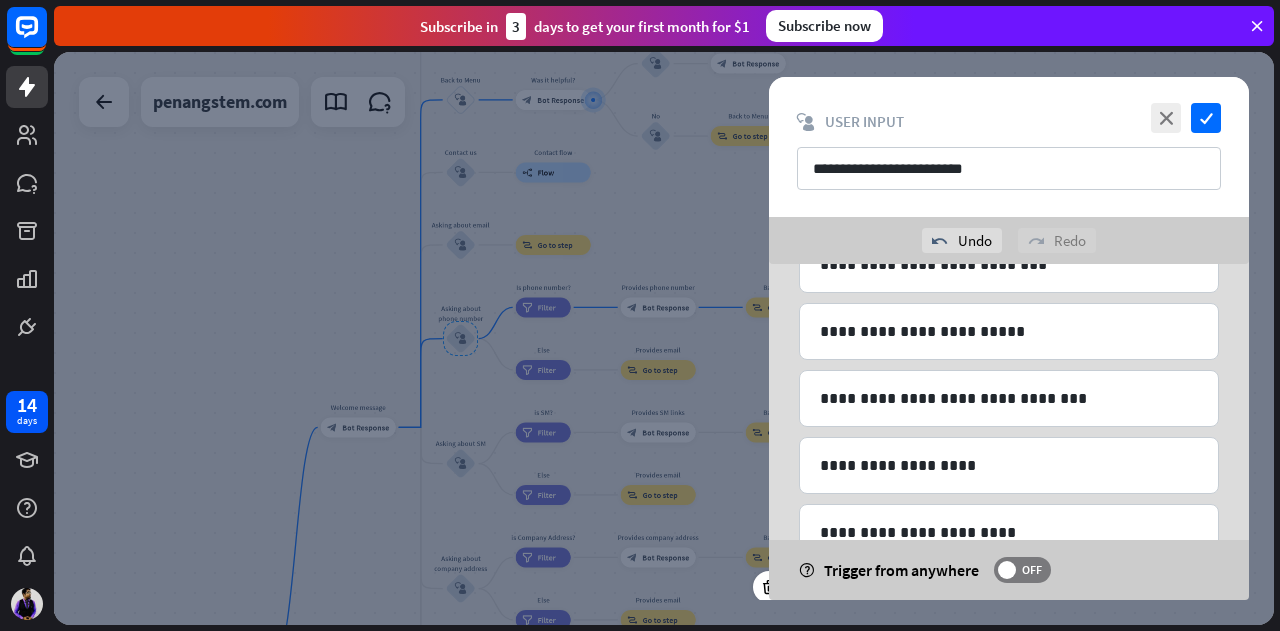 scroll, scrollTop: 1153, scrollLeft: 0, axis: vertical 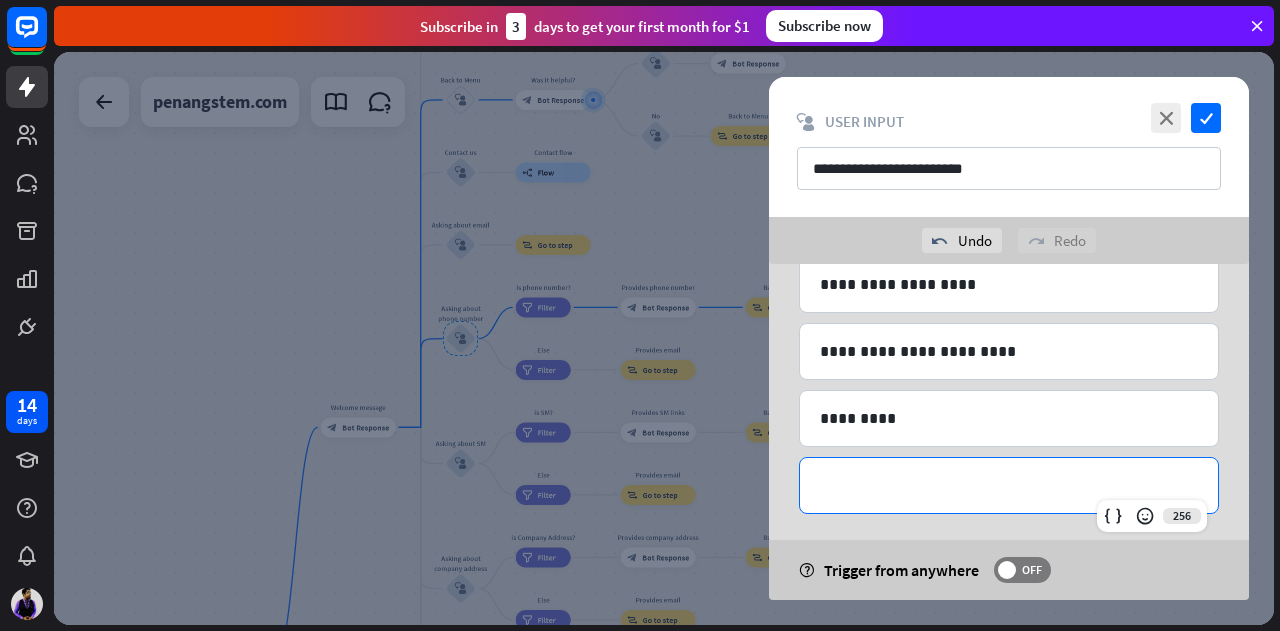 click on "**********" at bounding box center (1009, 485) 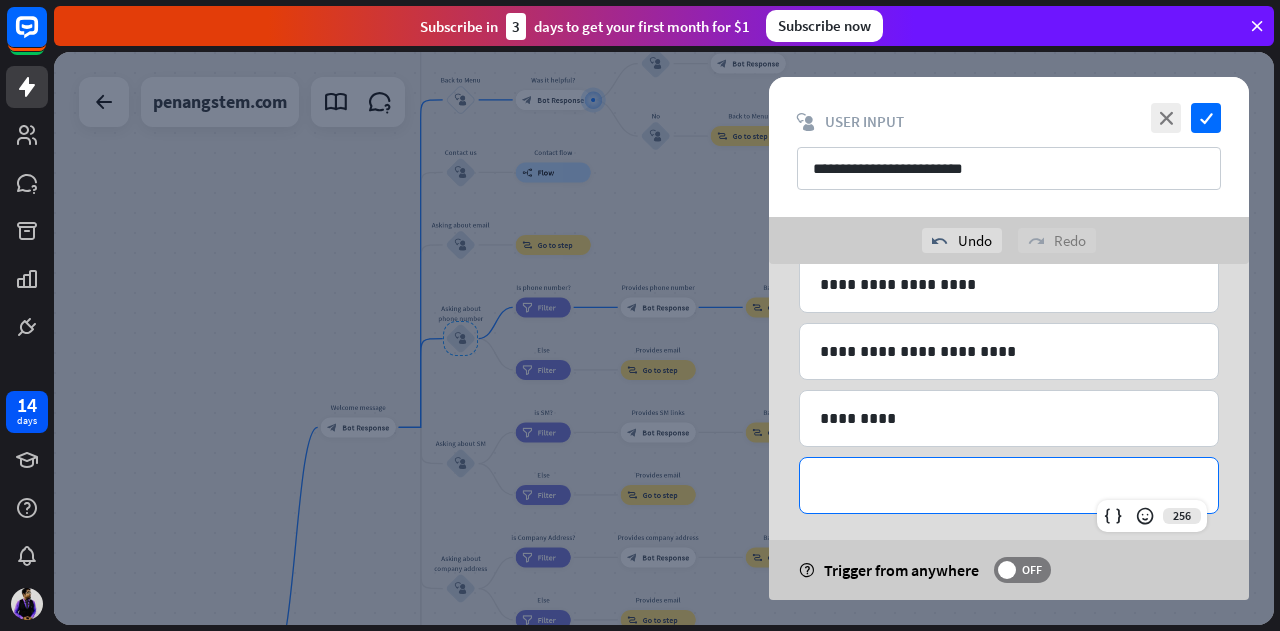 type 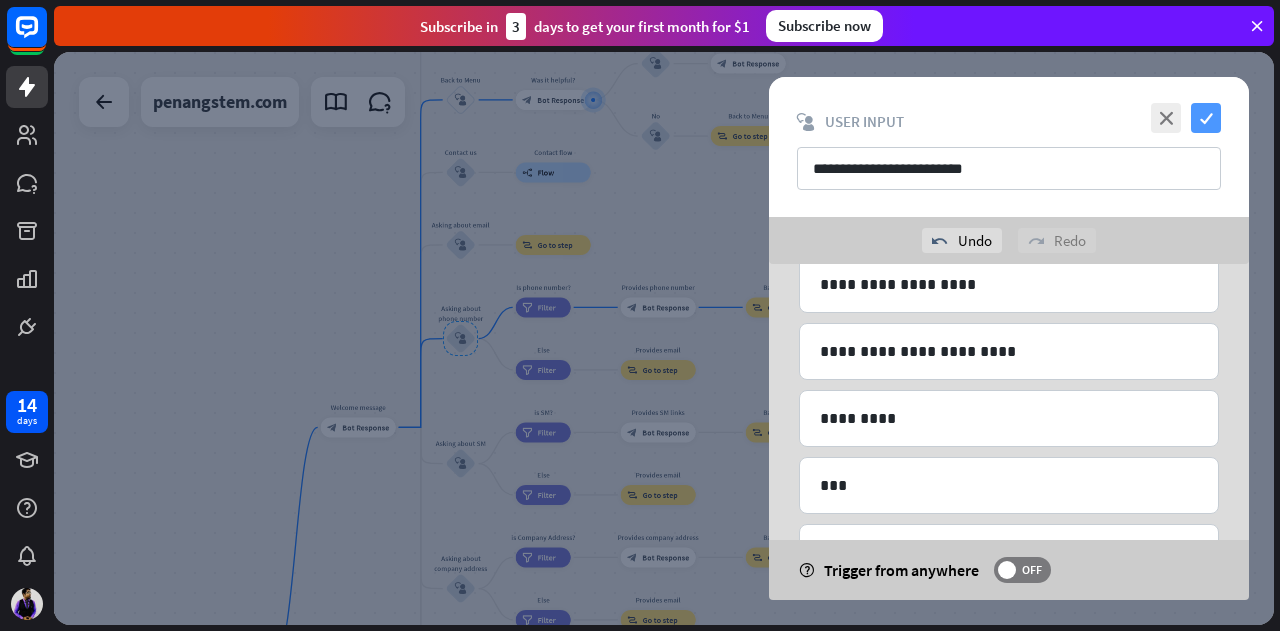 click on "check" at bounding box center [1206, 118] 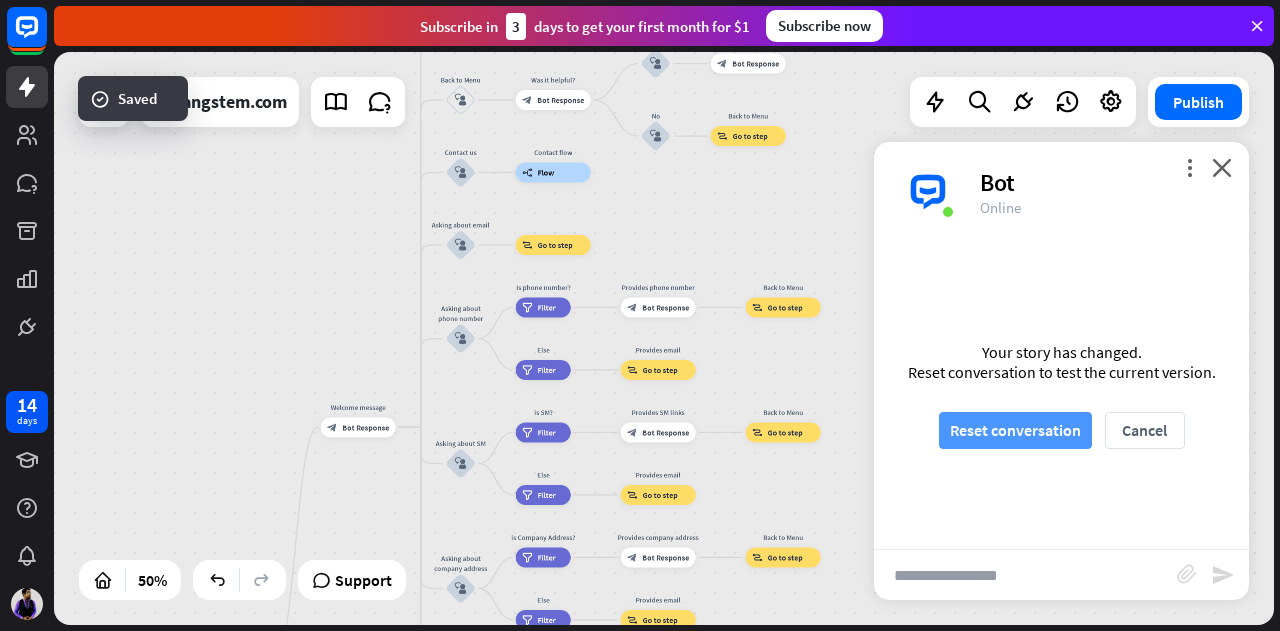 click on "Reset conversation" at bounding box center (1015, 430) 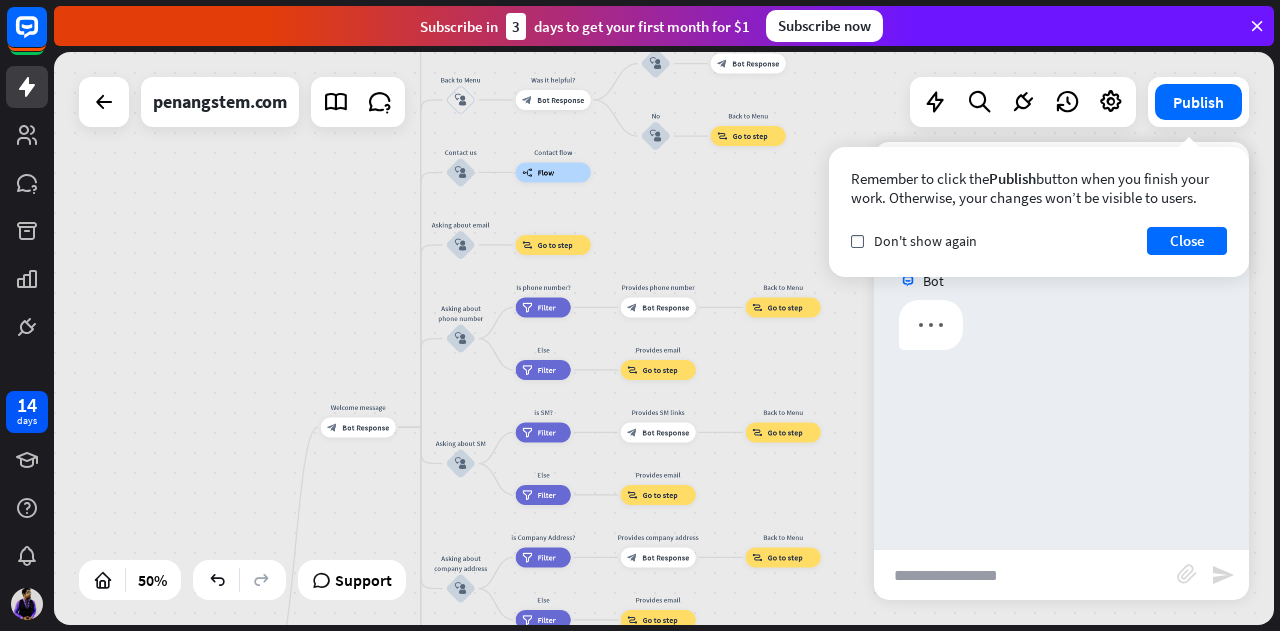 scroll, scrollTop: 0, scrollLeft: 0, axis: both 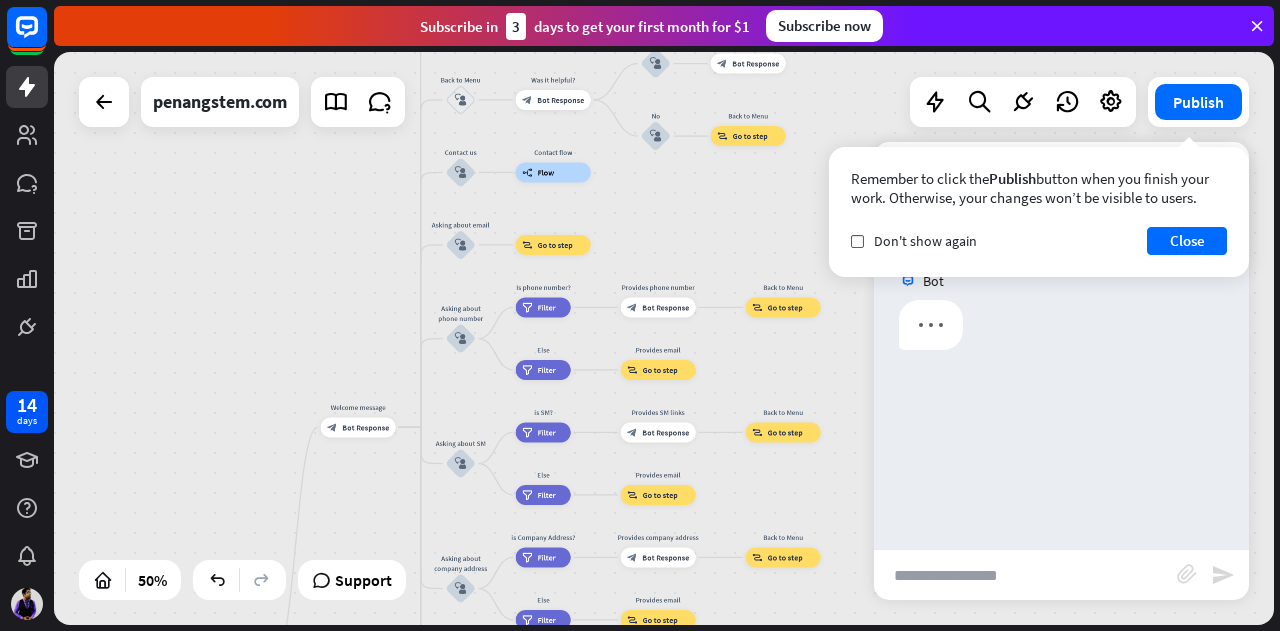 click at bounding box center [1025, 575] 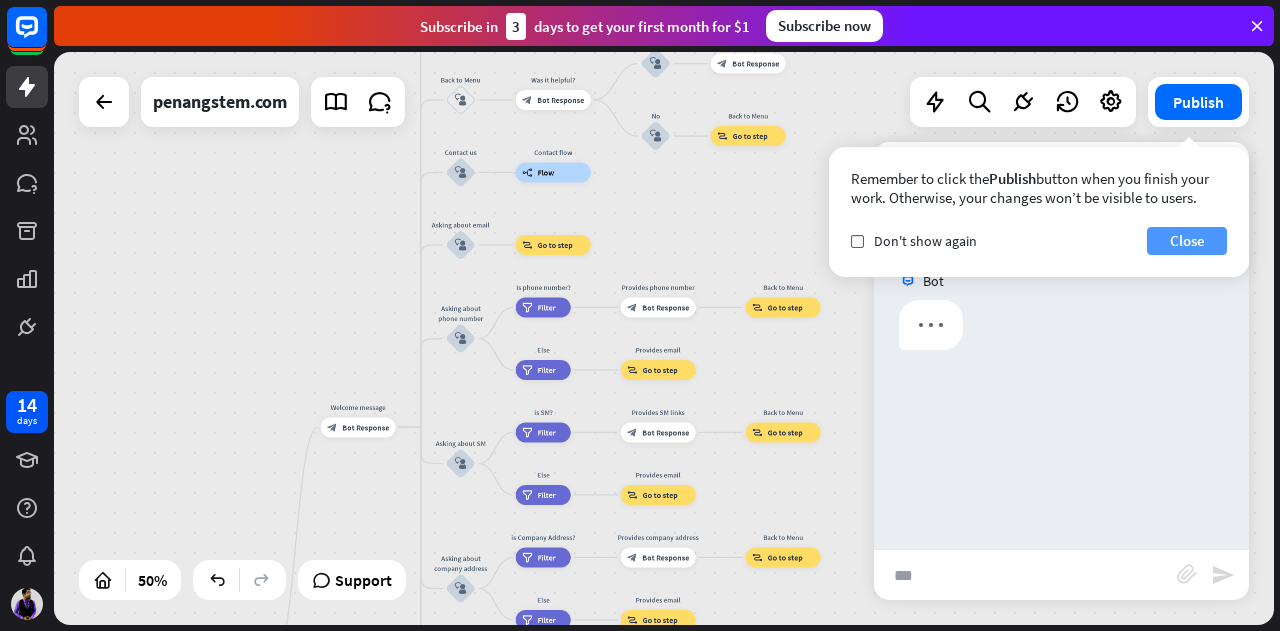 type on "***" 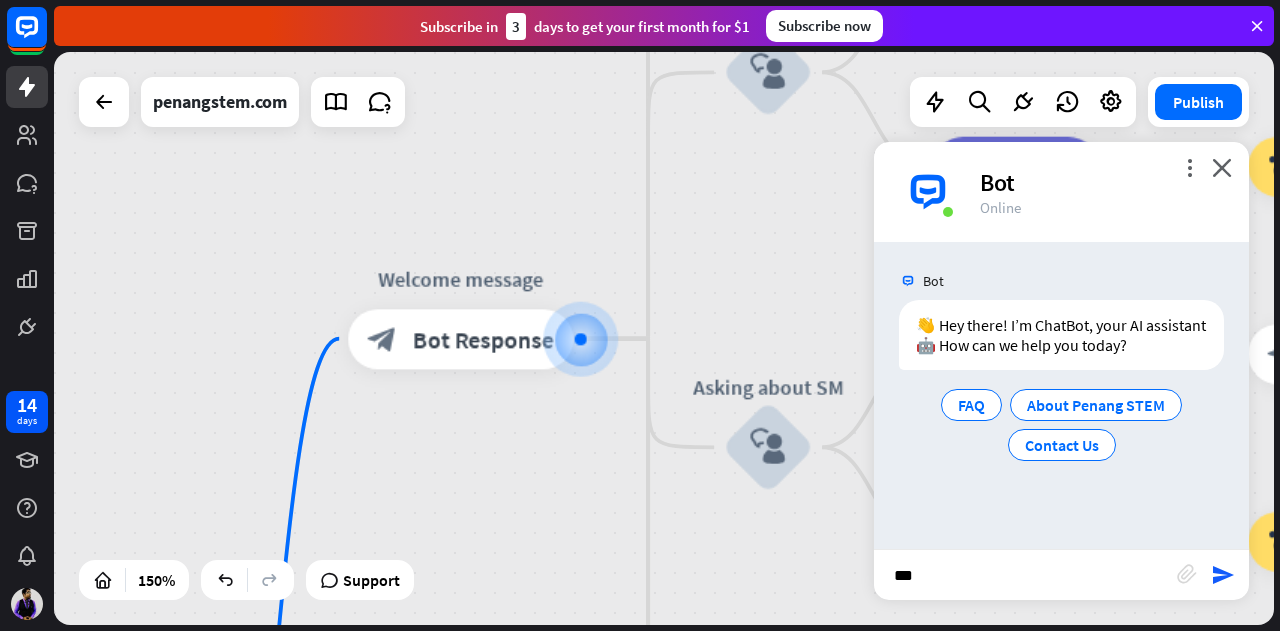 click on "***" at bounding box center (1025, 575) 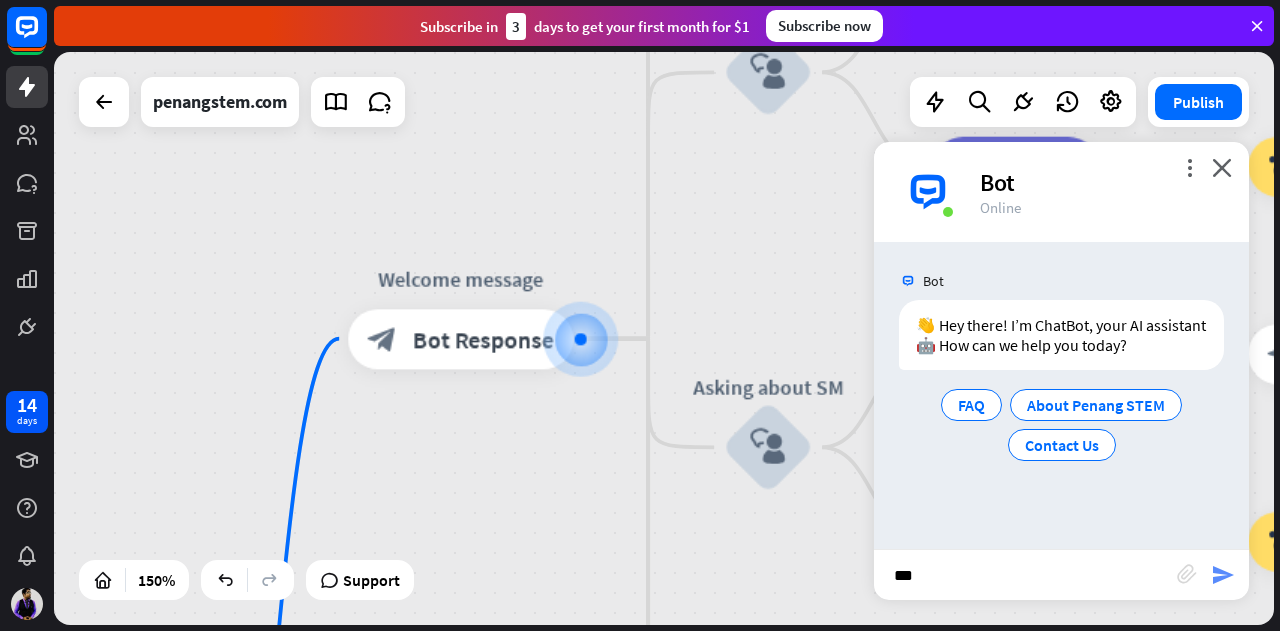 click on "send" at bounding box center (1223, 575) 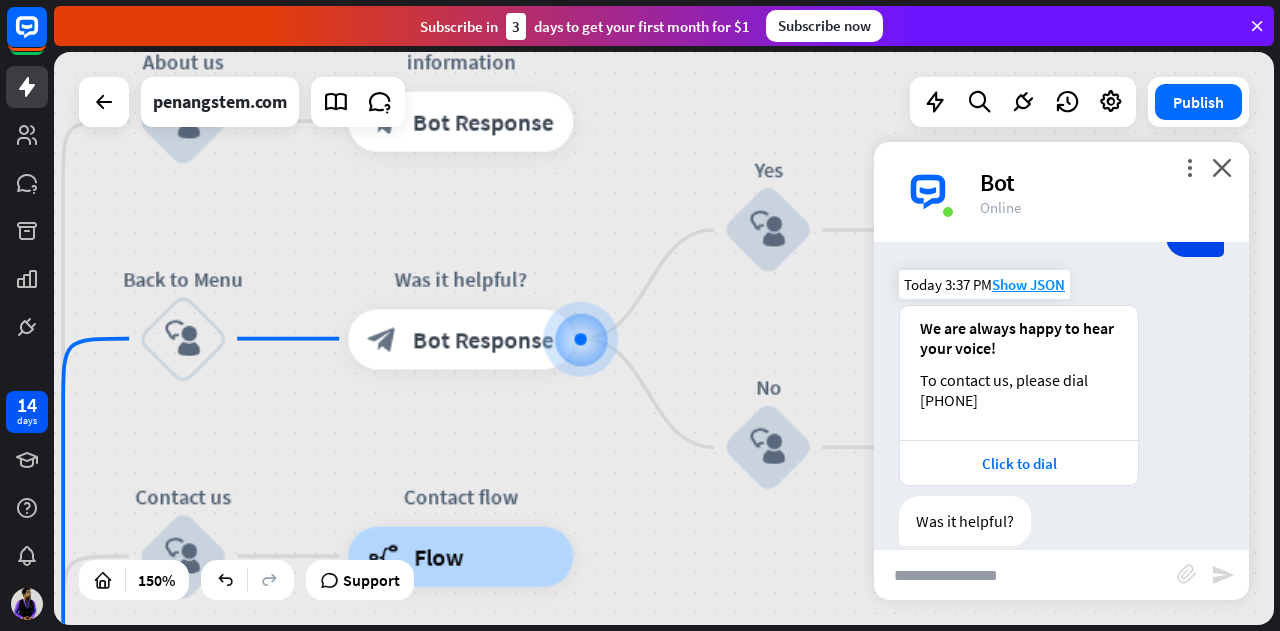 scroll, scrollTop: 311, scrollLeft: 0, axis: vertical 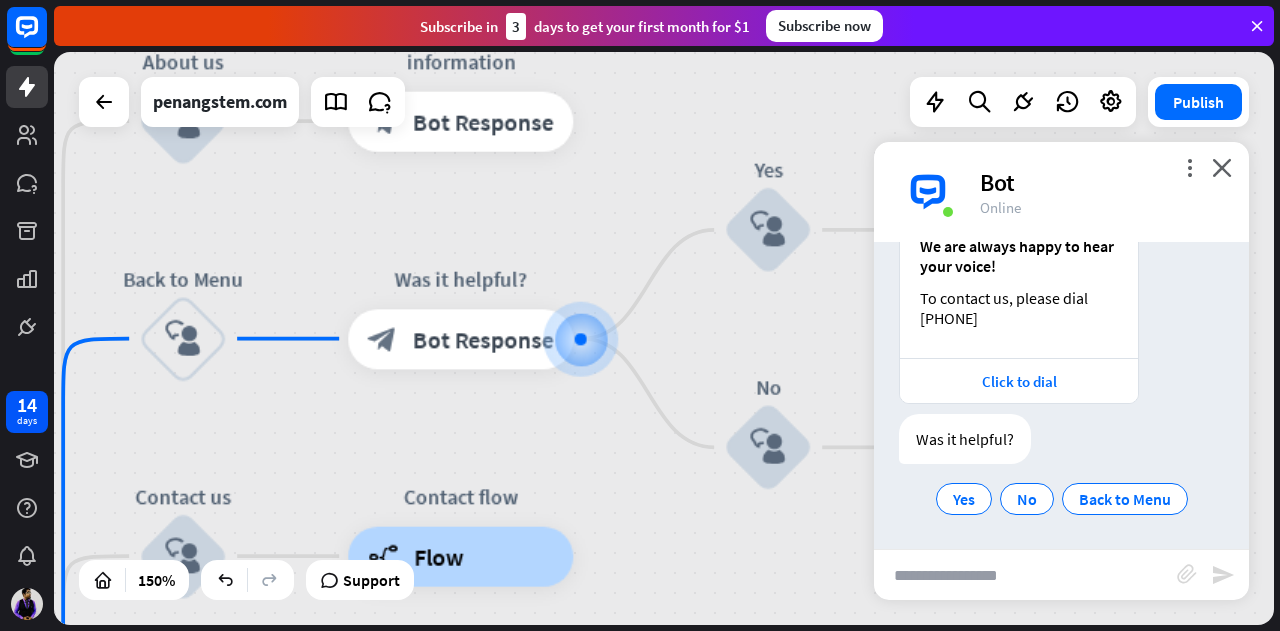 click at bounding box center (1025, 575) 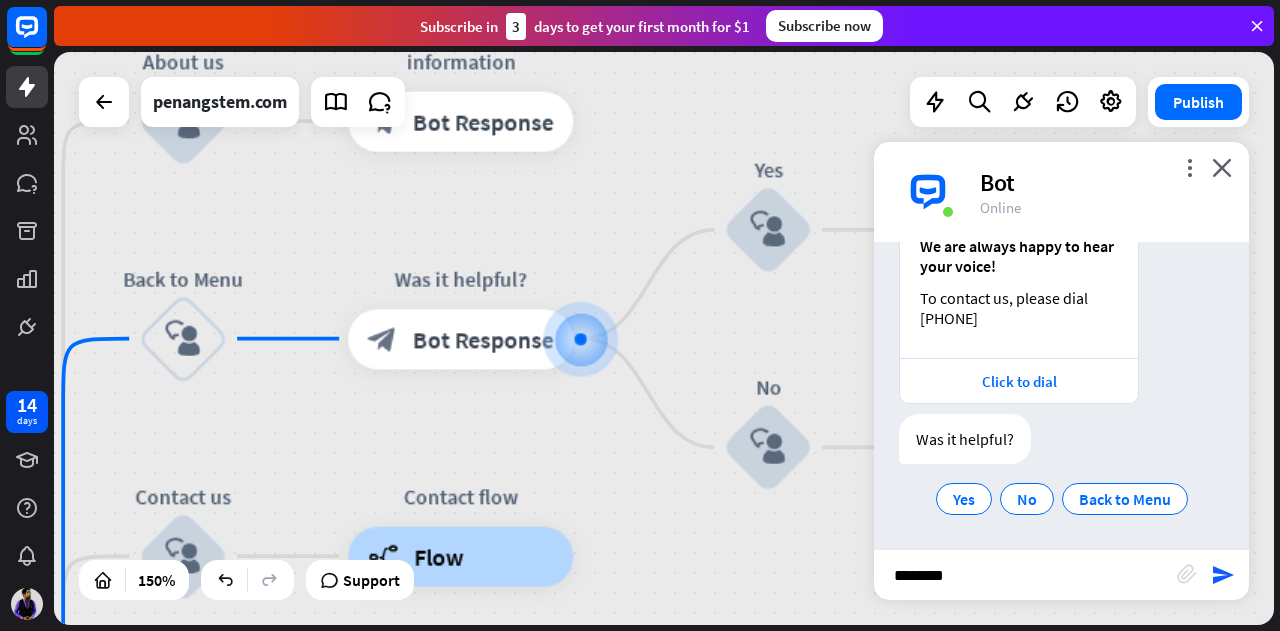 type on "*********" 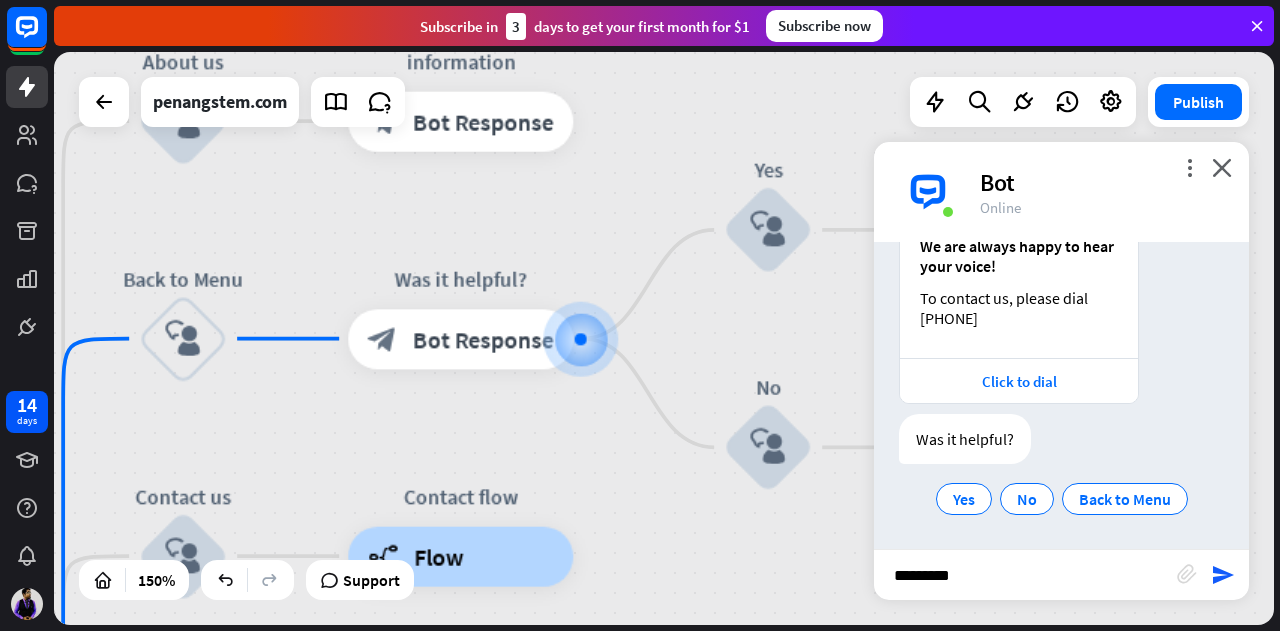 type 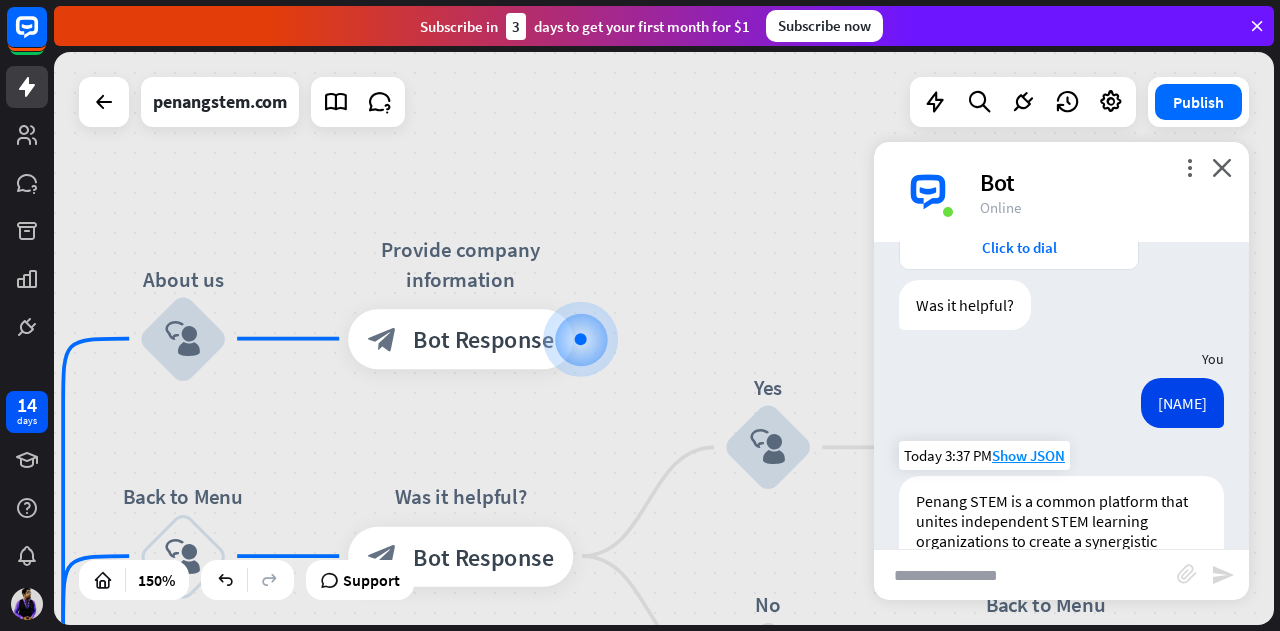 scroll, scrollTop: 527, scrollLeft: 0, axis: vertical 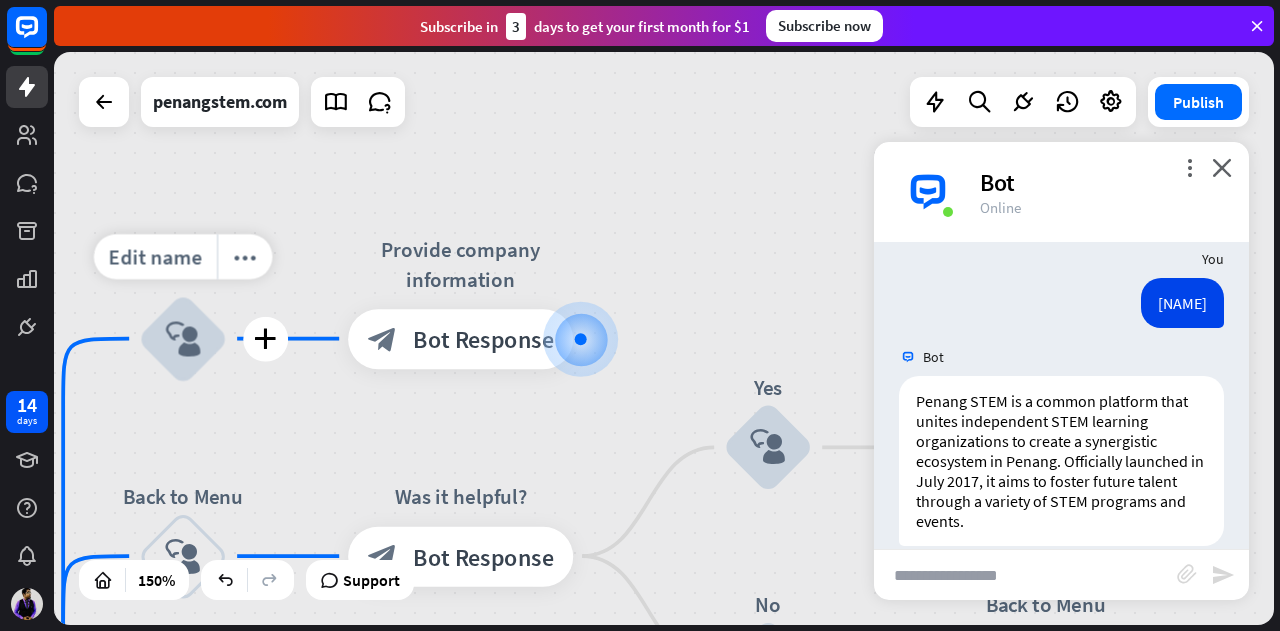 click on "block_user_input" at bounding box center [183, 339] 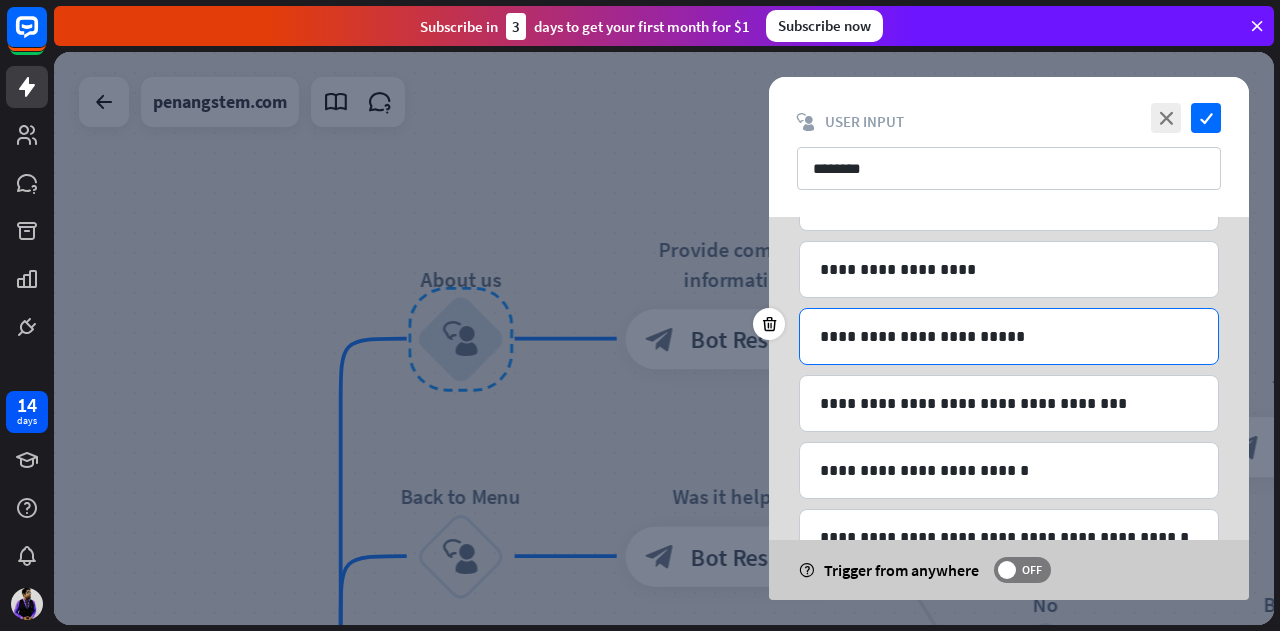 scroll, scrollTop: 460, scrollLeft: 0, axis: vertical 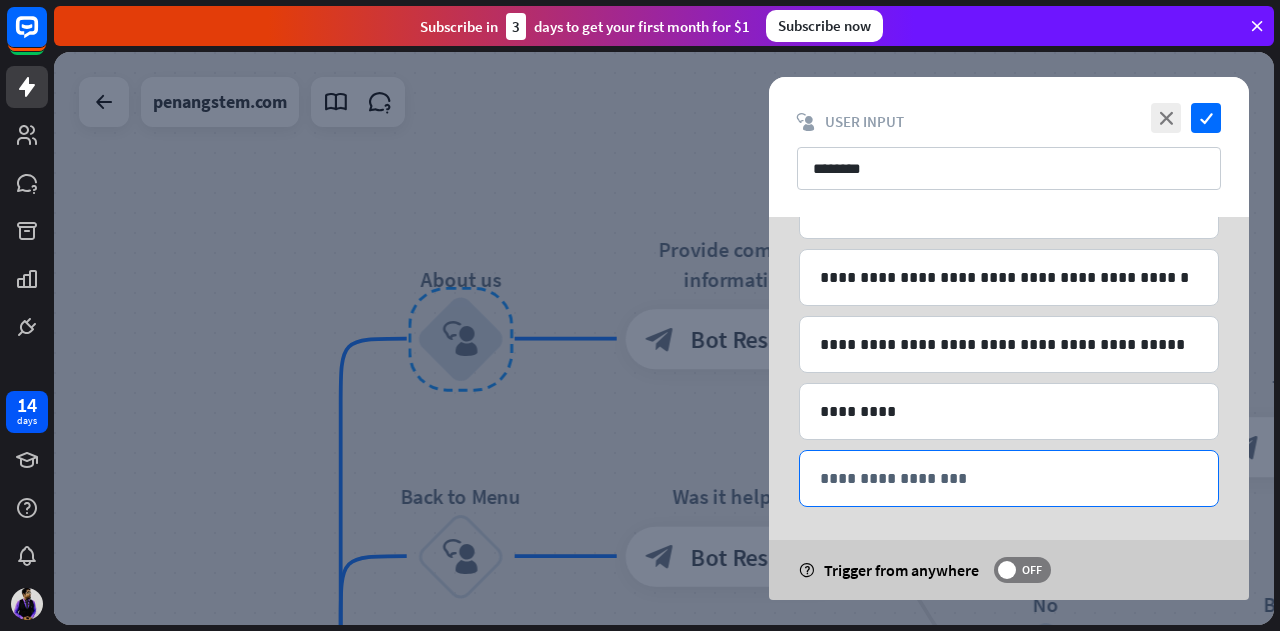 click on "**********" at bounding box center [1009, 478] 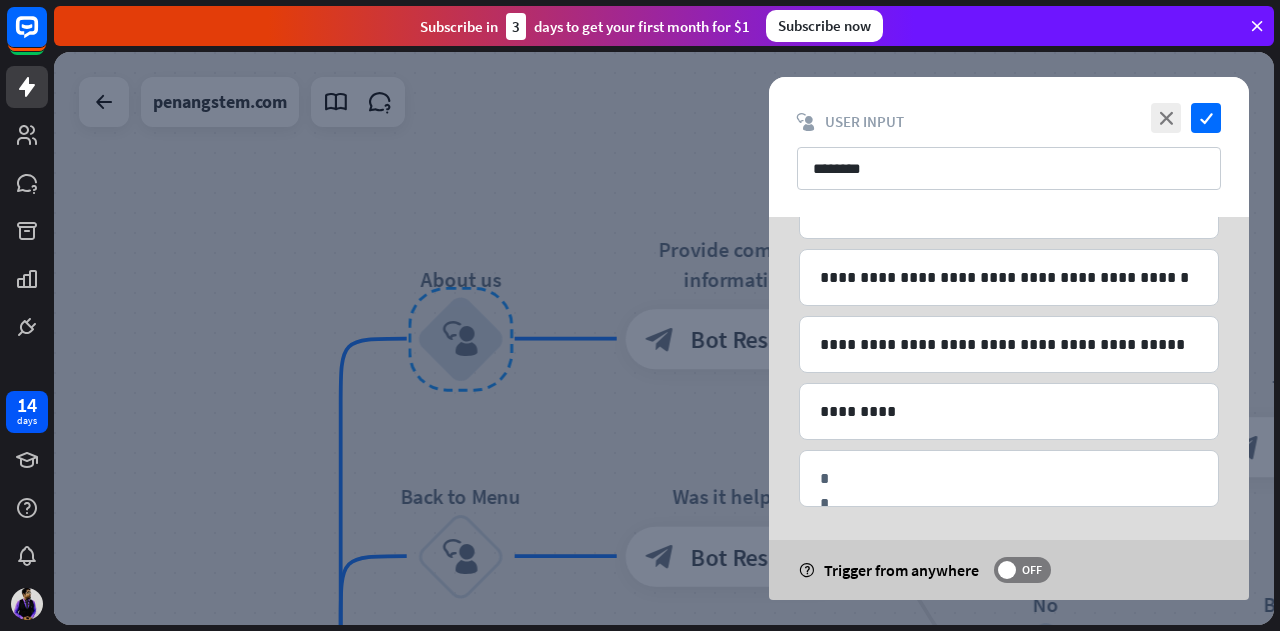 click at bounding box center [664, 338] 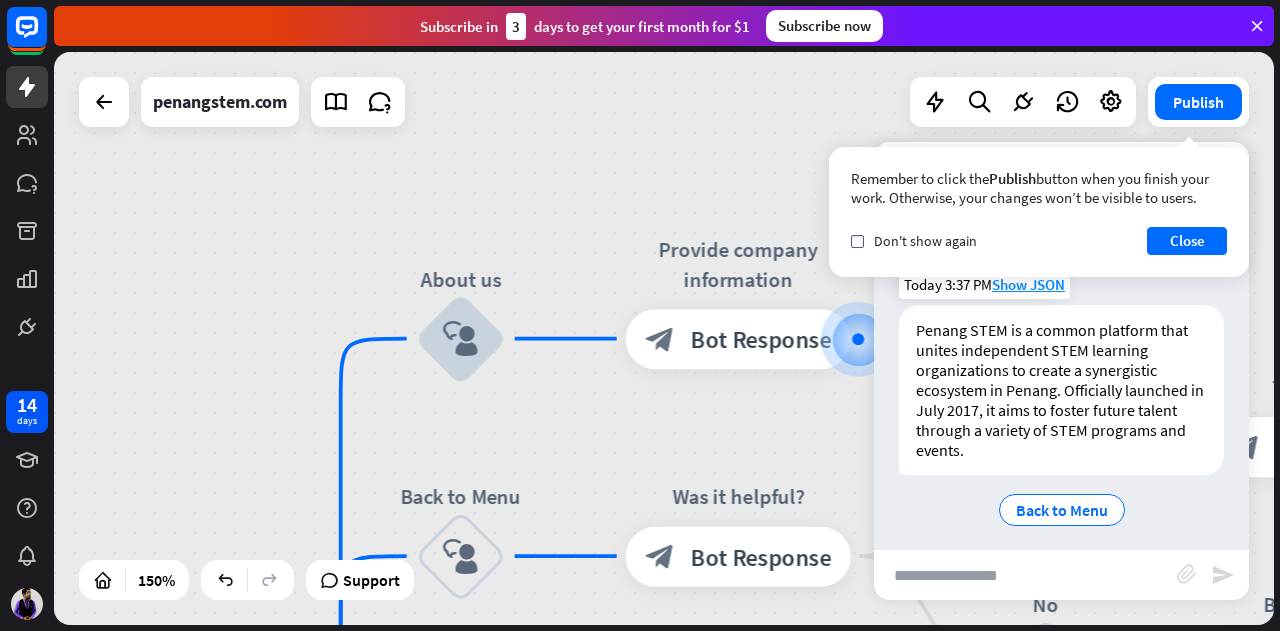 scroll, scrollTop: 627, scrollLeft: 0, axis: vertical 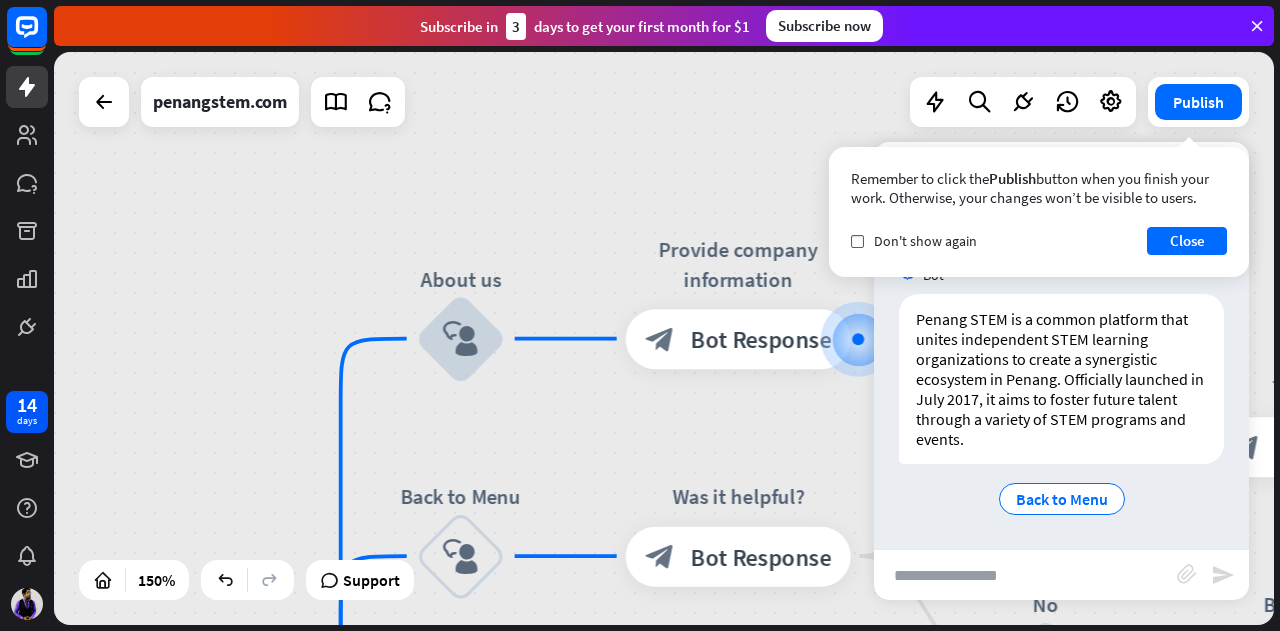 click on "Remember to click the
Publish
button when you finish your work. Otherwise, your changes won’t
be visible to users.
check   Don't show again    Close" at bounding box center [1039, 212] 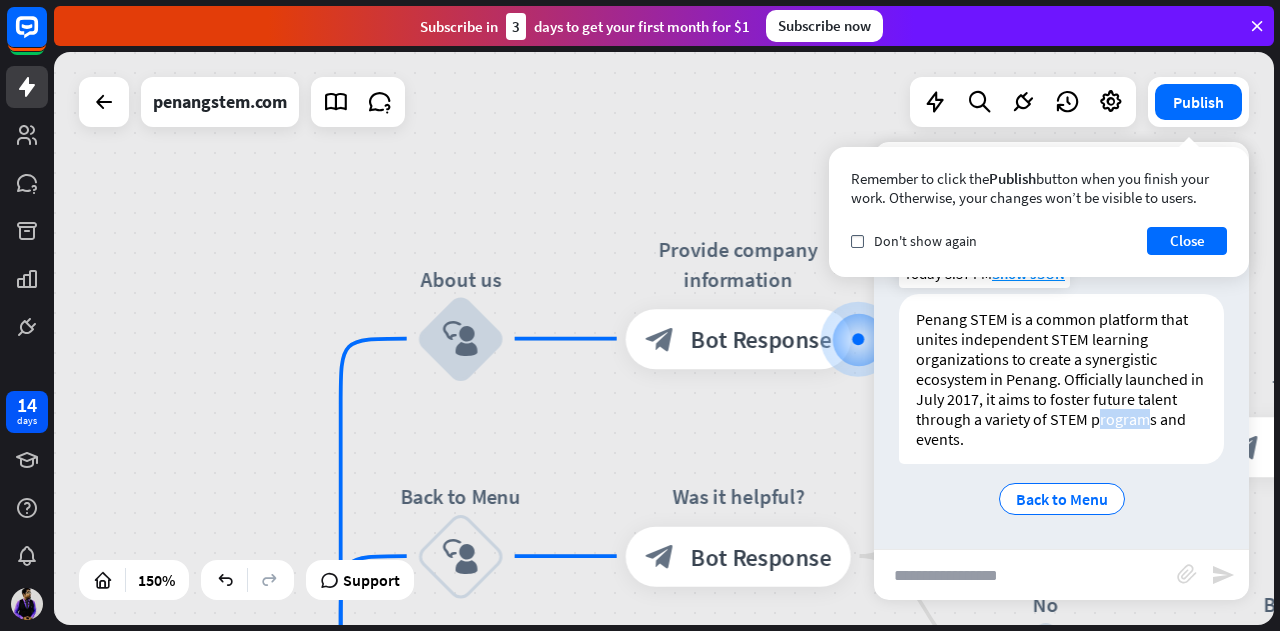 drag, startPoint x: 1127, startPoint y: 421, endPoint x: 1109, endPoint y: 419, distance: 18.110771 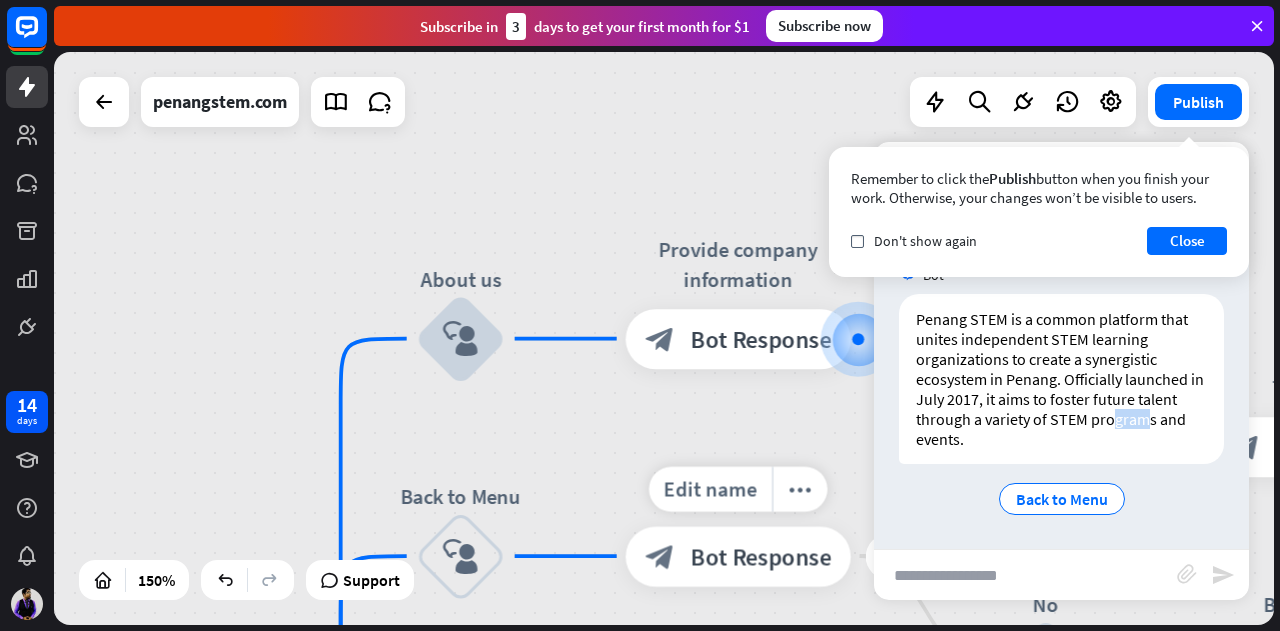 click on "block_bot_response   Bot Response" at bounding box center [738, 556] 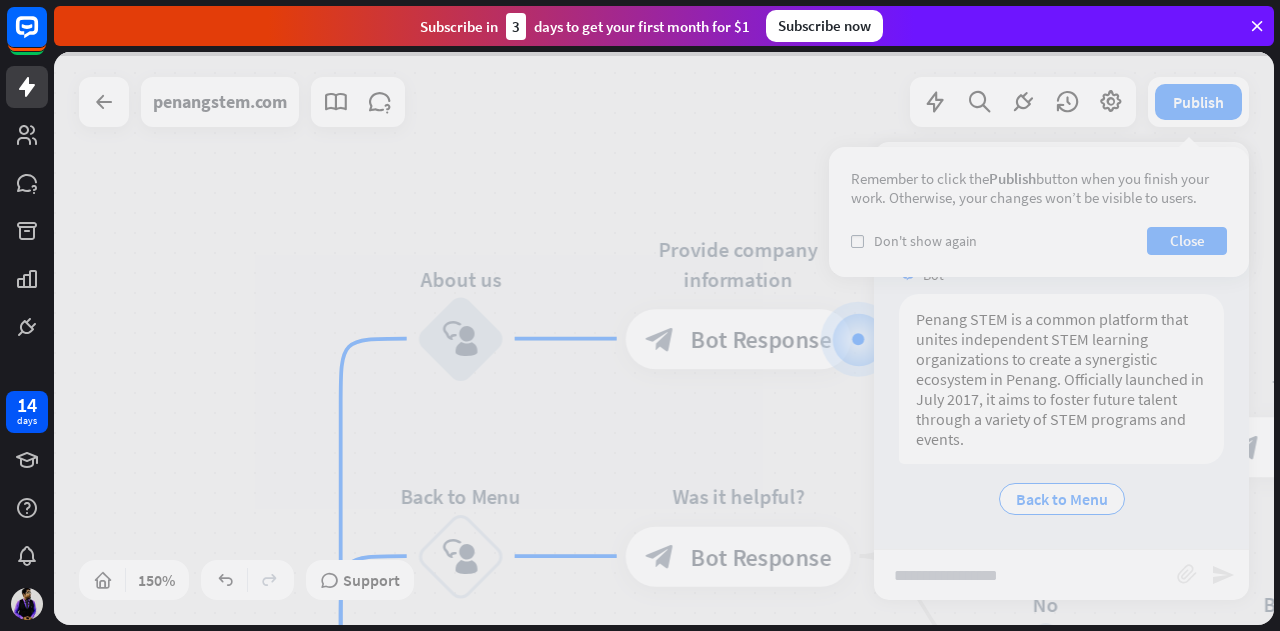 click at bounding box center (664, 338) 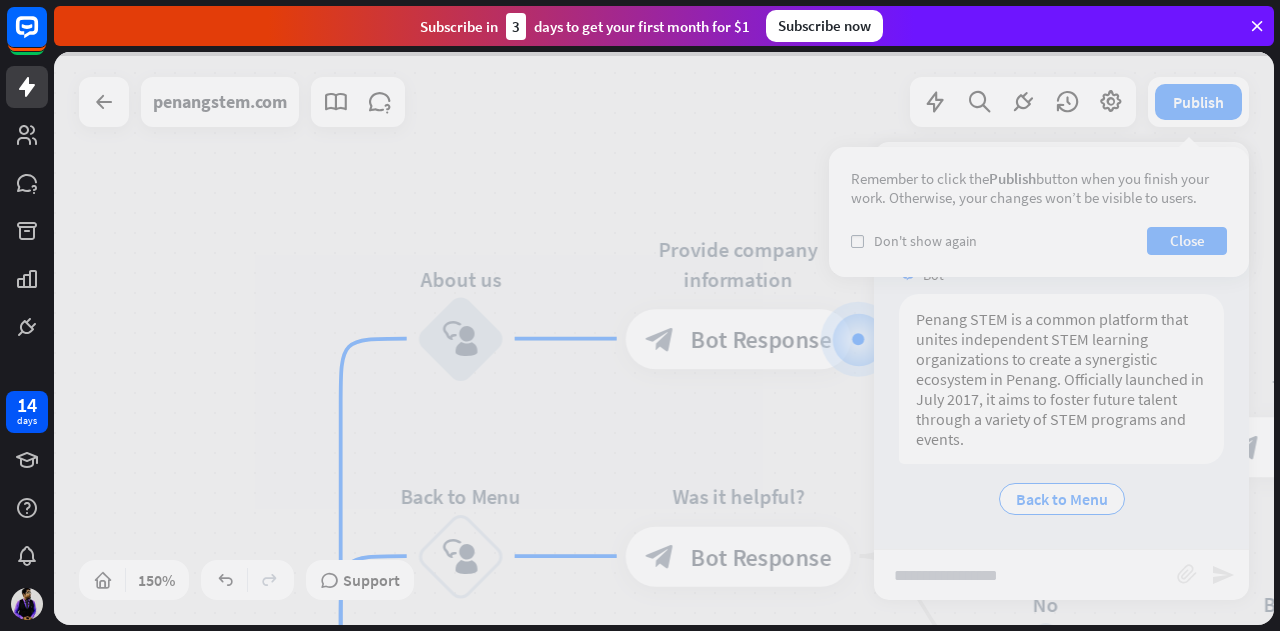 click at bounding box center [664, 338] 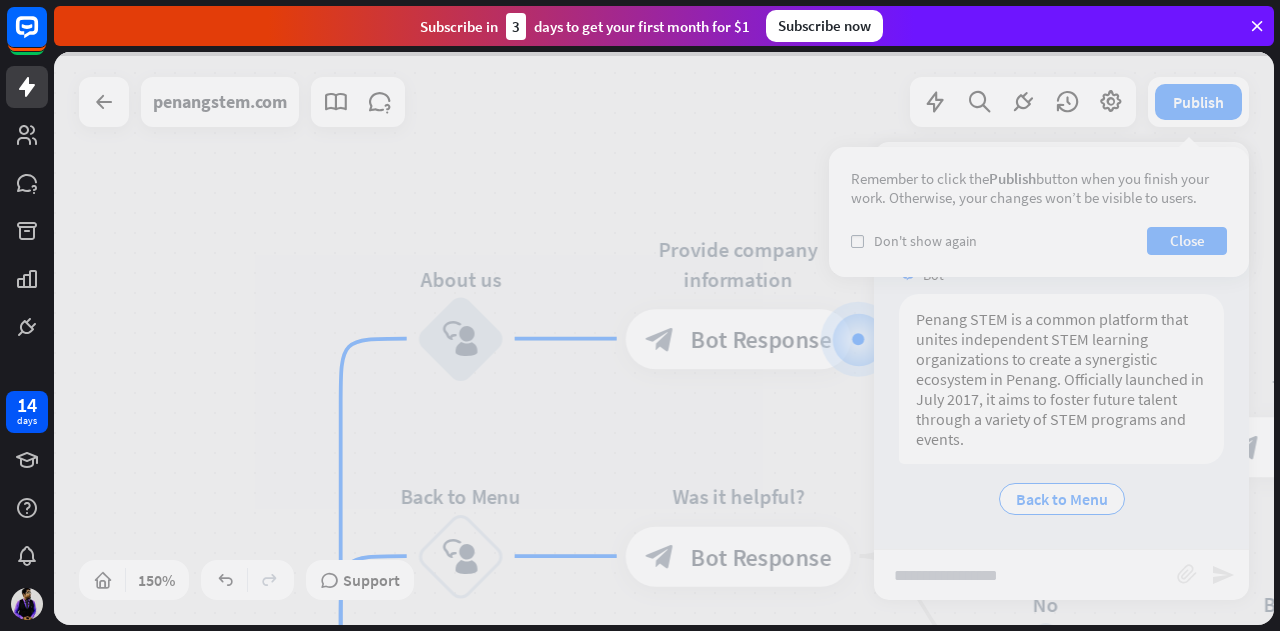 click at bounding box center (664, 338) 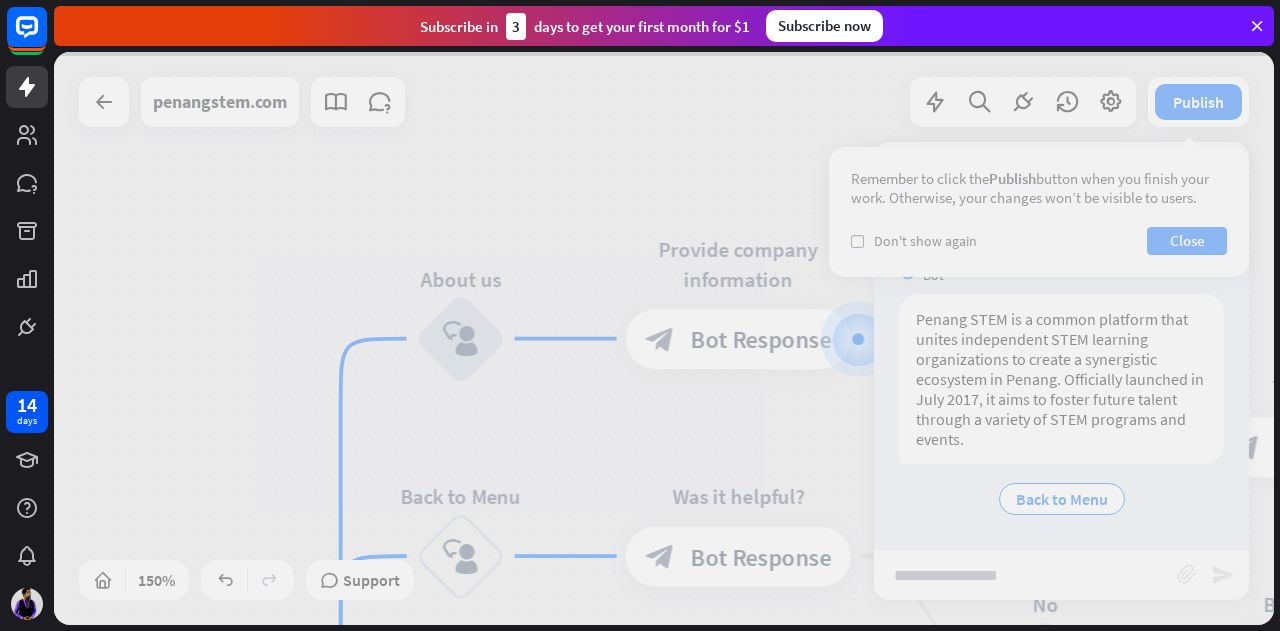 click at bounding box center (664, 338) 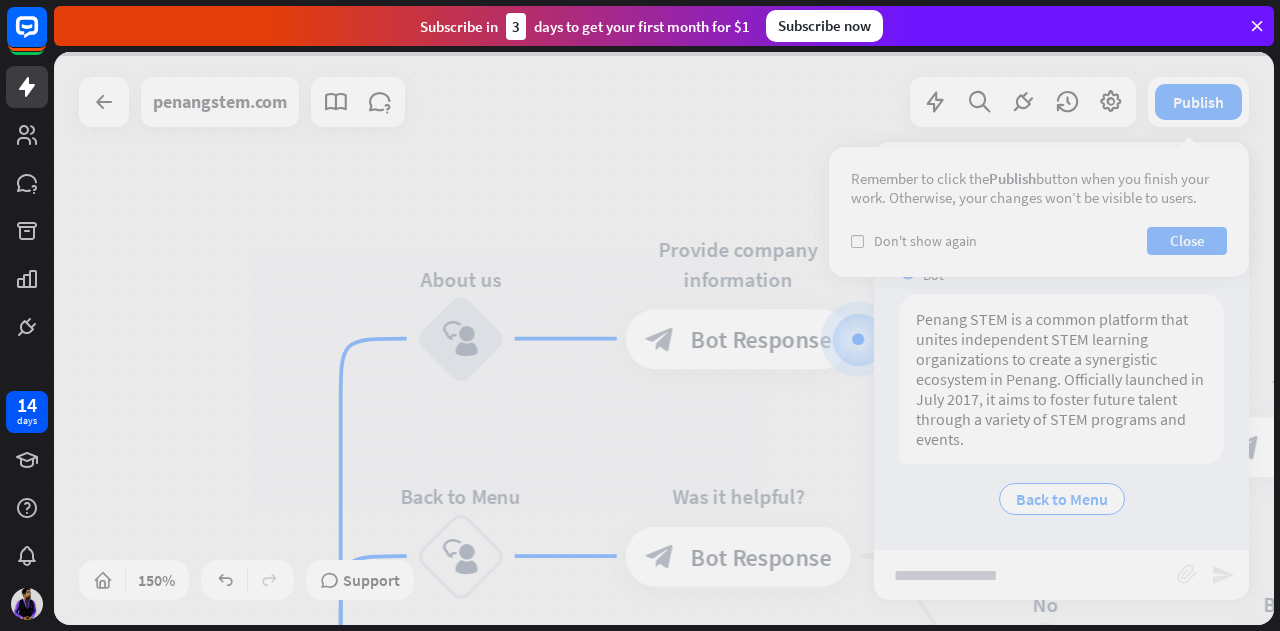 click at bounding box center (664, 338) 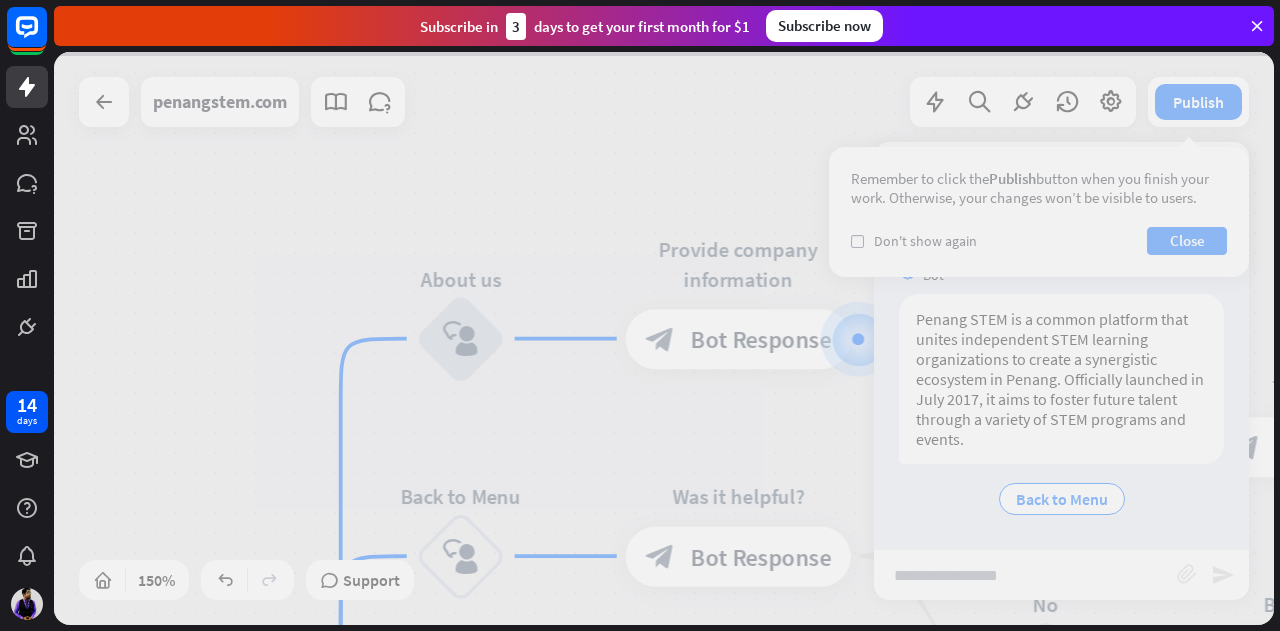 click at bounding box center (664, 338) 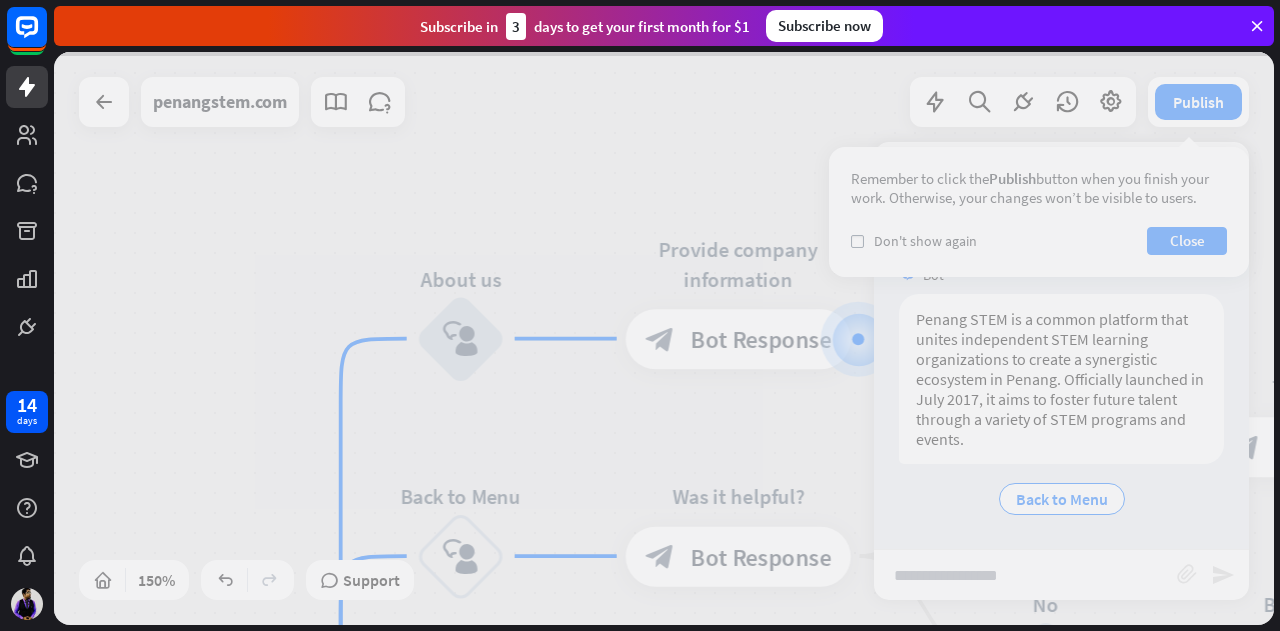 click at bounding box center [664, 338] 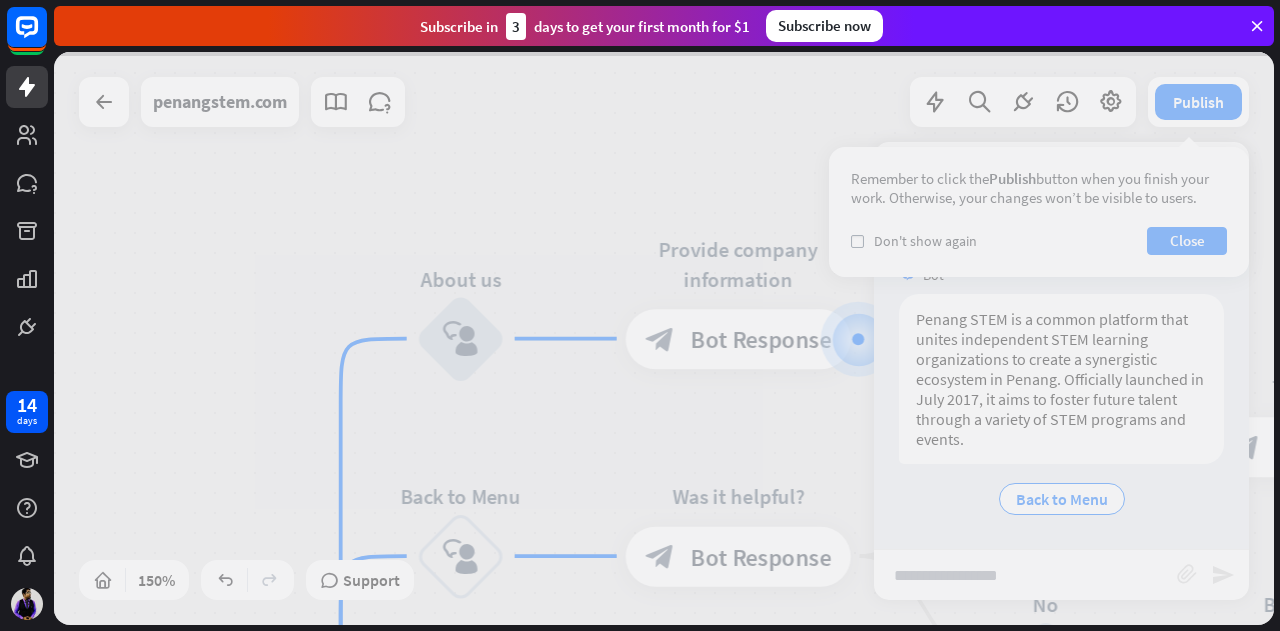 click at bounding box center (664, 338) 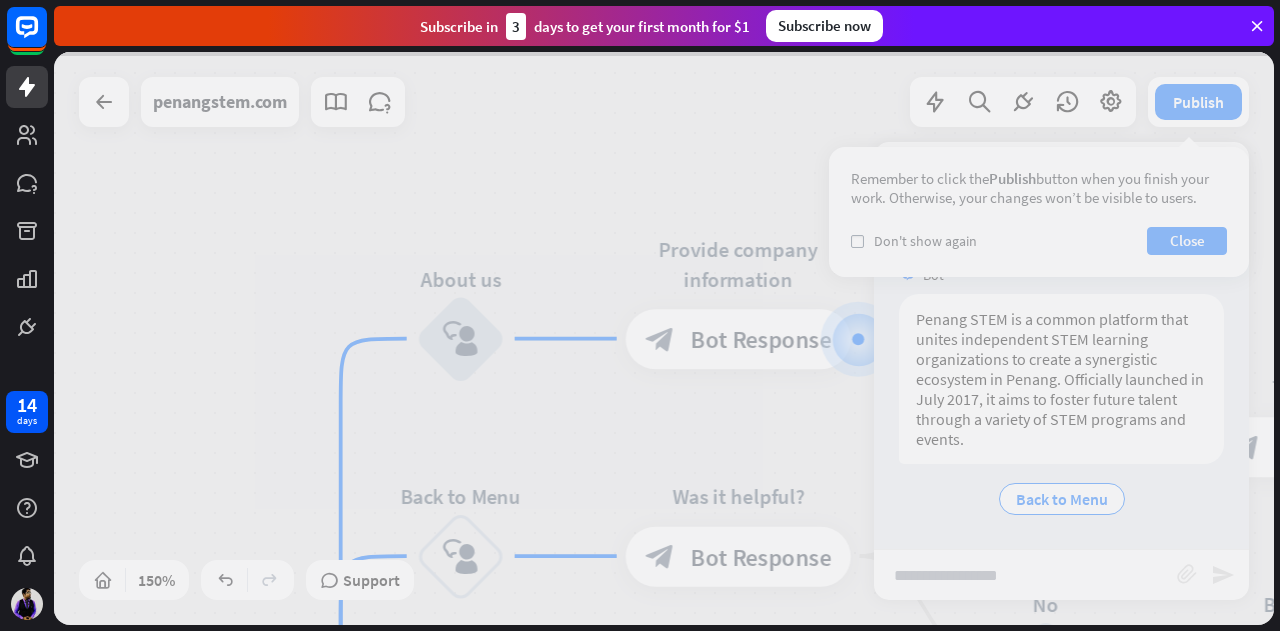 click at bounding box center [664, 338] 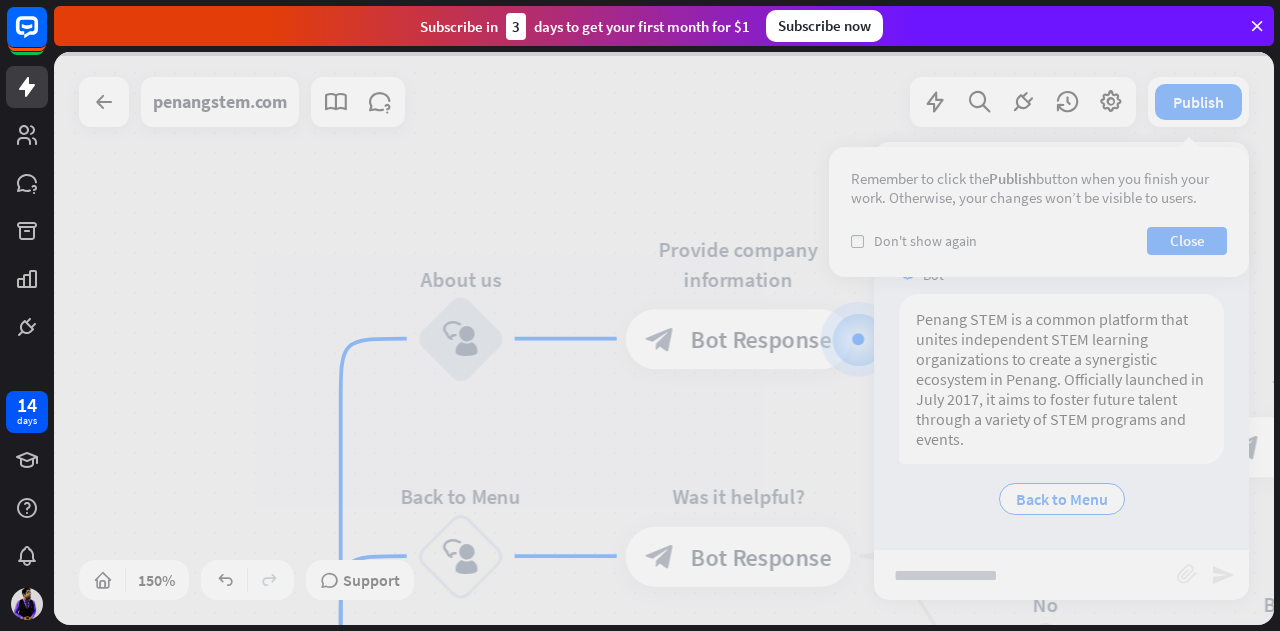 drag, startPoint x: 1108, startPoint y: 289, endPoint x: 890, endPoint y: 323, distance: 220.63545 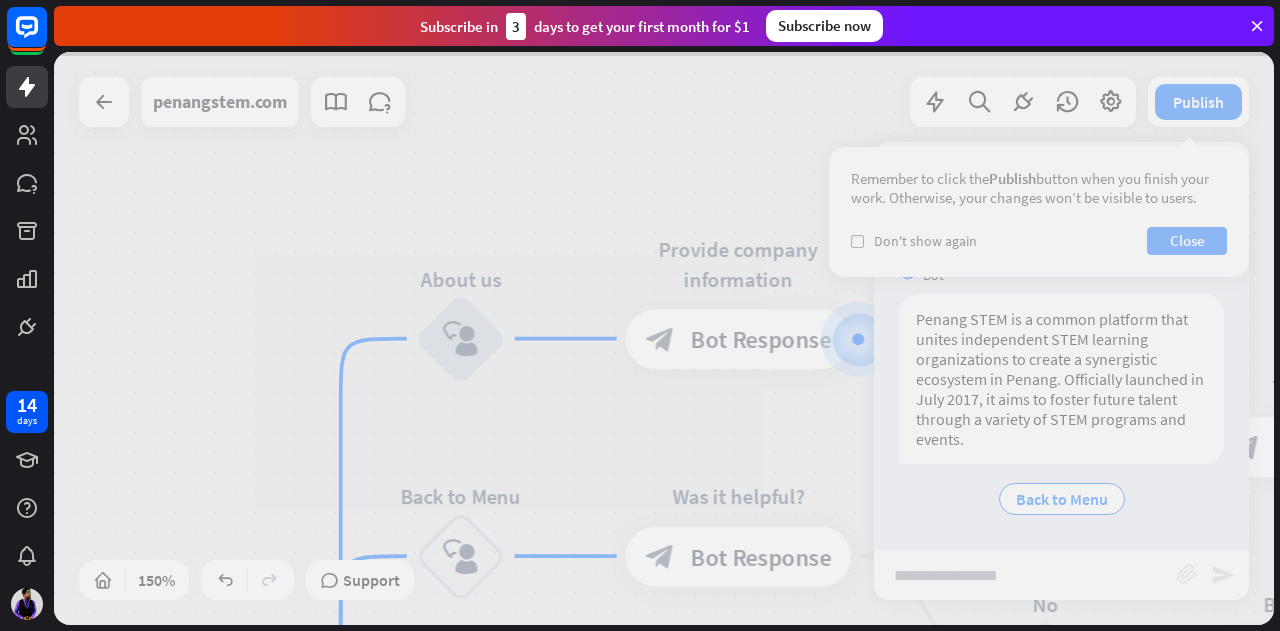 click at bounding box center [664, 338] 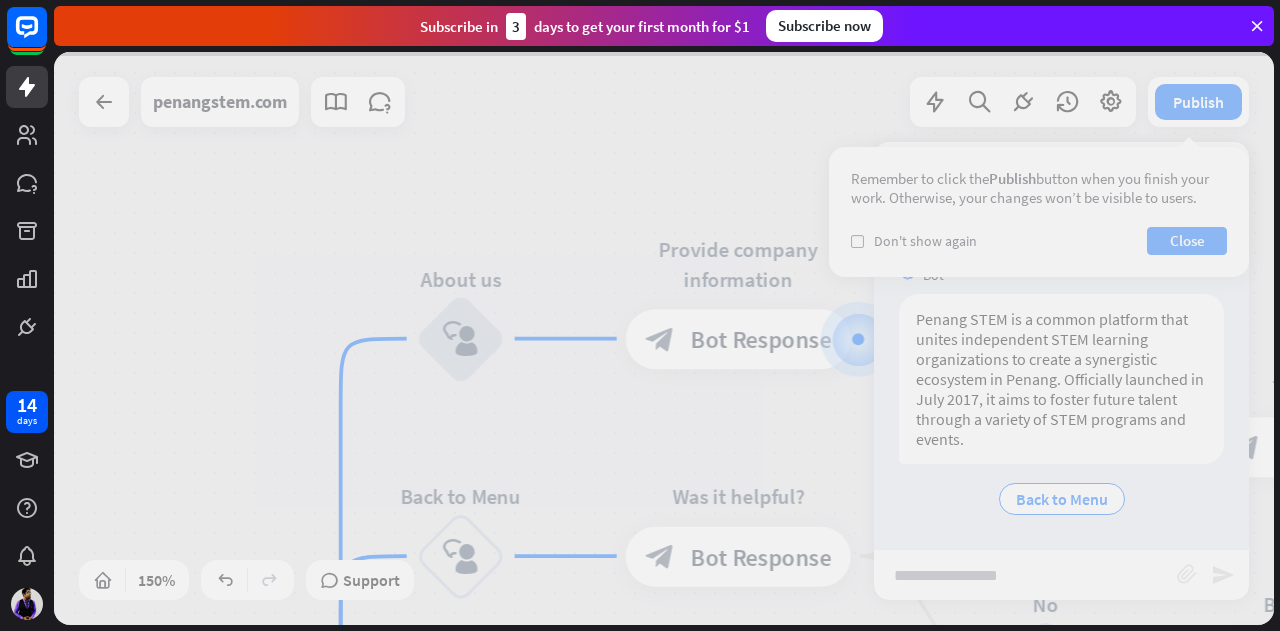 click at bounding box center [664, 338] 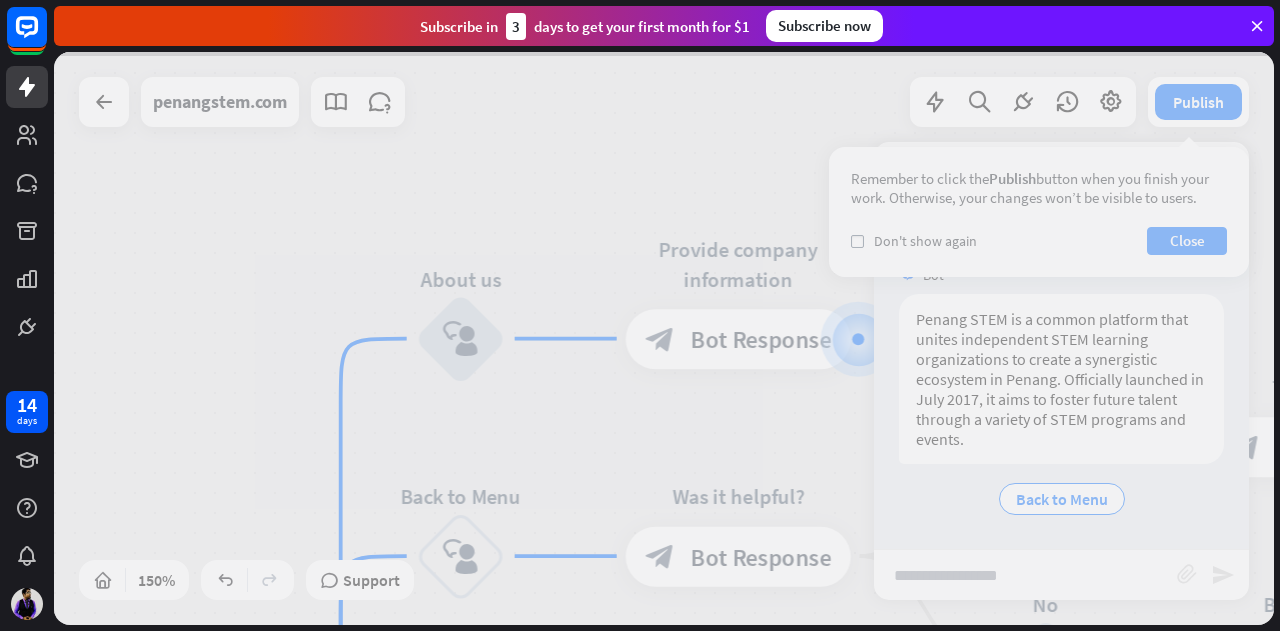 click at bounding box center (664, 338) 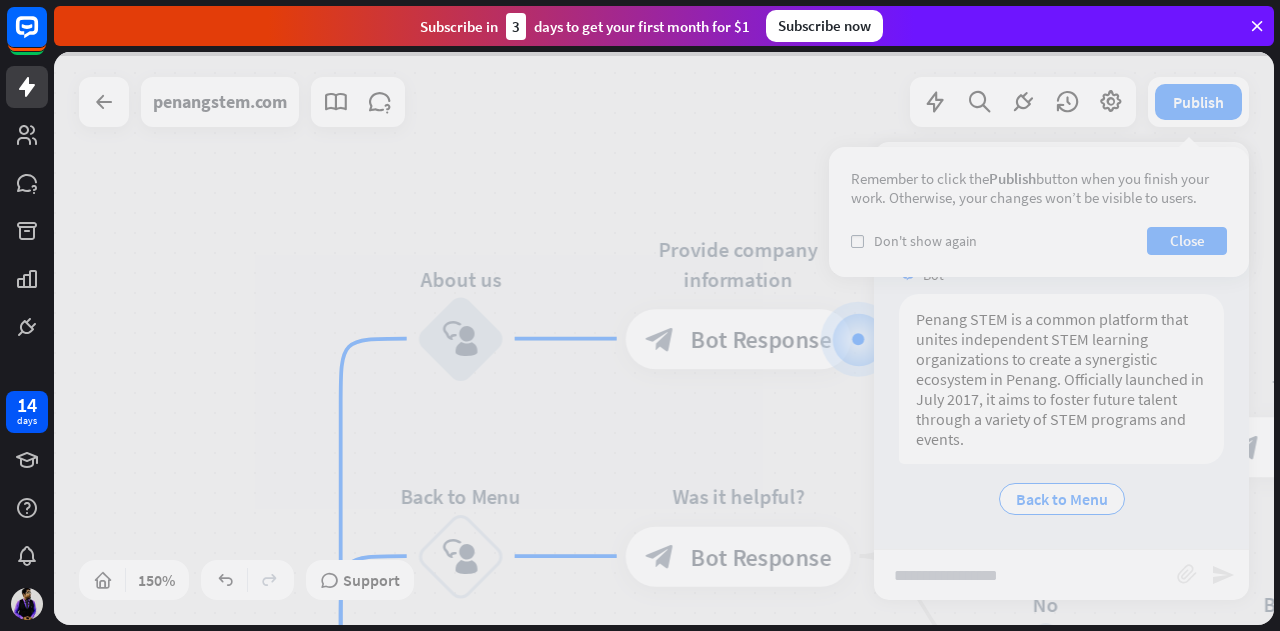 drag, startPoint x: 1048, startPoint y: 225, endPoint x: 1279, endPoint y: 116, distance: 255.42514 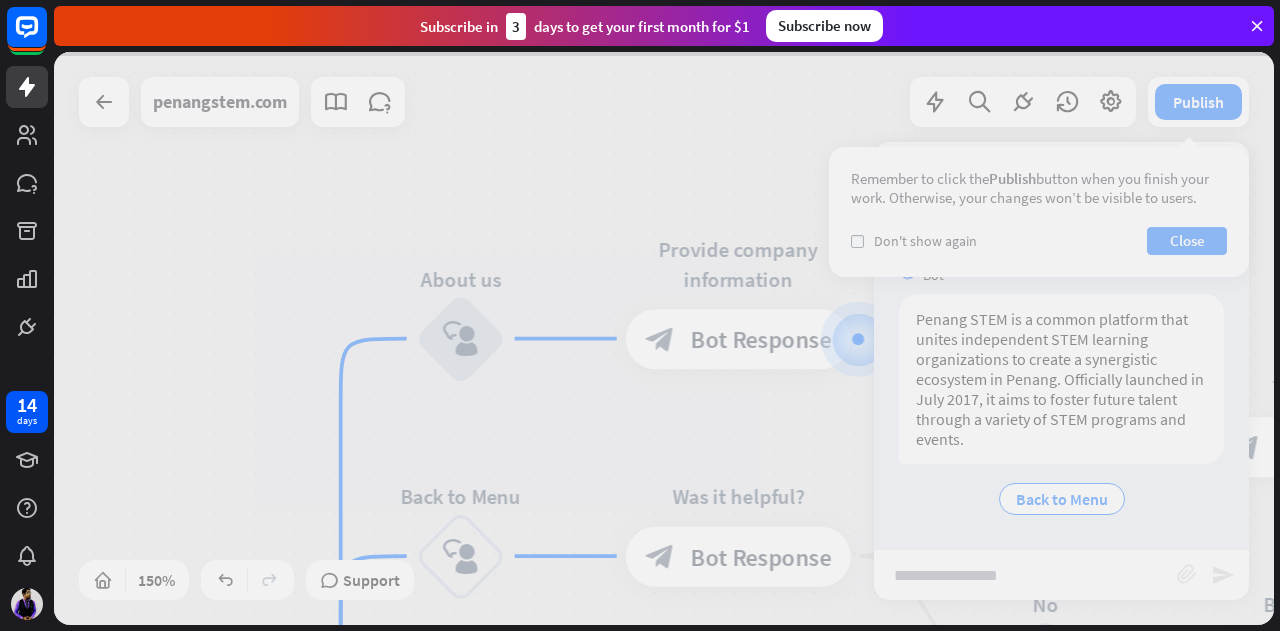 click at bounding box center (664, 338) 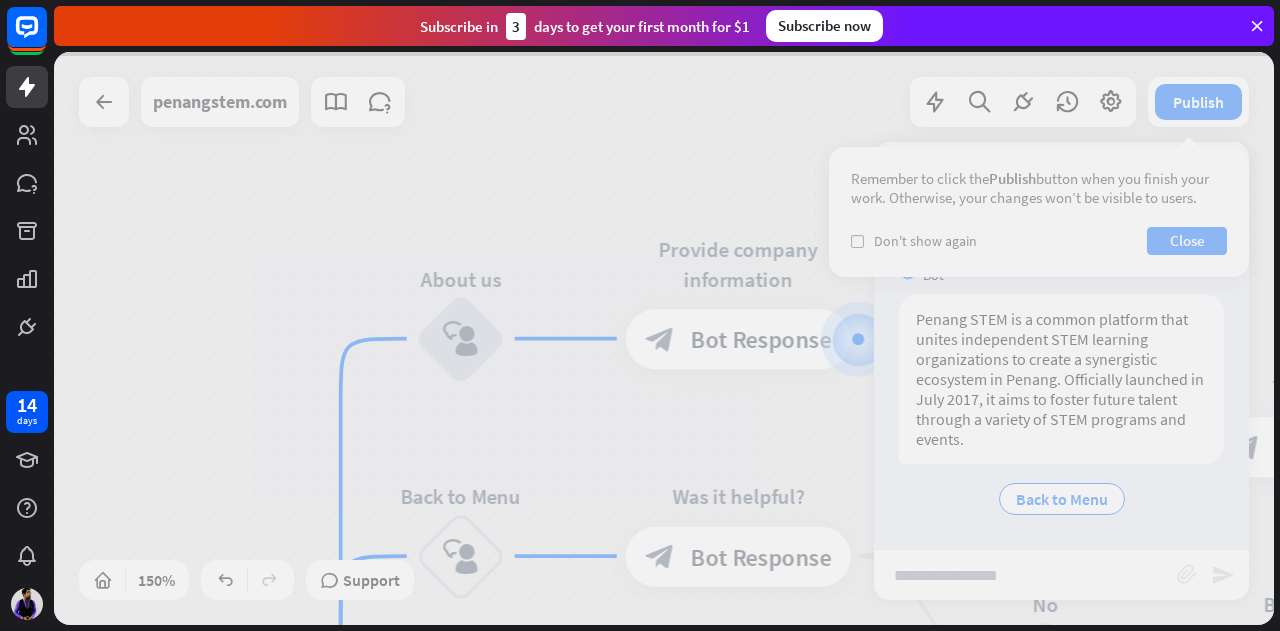 drag, startPoint x: 766, startPoint y: 218, endPoint x: 908, endPoint y: 248, distance: 145.13441 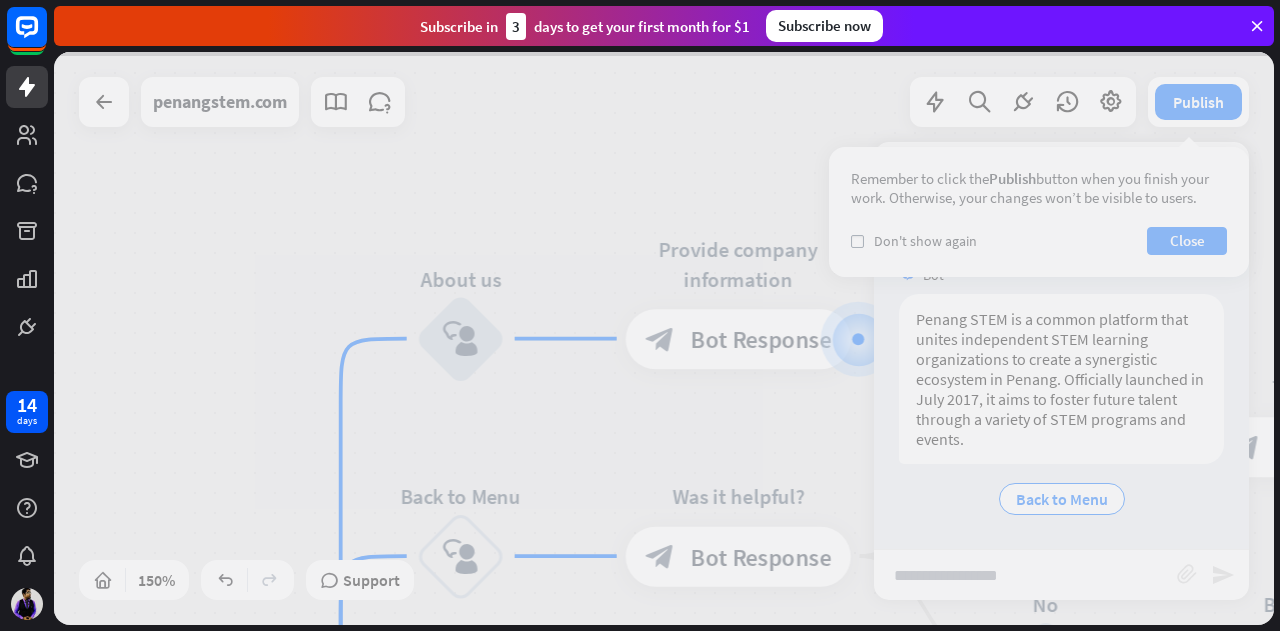 click at bounding box center (664, 338) 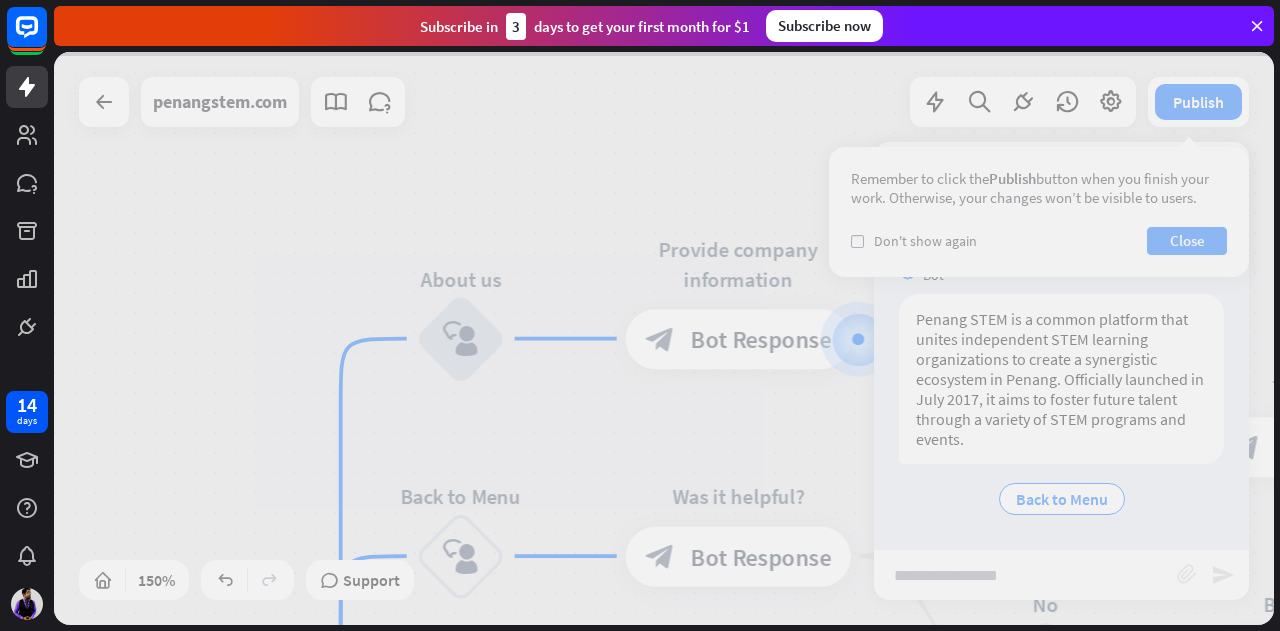 drag, startPoint x: 772, startPoint y: 239, endPoint x: 858, endPoint y: 184, distance: 102.0833 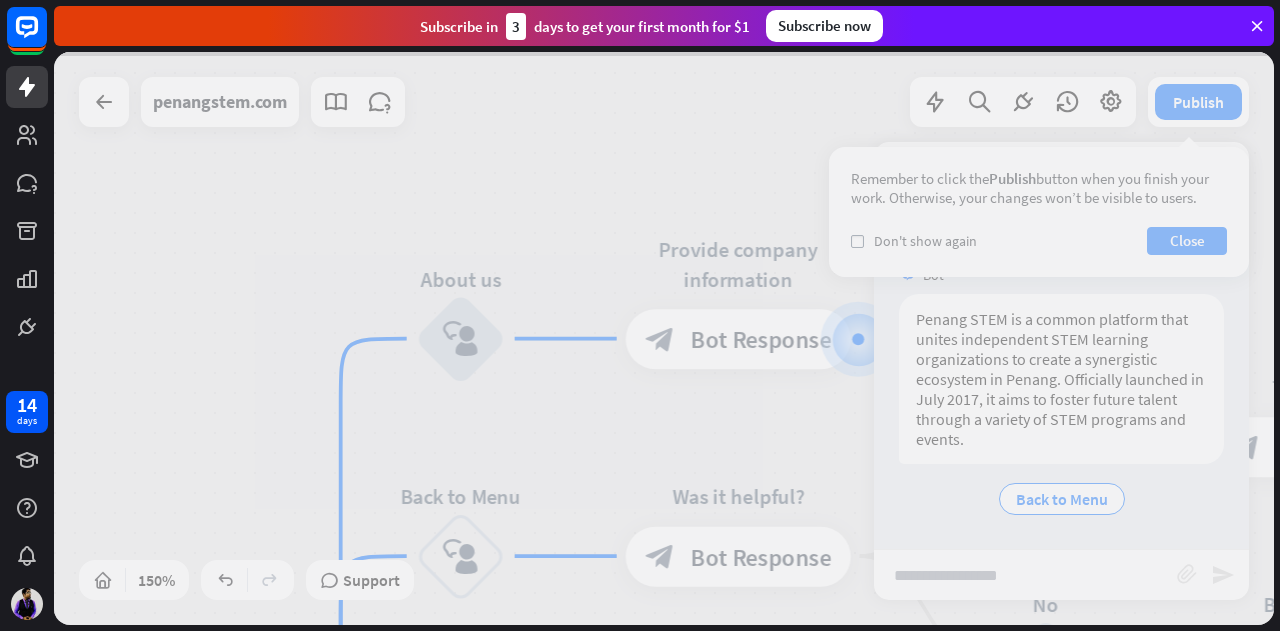 click at bounding box center [664, 338] 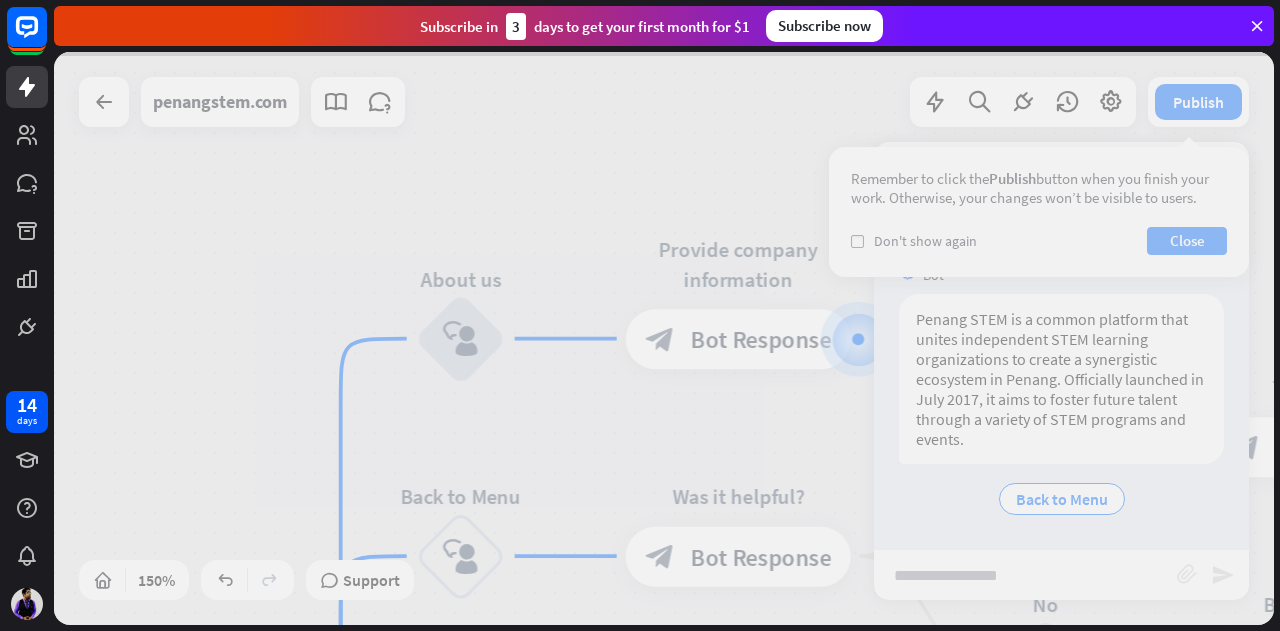 drag, startPoint x: 1032, startPoint y: 195, endPoint x: 1055, endPoint y: 233, distance: 44.418465 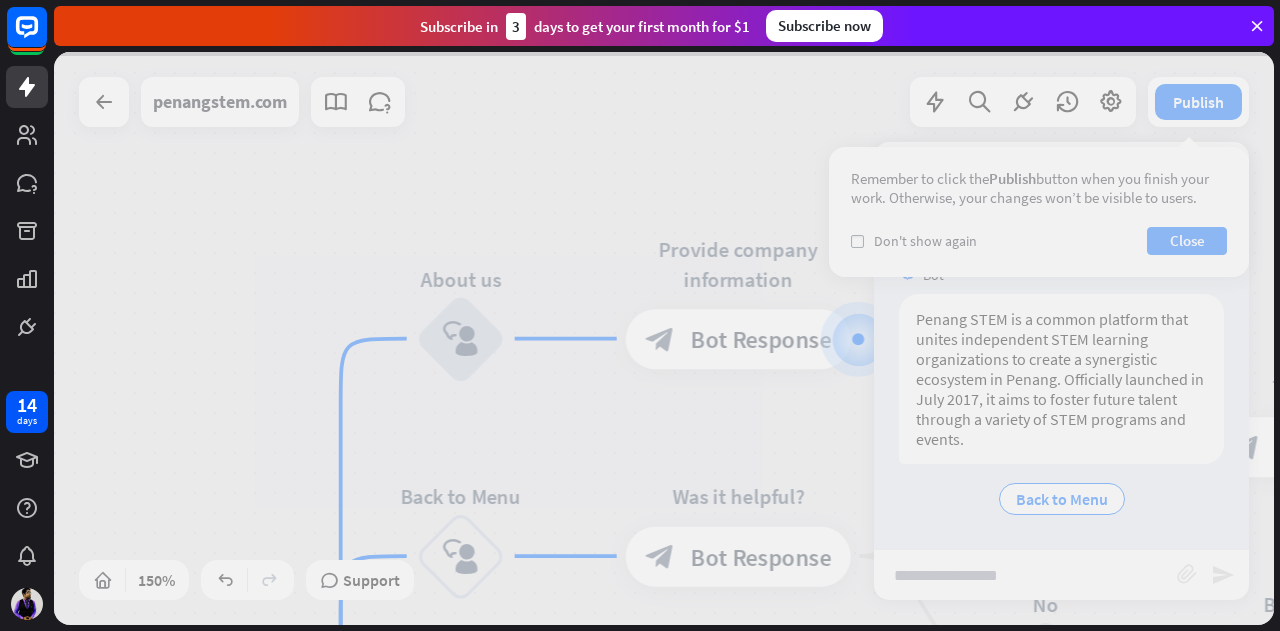 click at bounding box center [664, 338] 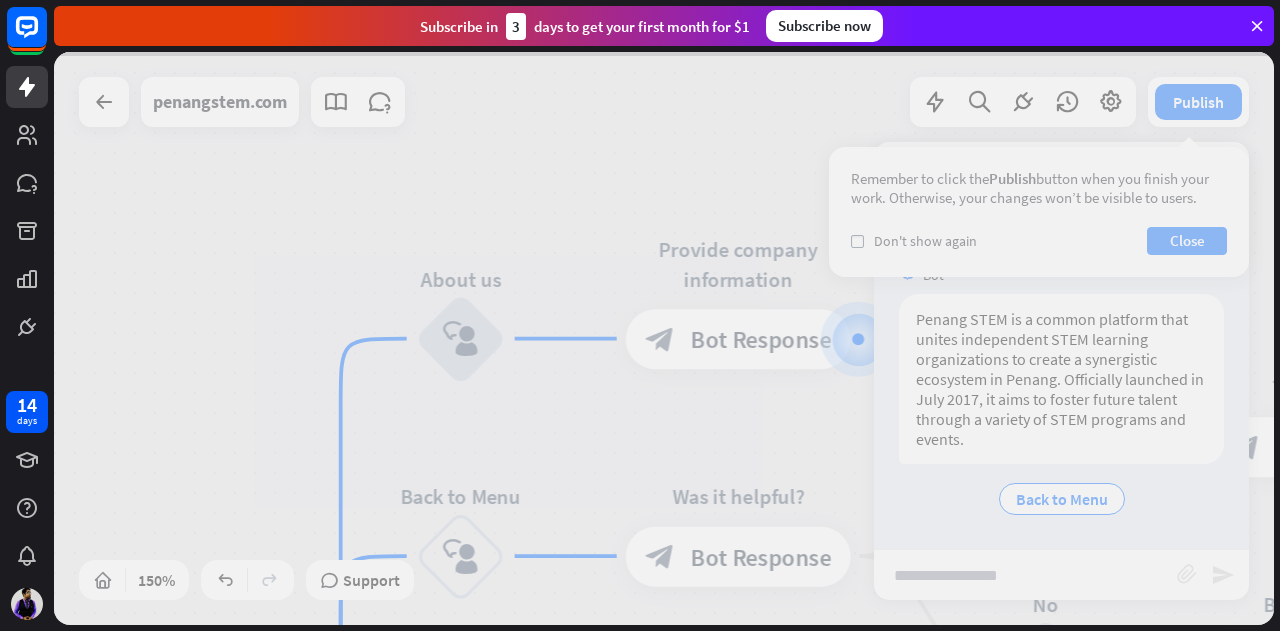 drag, startPoint x: 1126, startPoint y: 263, endPoint x: 1279, endPoint y: 142, distance: 195.06409 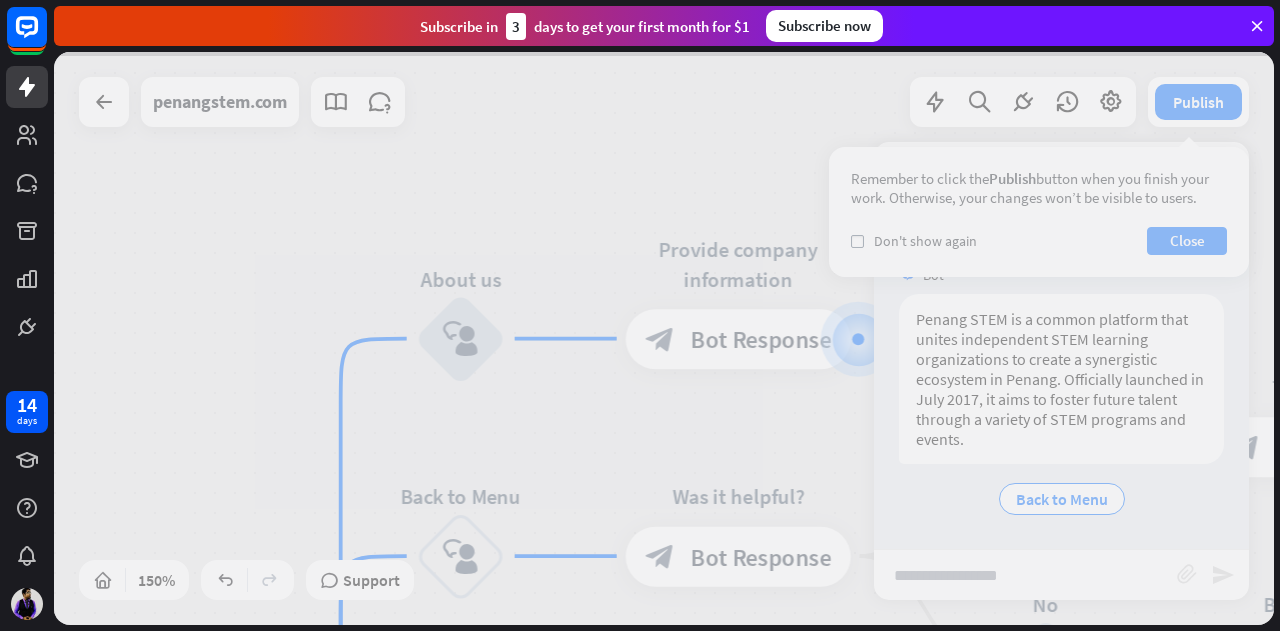 drag, startPoint x: 1158, startPoint y: 233, endPoint x: 998, endPoint y: 239, distance: 160.11246 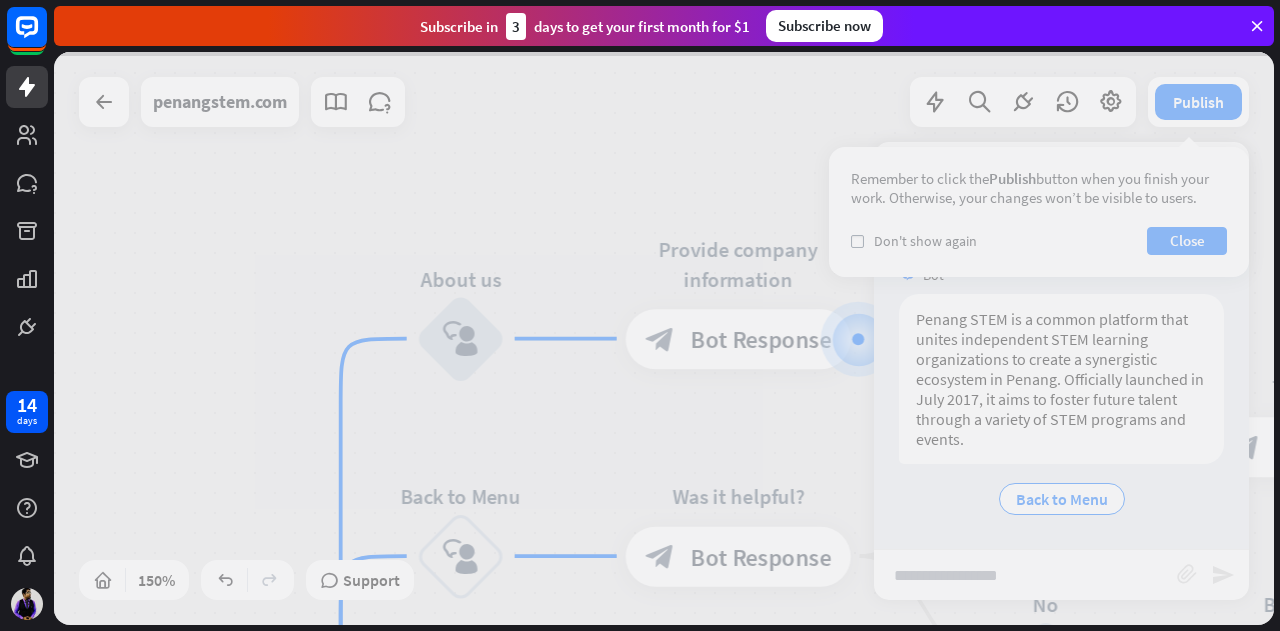 drag, startPoint x: 654, startPoint y: 251, endPoint x: 692, endPoint y: 237, distance: 40.496914 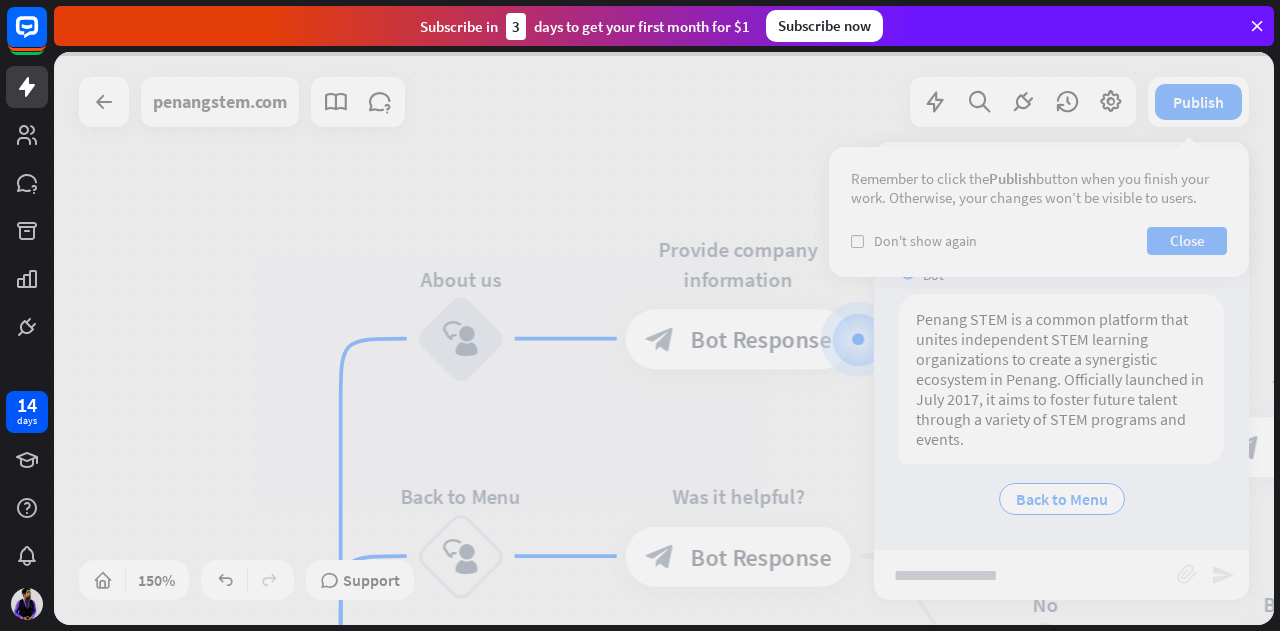 click at bounding box center (664, 338) 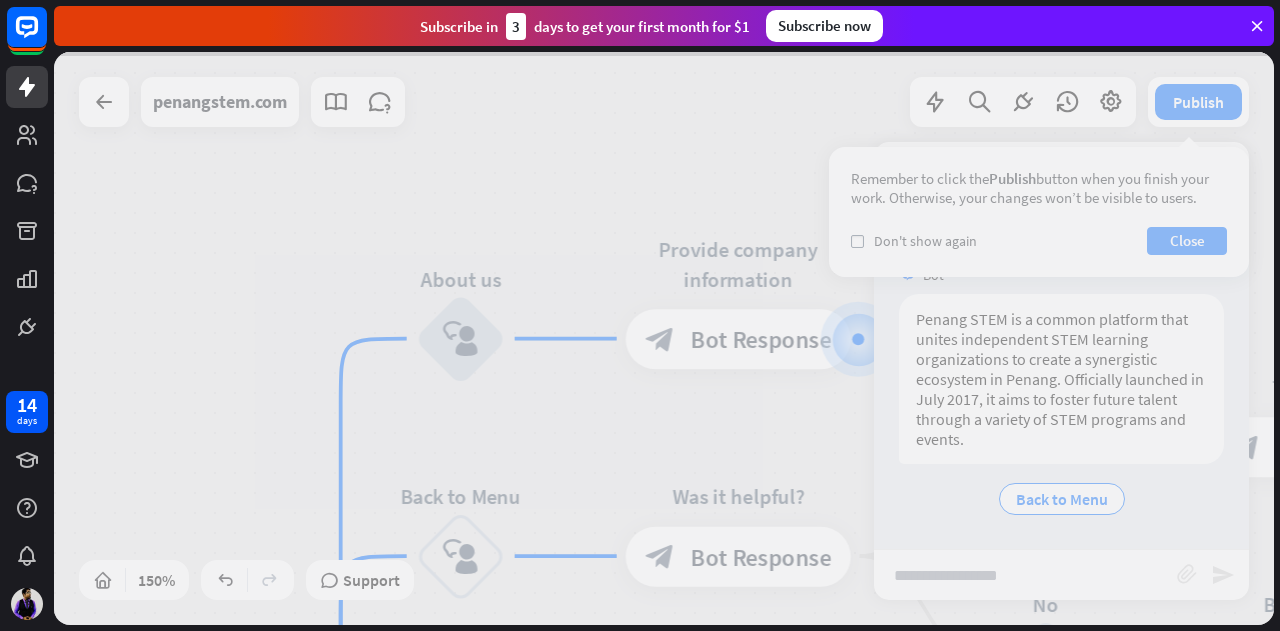 drag, startPoint x: 370, startPoint y: 379, endPoint x: 1029, endPoint y: 173, distance: 690.44696 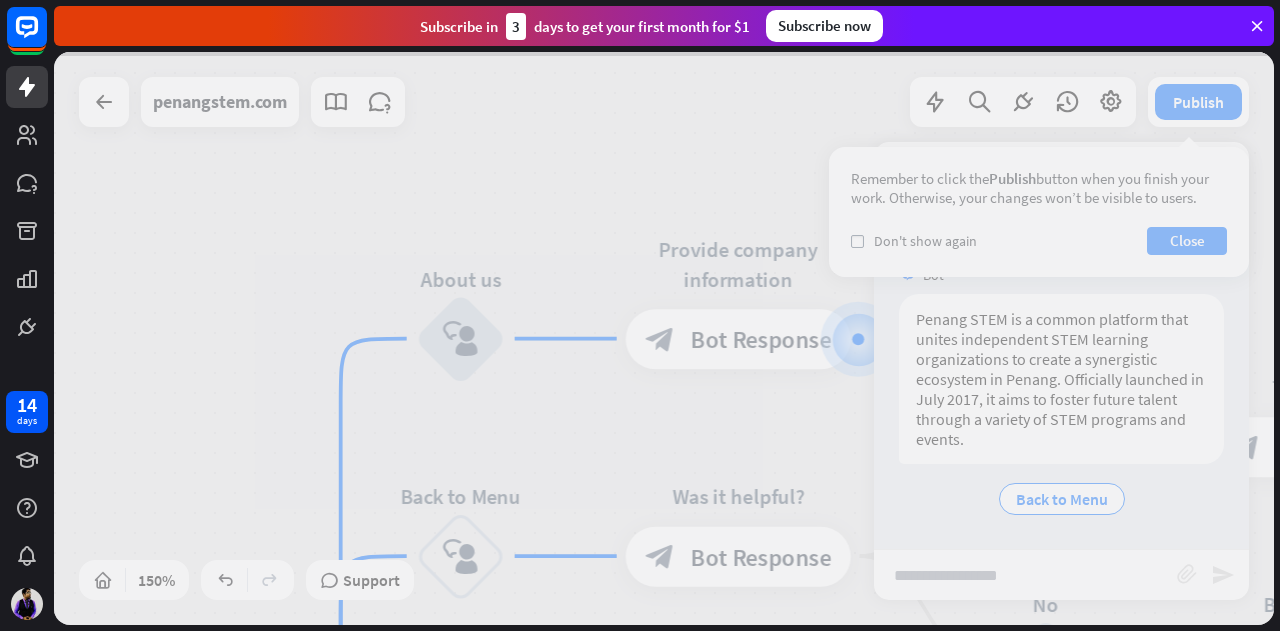 drag, startPoint x: 548, startPoint y: 339, endPoint x: 1239, endPoint y: 127, distance: 722.78973 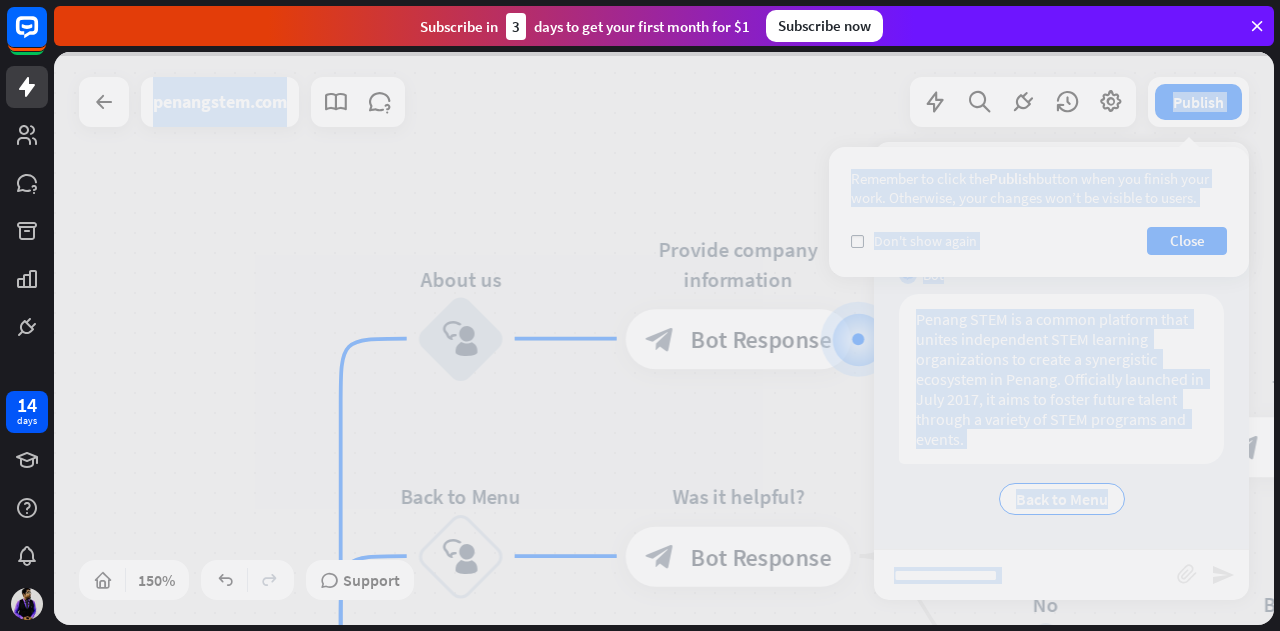 click on "Subscribe in
3
days
to get your first month for $1
Subscribe now" at bounding box center [667, 26] 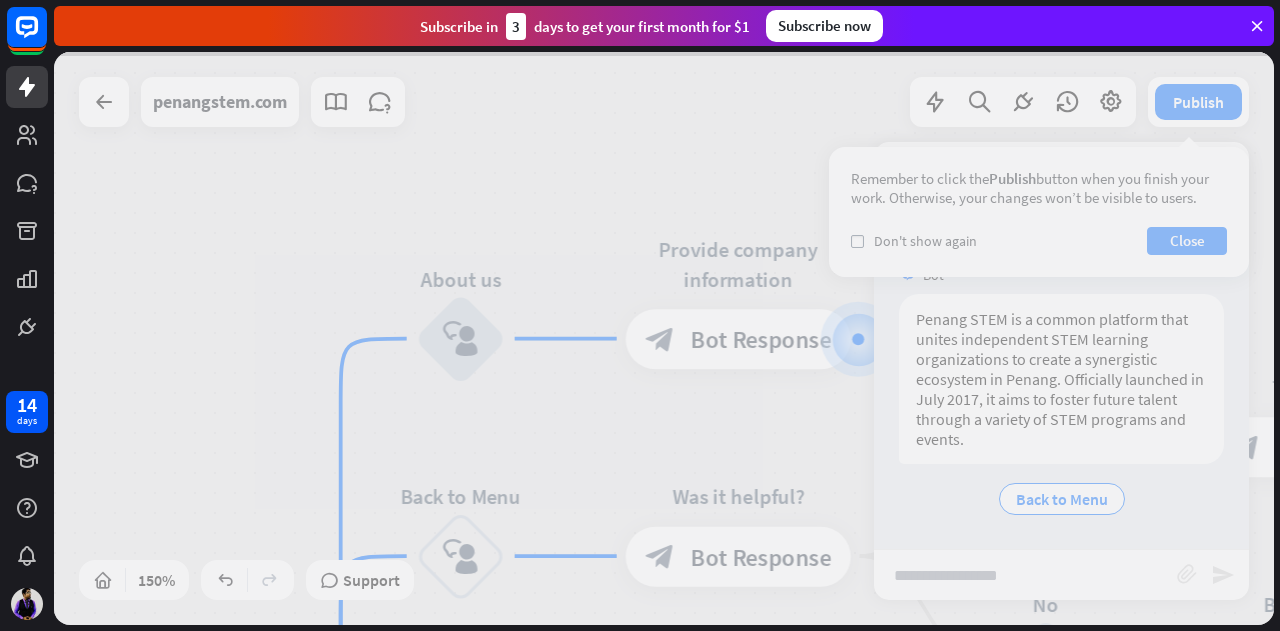 click at bounding box center [664, 338] 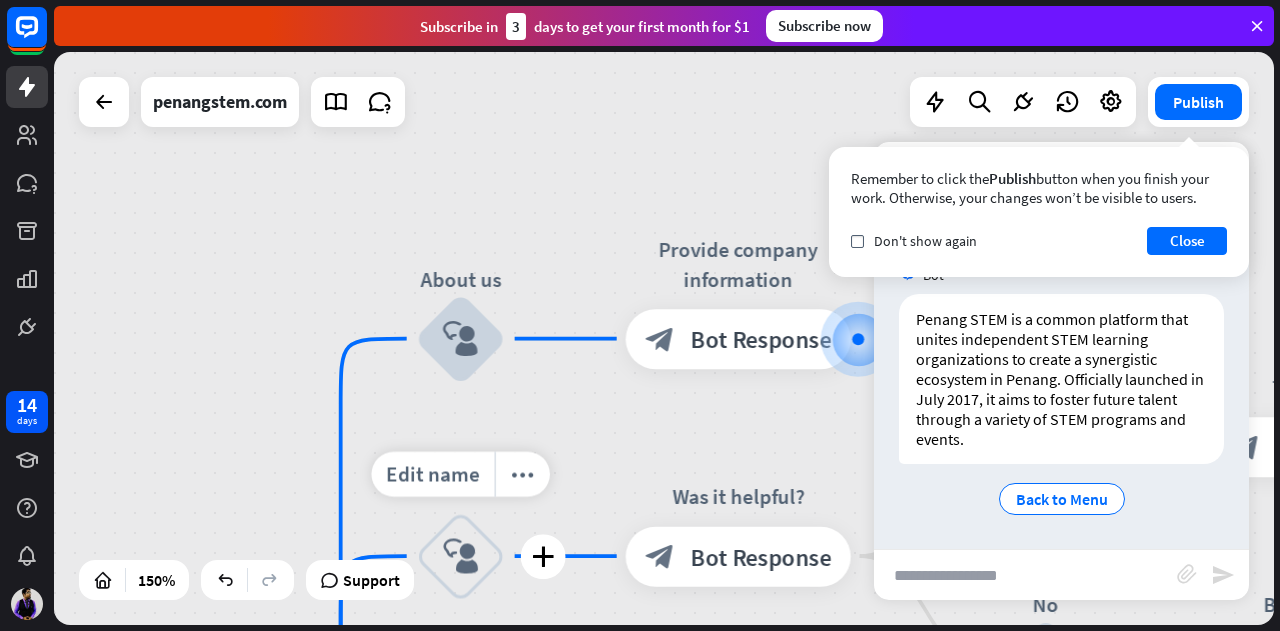 click on "block_user_input" at bounding box center (461, 556) 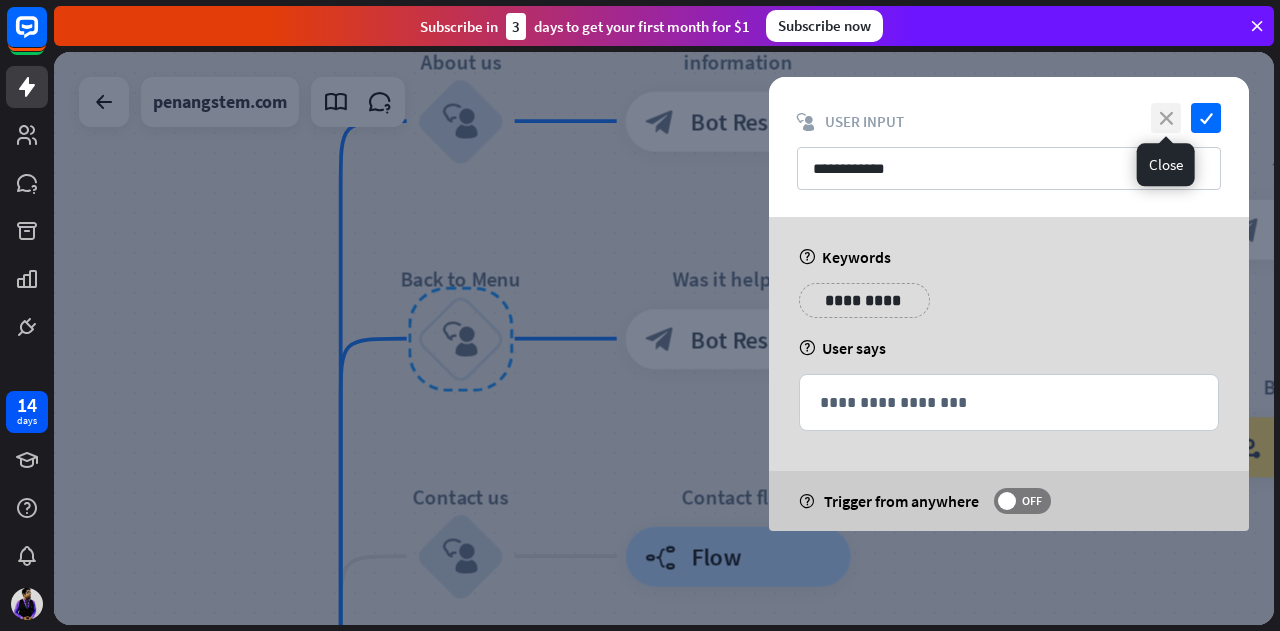 click on "close" at bounding box center [1166, 118] 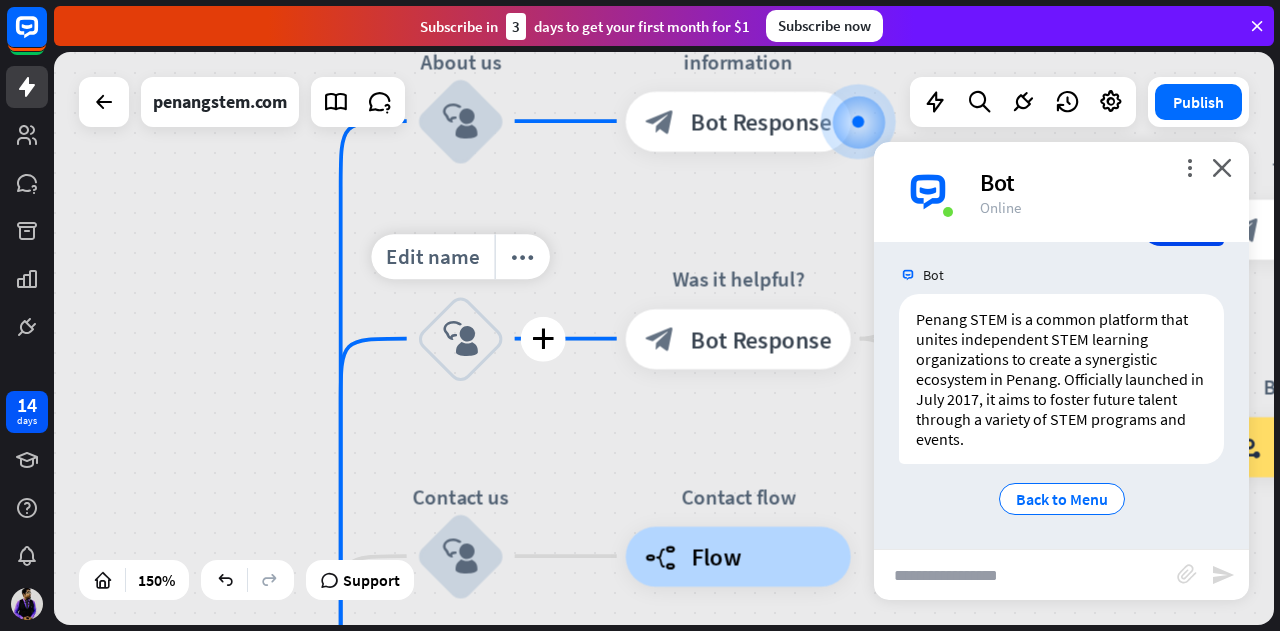 click on "block_user_input" at bounding box center (461, 339) 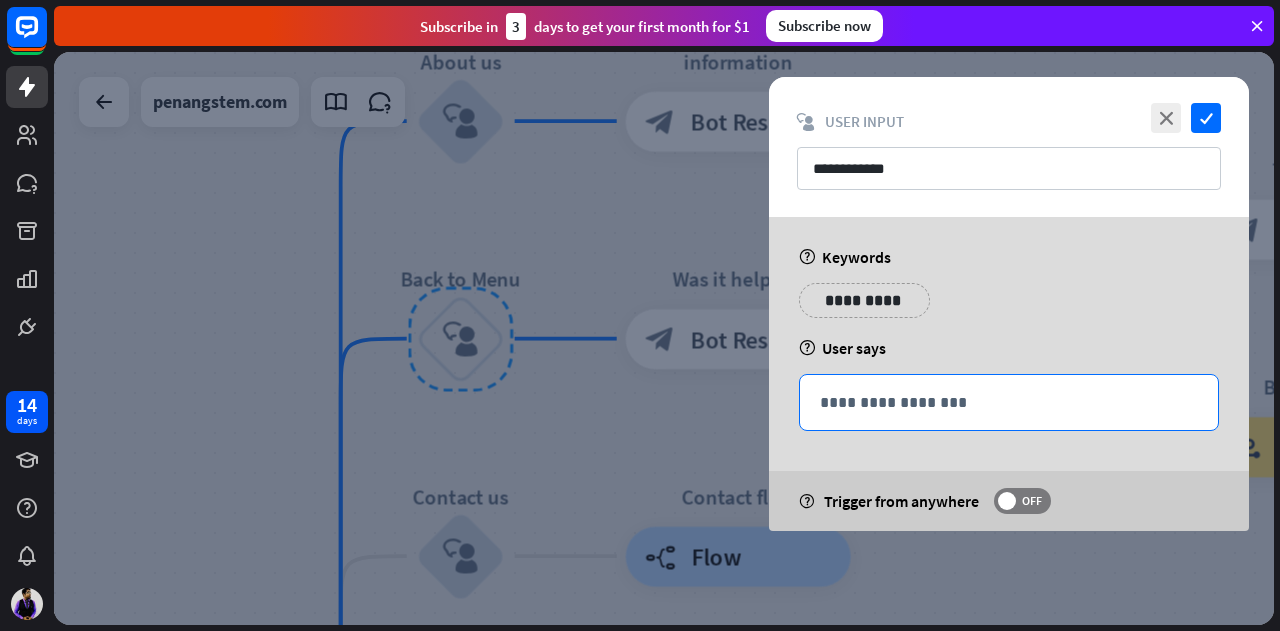 click on "**********" at bounding box center [1009, 402] 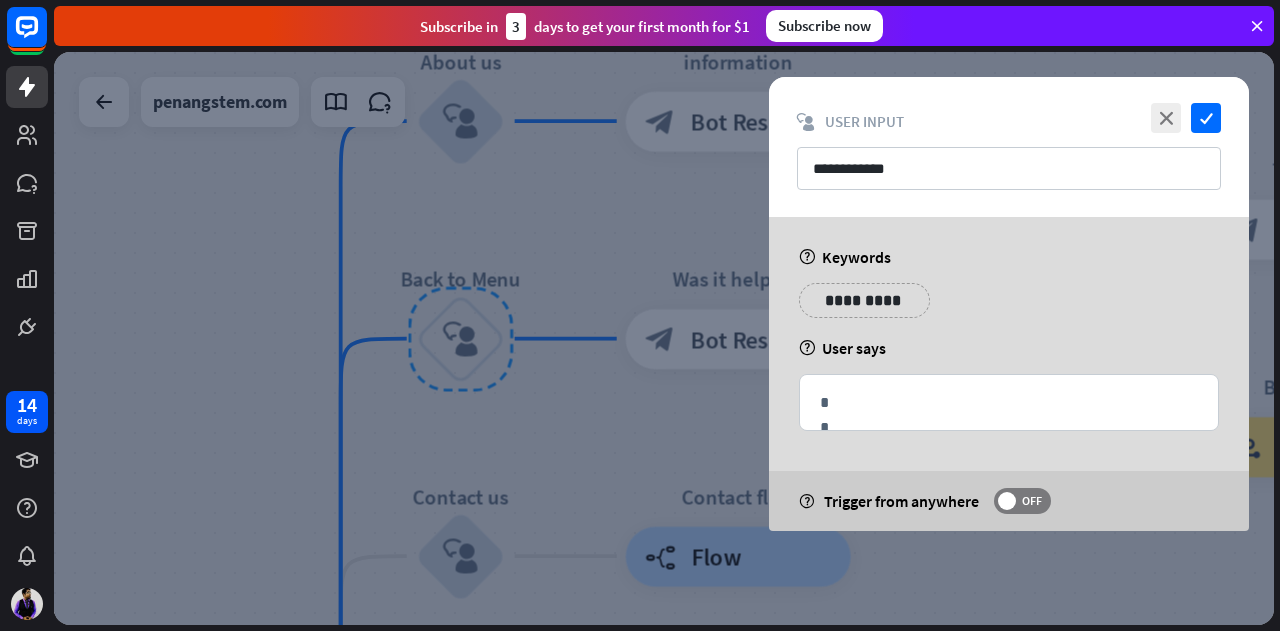 click at bounding box center (664, 338) 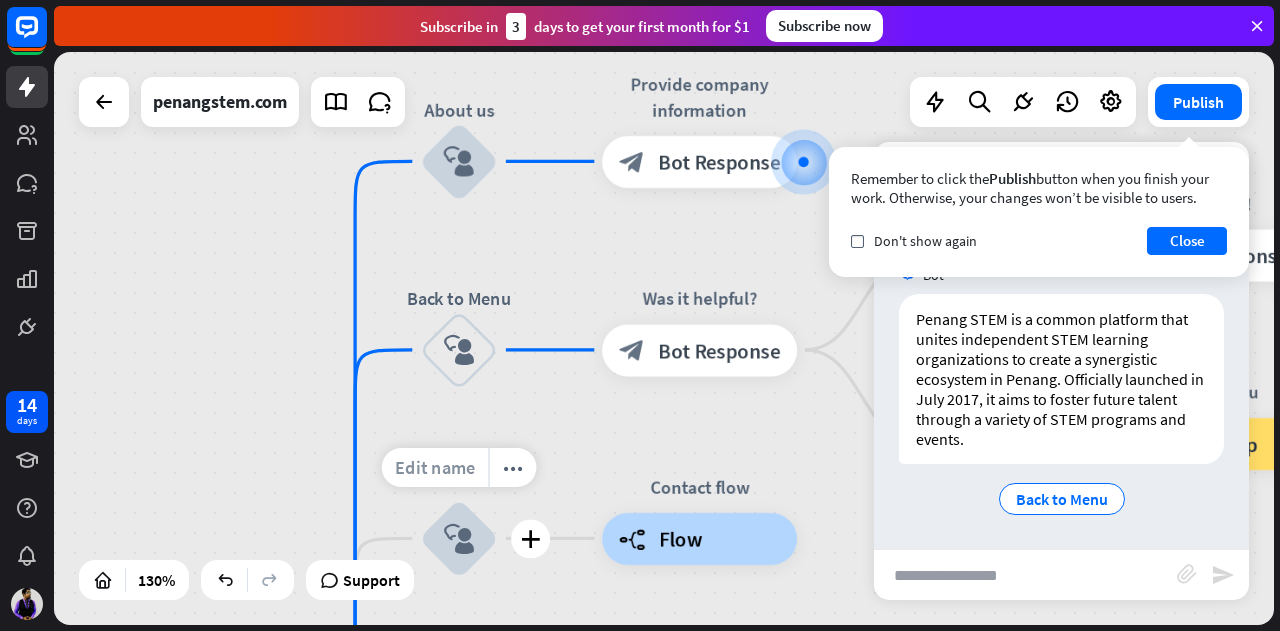 drag, startPoint x: 454, startPoint y: 371, endPoint x: 451, endPoint y: 472, distance: 101.04455 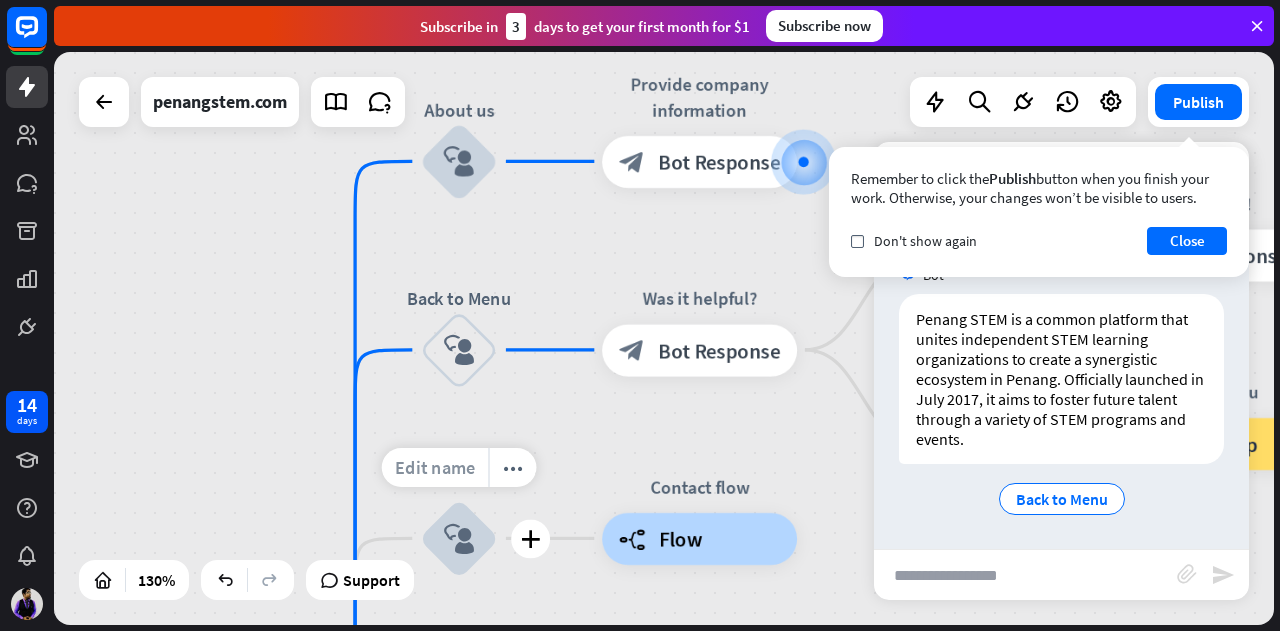 click on "home_2   Start point                 Welcome message   block_bot_response   Bot Response                 About us   block_user_input                 Provide company information   block_bot_response   Bot Response           Edit name   more_horiz           Back to Menu   block_user_input                 Was it helpful?   block_bot_response   Bot Response                 Yes   block_user_input                 Thank you!   block_bot_response   Bot Response                 No   block_user_input                 Back to Menu   block_goto   Go to step       Edit name   more_horiz         plus   Contact us   block_user_input                 Contact flow   builder_tree   Flow                 Asking about email   block_user_input                   block_goto   Go to step                 Asking about phone number   block_user_input                 Is phone number?   filter   Filter                 Provides phone number   block_bot_response   Bot Response                 Back to Menu   block_goto" at bounding box center (563, 2181) 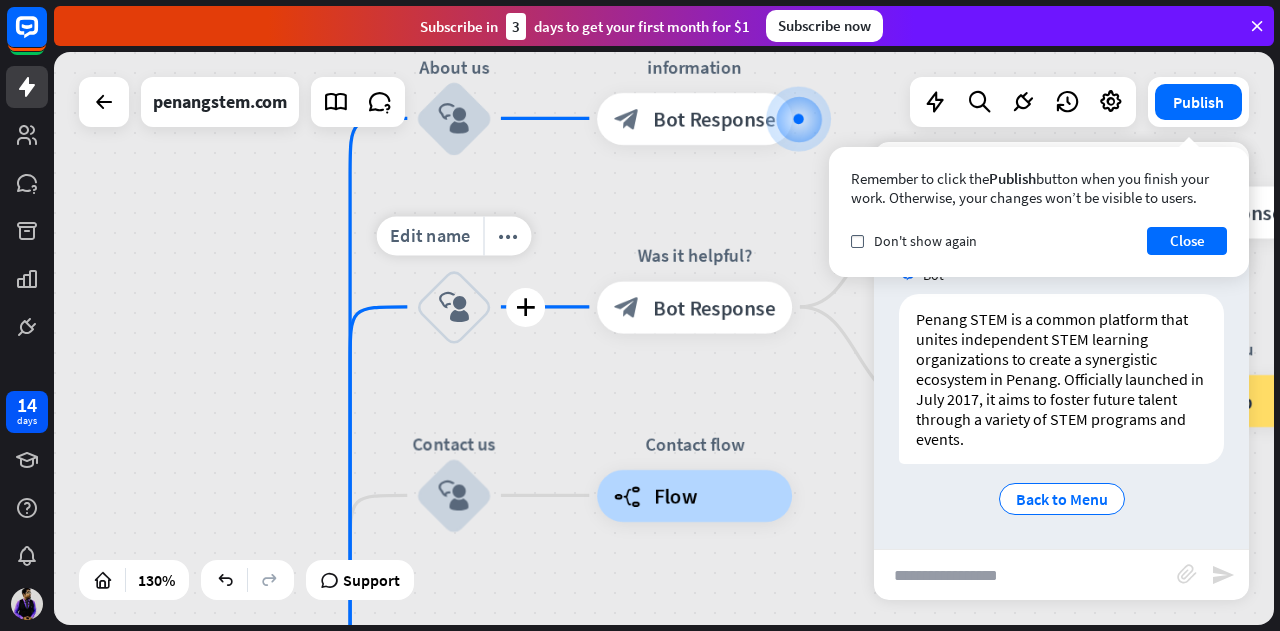 drag, startPoint x: 520, startPoint y: 411, endPoint x: 510, endPoint y: 415, distance: 10.770329 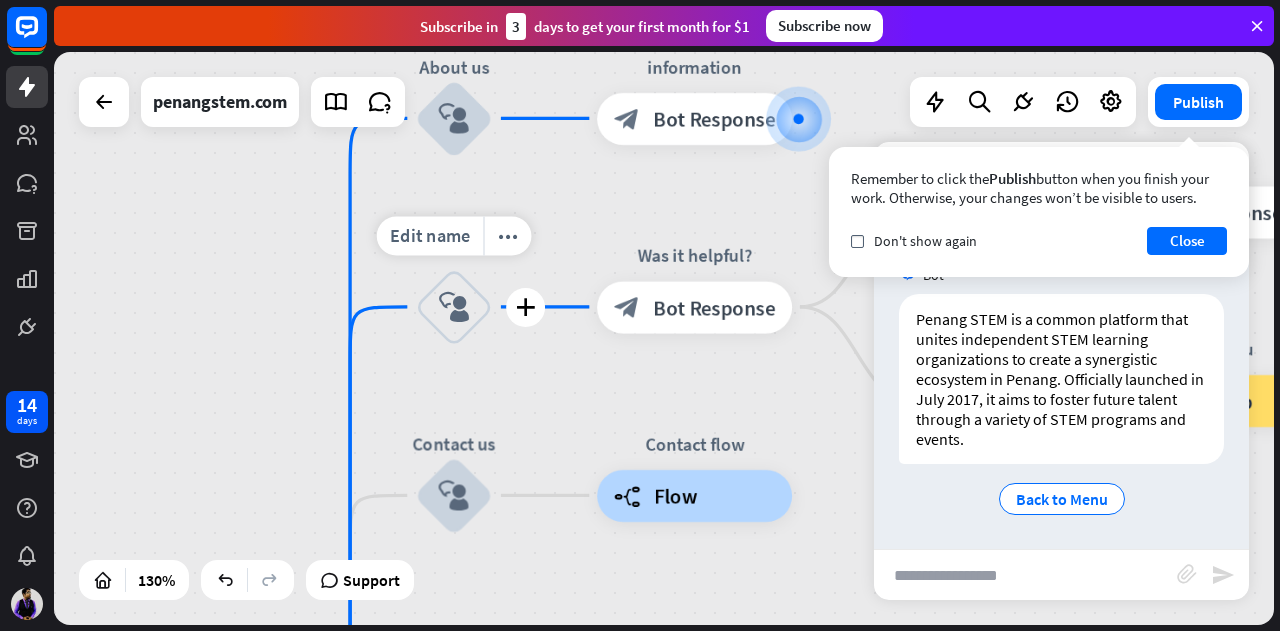 click on "Edit name   more_horiz         plus     block_user_input" at bounding box center [454, 307] 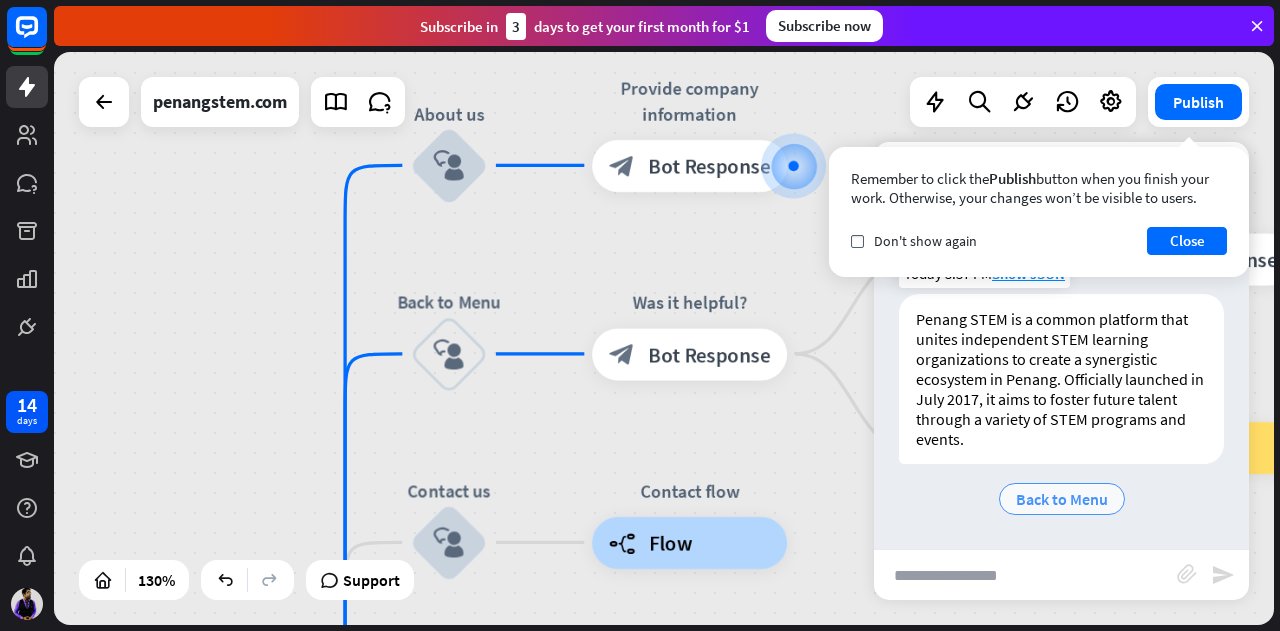 click on "Back to Menu" at bounding box center (1062, 499) 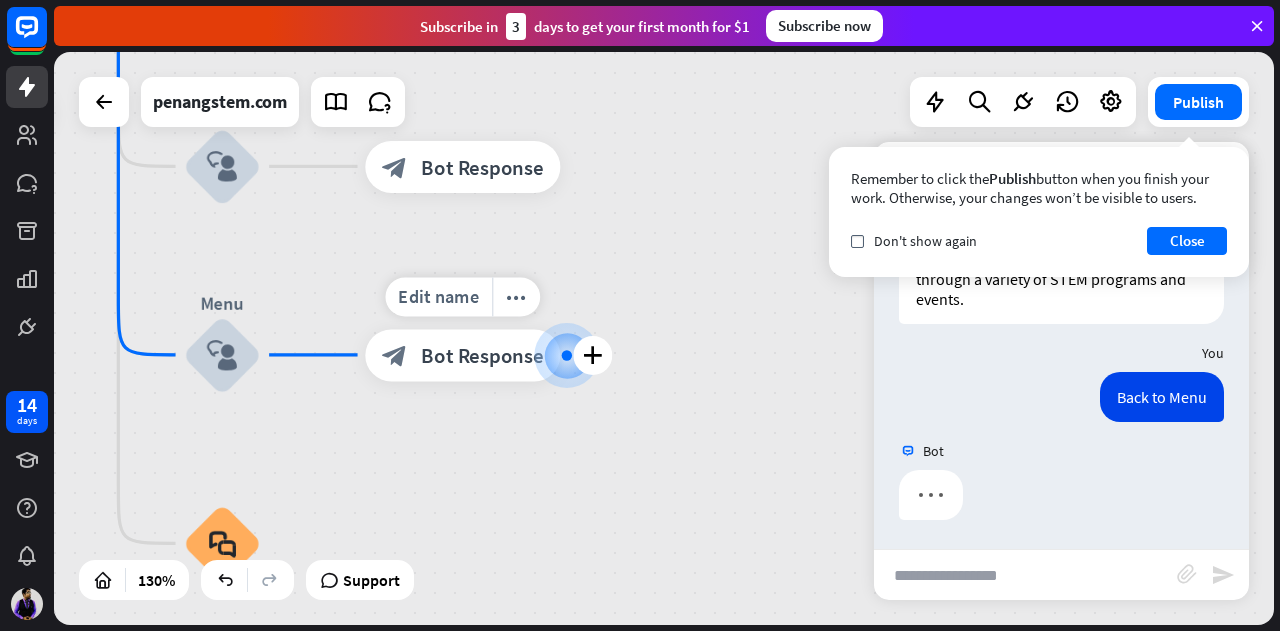 scroll, scrollTop: 768, scrollLeft: 0, axis: vertical 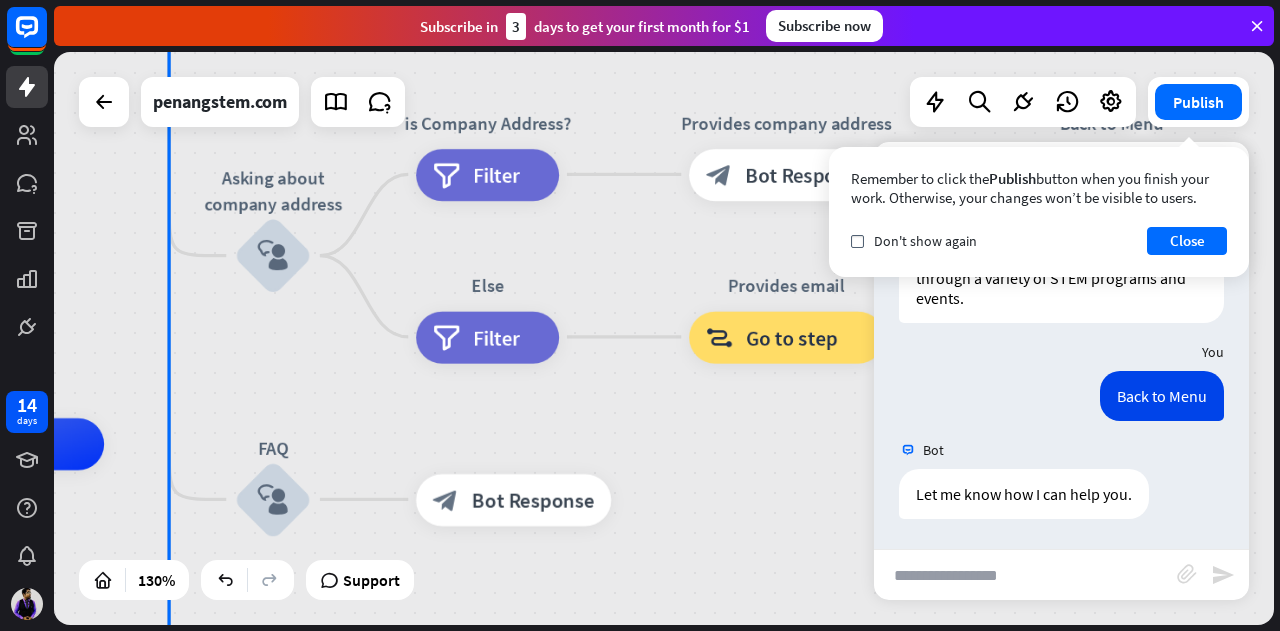 drag, startPoint x: 656, startPoint y: 271, endPoint x: 731, endPoint y: 676, distance: 411.8859 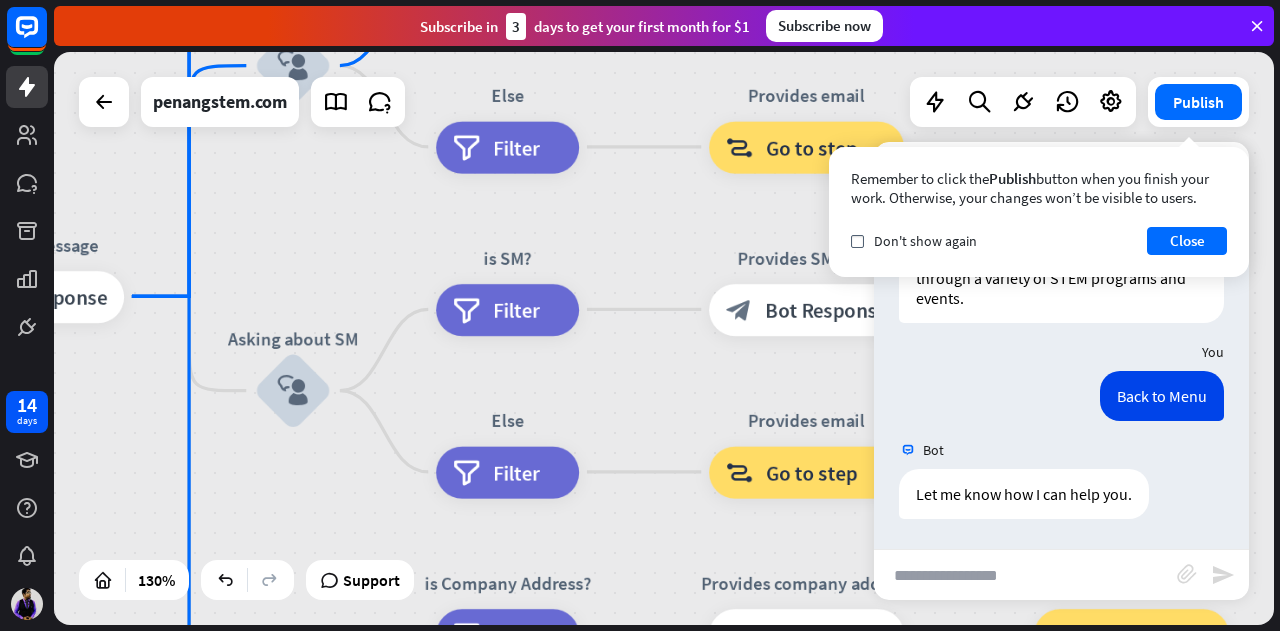 drag, startPoint x: 333, startPoint y: 153, endPoint x: 313, endPoint y: 552, distance: 399.50095 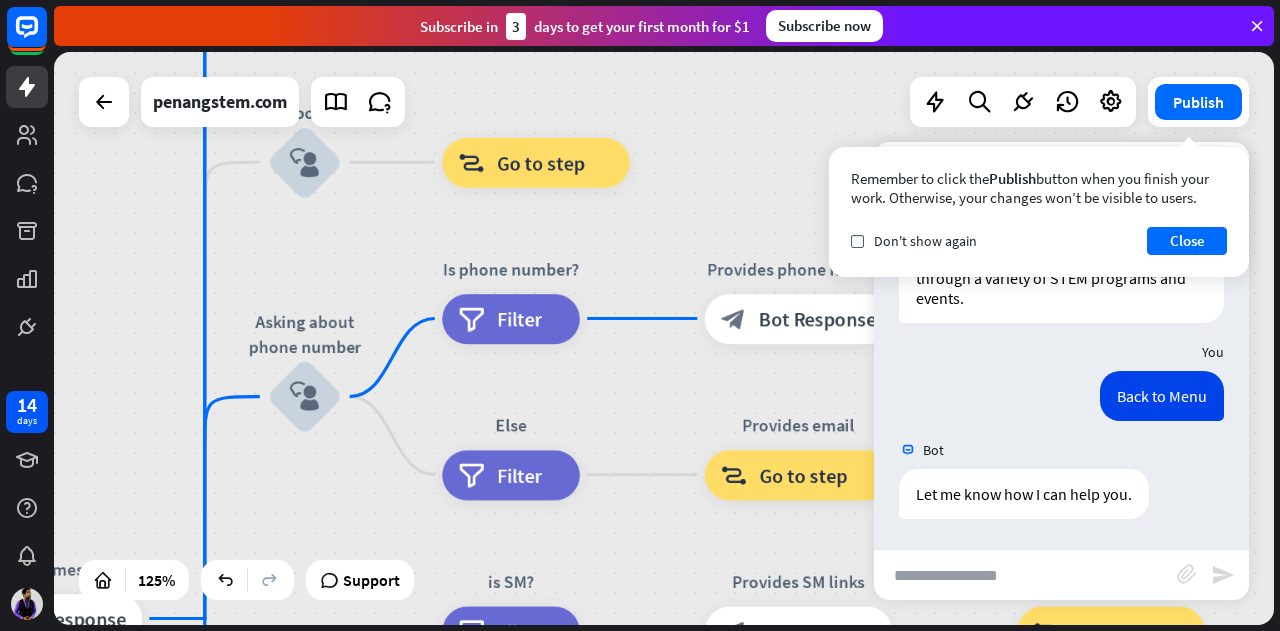 drag, startPoint x: 264, startPoint y: 233, endPoint x: 273, endPoint y: 570, distance: 337.12015 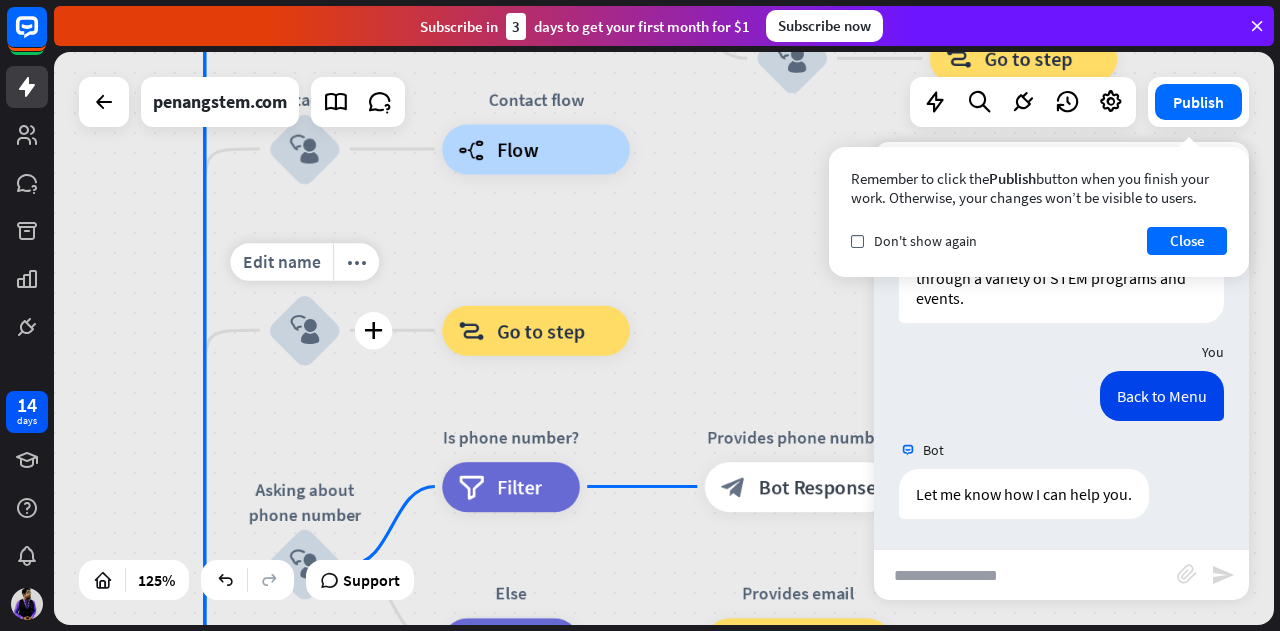 drag, startPoint x: 270, startPoint y: 251, endPoint x: 274, endPoint y: 404, distance: 153.05228 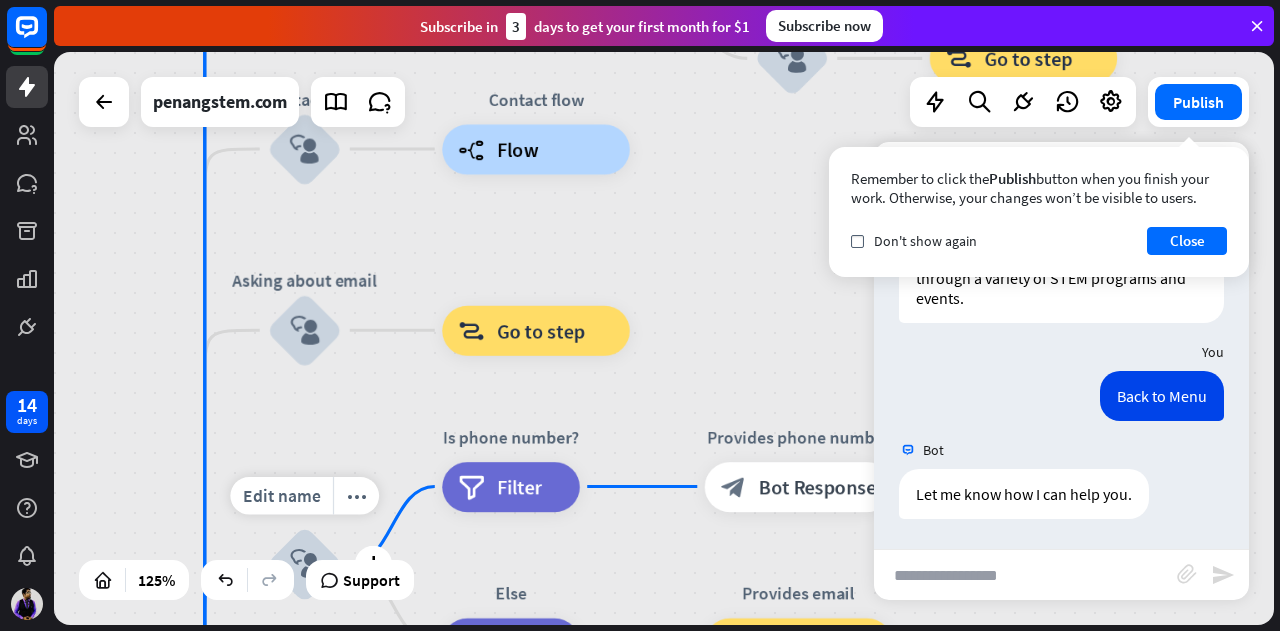 click on "block_user_input" at bounding box center (304, 564) 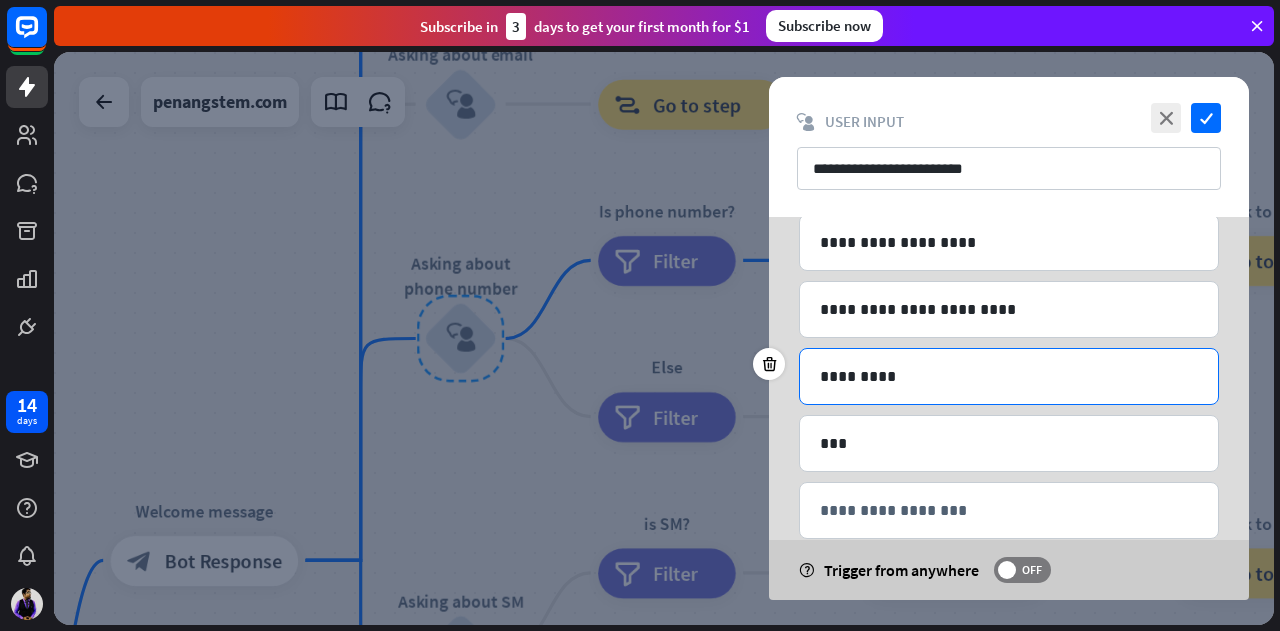 scroll, scrollTop: 1172, scrollLeft: 0, axis: vertical 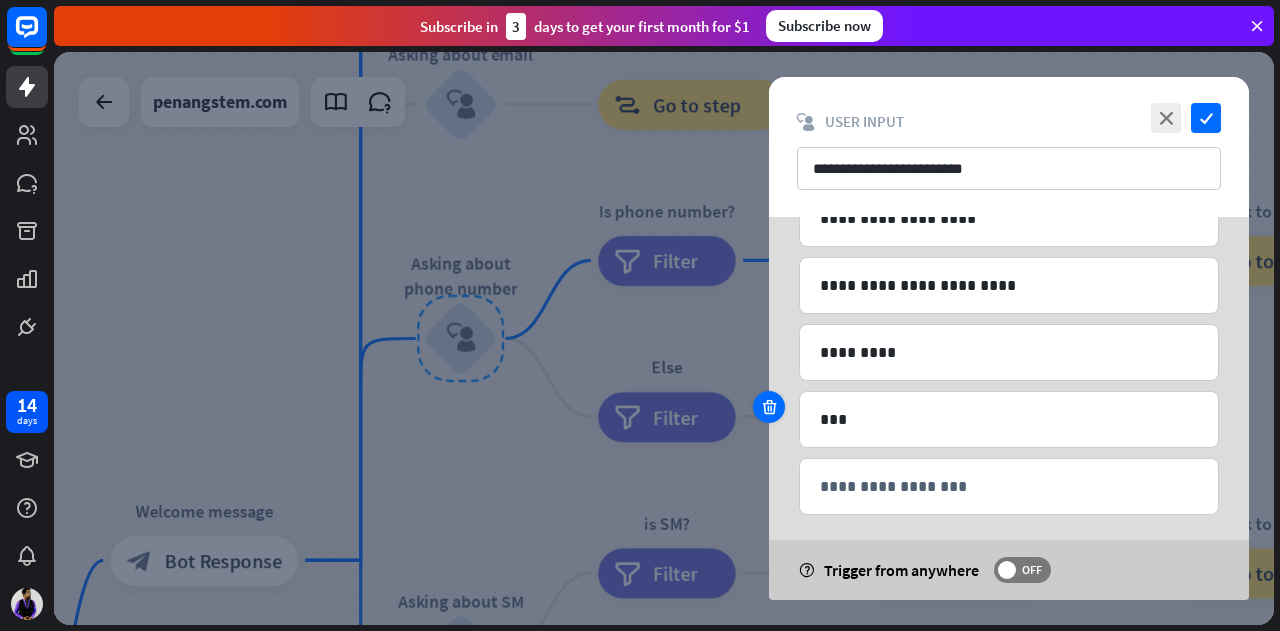 click at bounding box center [769, 407] 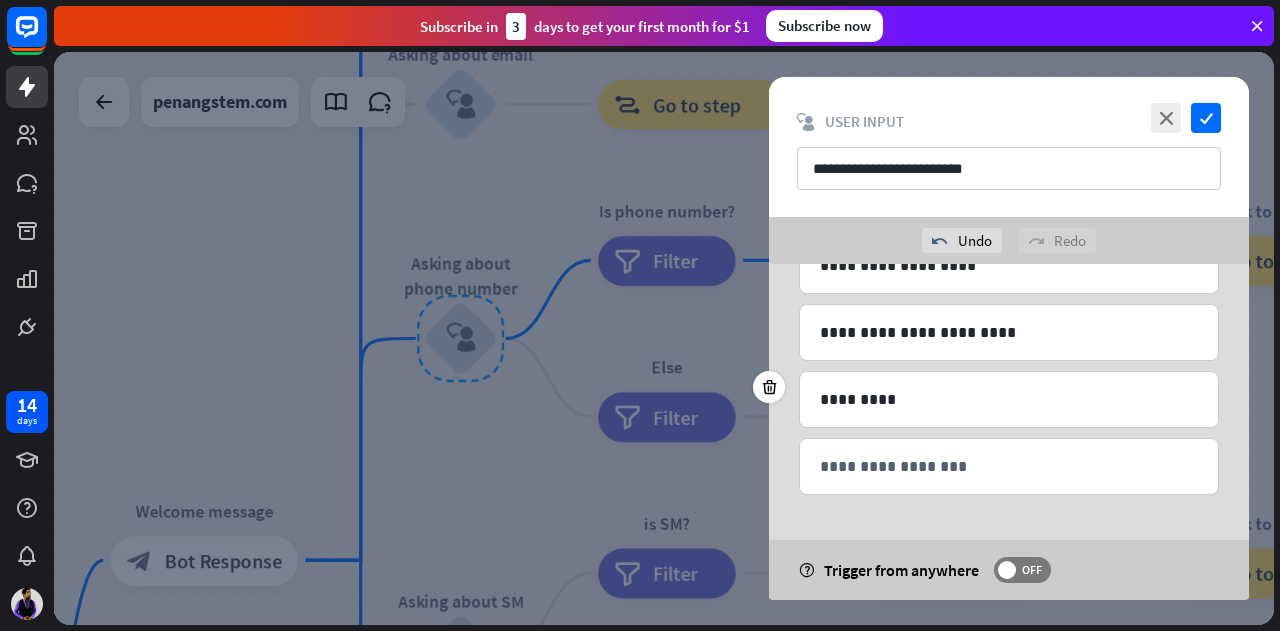 scroll, scrollTop: 1153, scrollLeft: 0, axis: vertical 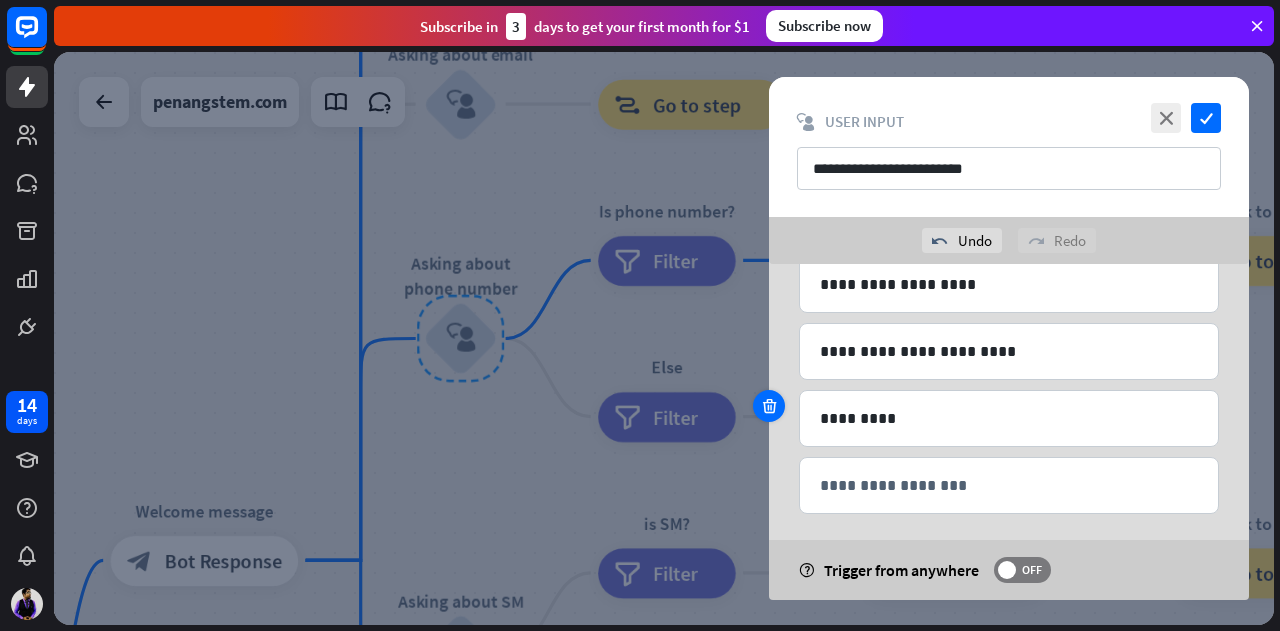 click at bounding box center (769, 406) 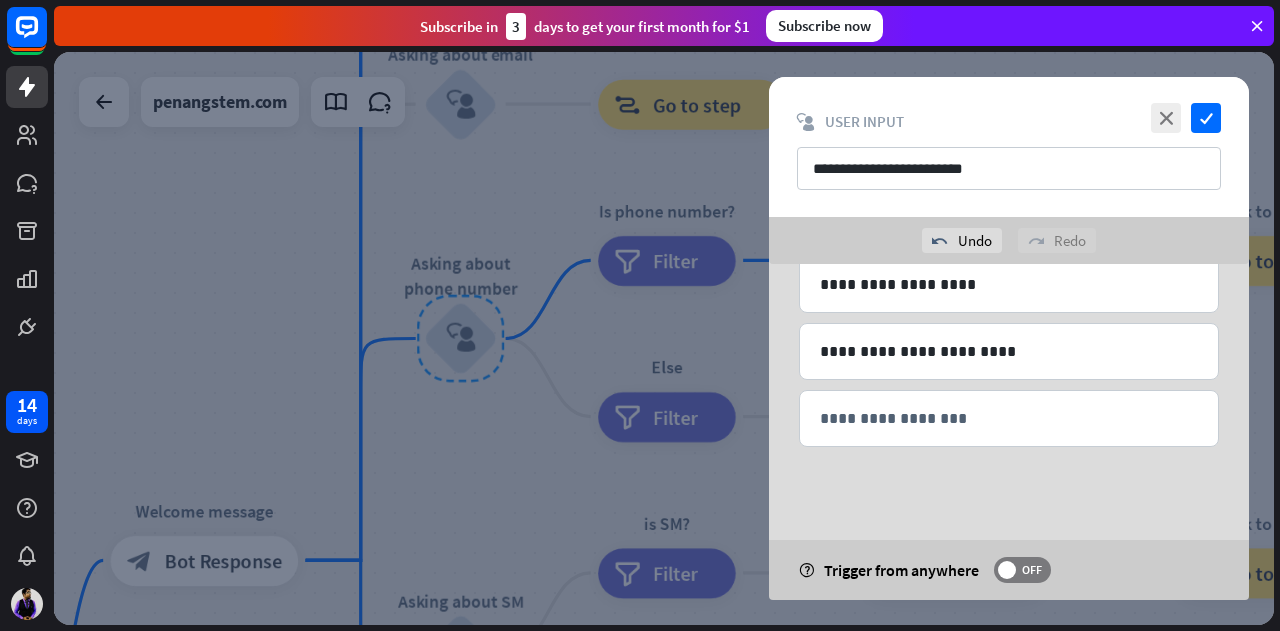 scroll, scrollTop: 1086, scrollLeft: 0, axis: vertical 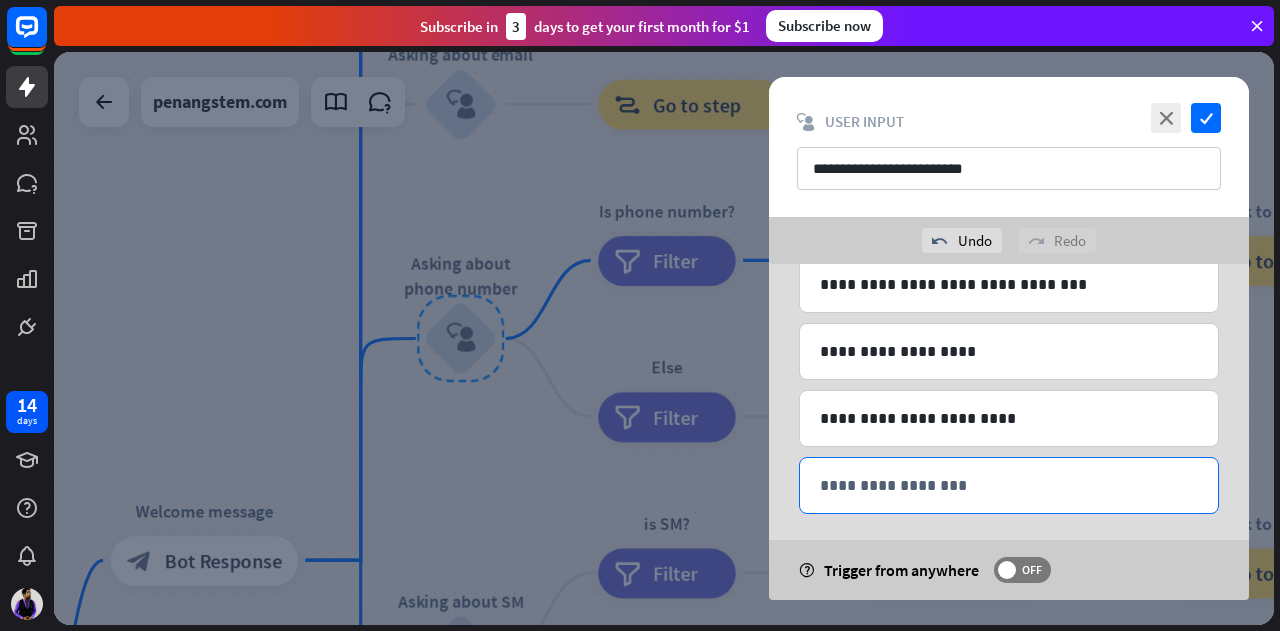 click on "**********" at bounding box center [1009, 485] 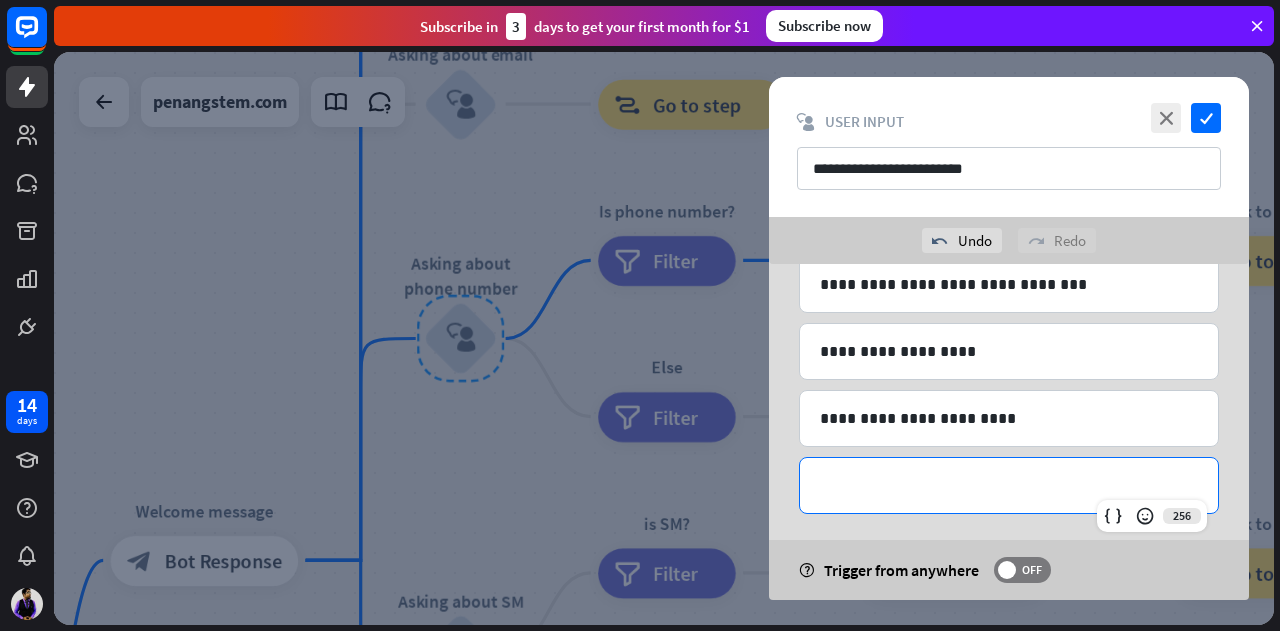 type 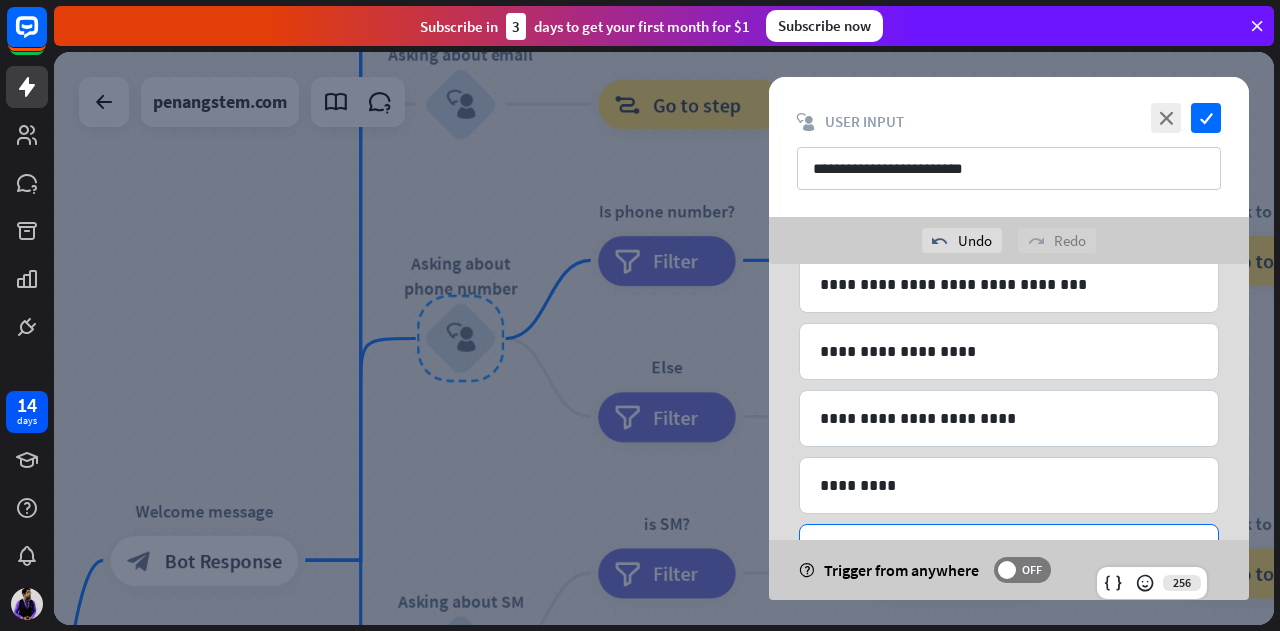 click on "**********" at bounding box center (1009, 552) 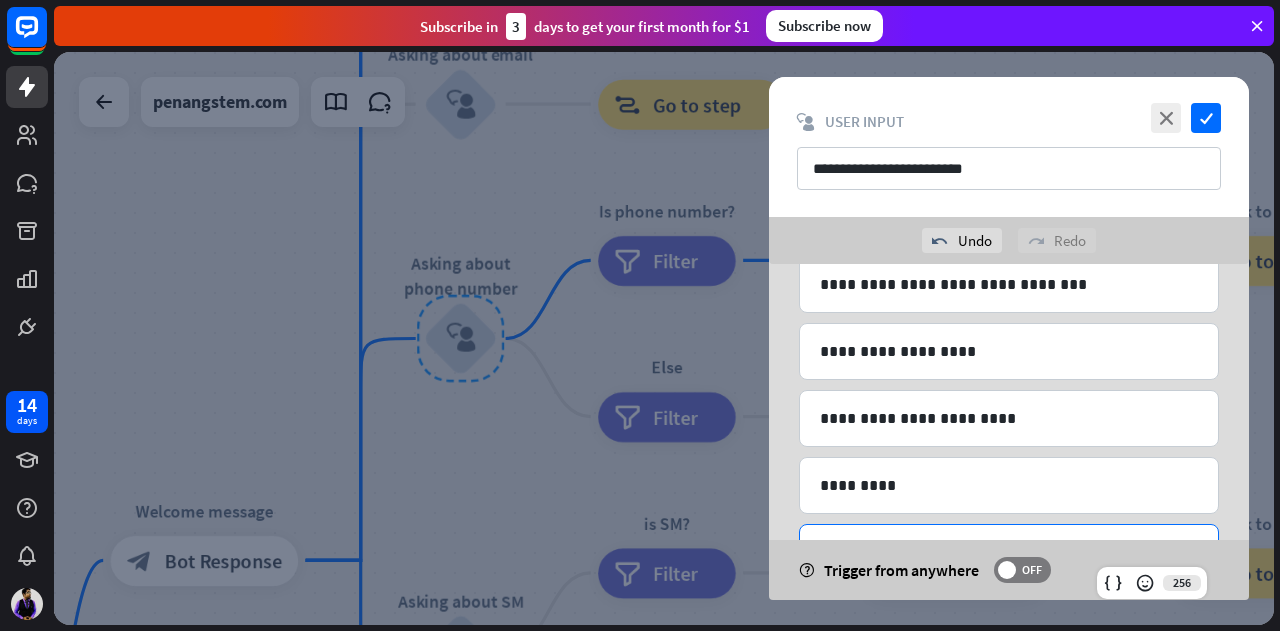 type 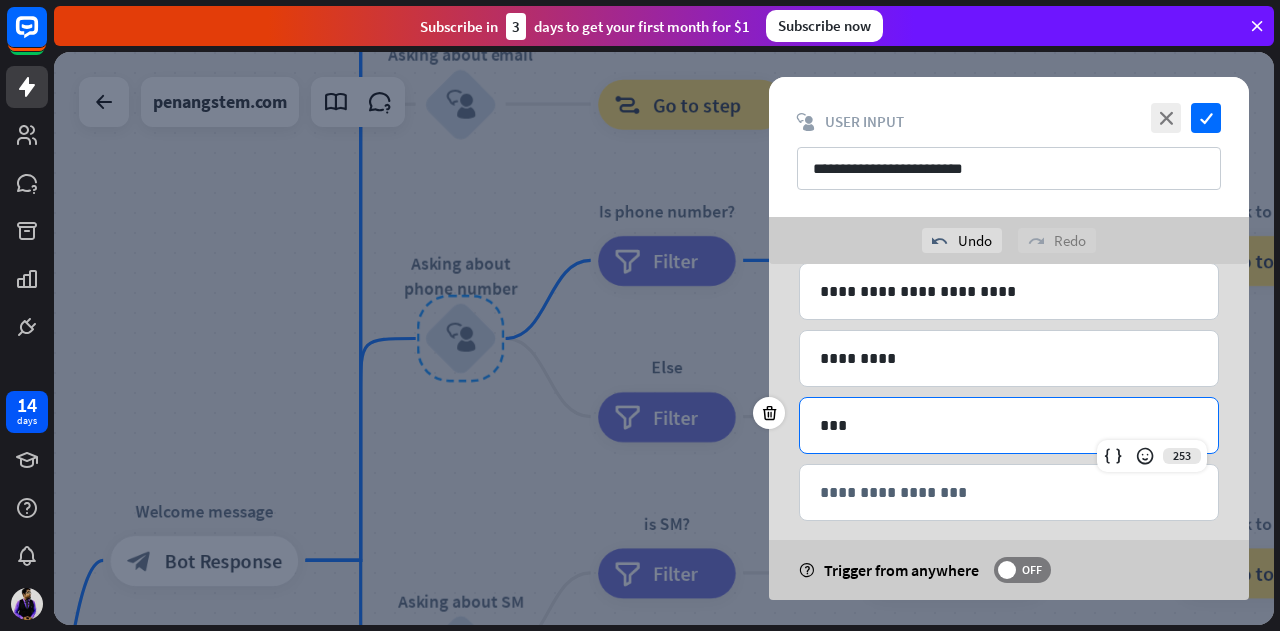 scroll, scrollTop: 1219, scrollLeft: 0, axis: vertical 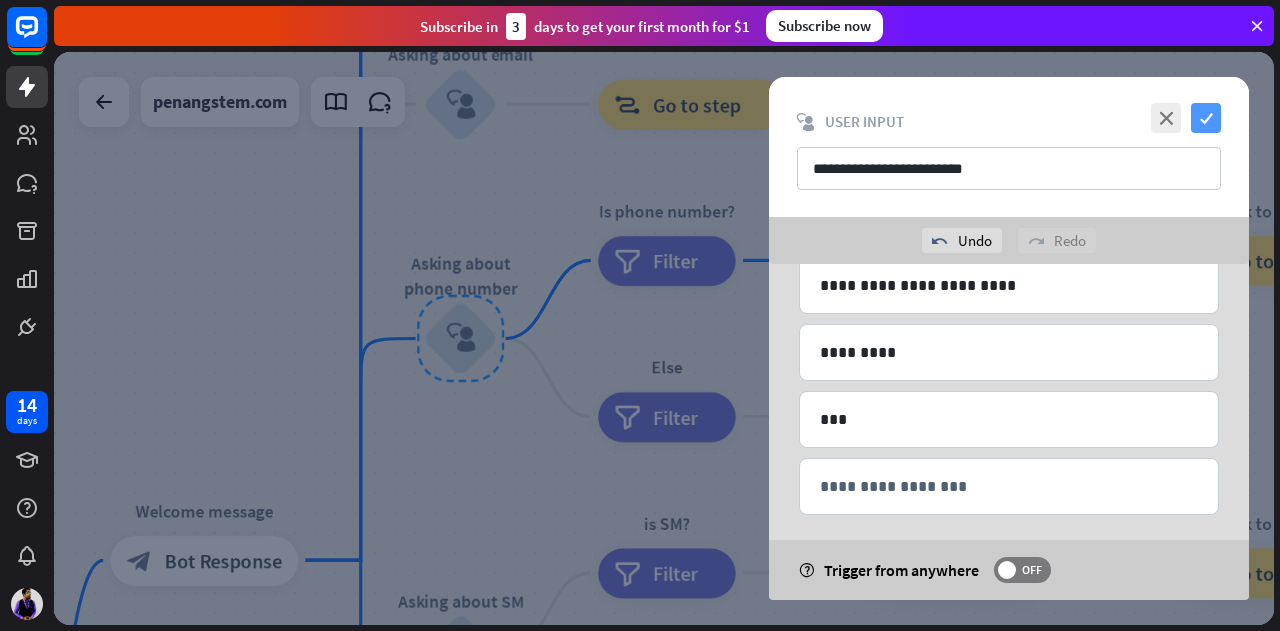 click on "check" at bounding box center [1206, 118] 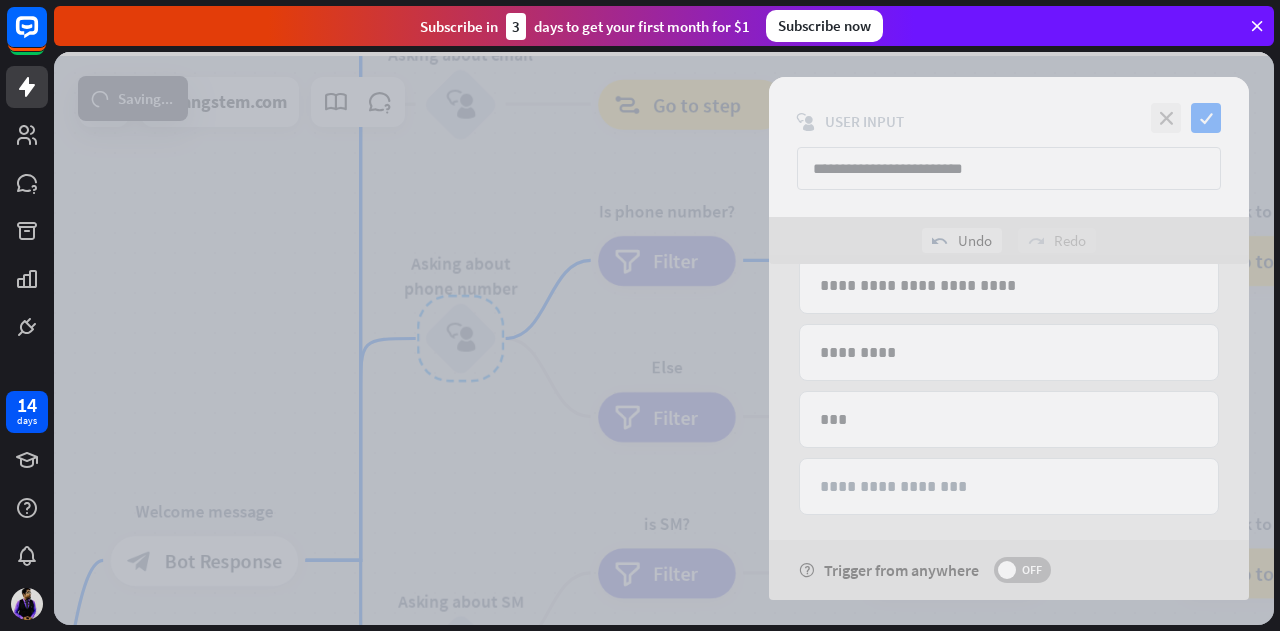 scroll, scrollTop: 768, scrollLeft: 0, axis: vertical 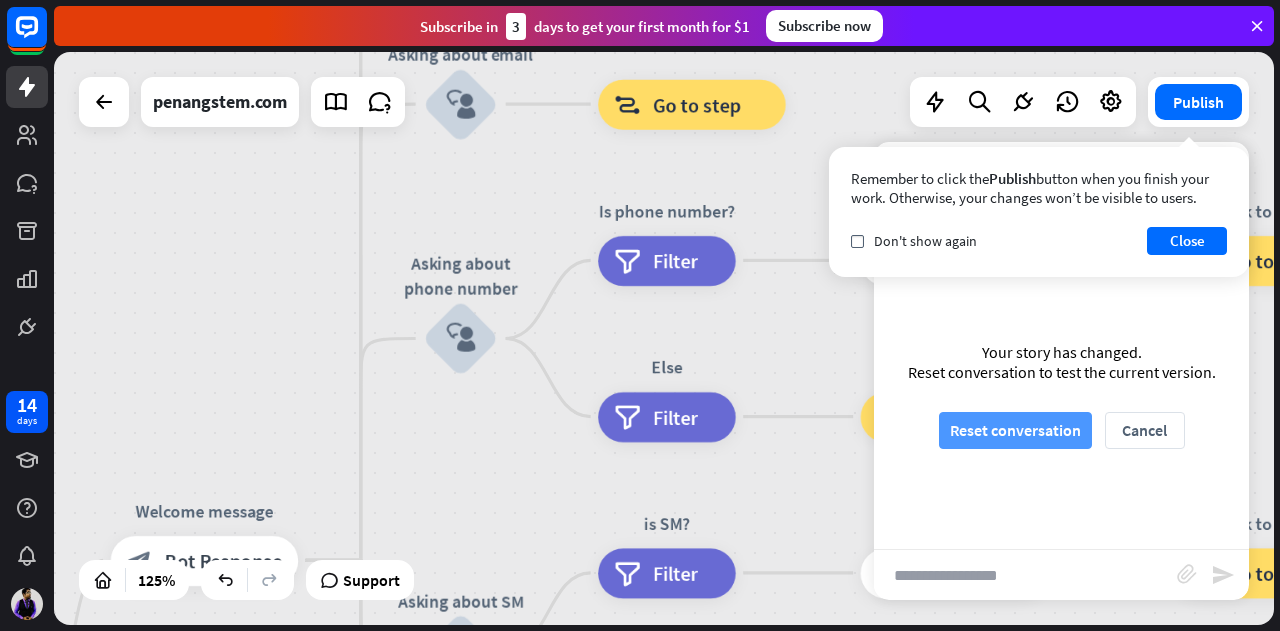 click on "Reset conversation" at bounding box center (1015, 430) 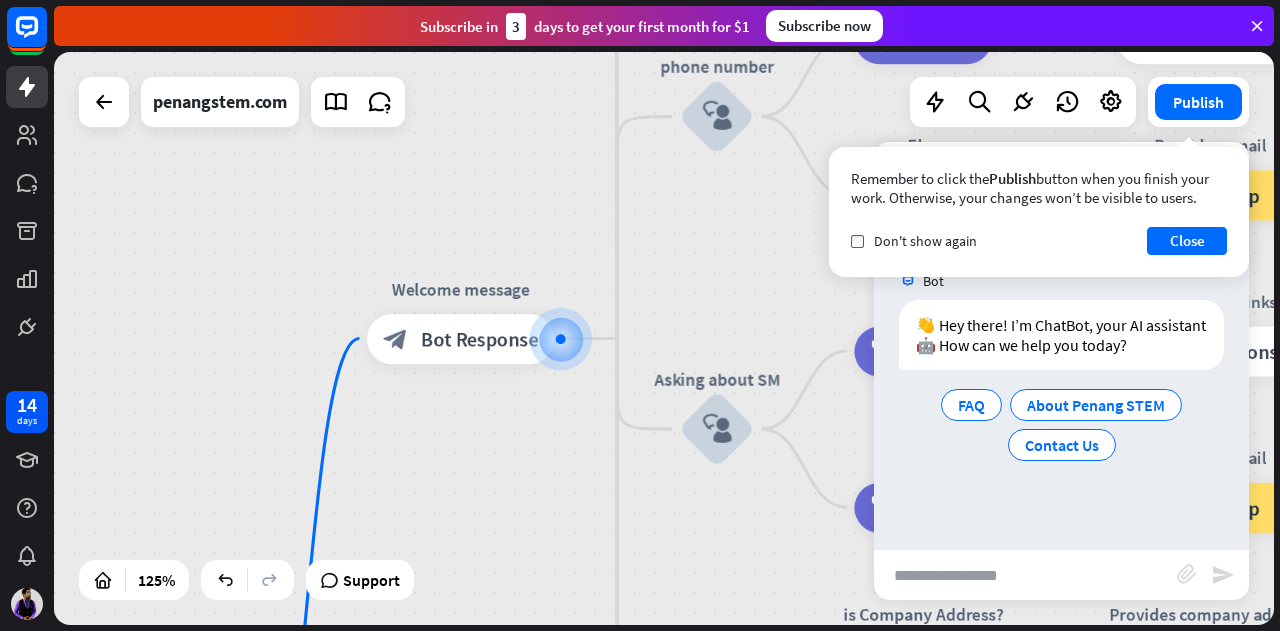 click at bounding box center [1025, 575] 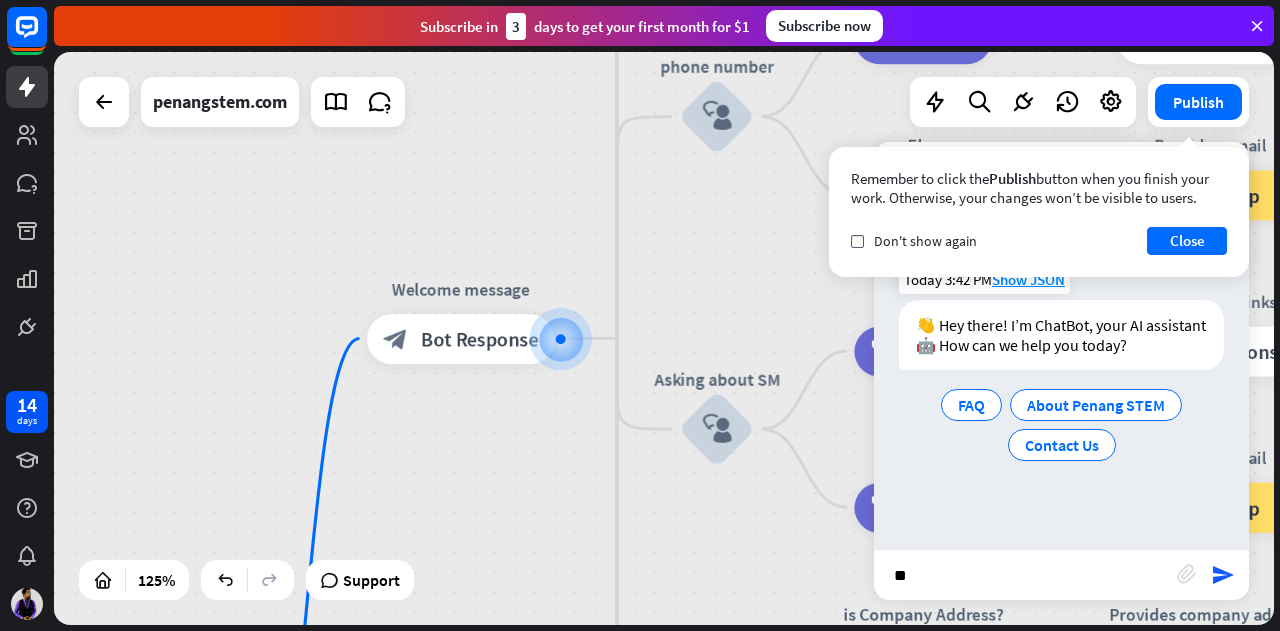 type on "***" 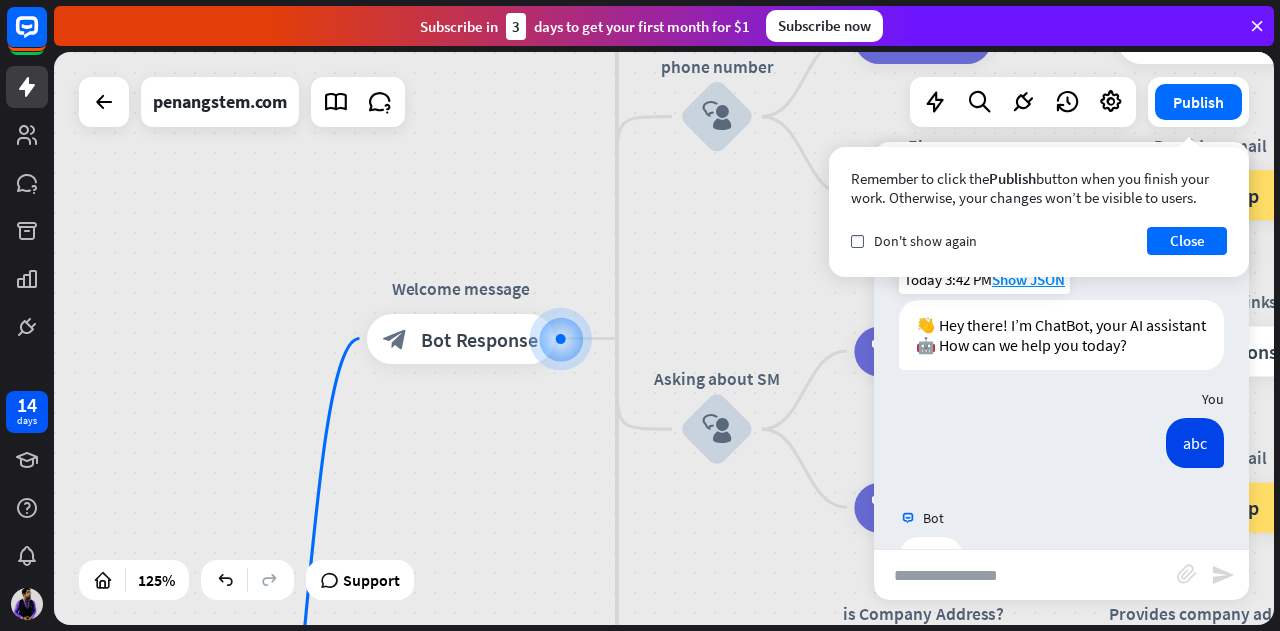 scroll, scrollTop: 87, scrollLeft: 0, axis: vertical 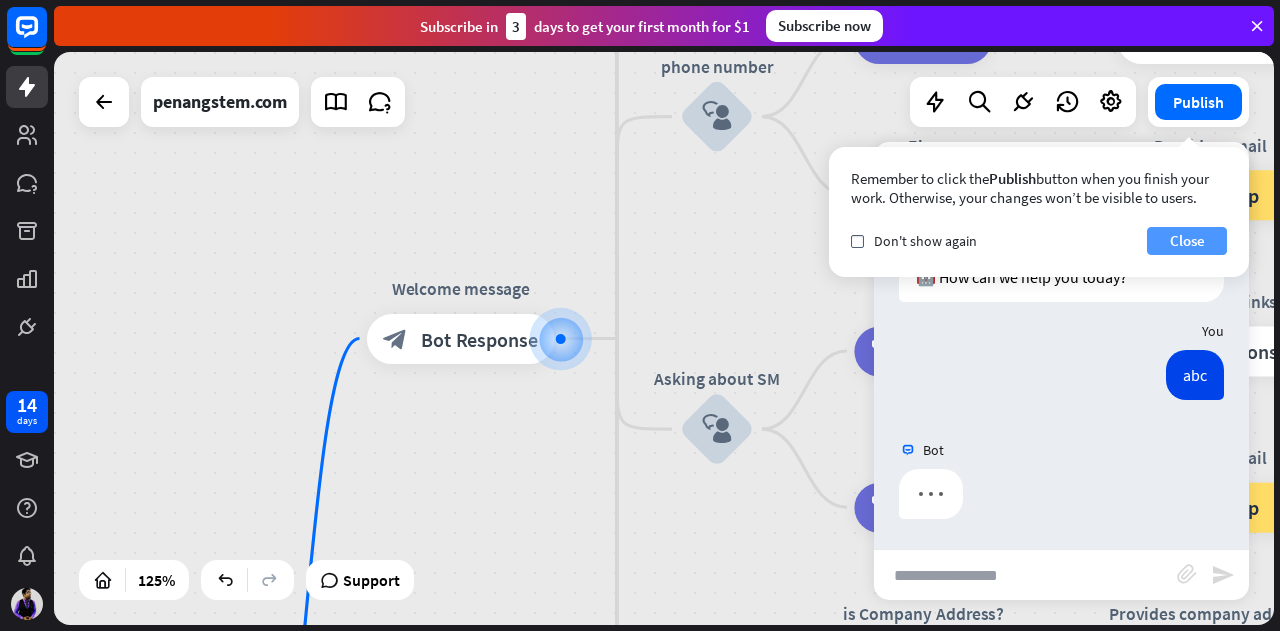 click on "Close" at bounding box center (1187, 241) 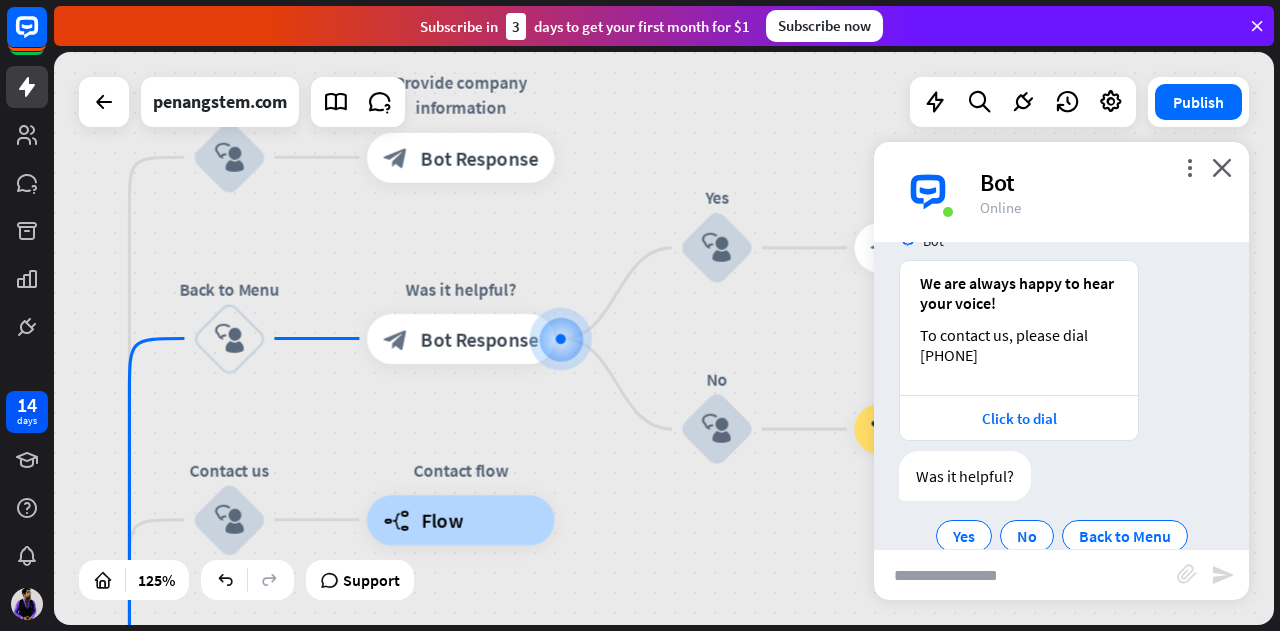 scroll, scrollTop: 311, scrollLeft: 0, axis: vertical 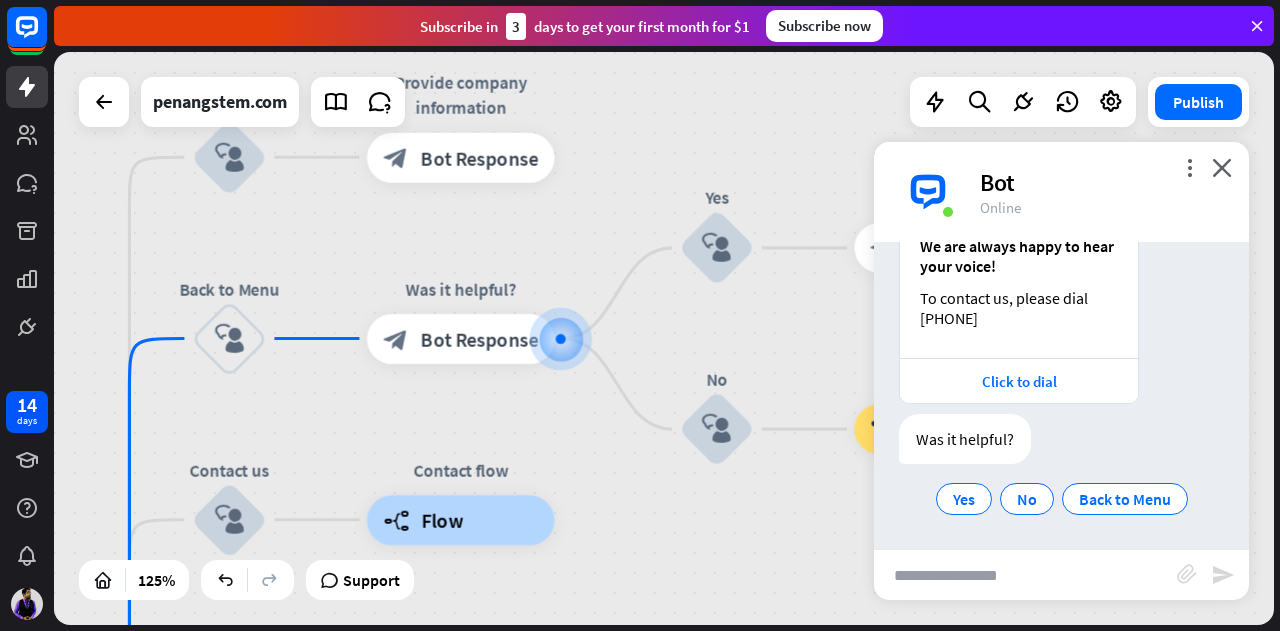 click at bounding box center (1025, 575) 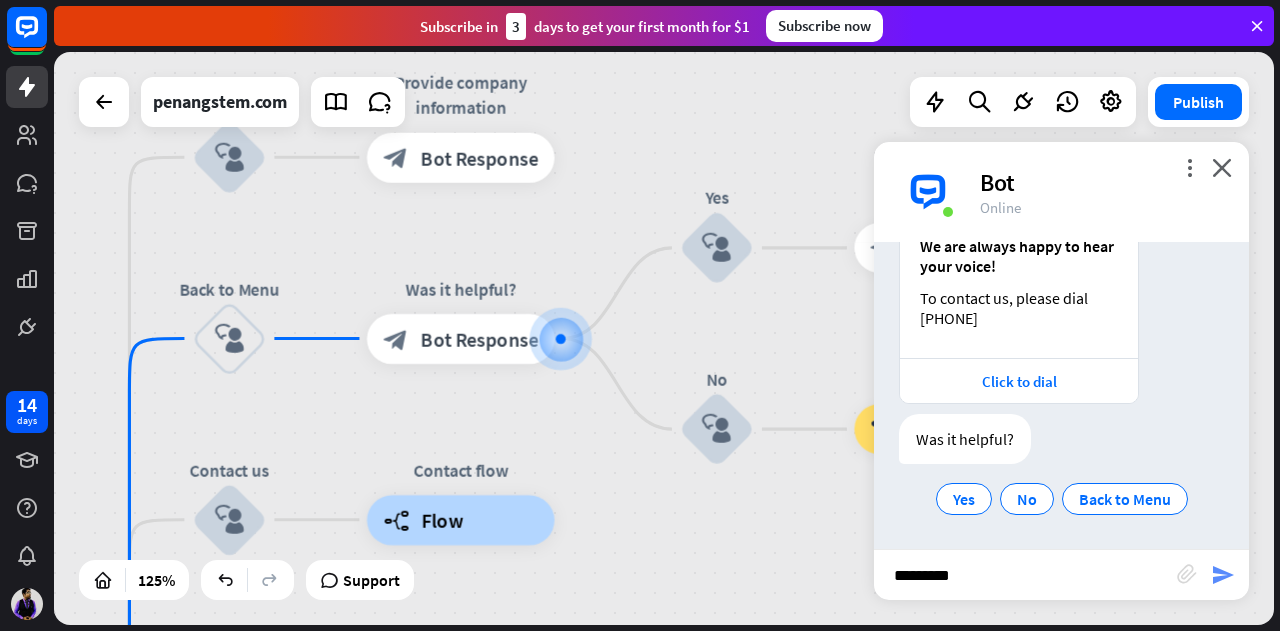 type on "*********" 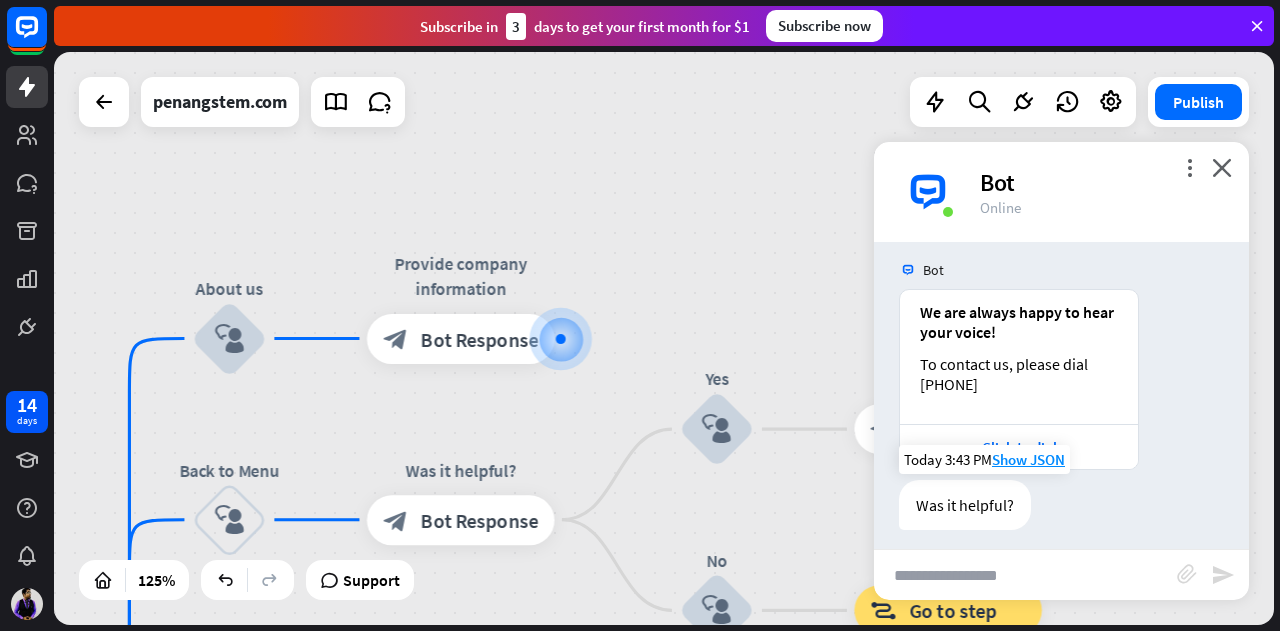 scroll, scrollTop: 427, scrollLeft: 0, axis: vertical 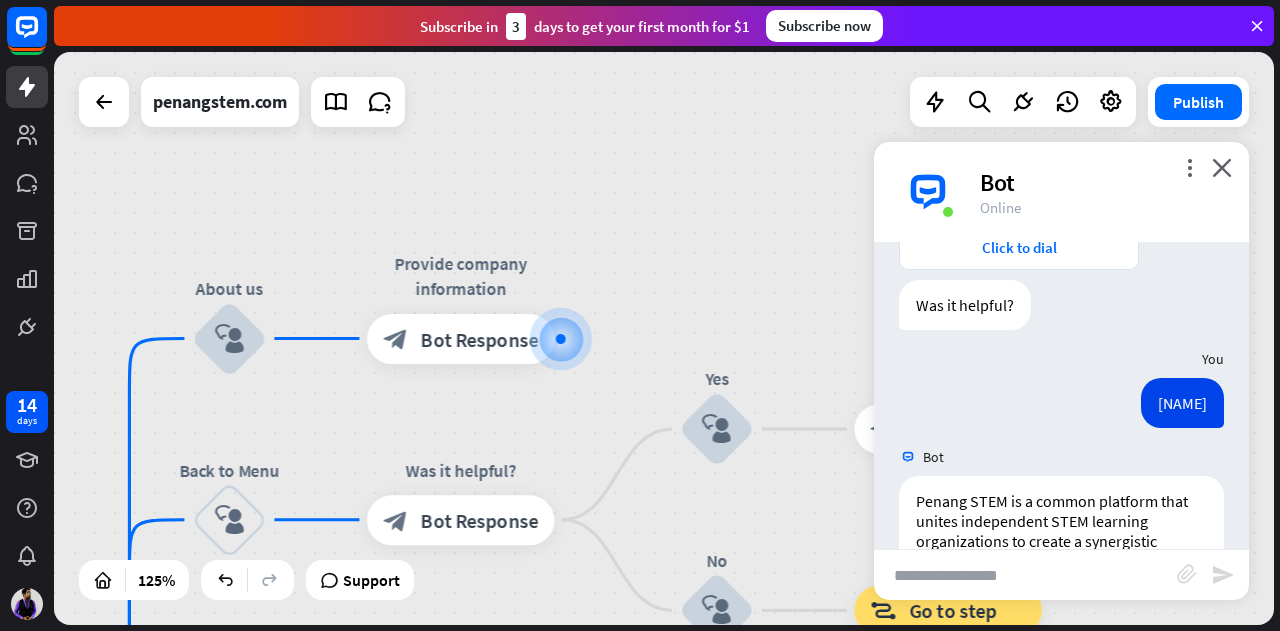 click on "You" at bounding box center [1061, 359] 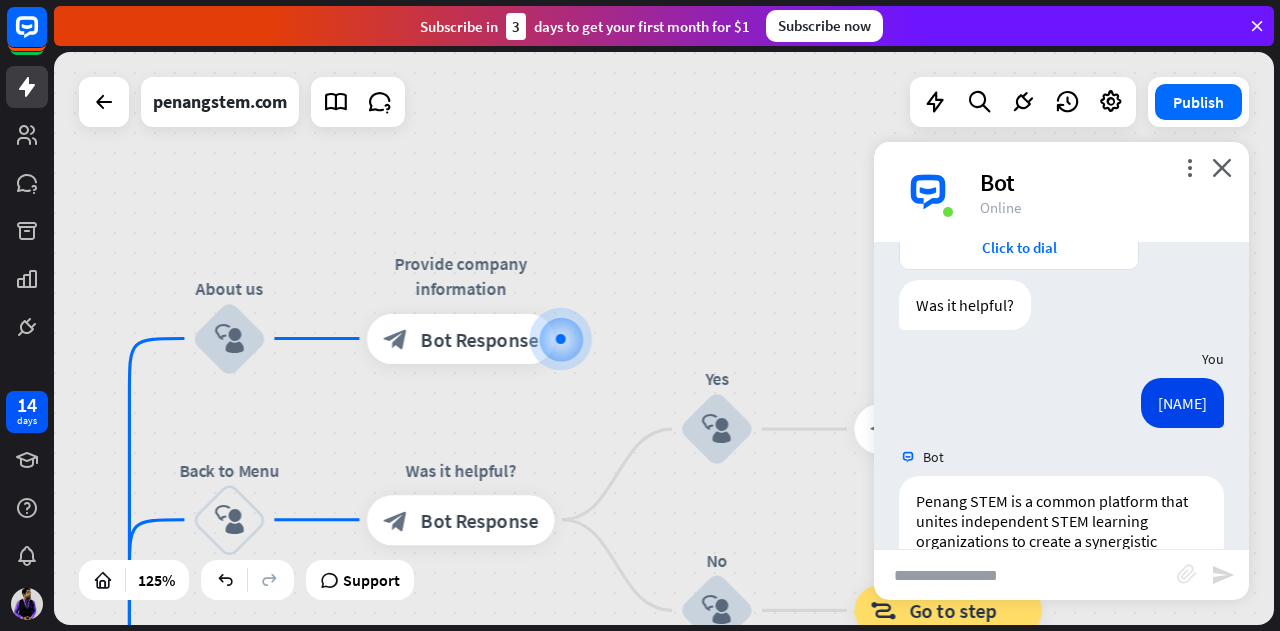 click on "block_attachment" at bounding box center (1187, 574) 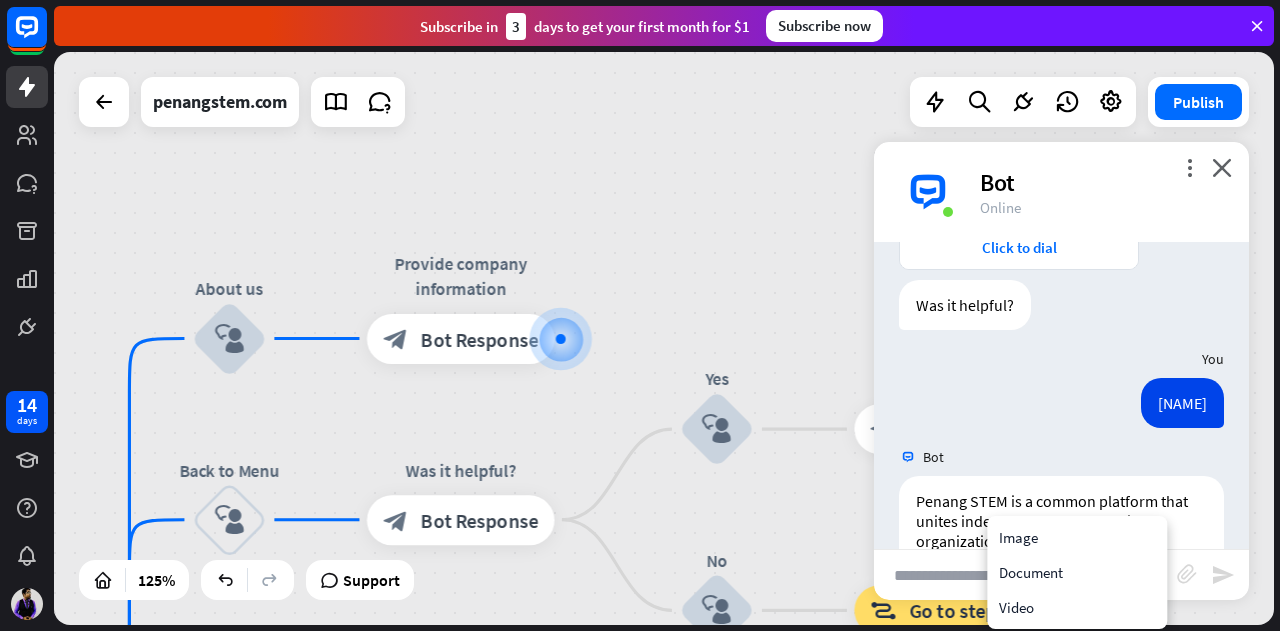 click on "You" at bounding box center [1061, 359] 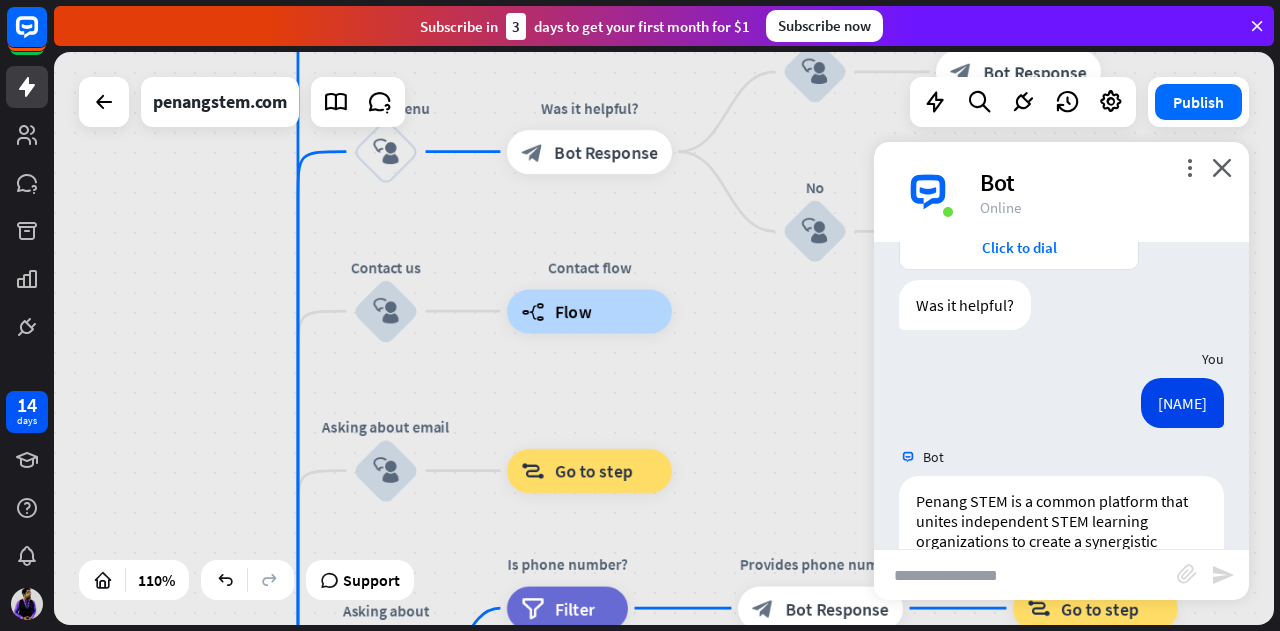 drag, startPoint x: 648, startPoint y: 222, endPoint x: 746, endPoint y: -121, distance: 356.72537 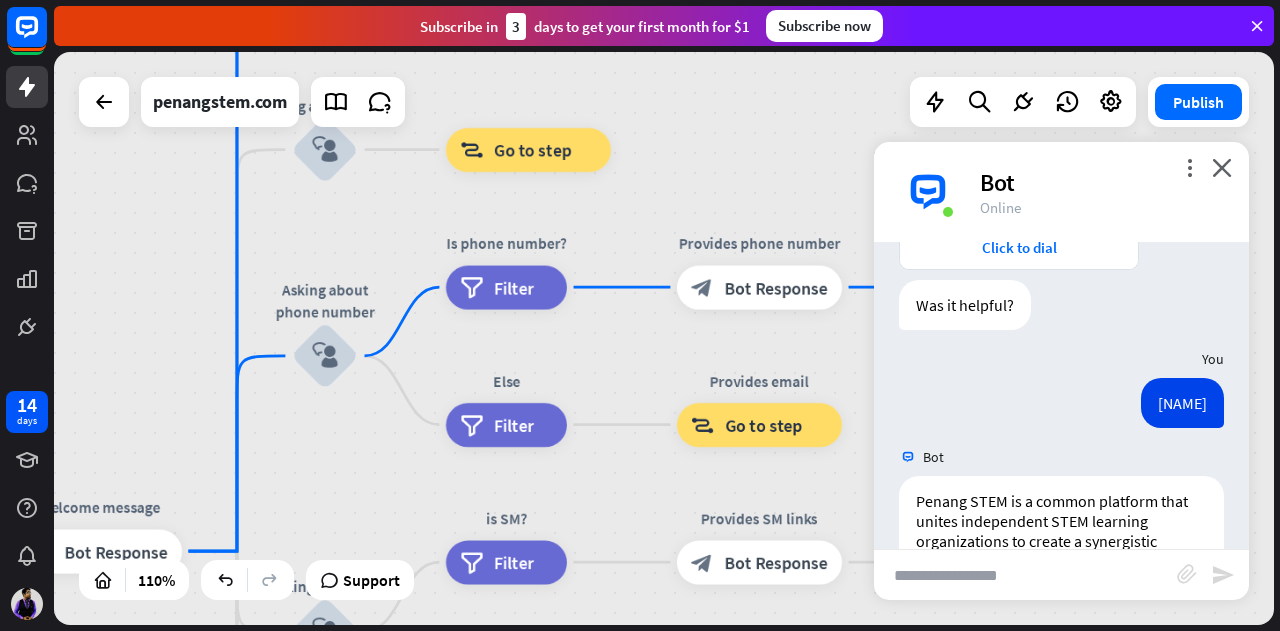 drag, startPoint x: 784, startPoint y: 416, endPoint x: 730, endPoint y: 81, distance: 339.32434 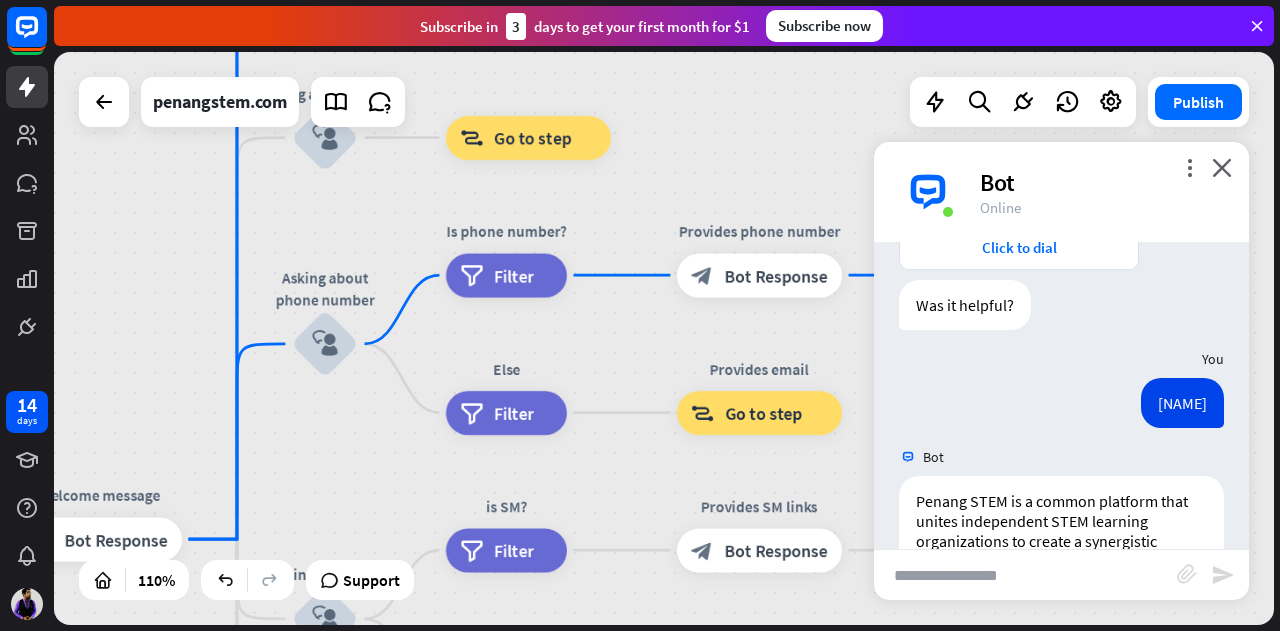click at bounding box center [1025, 575] 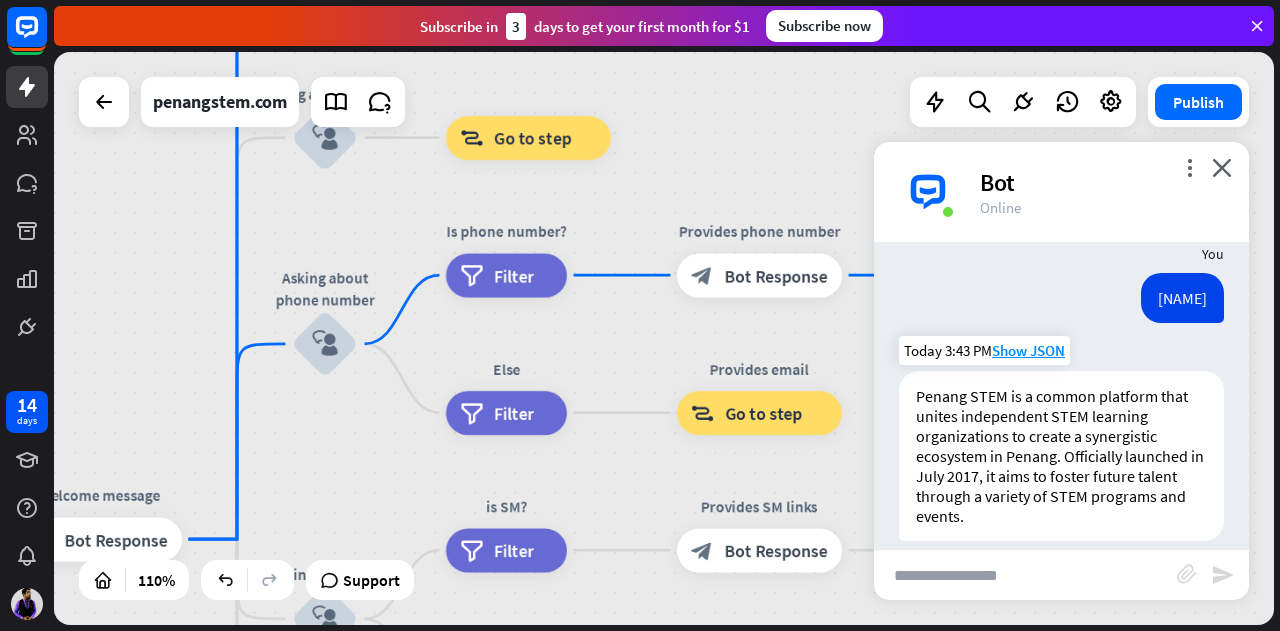 scroll, scrollTop: 627, scrollLeft: 0, axis: vertical 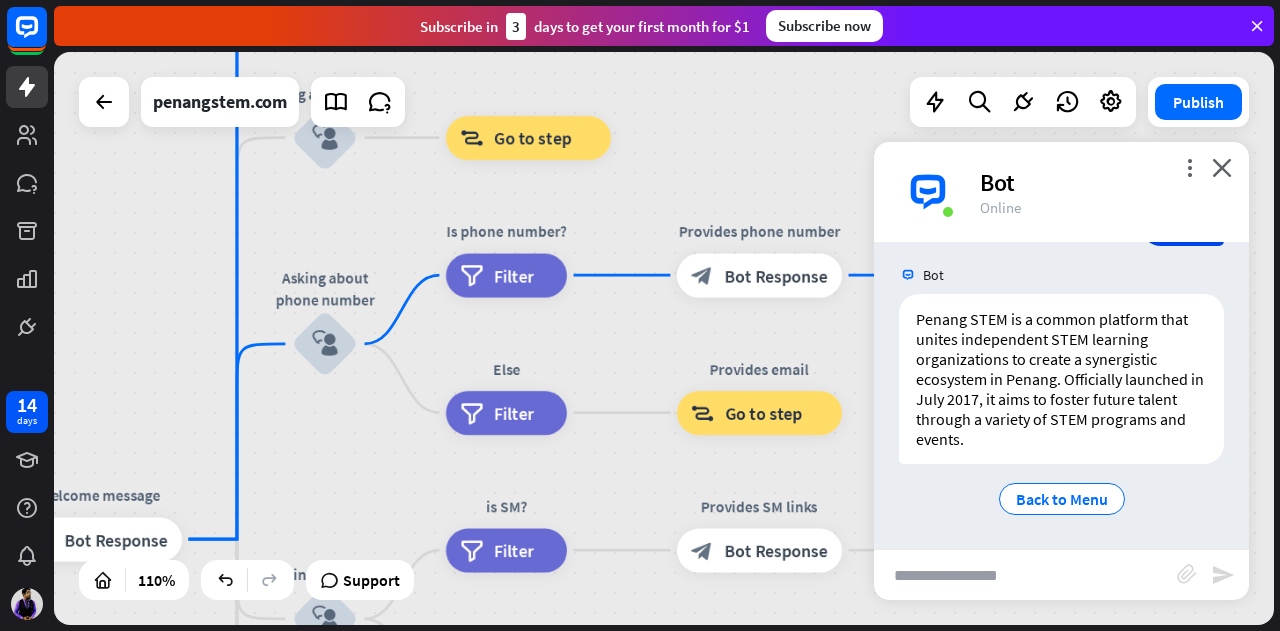 click at bounding box center (1025, 575) 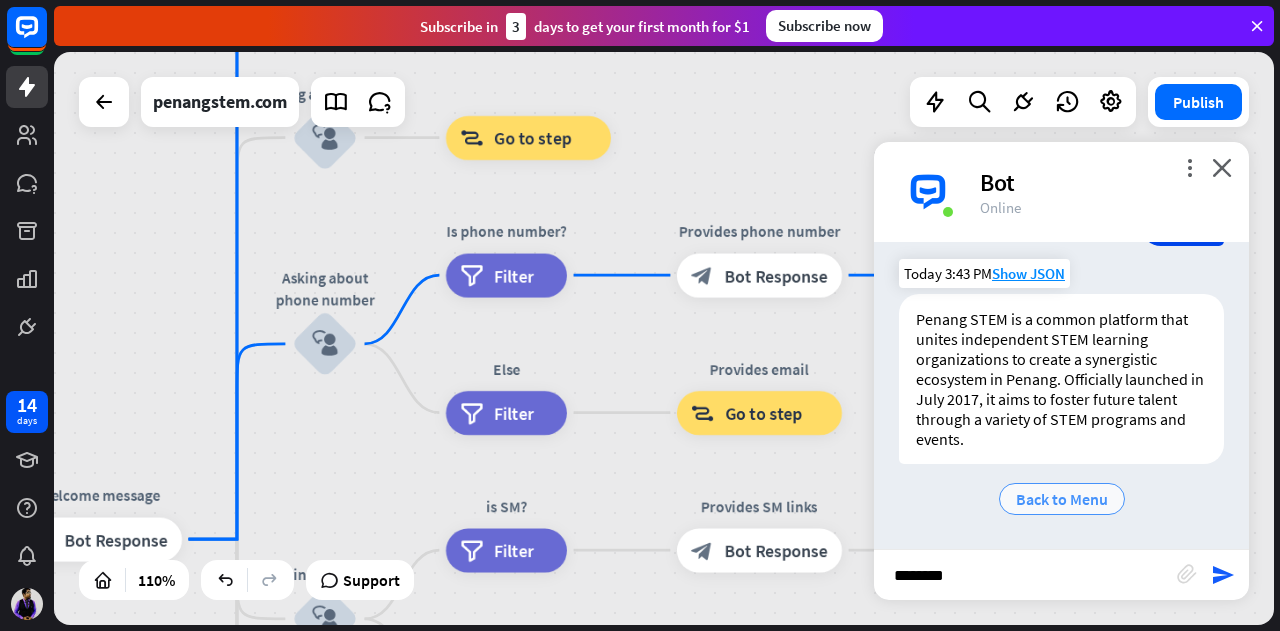 type on "*********" 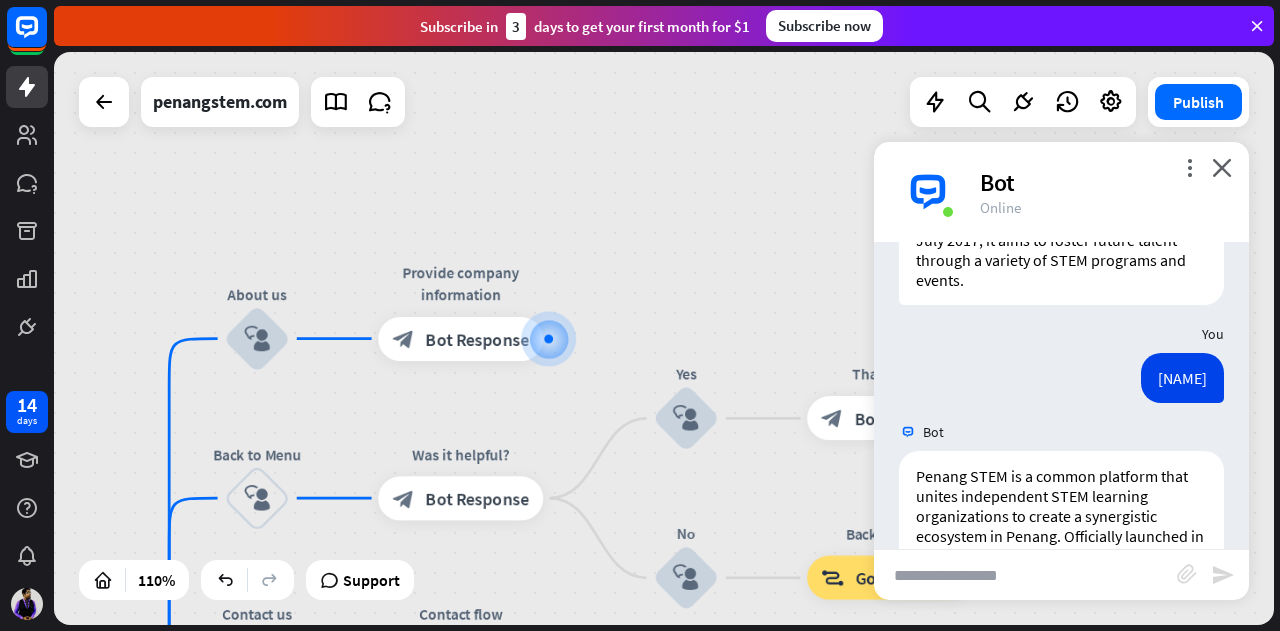 scroll, scrollTop: 943, scrollLeft: 0, axis: vertical 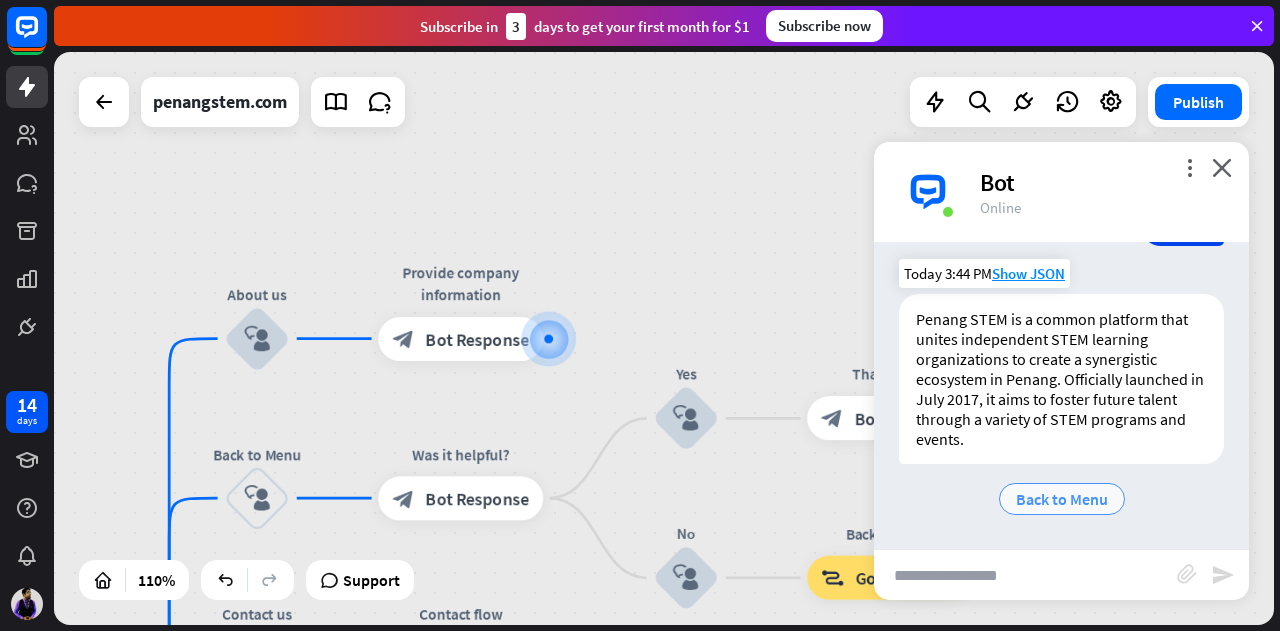 click on "Back to Menu" at bounding box center (1062, 499) 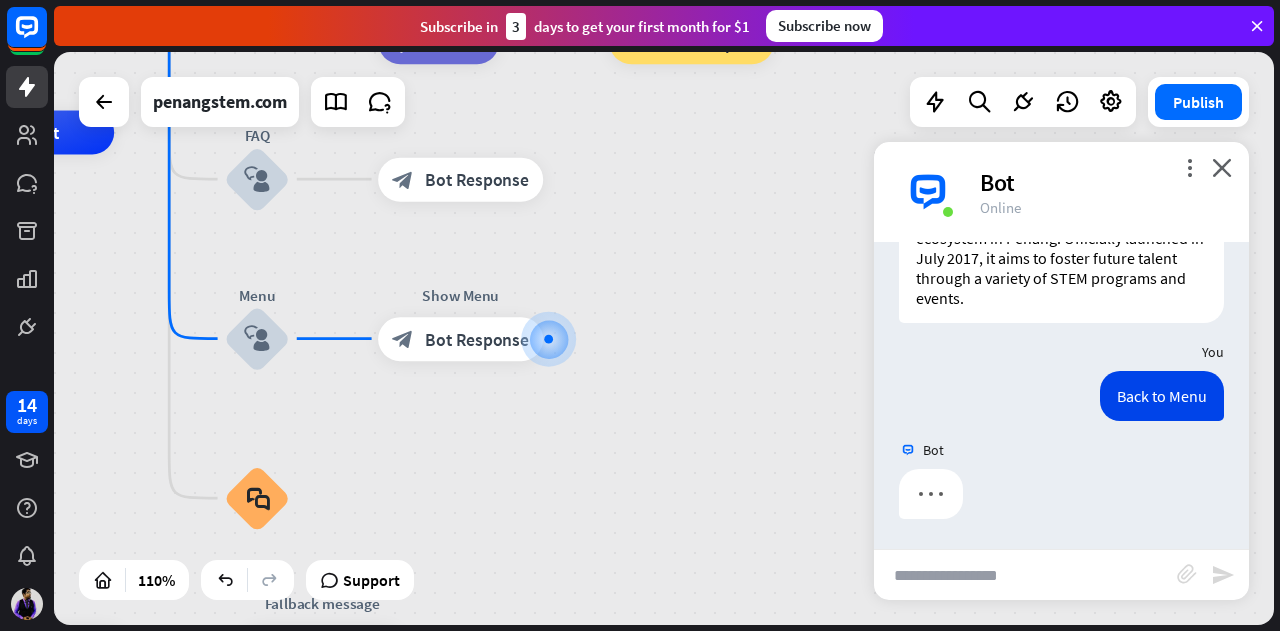 scroll, scrollTop: 1084, scrollLeft: 0, axis: vertical 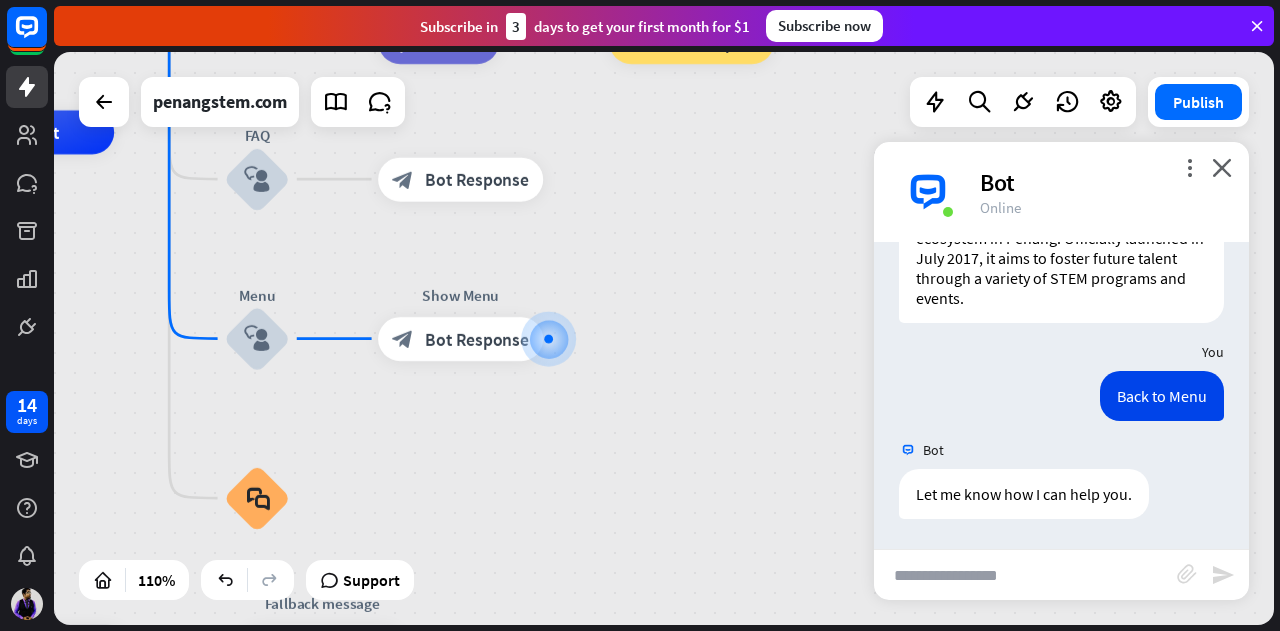 click at bounding box center [1025, 575] 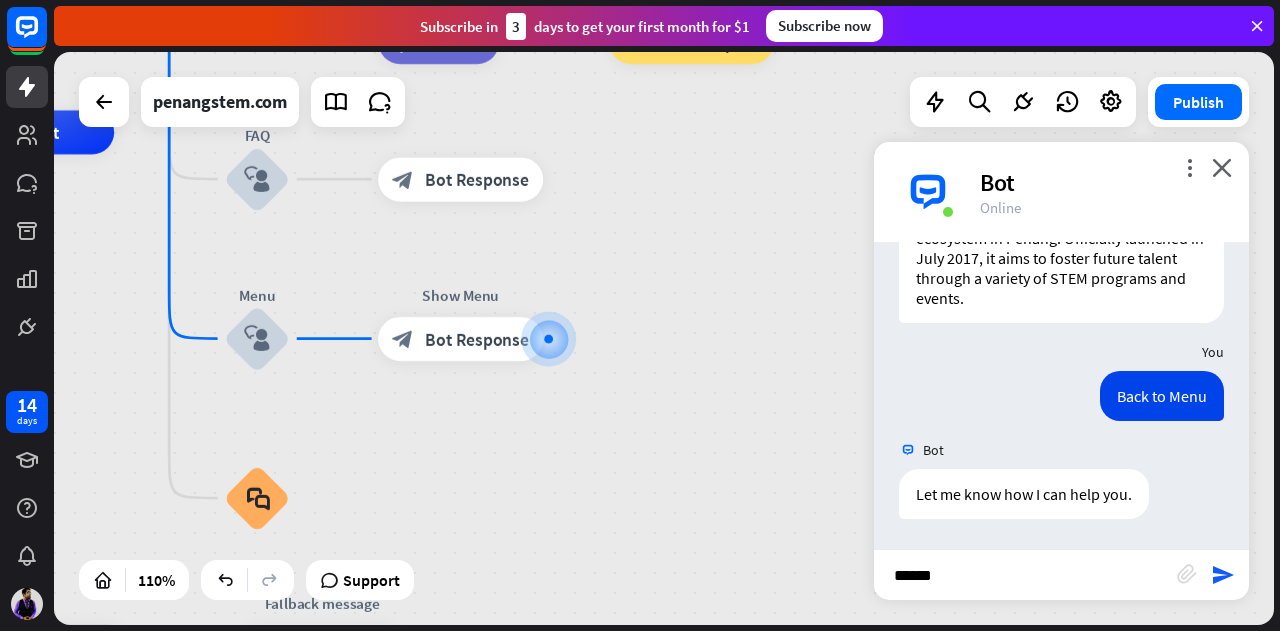 type on "*******" 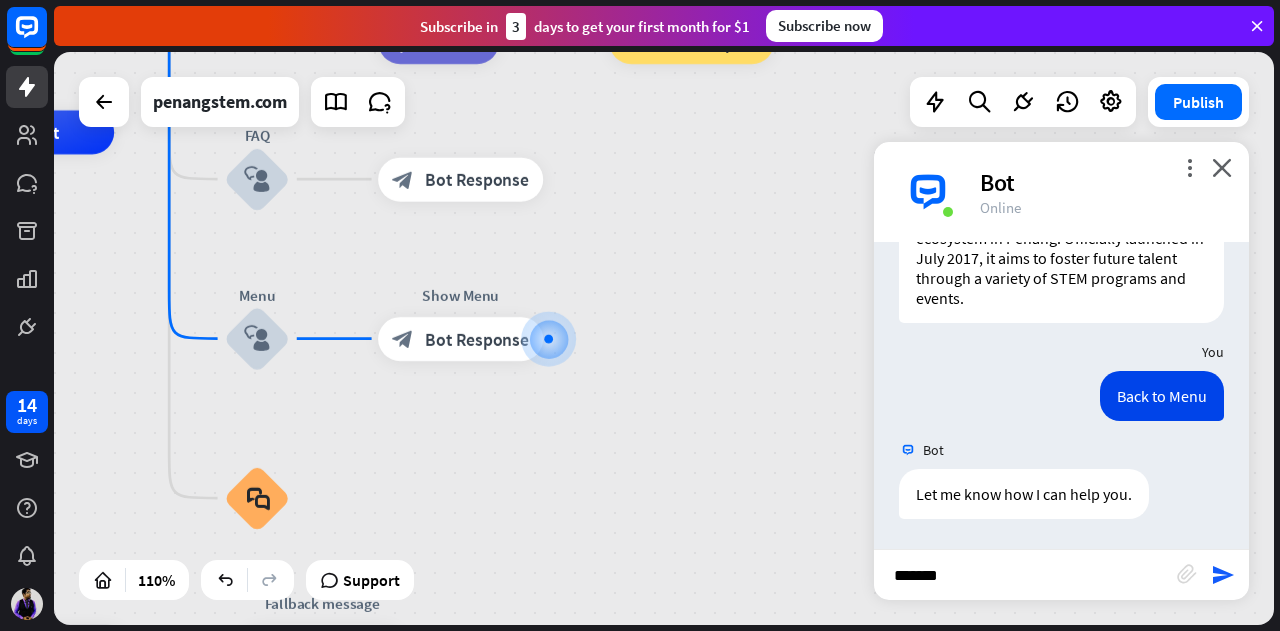 type 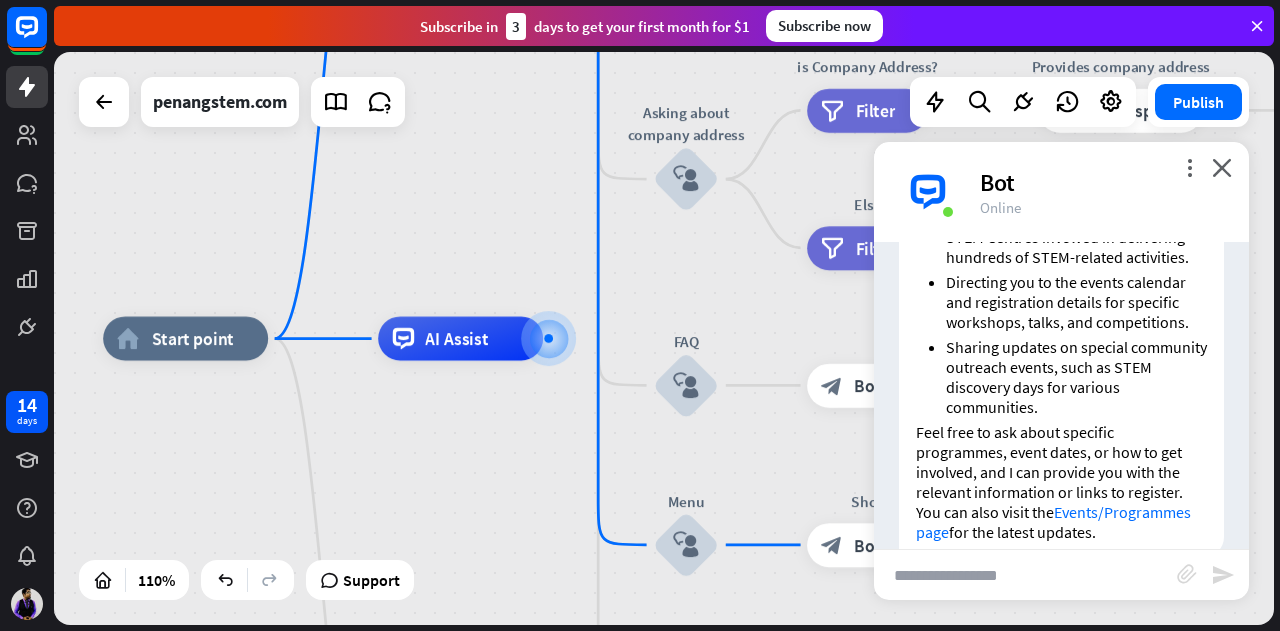 scroll, scrollTop: 1995, scrollLeft: 0, axis: vertical 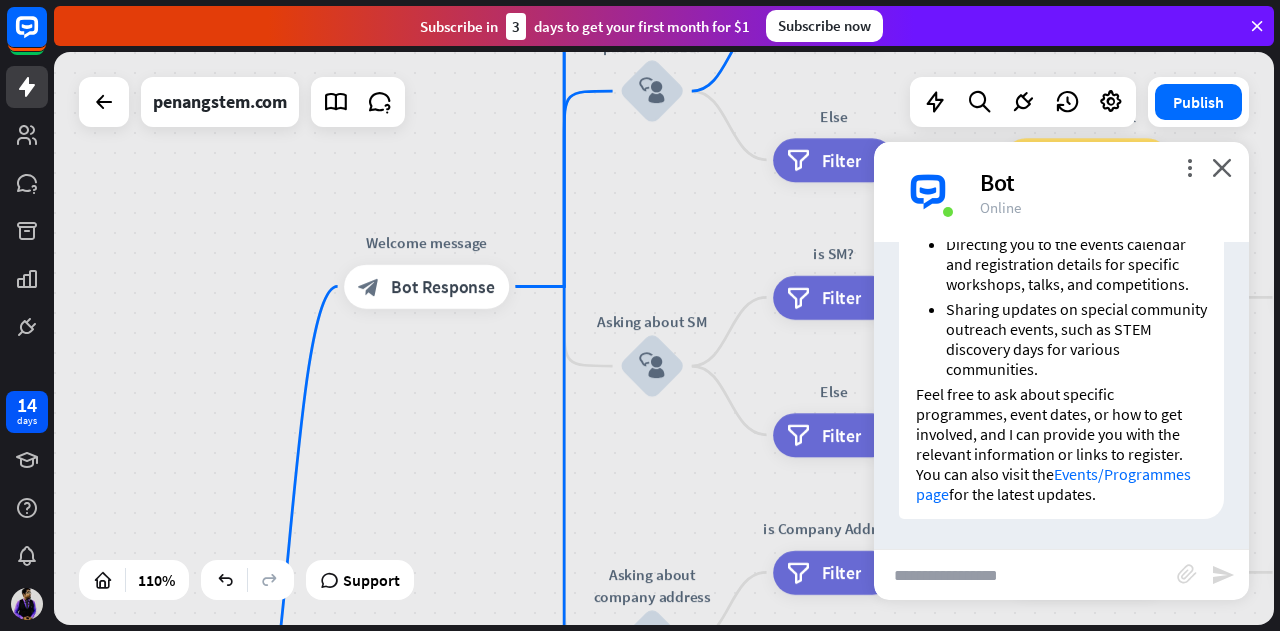 drag, startPoint x: 740, startPoint y: 216, endPoint x: 677, endPoint y: 630, distance: 418.76605 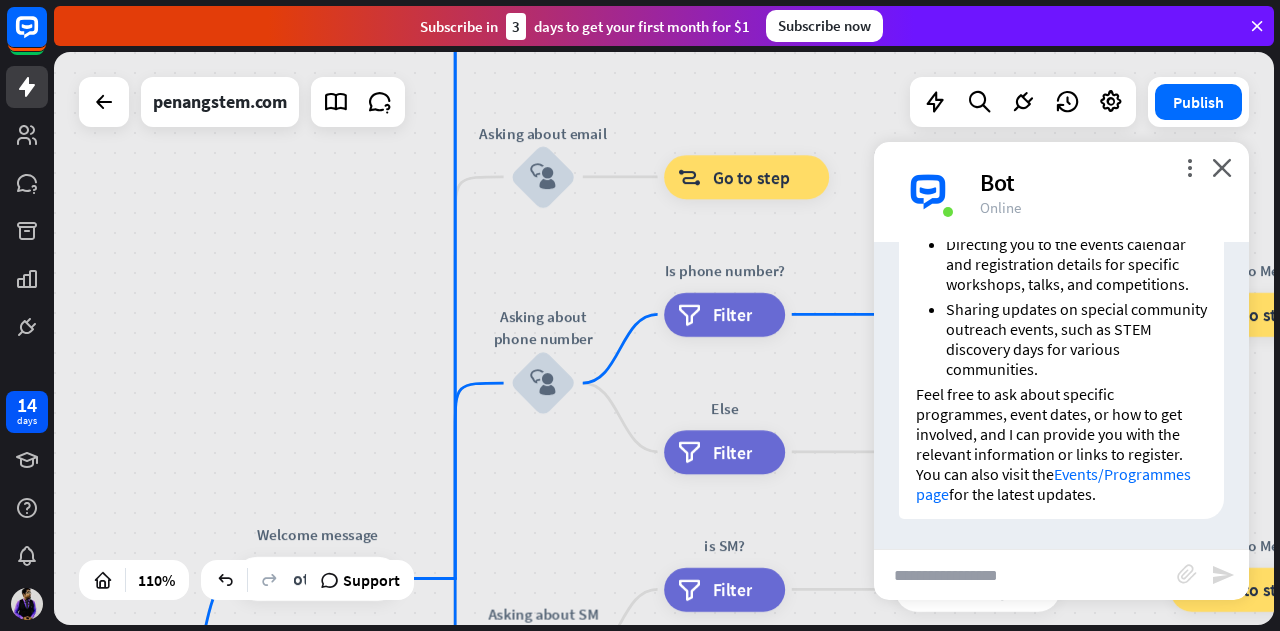 drag, startPoint x: 678, startPoint y: 357, endPoint x: 590, endPoint y: 674, distance: 328.98785 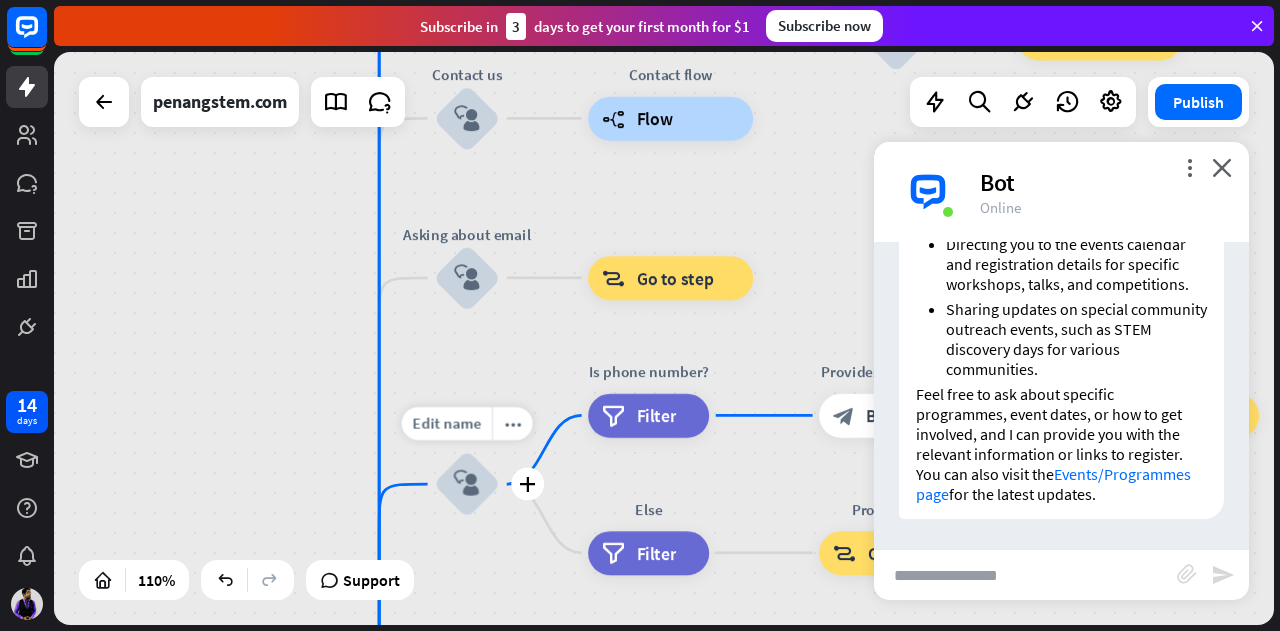 drag, startPoint x: 520, startPoint y: 441, endPoint x: 456, endPoint y: 546, distance: 122.967476 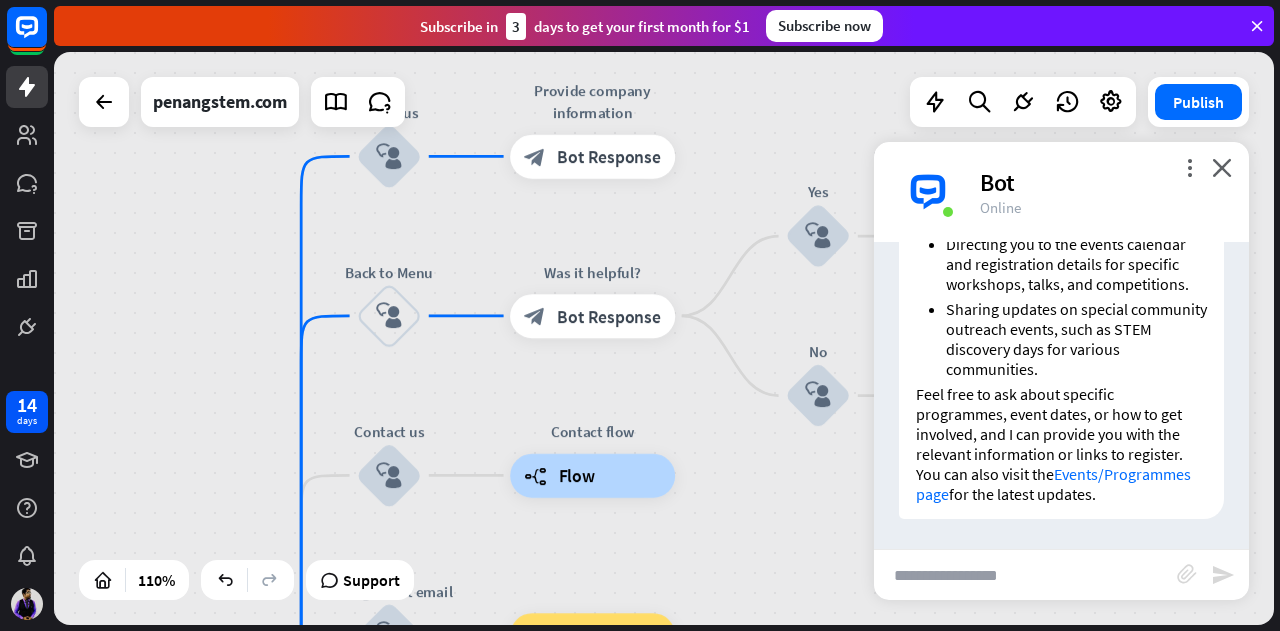 drag, startPoint x: 484, startPoint y: 321, endPoint x: 492, endPoint y: 561, distance: 240.1333 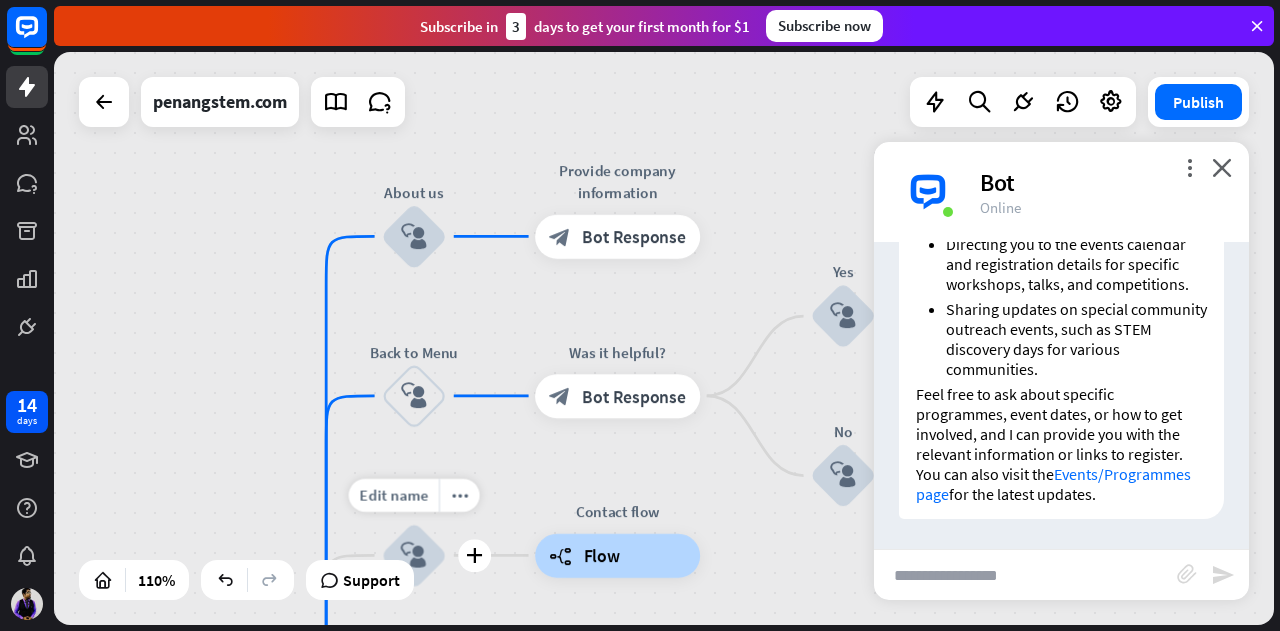 drag, startPoint x: 543, startPoint y: 282, endPoint x: 480, endPoint y: 485, distance: 212.55116 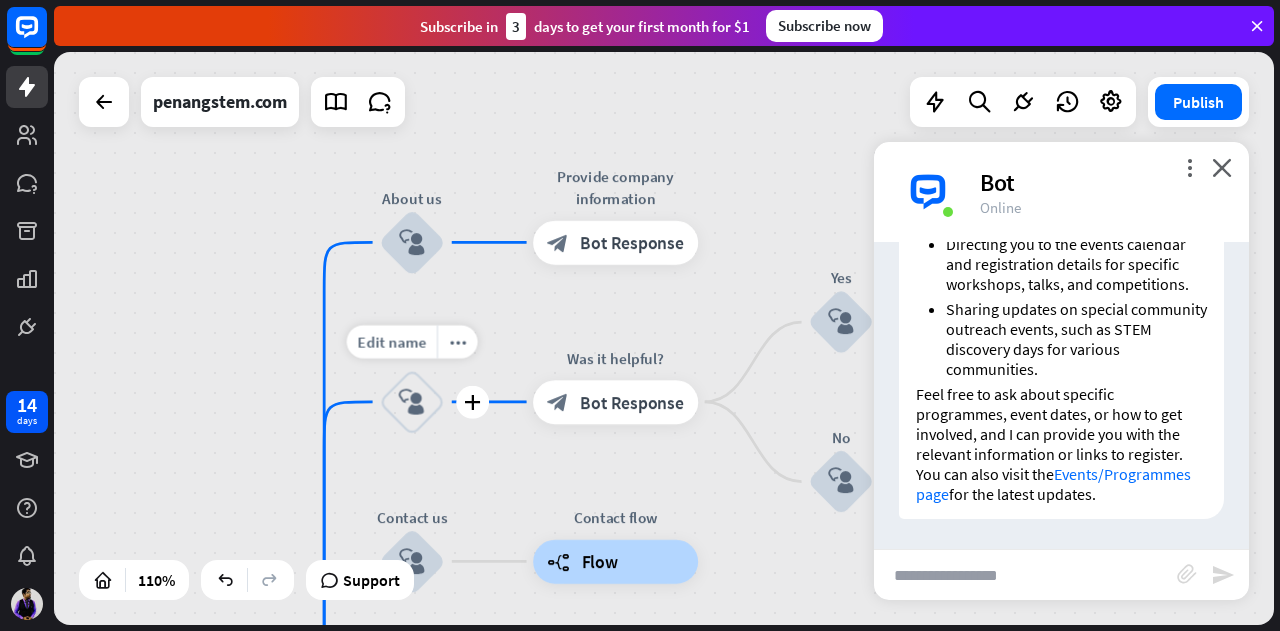 click on "block_user_input" at bounding box center [412, 402] 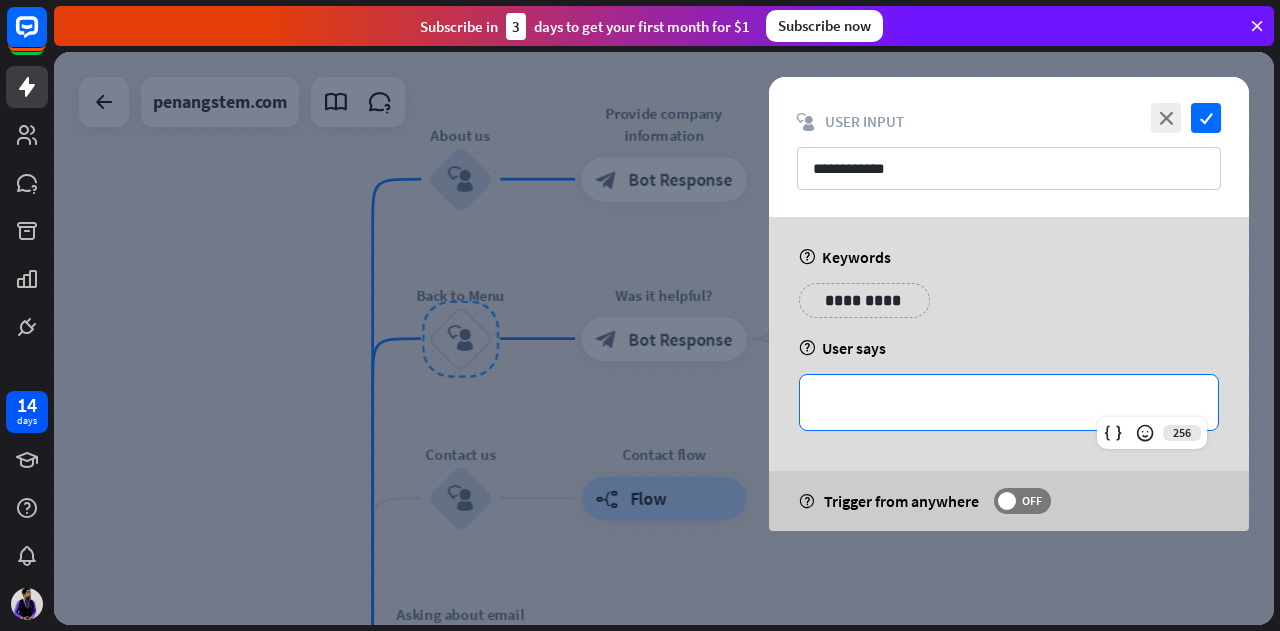 click on "**********" at bounding box center [1009, 402] 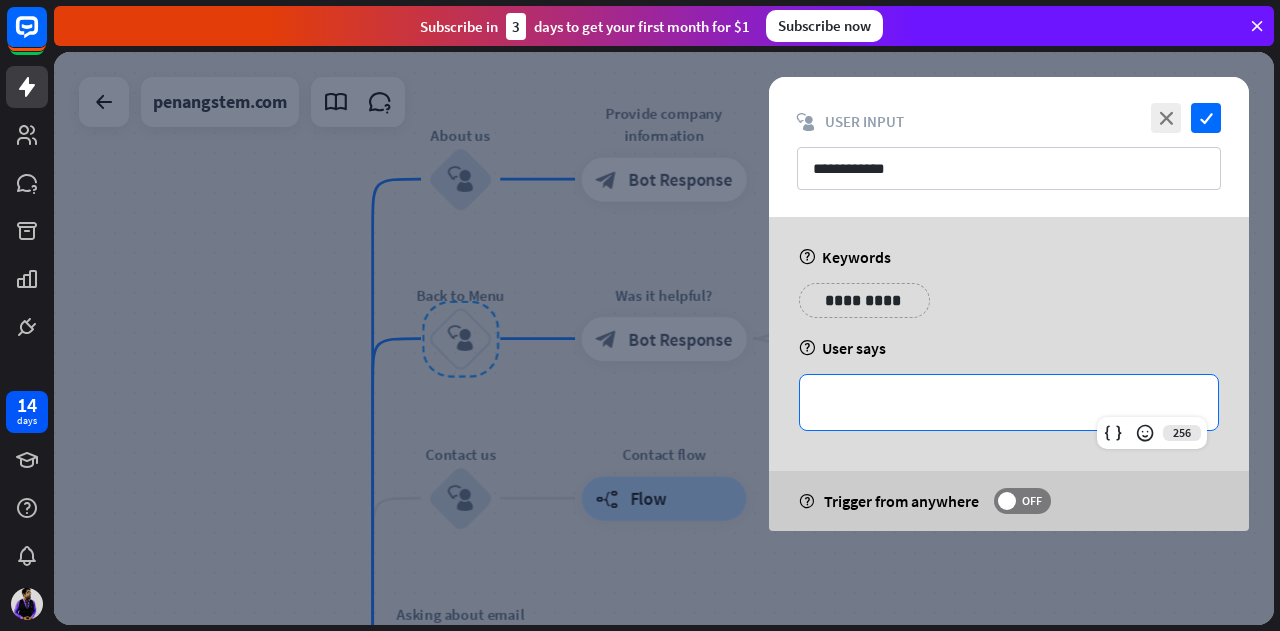 type 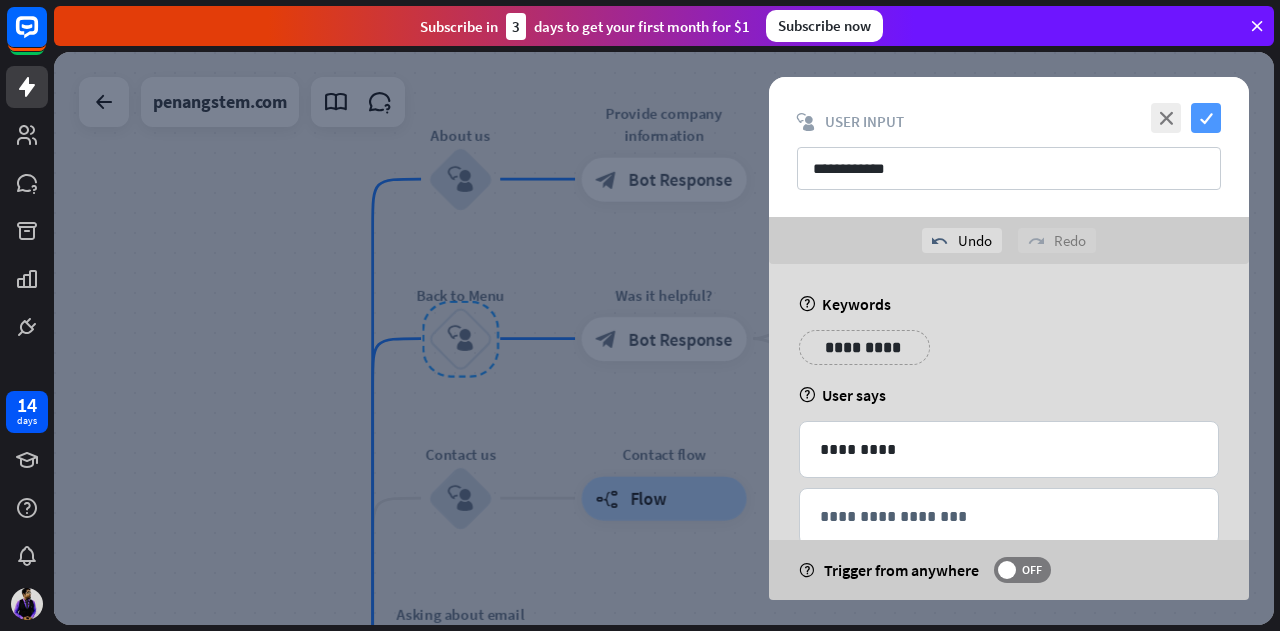 click on "check" at bounding box center [1206, 118] 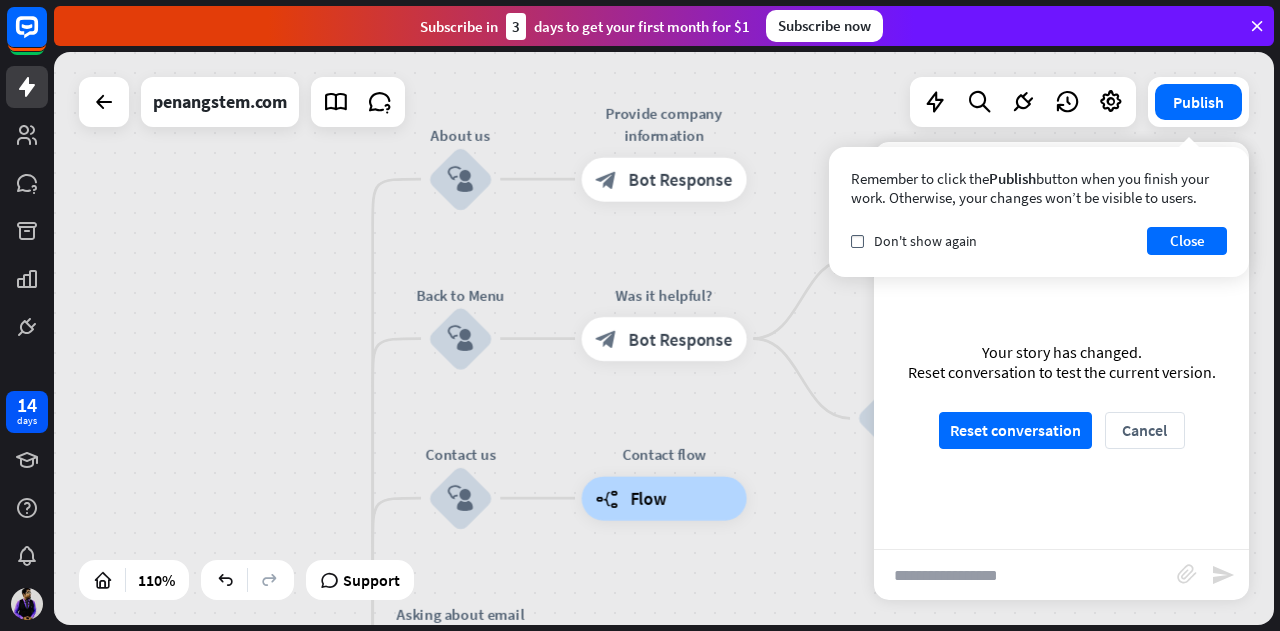 click on "Remember to click the
Publish
button when you finish your work. Otherwise, your changes won’t
be visible to users.
check   Don't show again    Close" at bounding box center (1039, 212) 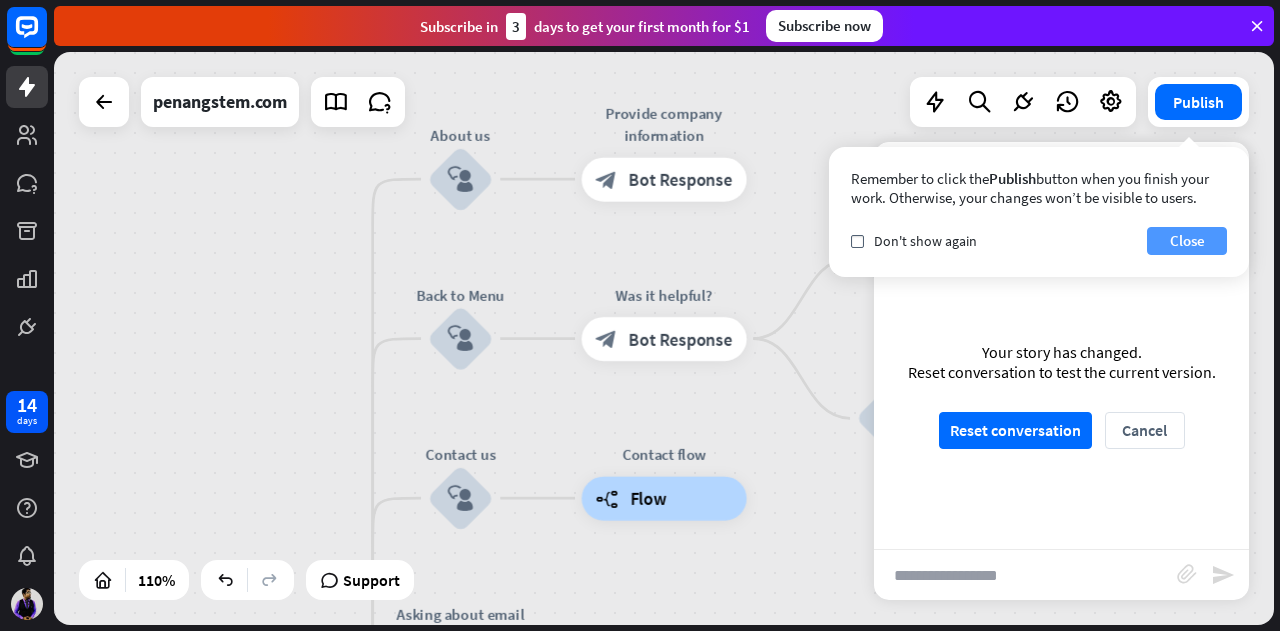 click on "Close" at bounding box center [1187, 241] 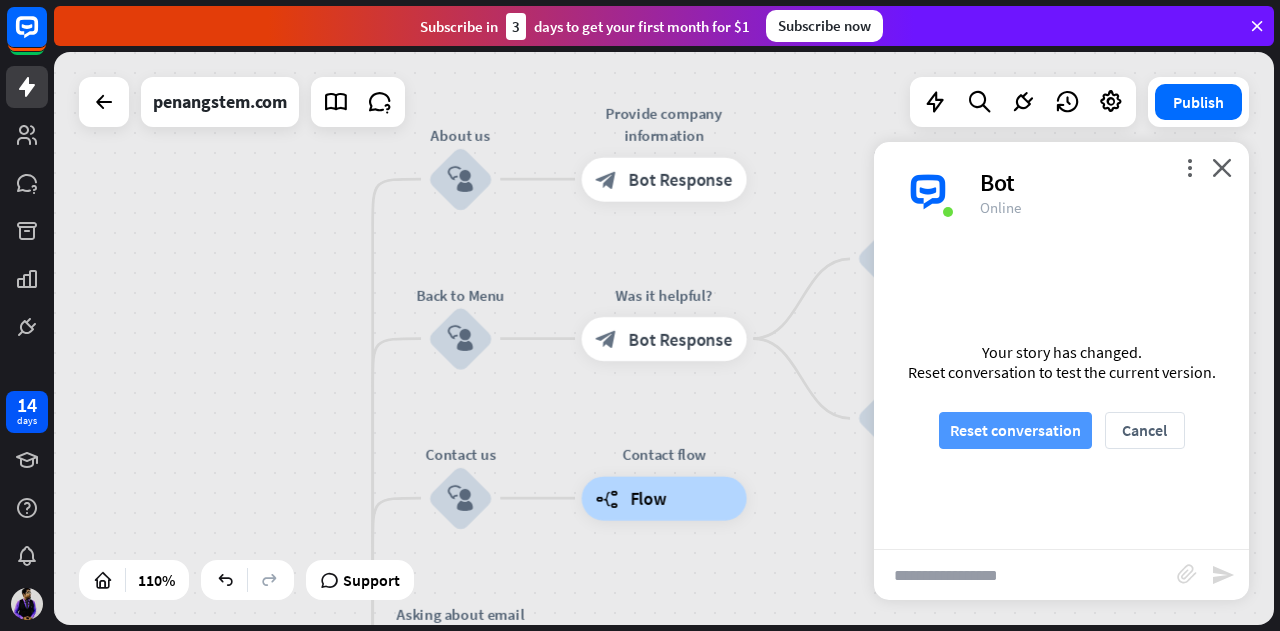 click on "Reset conversation" at bounding box center (1015, 430) 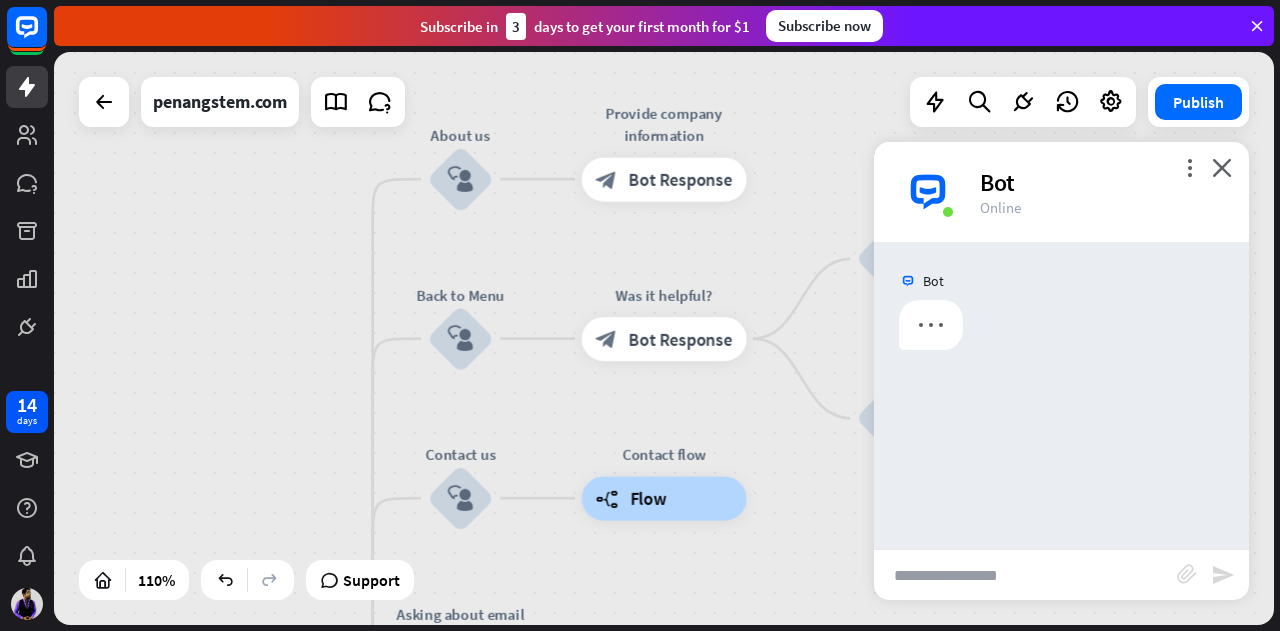 click at bounding box center [1025, 575] 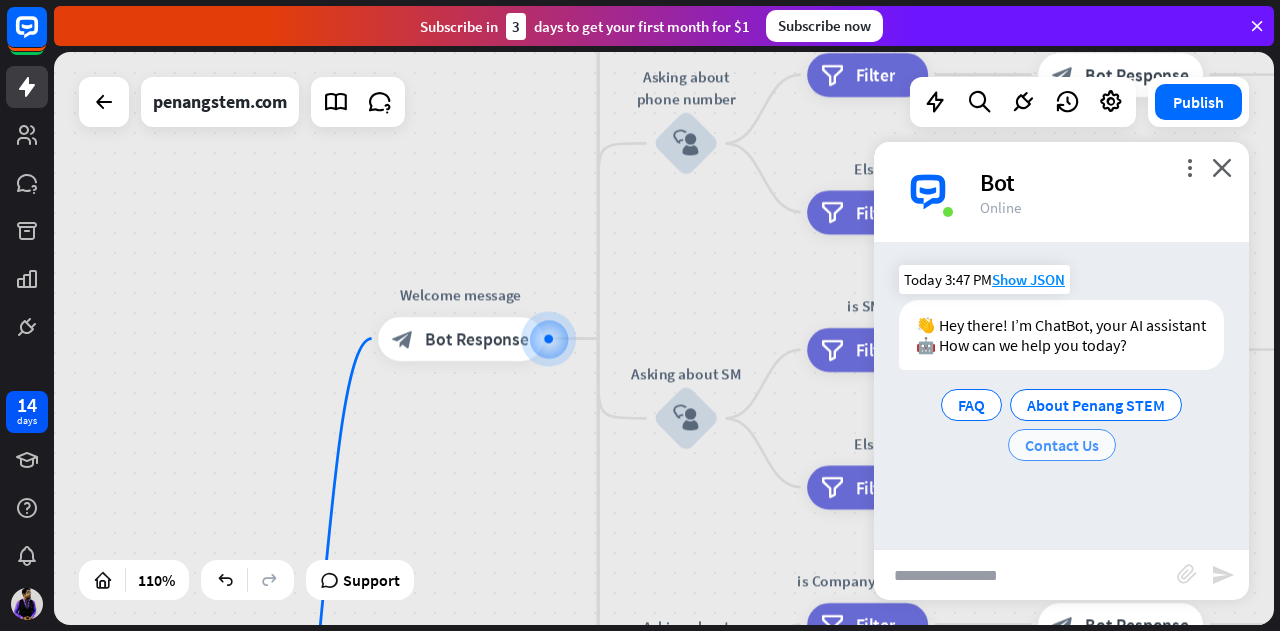 click on "Contact Us" at bounding box center [1062, 445] 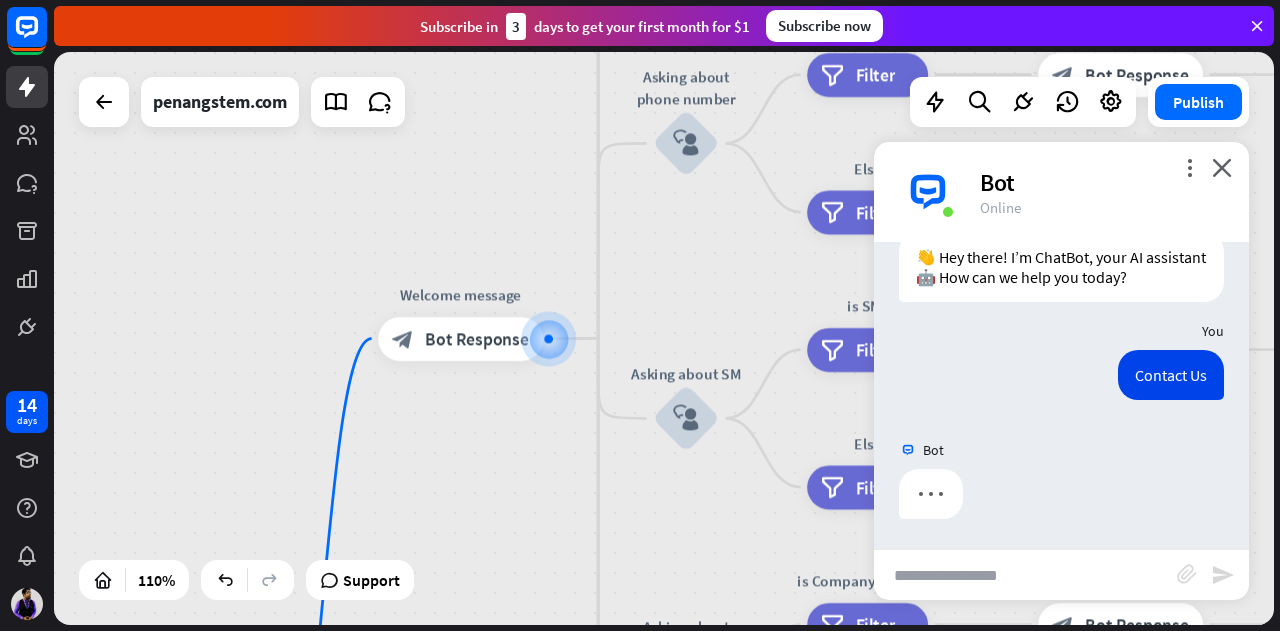 scroll, scrollTop: 87, scrollLeft: 0, axis: vertical 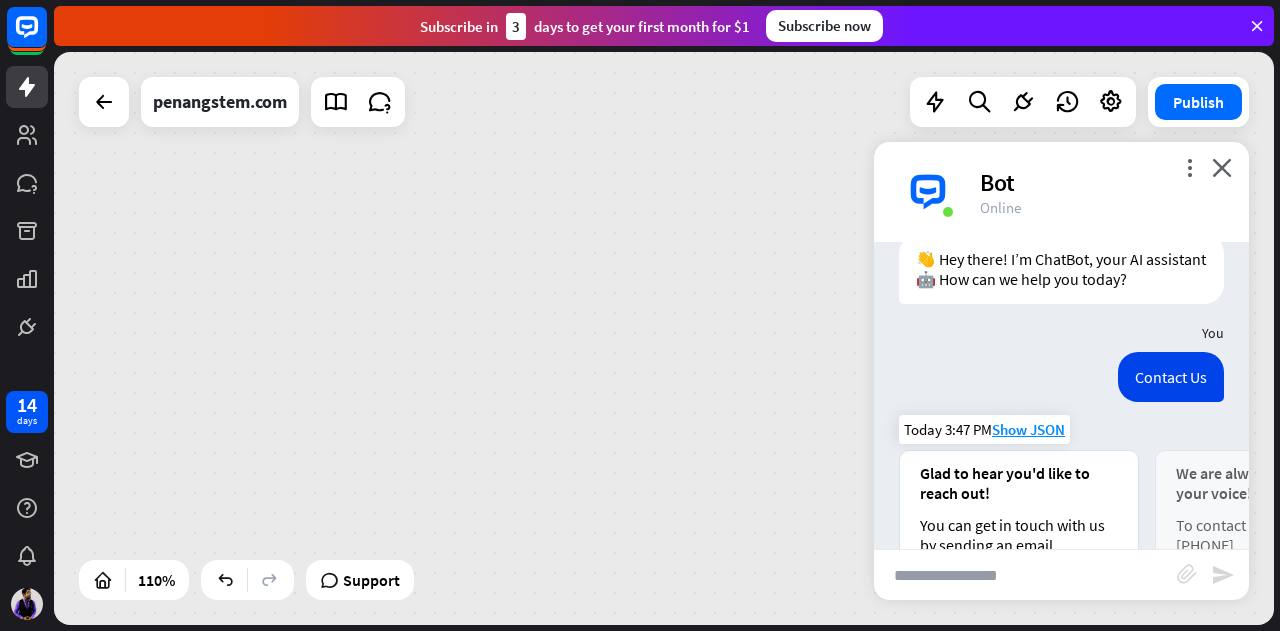 drag, startPoint x: 1033, startPoint y: 453, endPoint x: 1038, endPoint y: 441, distance: 13 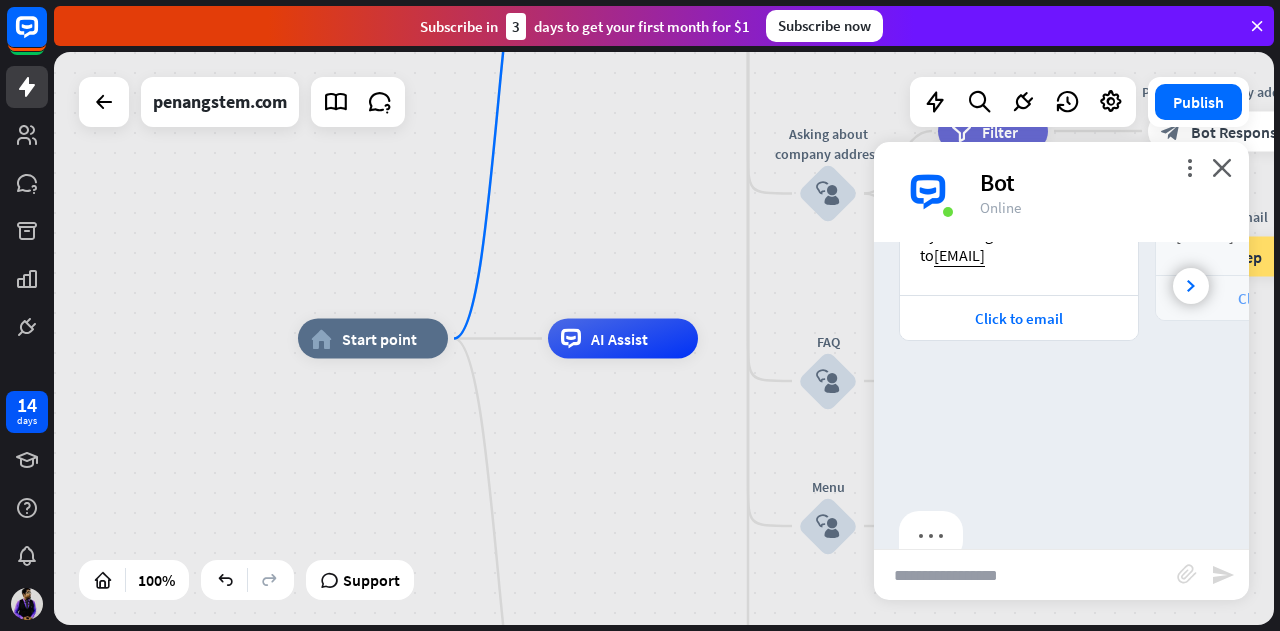 scroll, scrollTop: 436, scrollLeft: 0, axis: vertical 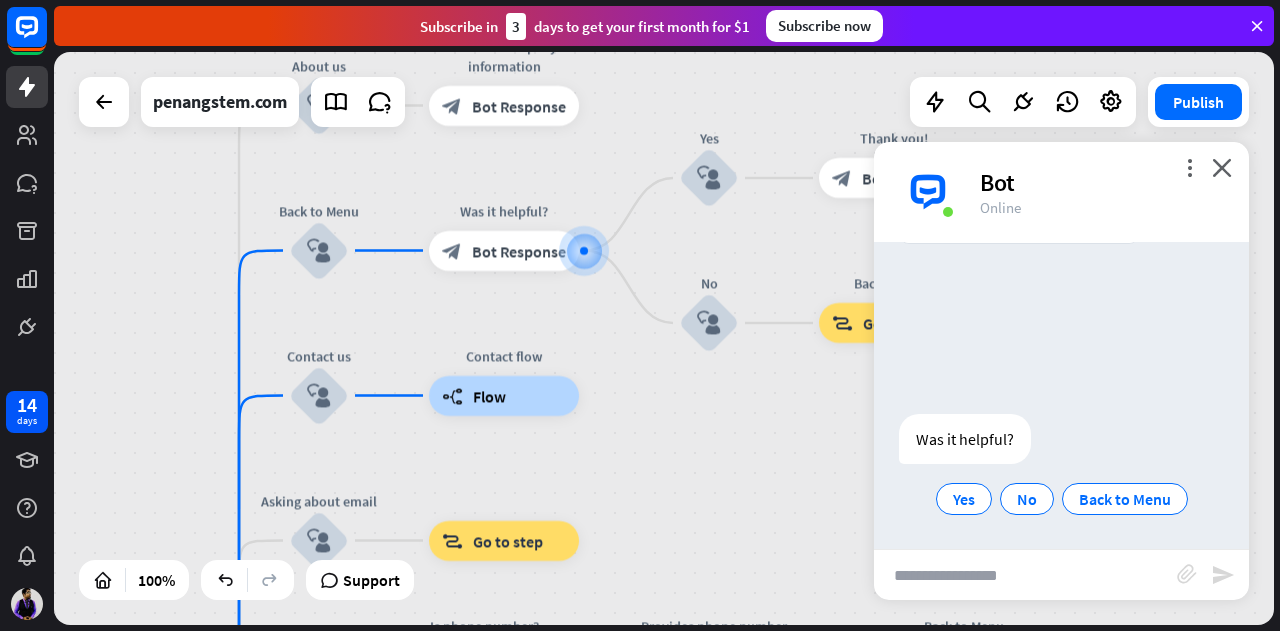 drag, startPoint x: 1074, startPoint y: 423, endPoint x: 1060, endPoint y: 541, distance: 118.82761 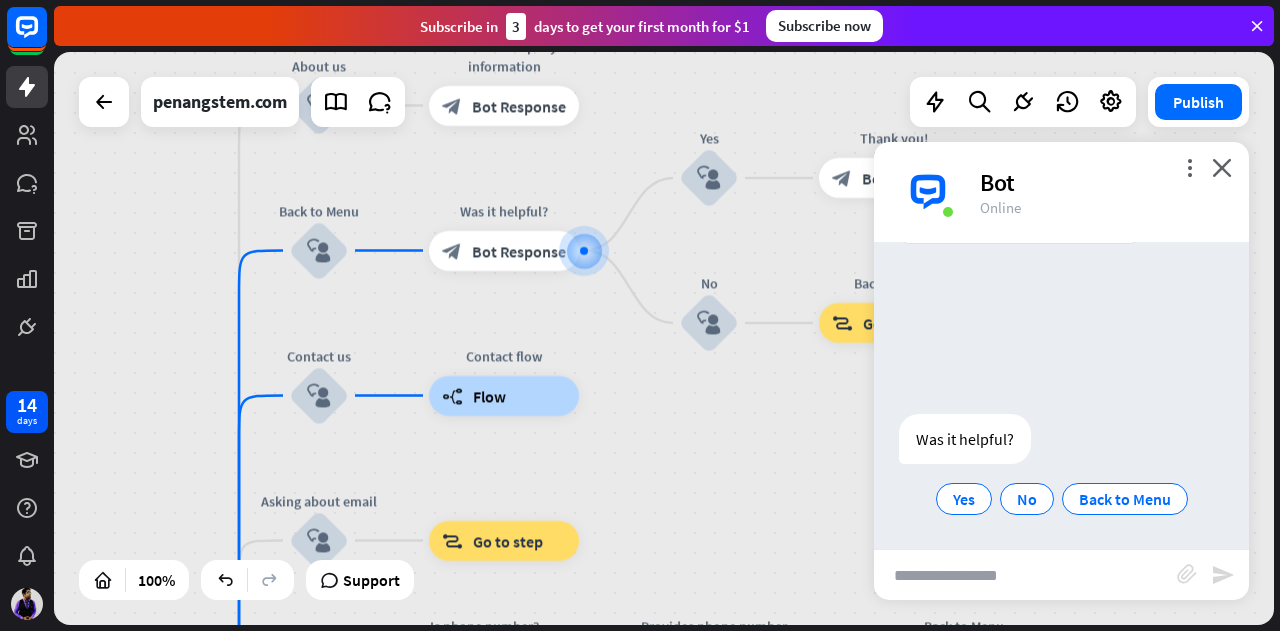 click on "Bot
👋 Hey there! I’m ChatBot, your AI assistant 🤖 How can we help you today?
Today 3:47 PM
Show JSON
You
Contact Us
Today 3:47 PM
Show JSON
Bot
Glad to hear you'd like to reach out!   You can get in touch with us by sending an email to  corporate@example.com
Click to email
We are always happy to hear your voice!   To contact us, please dial [PHONE]
Click to dial
To be even quicker - send us a direct message!   Follow us on social media for the latest news and updates.
Facebook
LinkedIn
Twitter
Instagram
YouTube
Happy to hear you'd like to see us!   Our offices are located on 1, Jalan Kaki Bukit, 11700 Gelugor, [CITY], [STATE]               Yes No" at bounding box center (1061, 395) 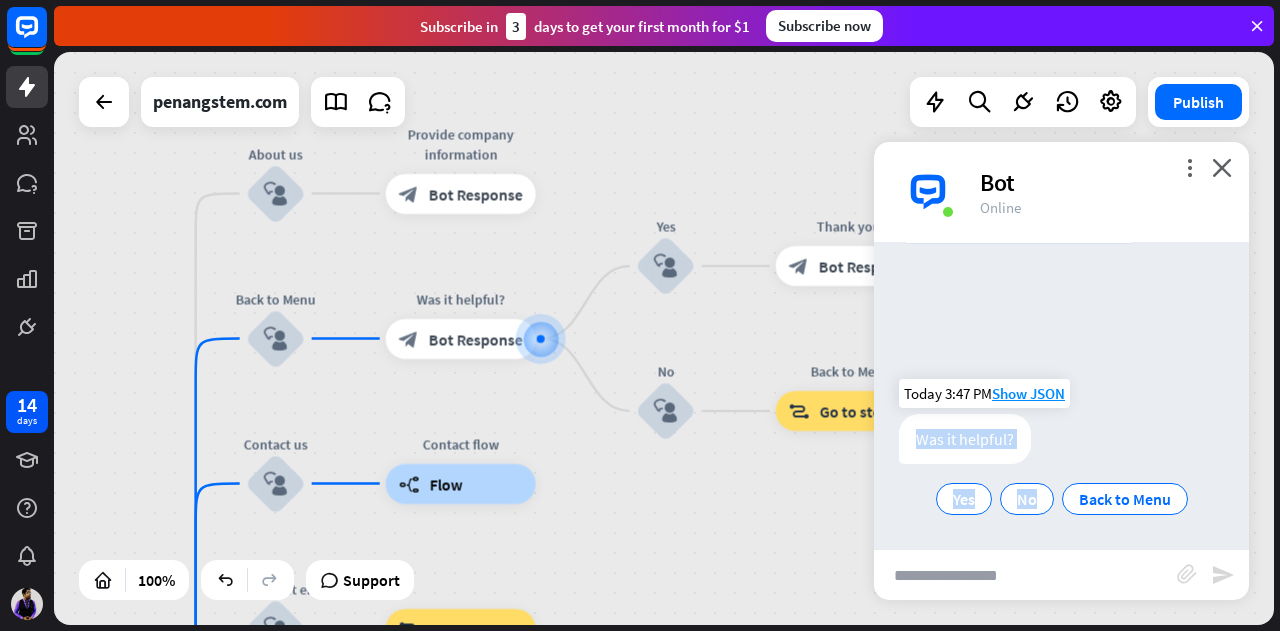 drag, startPoint x: 1076, startPoint y: 407, endPoint x: 1067, endPoint y: 474, distance: 67.601776 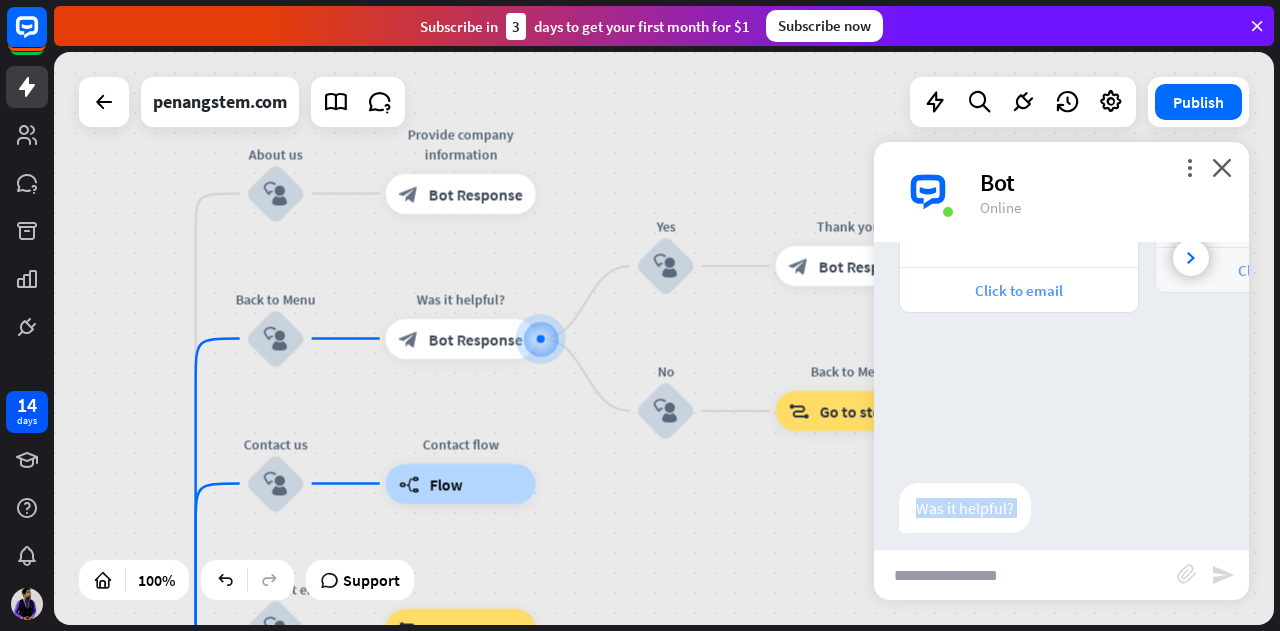 scroll, scrollTop: 491, scrollLeft: 0, axis: vertical 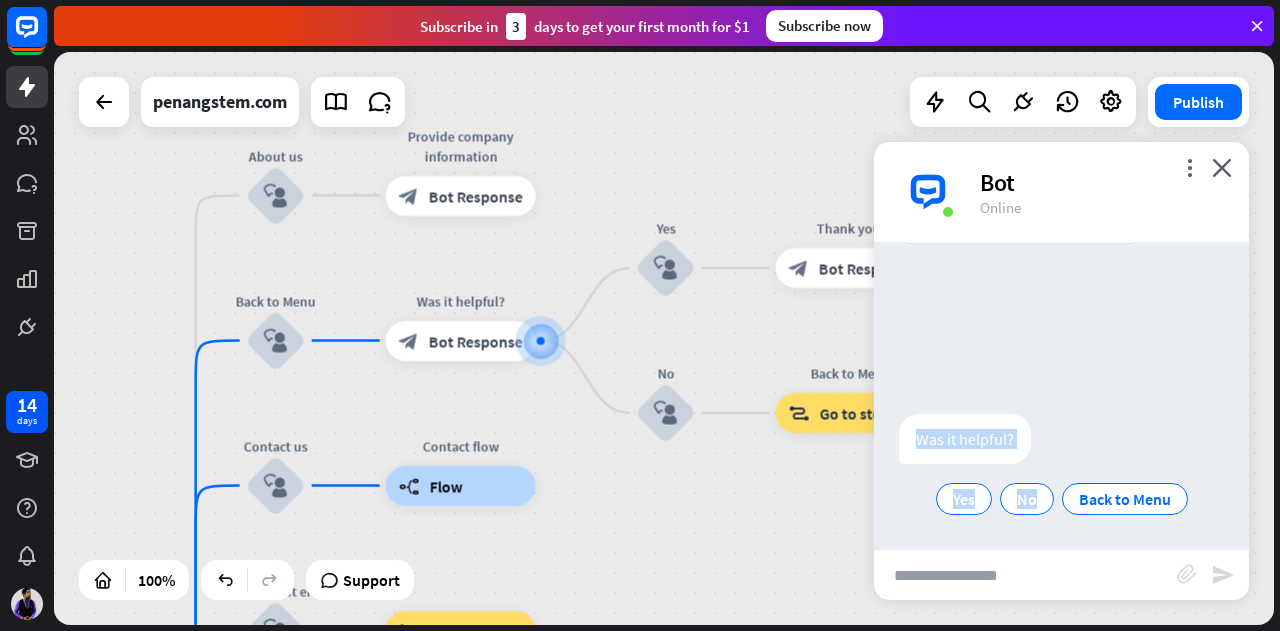 drag, startPoint x: 1206, startPoint y: 359, endPoint x: 742, endPoint y: 465, distance: 475.95377 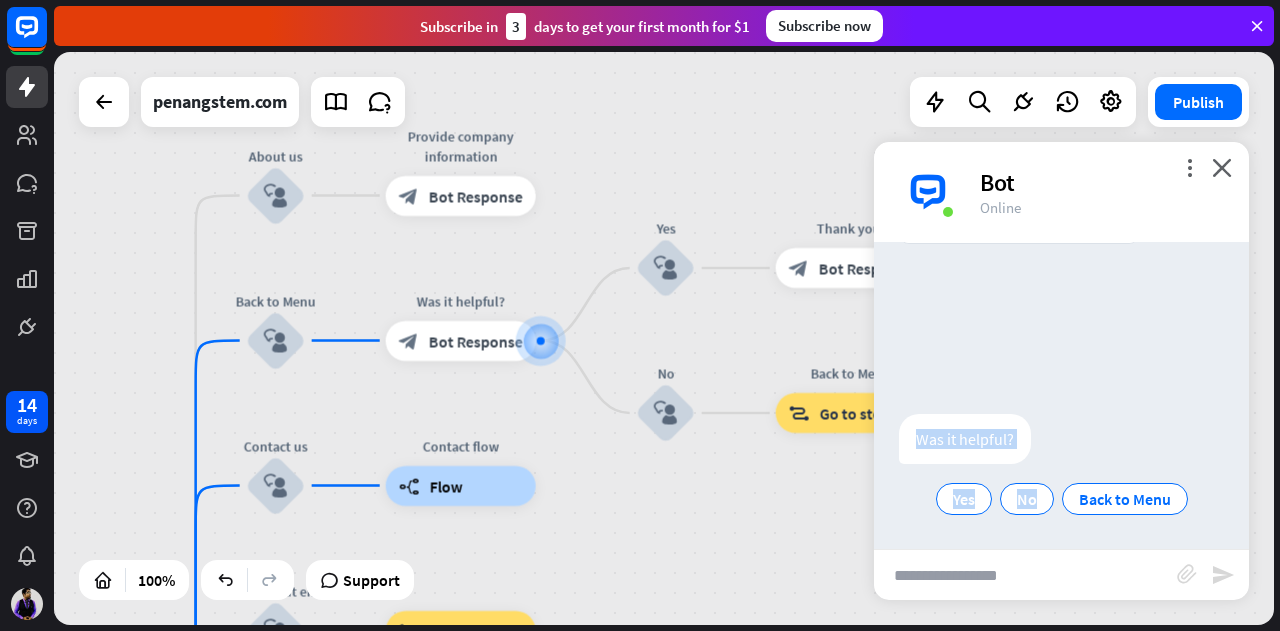 click on "Edit name   more_horiz           Back to Menu   block_goto   Go to step" at bounding box center [851, 413] 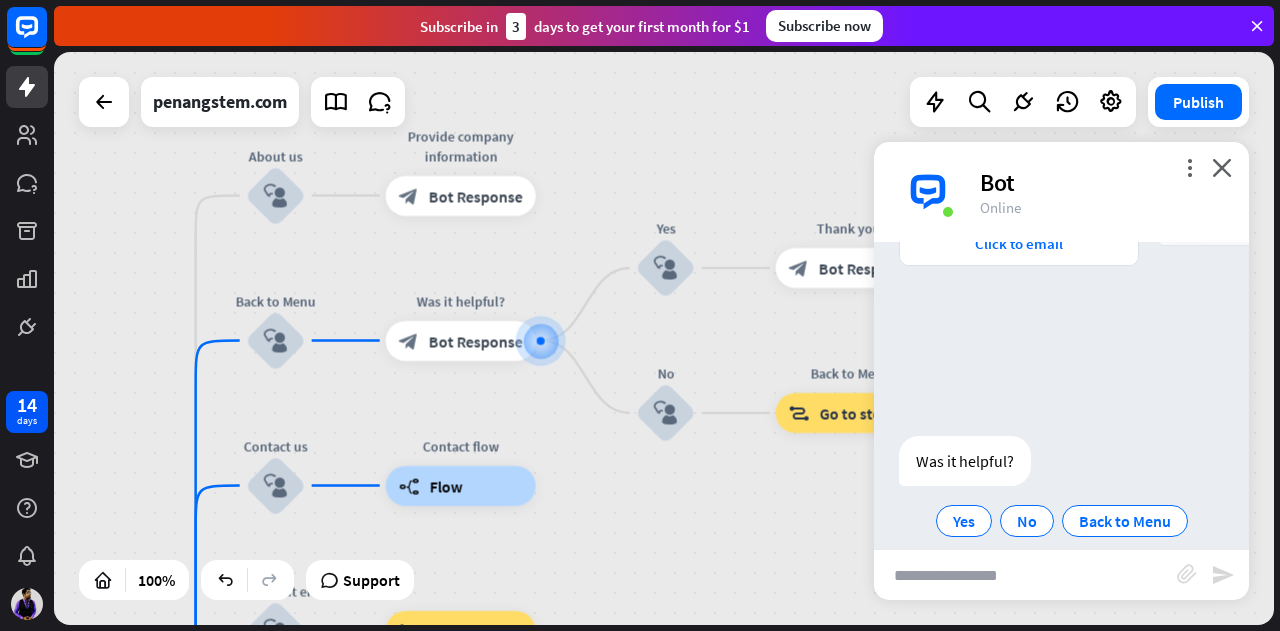 scroll, scrollTop: 491, scrollLeft: 0, axis: vertical 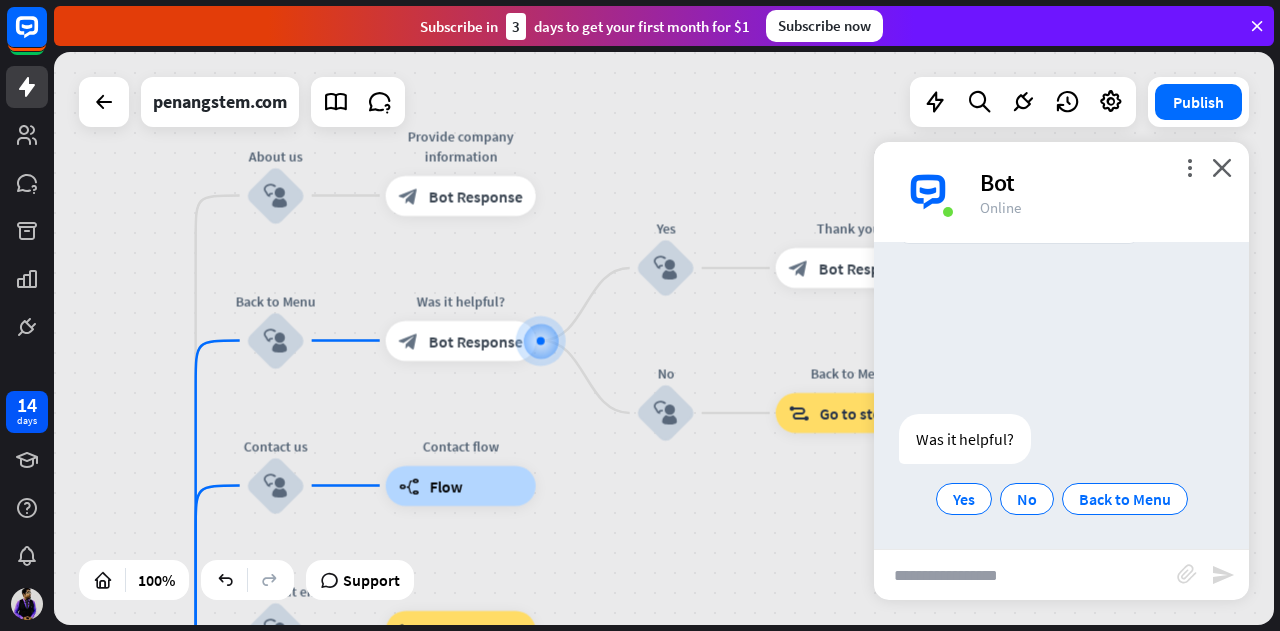 click at bounding box center [1025, 575] 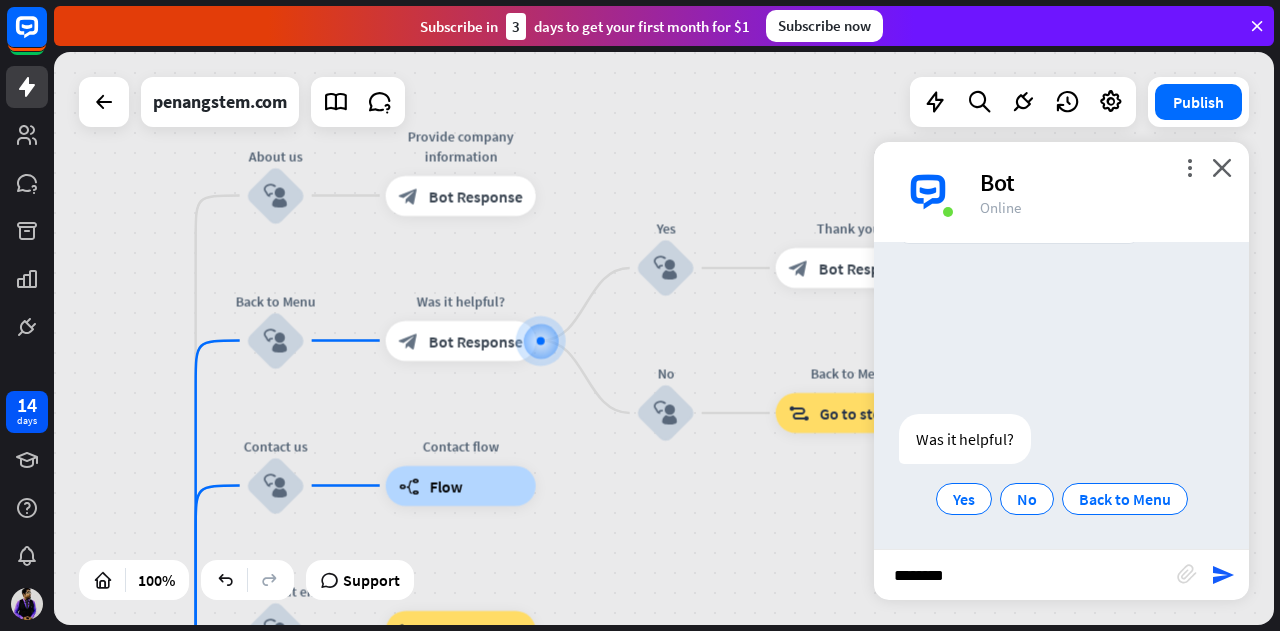 type on "*********" 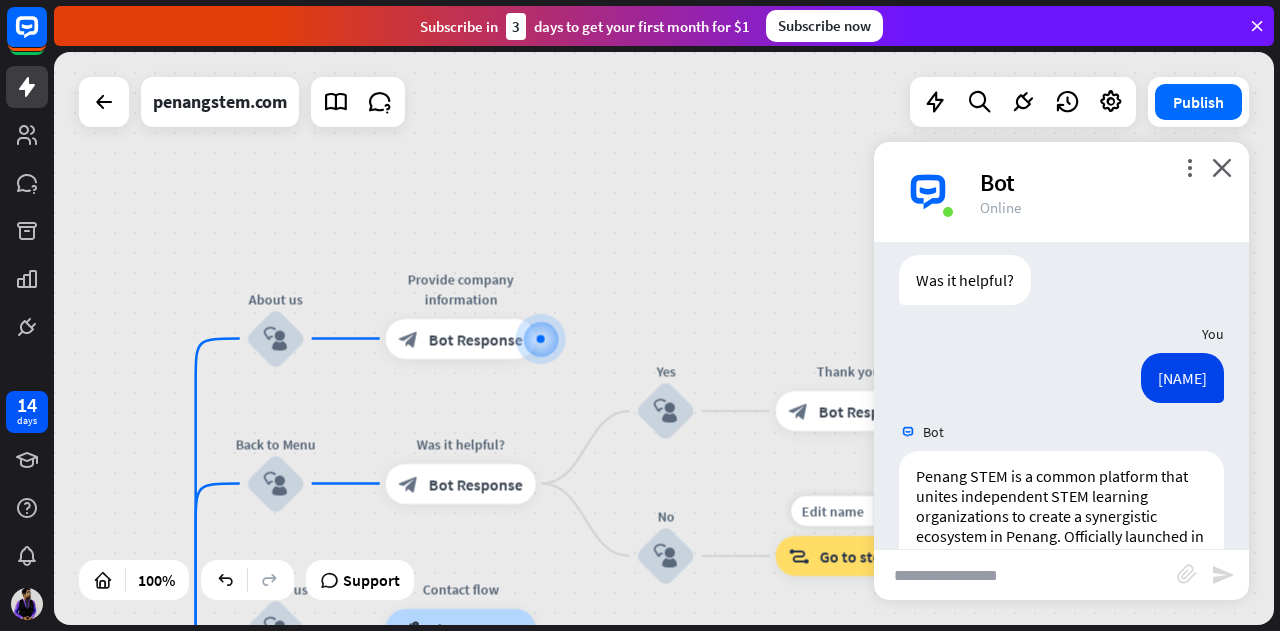 scroll, scrollTop: 807, scrollLeft: 0, axis: vertical 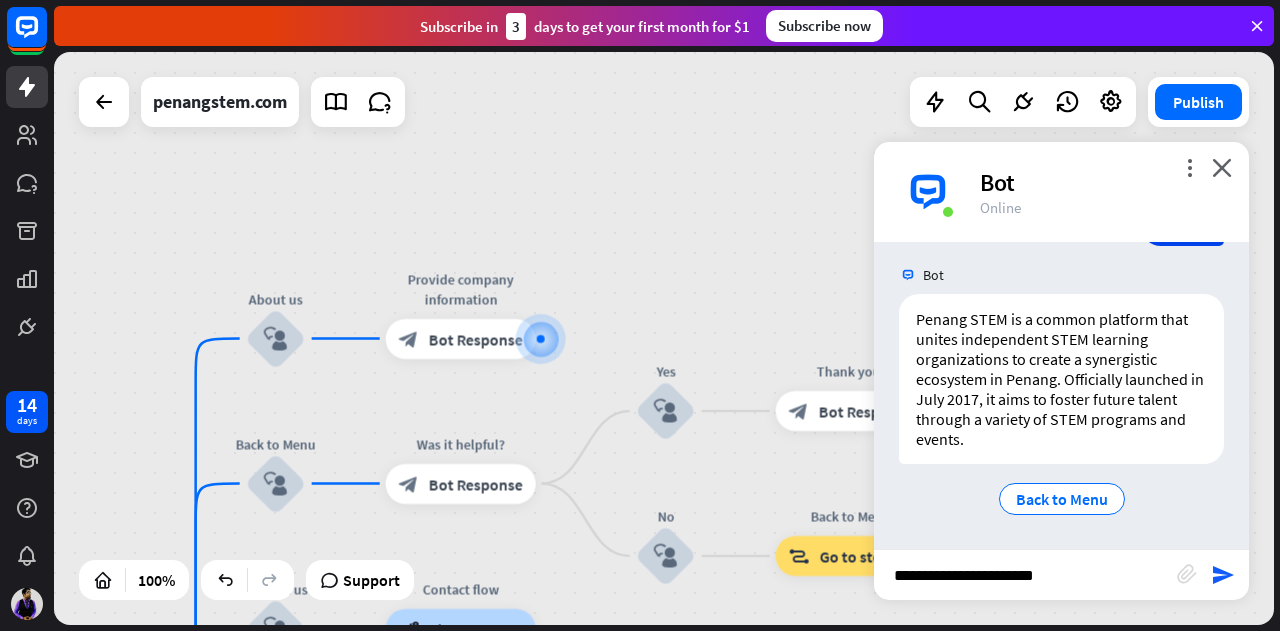 type on "**********" 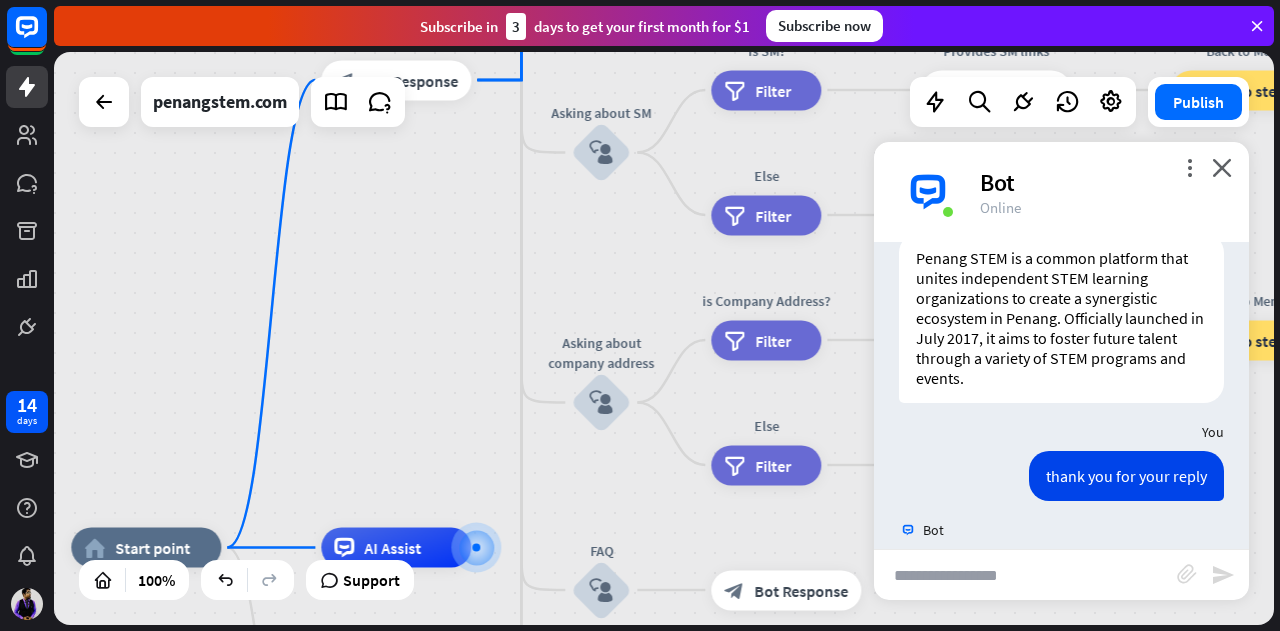 scroll, scrollTop: 1028, scrollLeft: 0, axis: vertical 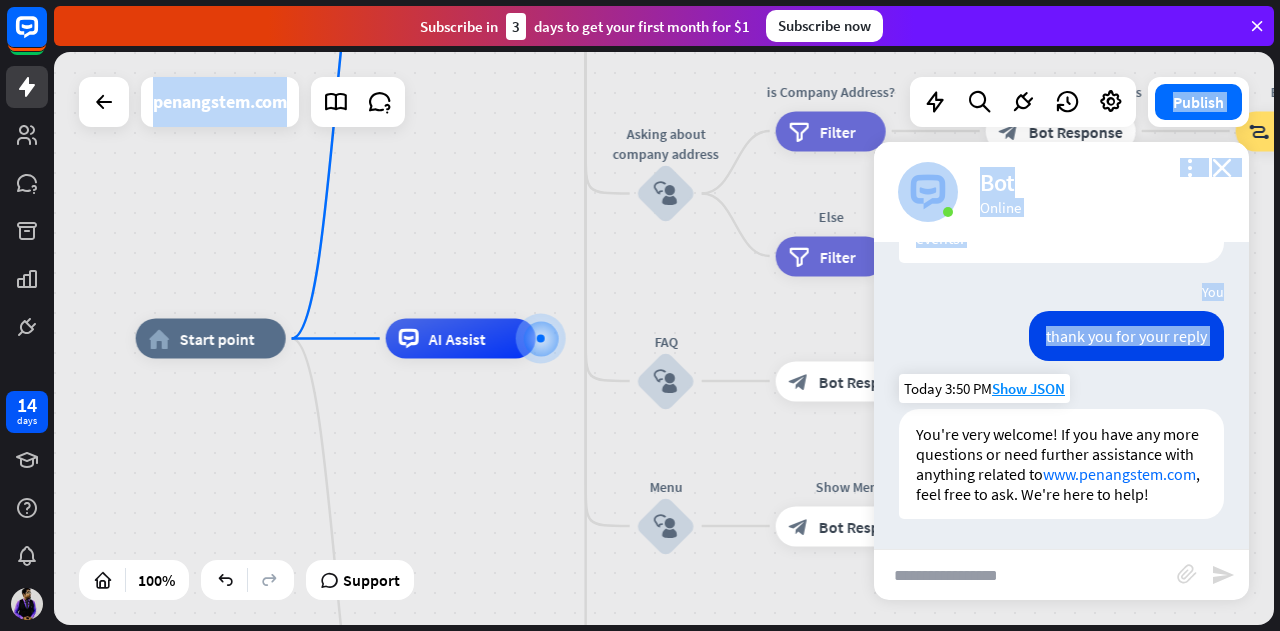 drag, startPoint x: 915, startPoint y: 412, endPoint x: 1093, endPoint y: 492, distance: 195.15123 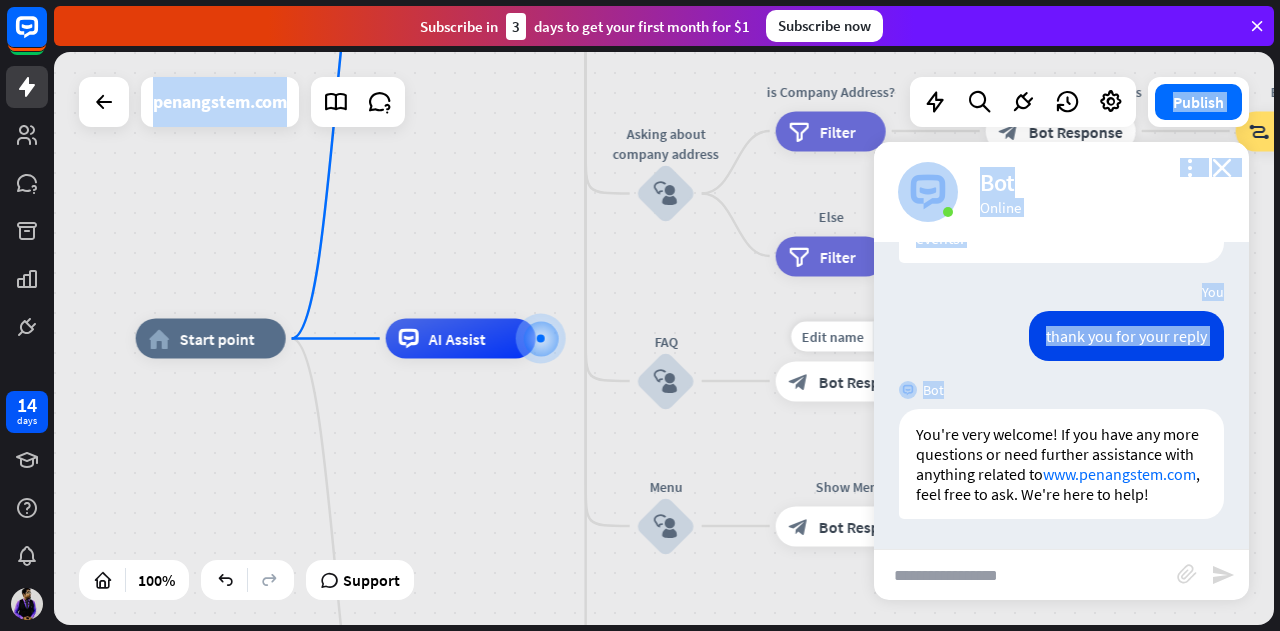 drag, startPoint x: 756, startPoint y: 438, endPoint x: 736, endPoint y: 451, distance: 23.853722 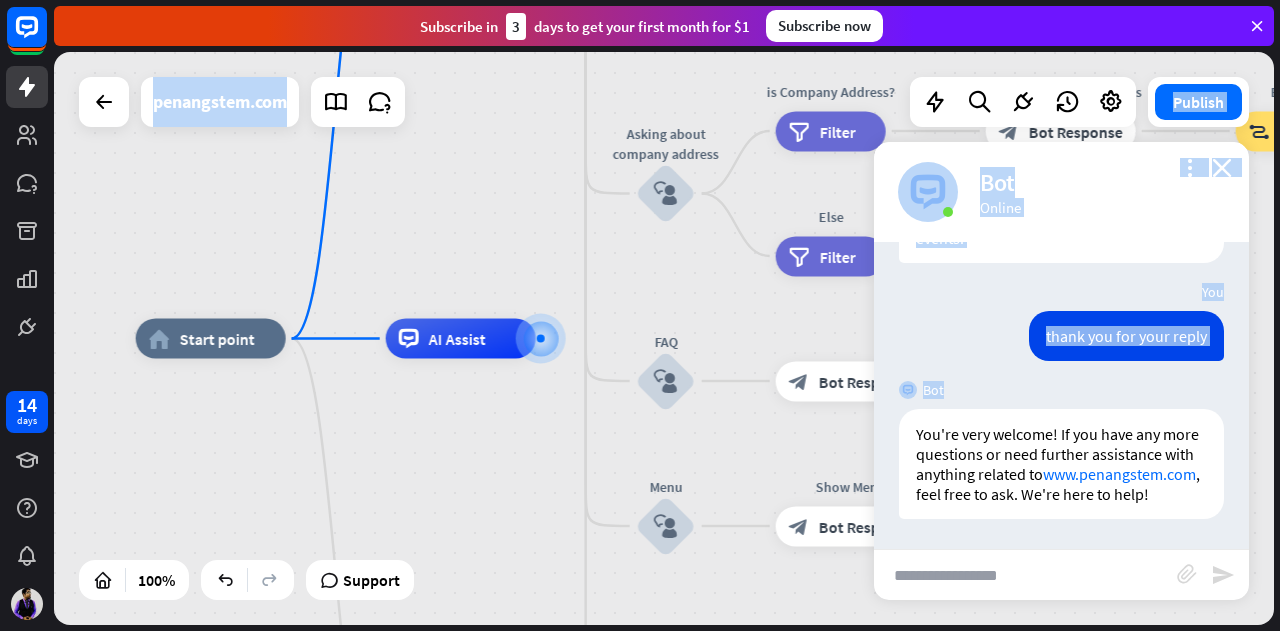 drag, startPoint x: 152, startPoint y: 461, endPoint x: 706, endPoint y: 578, distance: 566.2199 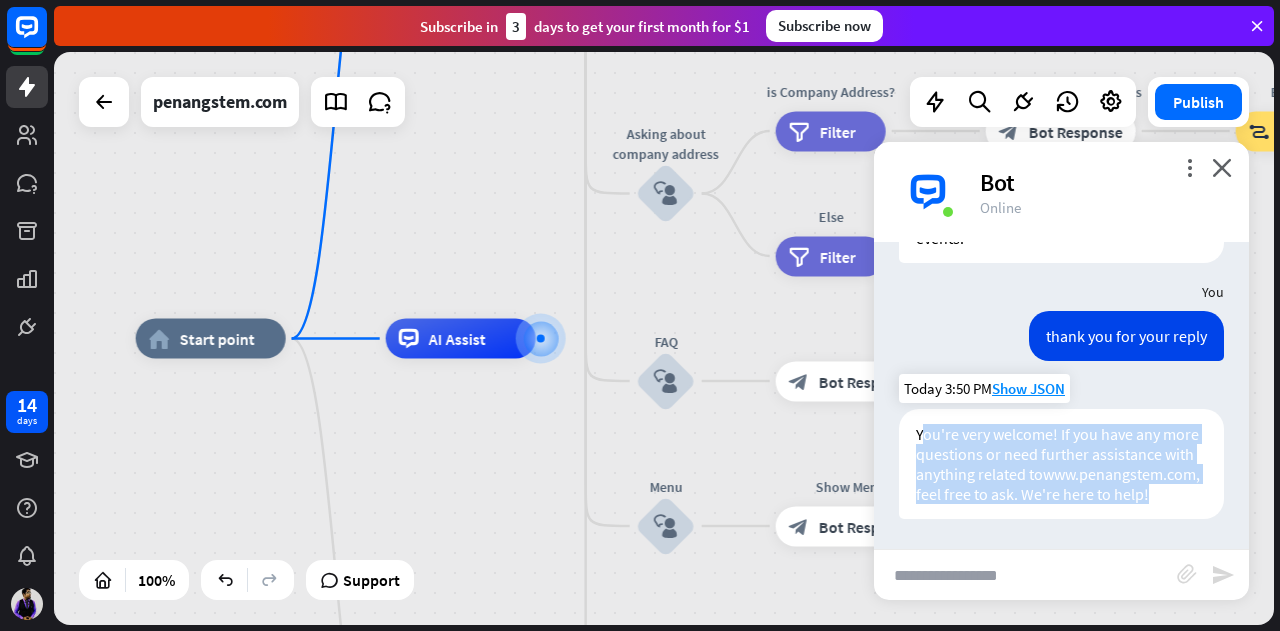 drag, startPoint x: 920, startPoint y: 419, endPoint x: 1192, endPoint y: 504, distance: 284.97192 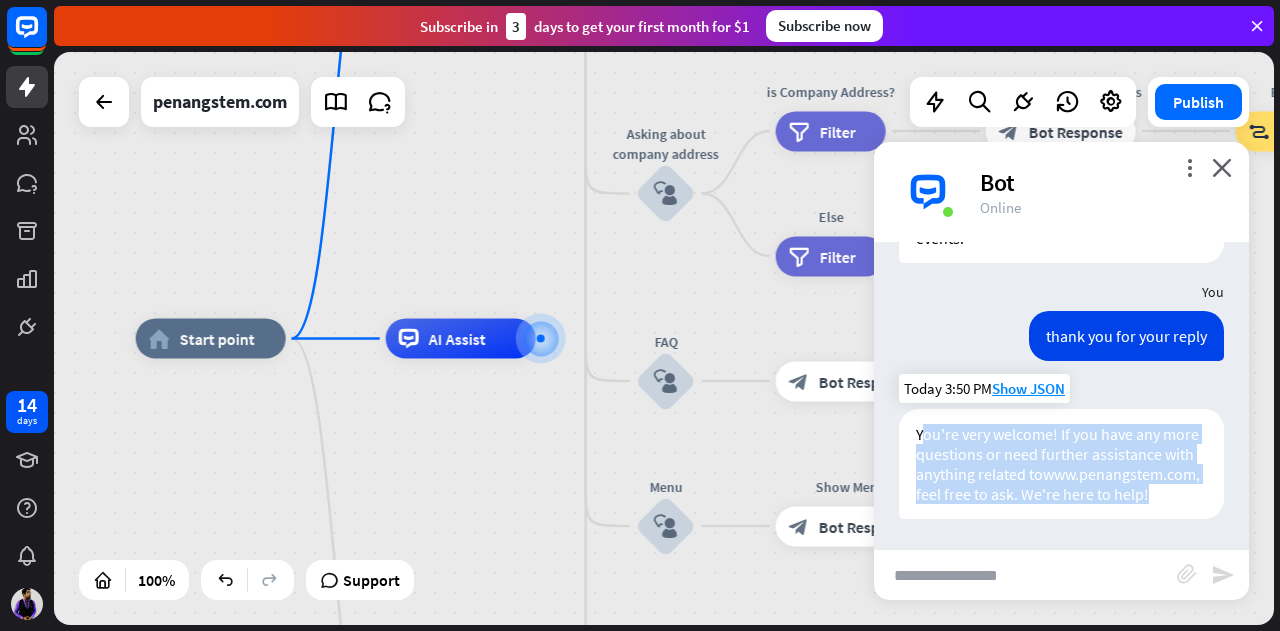 click on "You're very welcome! If you have any more questions or need further assistance with anything related to  www.penangstem.com , feel free to ask. We're here to help!" at bounding box center [1061, 464] 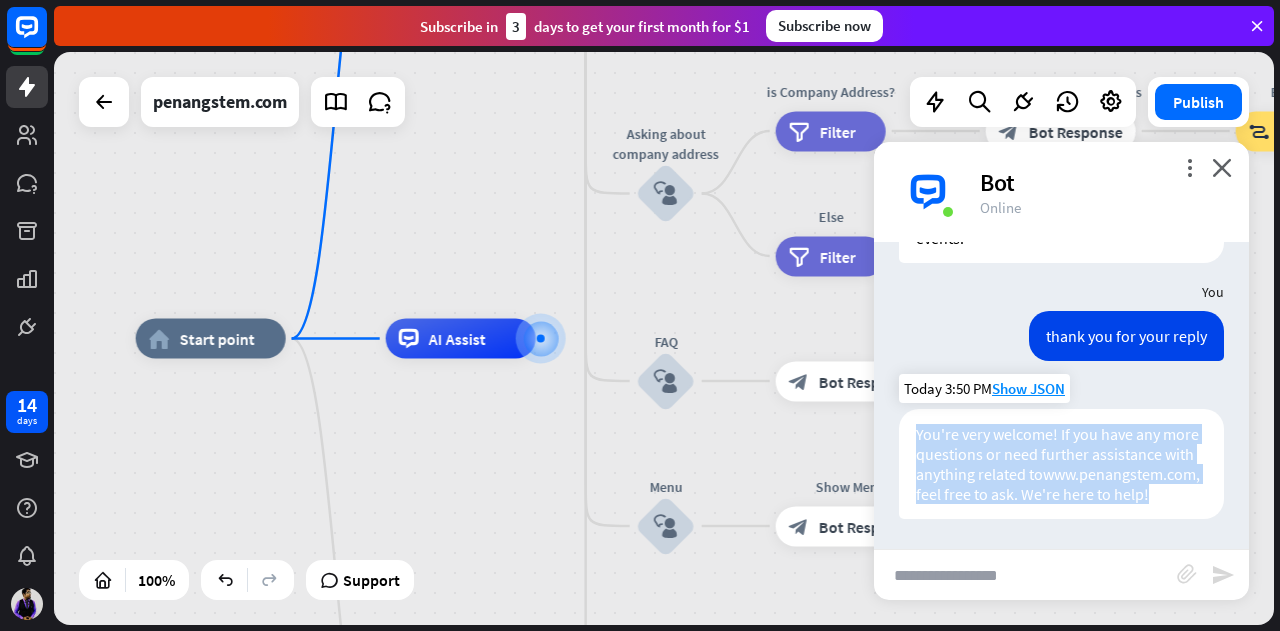 drag, startPoint x: 912, startPoint y: 410, endPoint x: 1140, endPoint y: 493, distance: 242.63759 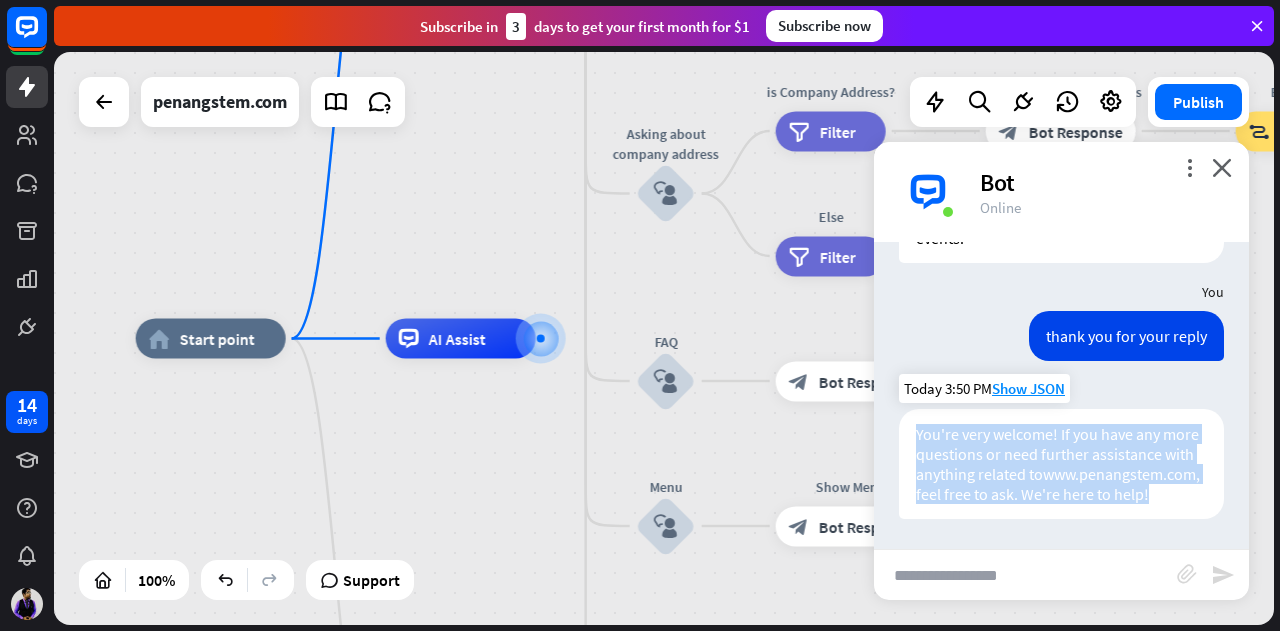 click on "You're very welcome! If you have any more questions or need further assistance with anything related to  www.penangstem.com , feel free to ask. We're here to help!" at bounding box center [1061, 464] 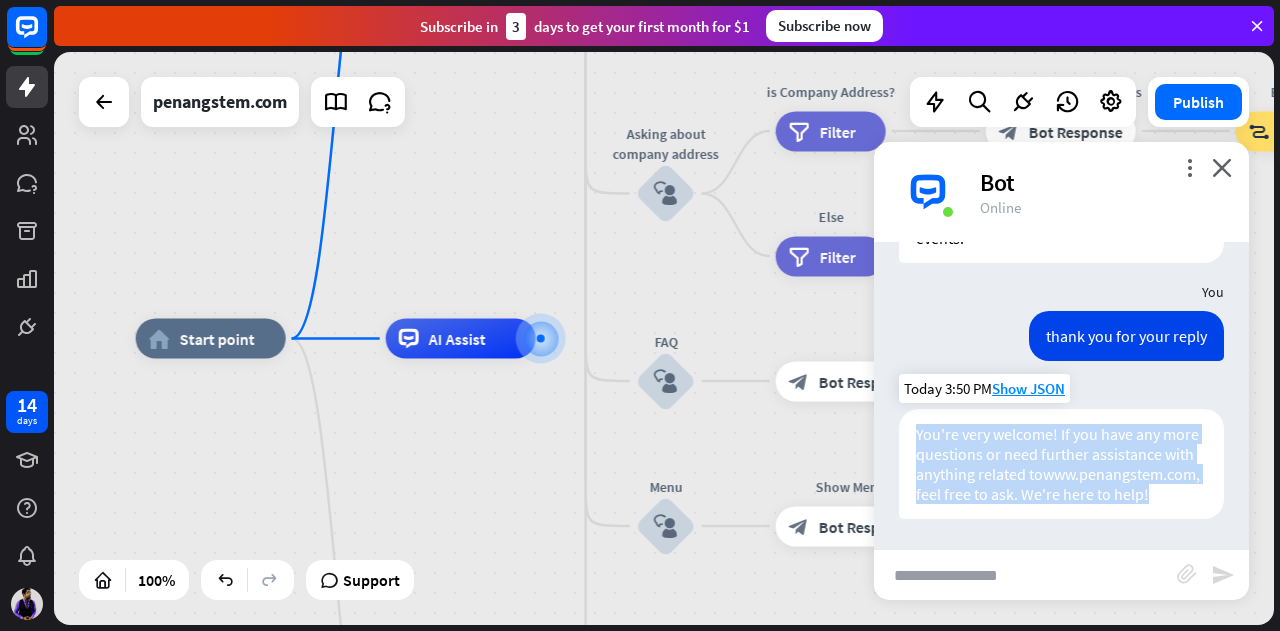 copy on "You're very welcome! If you have any more questions or need further assistance with anything related to  www.penangstem.com , feel free to ask. We're here to help!" 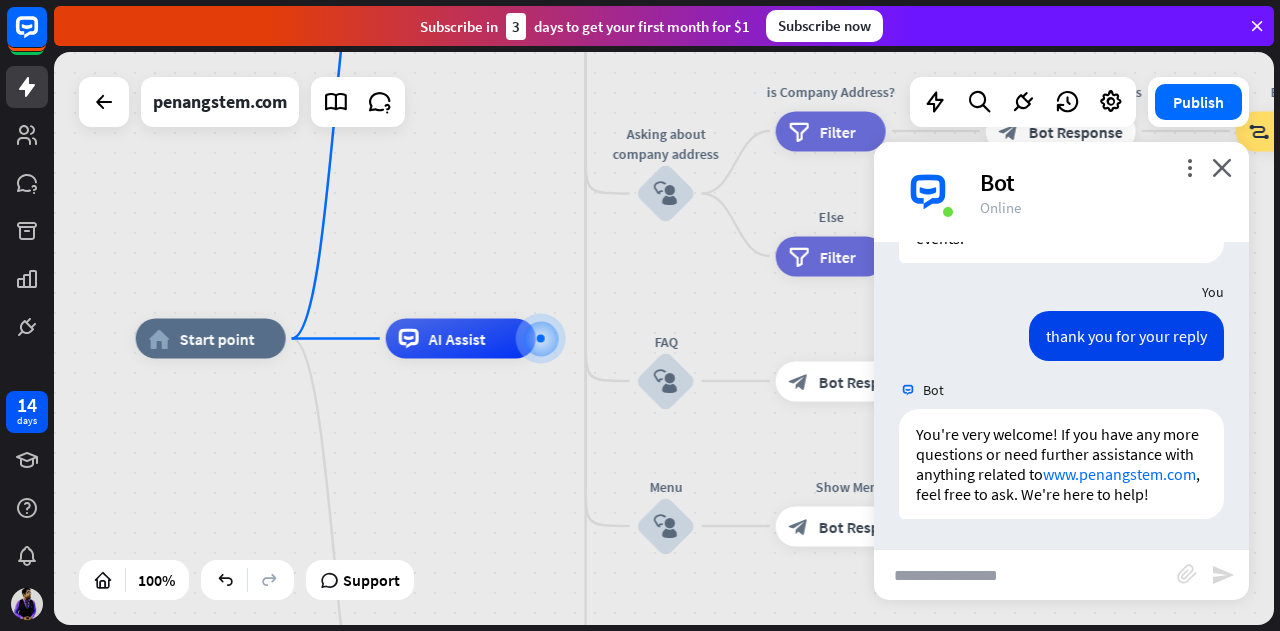 paste on "**********" 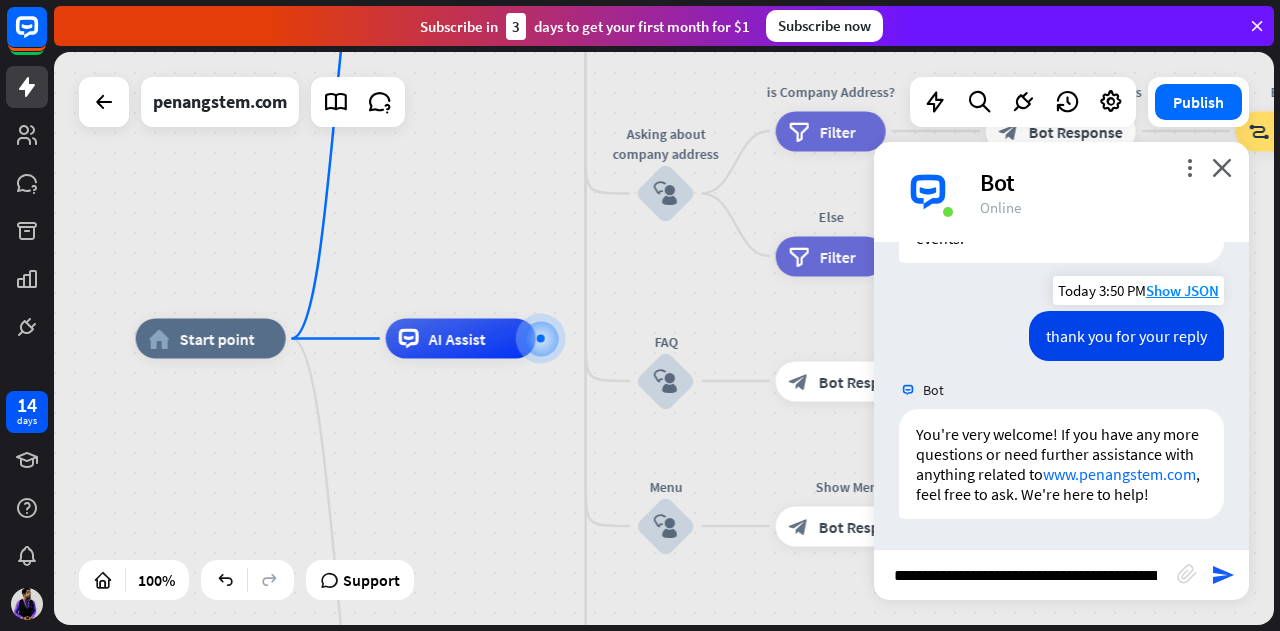 scroll, scrollTop: 0, scrollLeft: 820, axis: horizontal 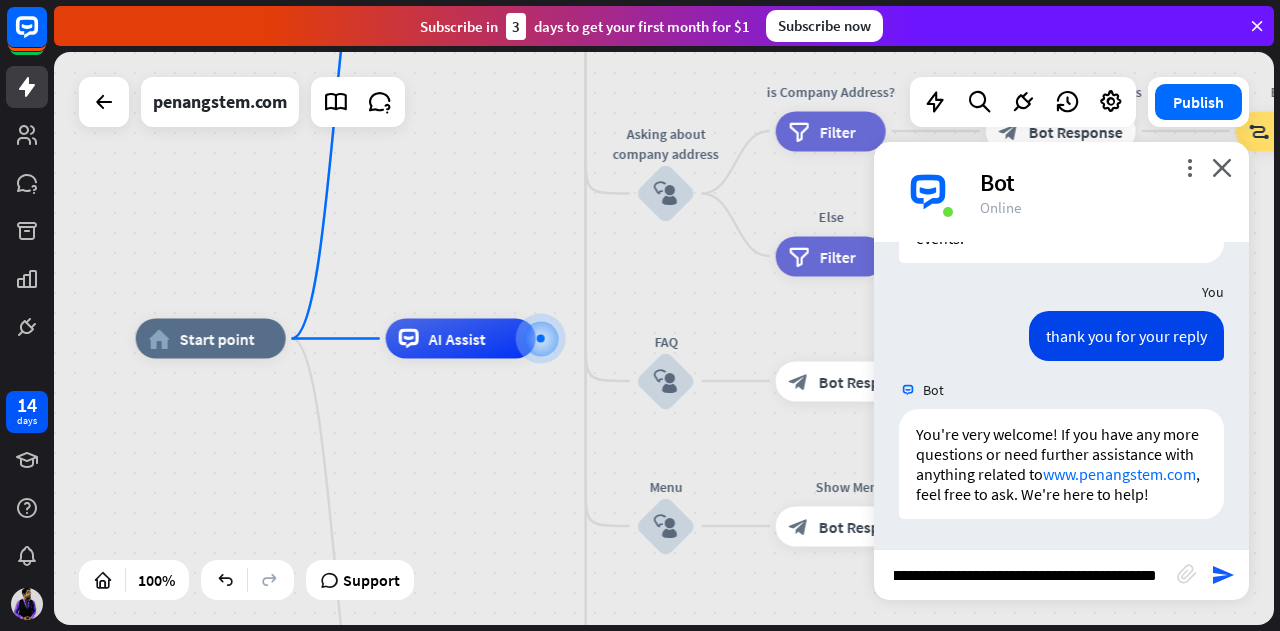 type on "**********" 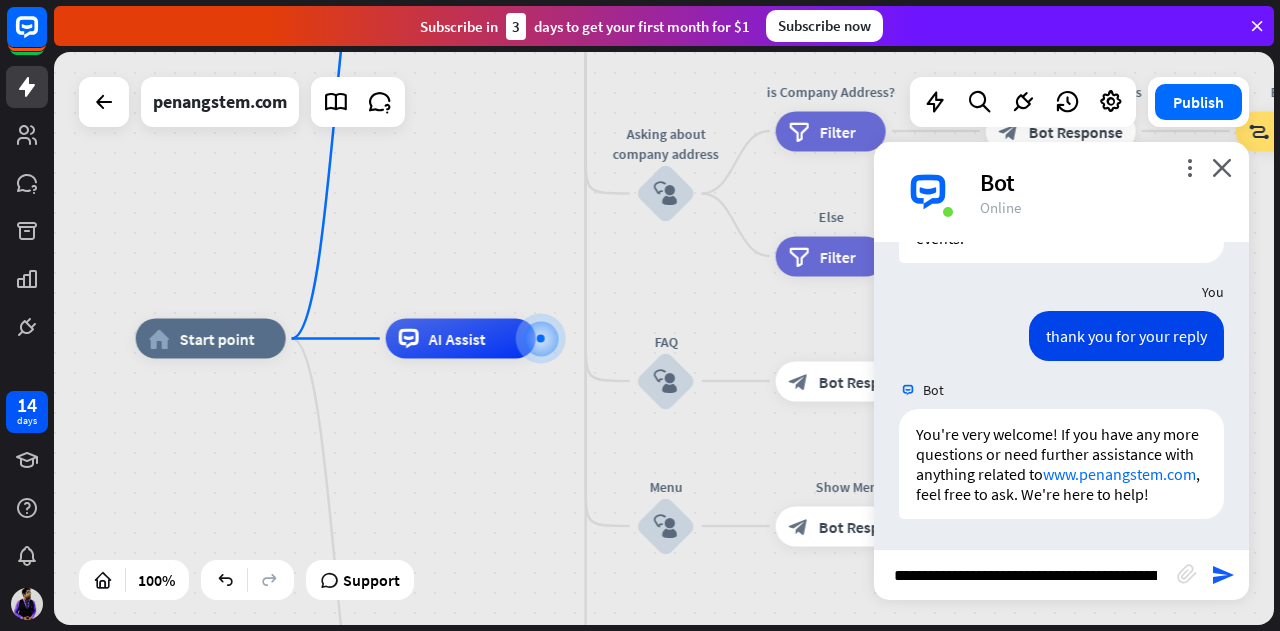 click on "**********" at bounding box center [1061, 574] 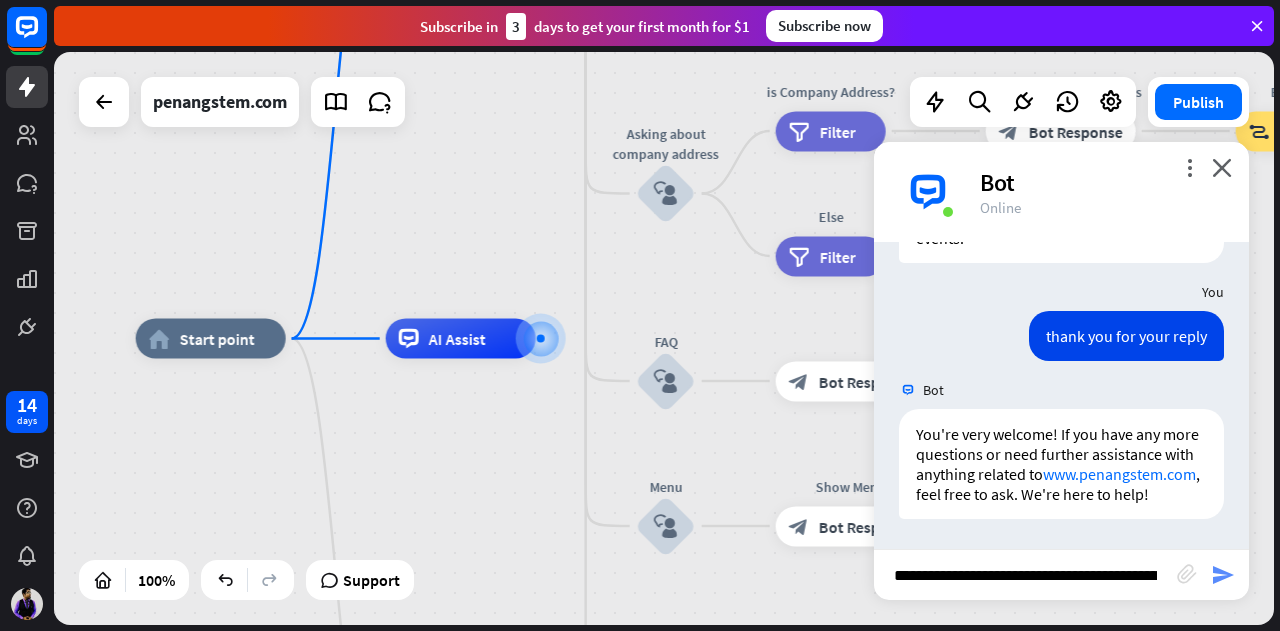 click on "send" at bounding box center (1223, 575) 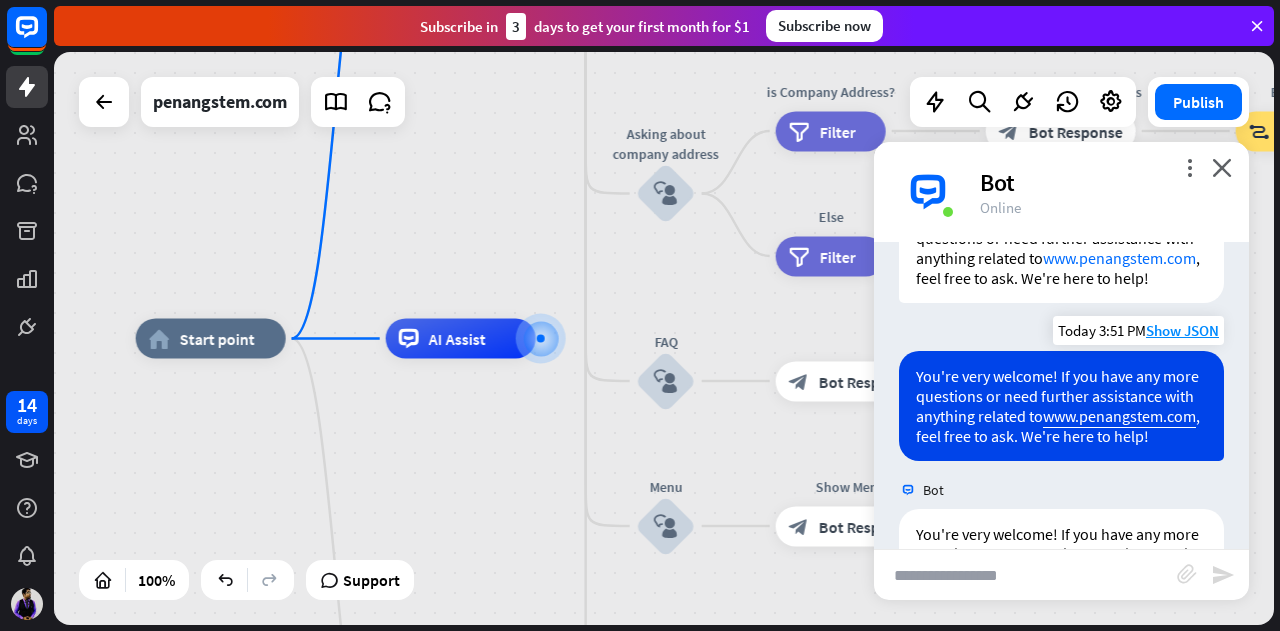 scroll, scrollTop: 1404, scrollLeft: 0, axis: vertical 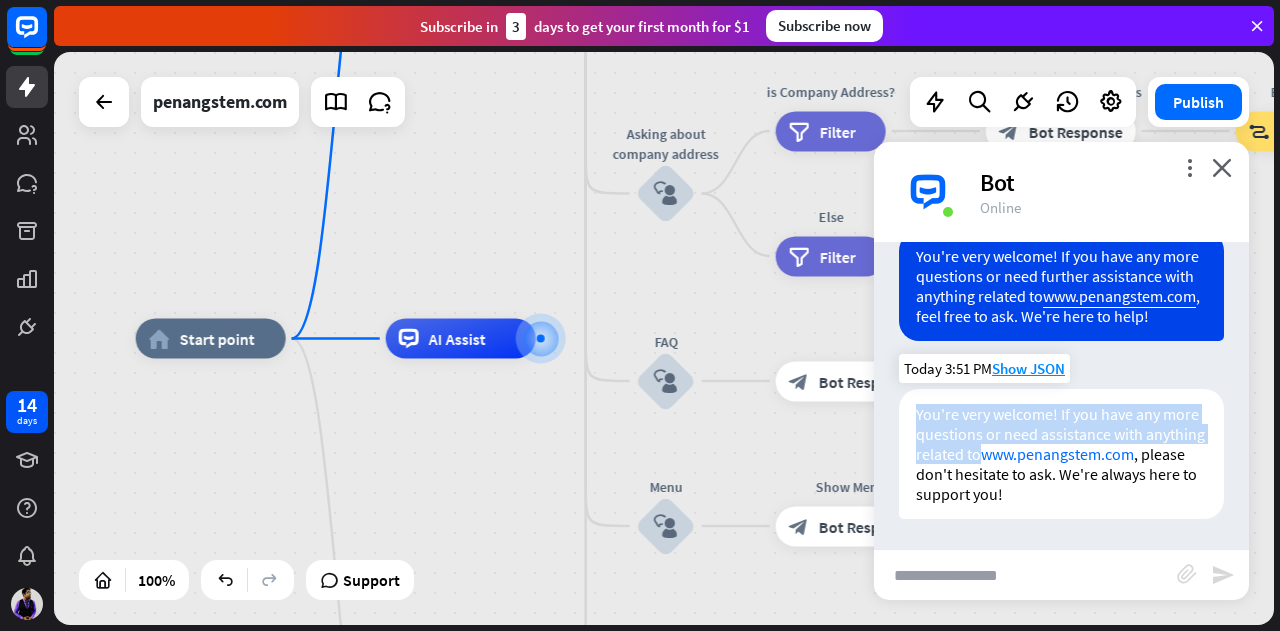 drag, startPoint x: 909, startPoint y: 395, endPoint x: 1170, endPoint y: 431, distance: 263.47107 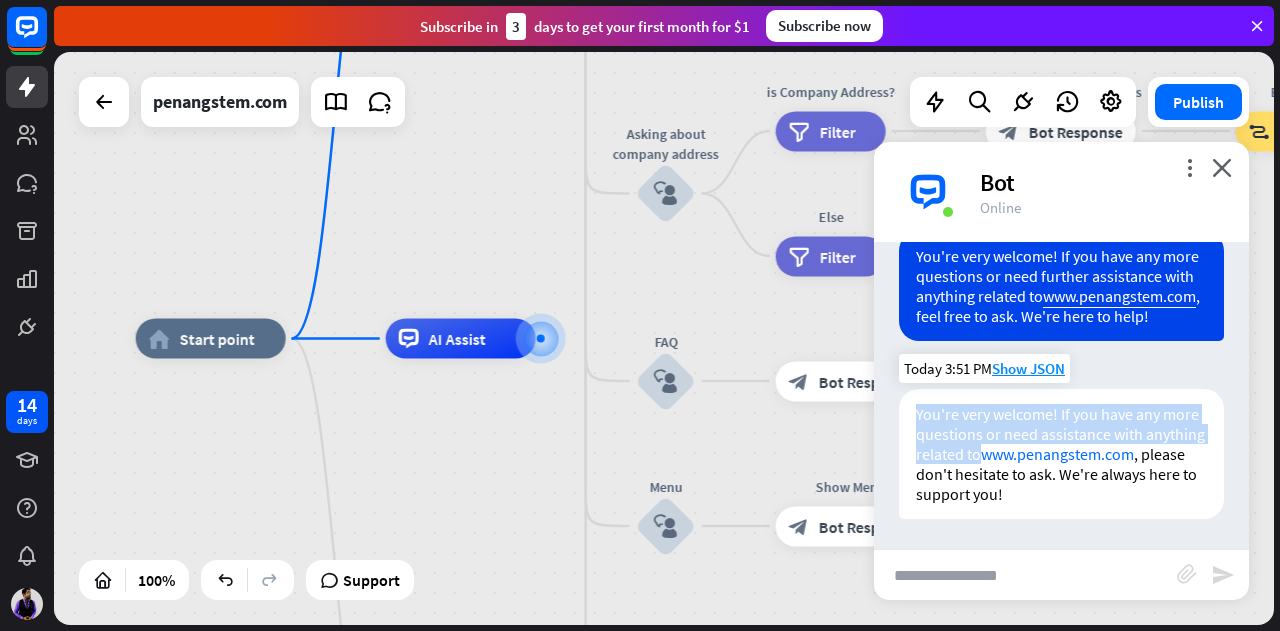 click on "You're very welcome! If you have any more questions or need assistance with anything related to  www.penangstem.com , please don't hesitate to ask. We're always here to support you!" at bounding box center [1061, 454] 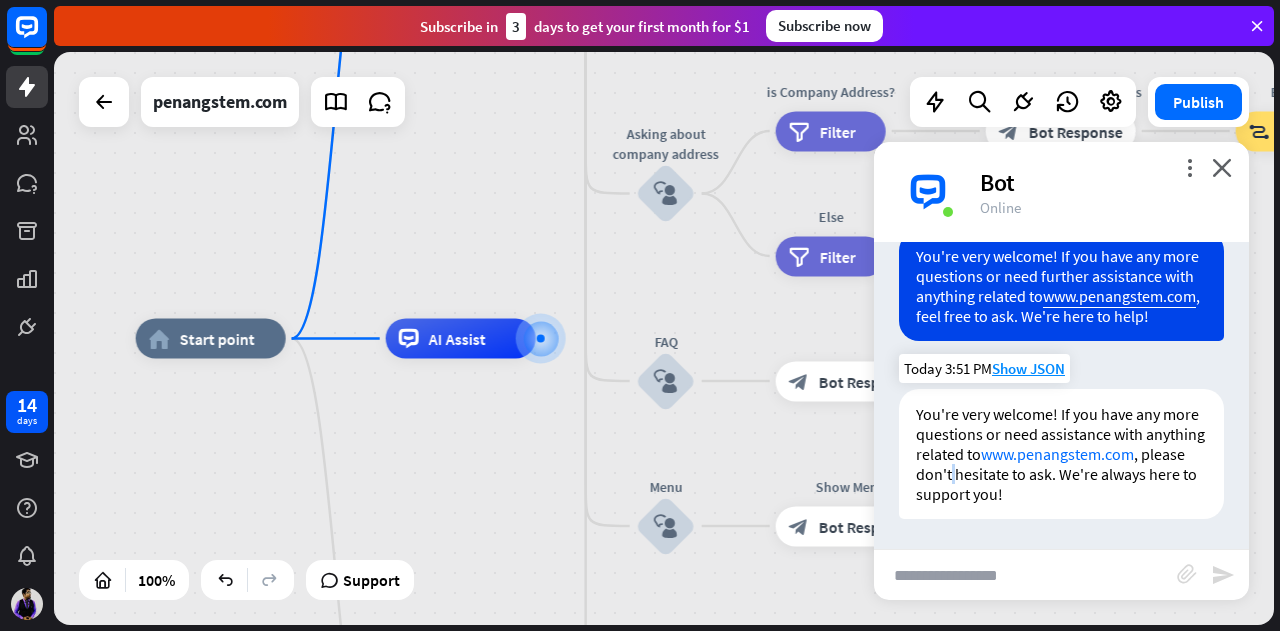 drag, startPoint x: 912, startPoint y: 474, endPoint x: 1190, endPoint y: 474, distance: 278 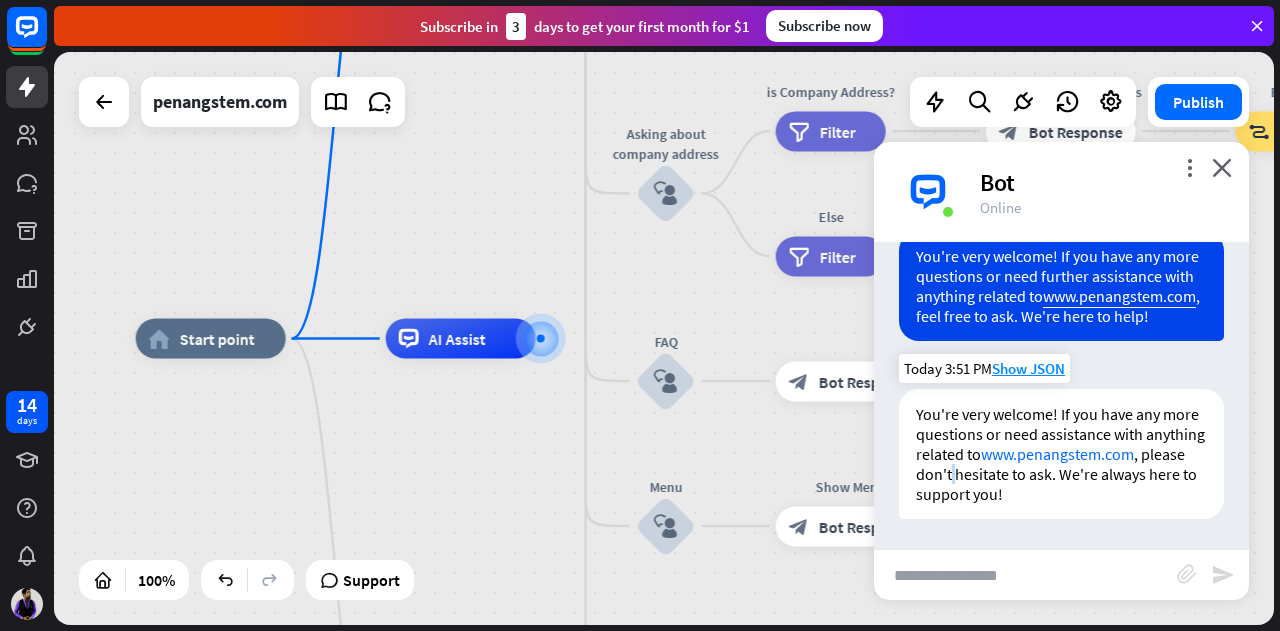 click on "You're very welcome! If you have any more questions or need assistance with anything related to  www.penangstem.com , please don't hesitate to ask. We're always here to support you!" at bounding box center [1061, 454] 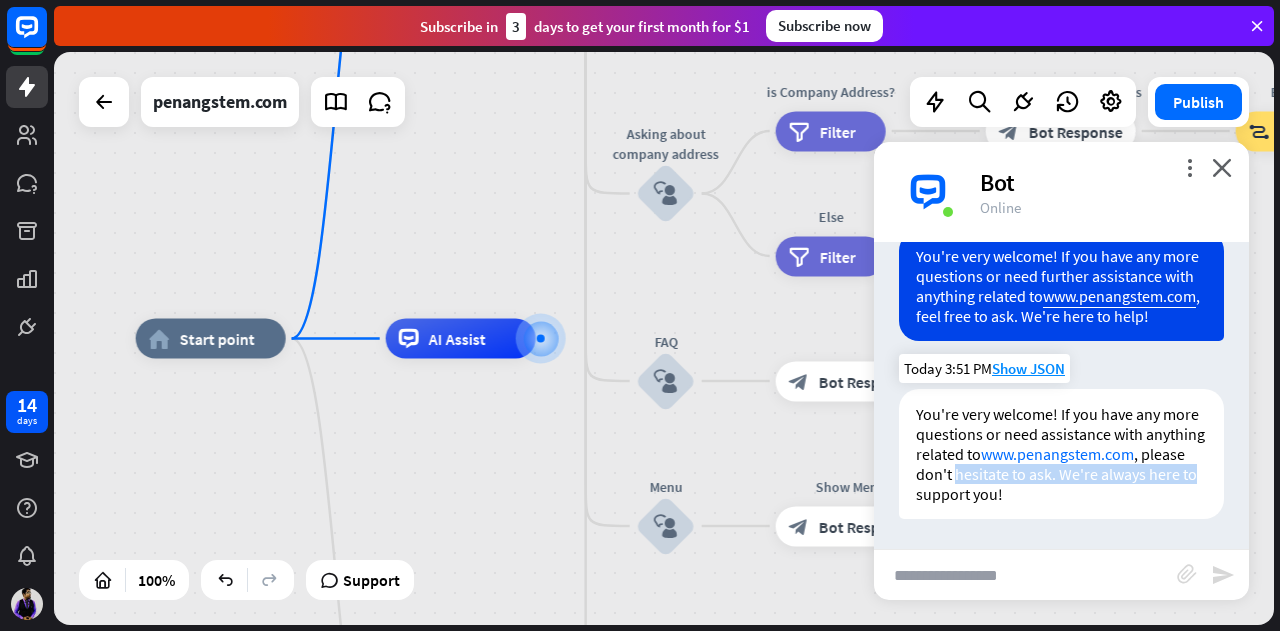 copy on "hesitate to ask. We're always here to" 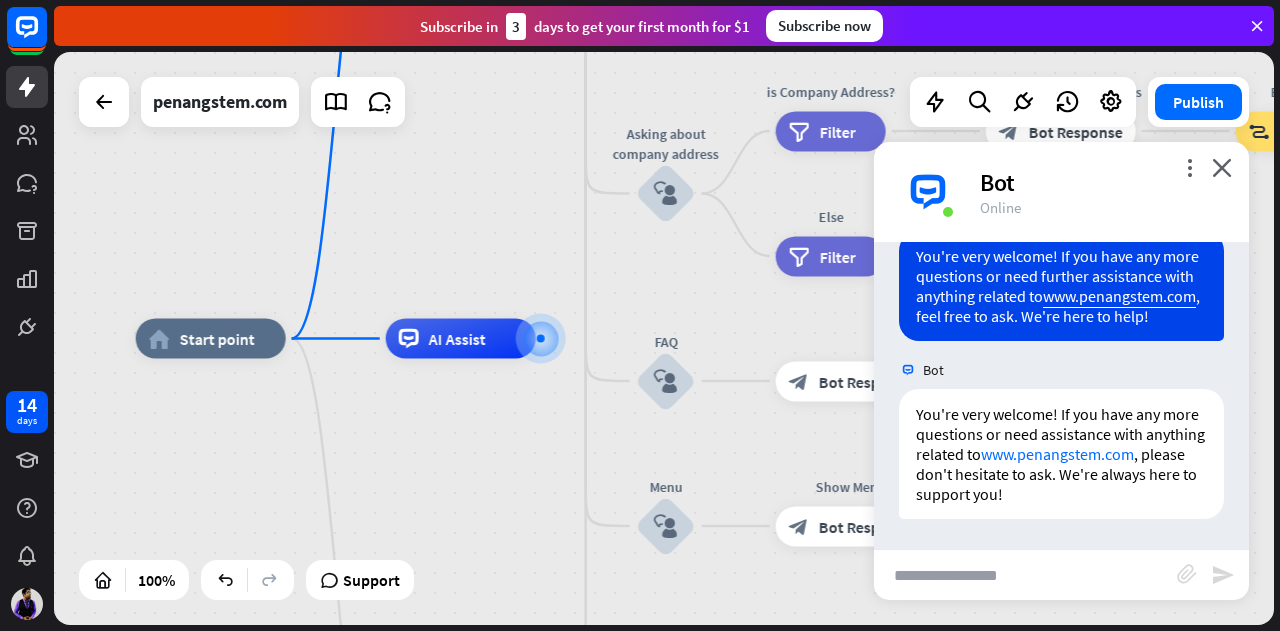 paste on "**********" 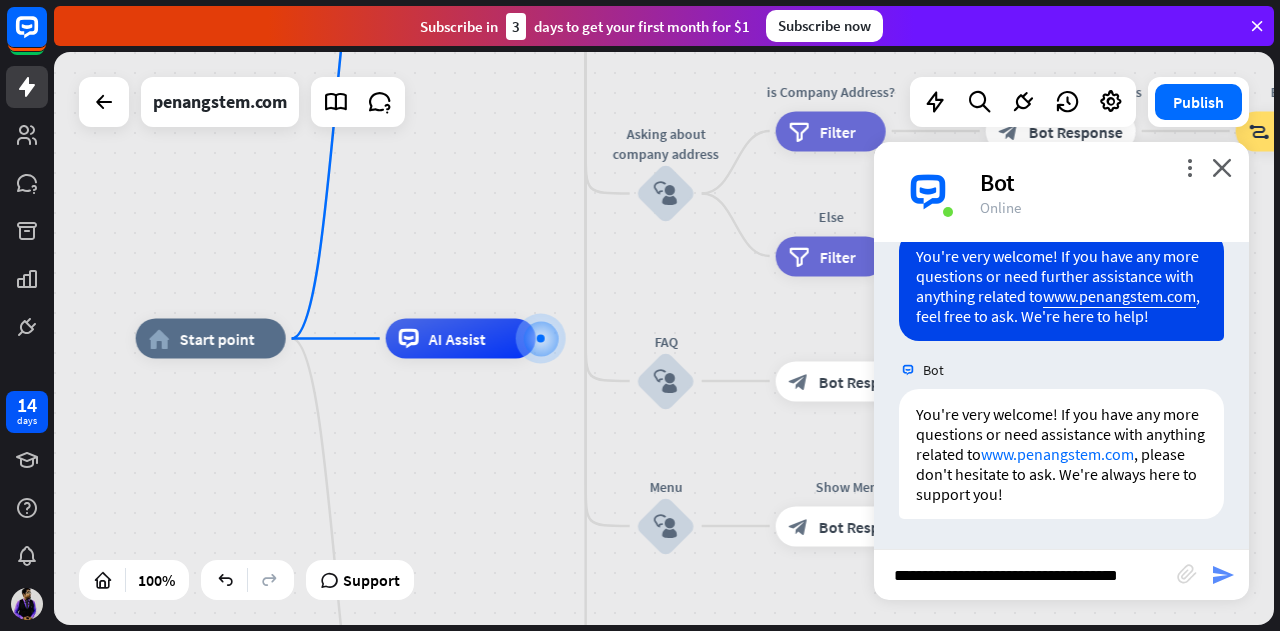 type on "**********" 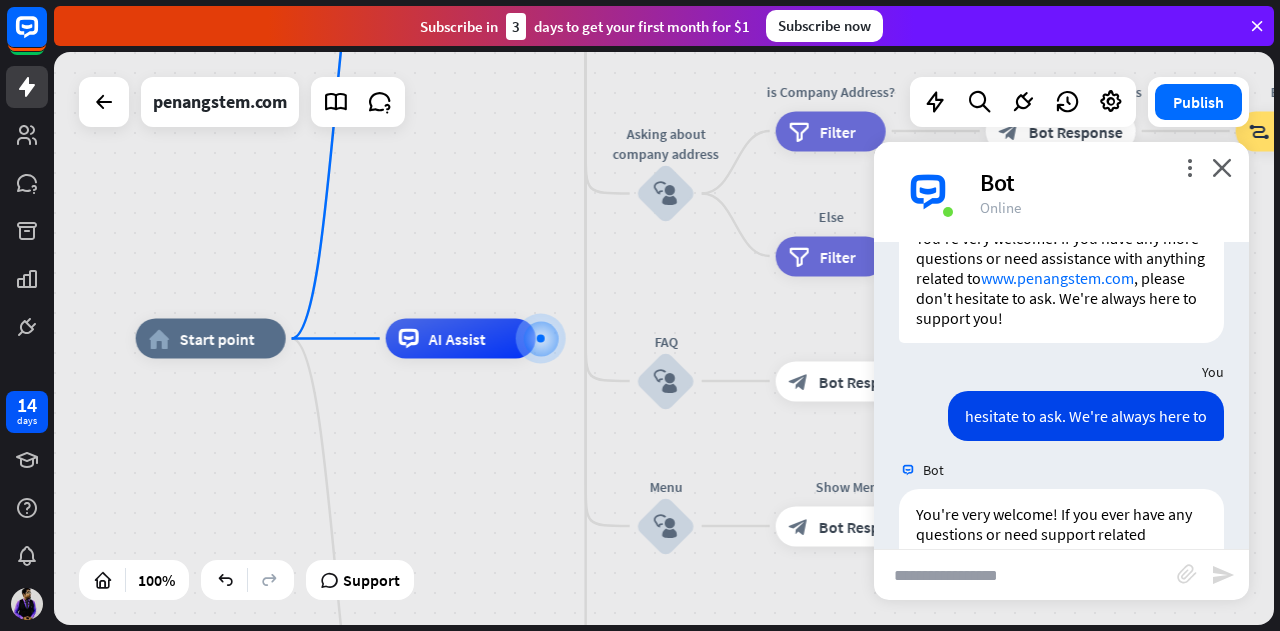scroll, scrollTop: 1680, scrollLeft: 0, axis: vertical 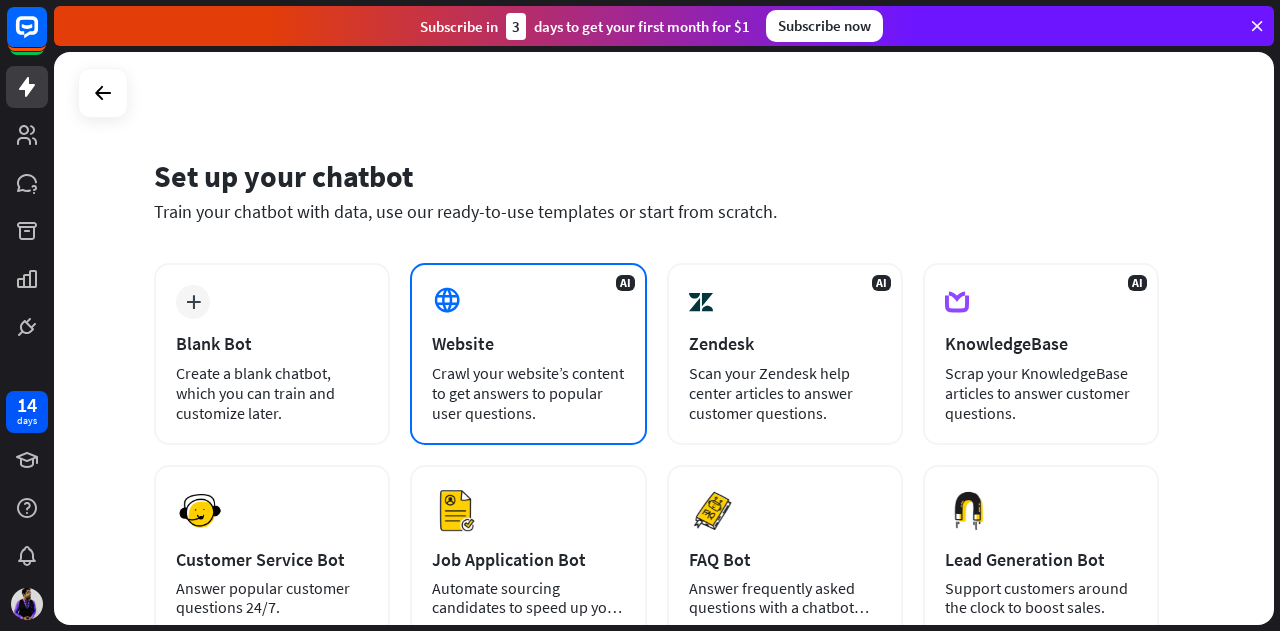 click on "AI     Website
Crawl your website’s content to get answers to
popular user questions." at bounding box center (528, 354) 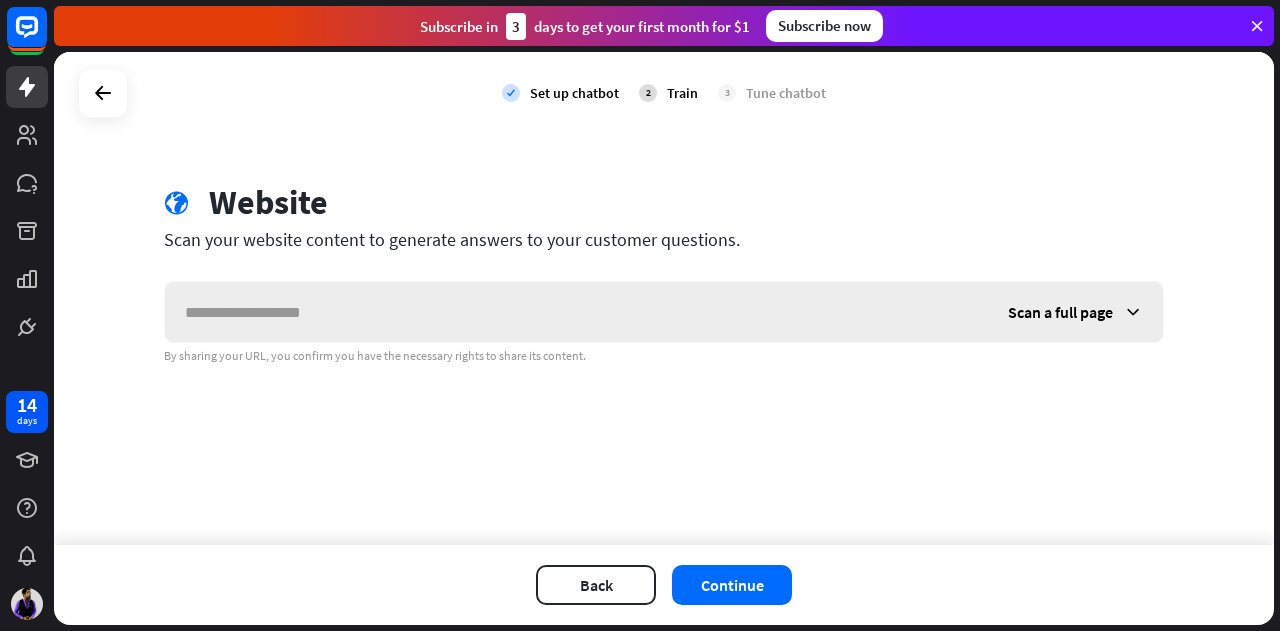 scroll, scrollTop: 0, scrollLeft: 0, axis: both 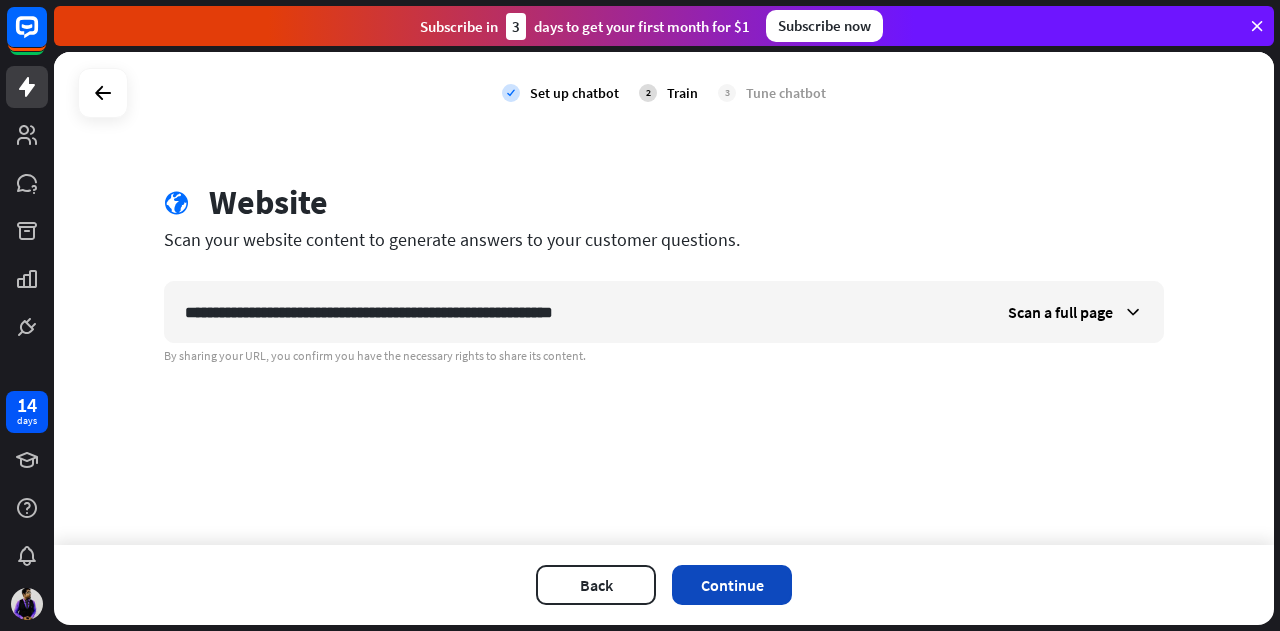 type on "**********" 